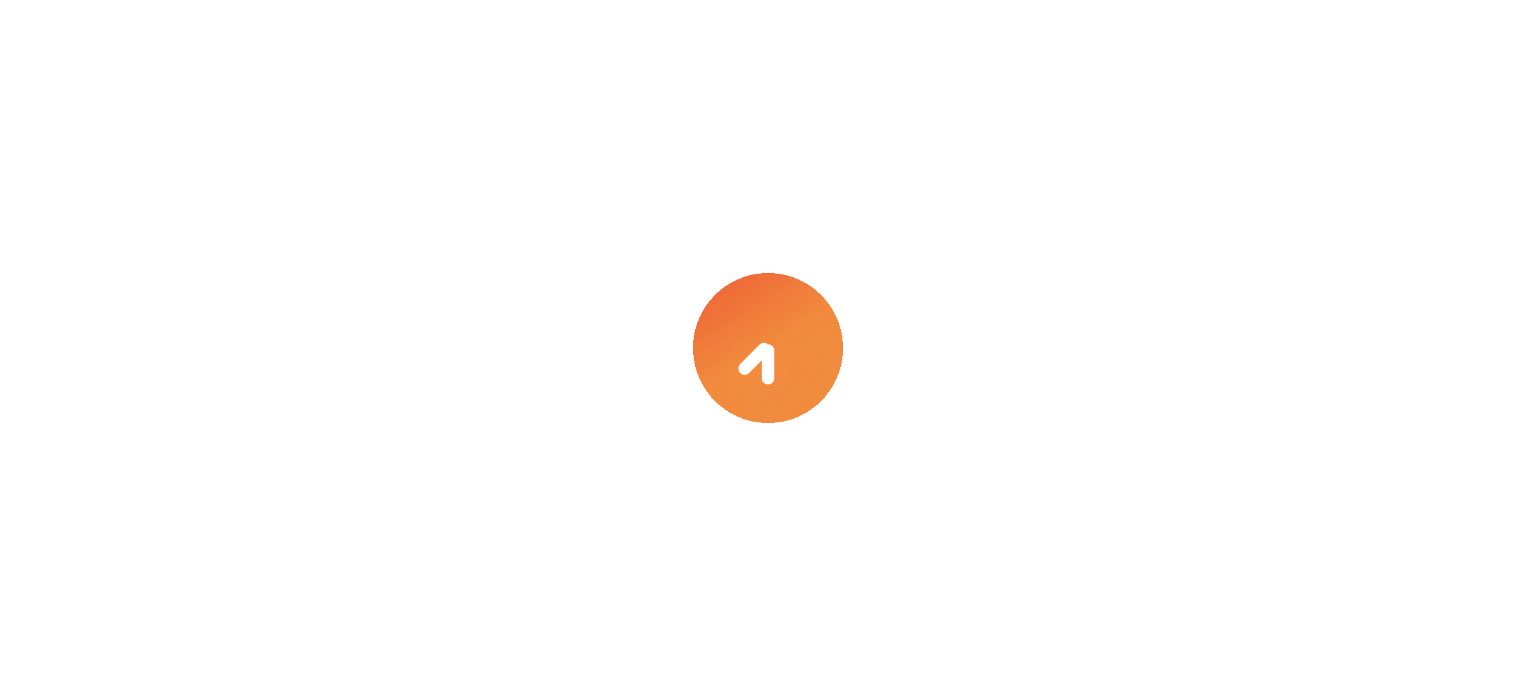 scroll, scrollTop: 0, scrollLeft: 0, axis: both 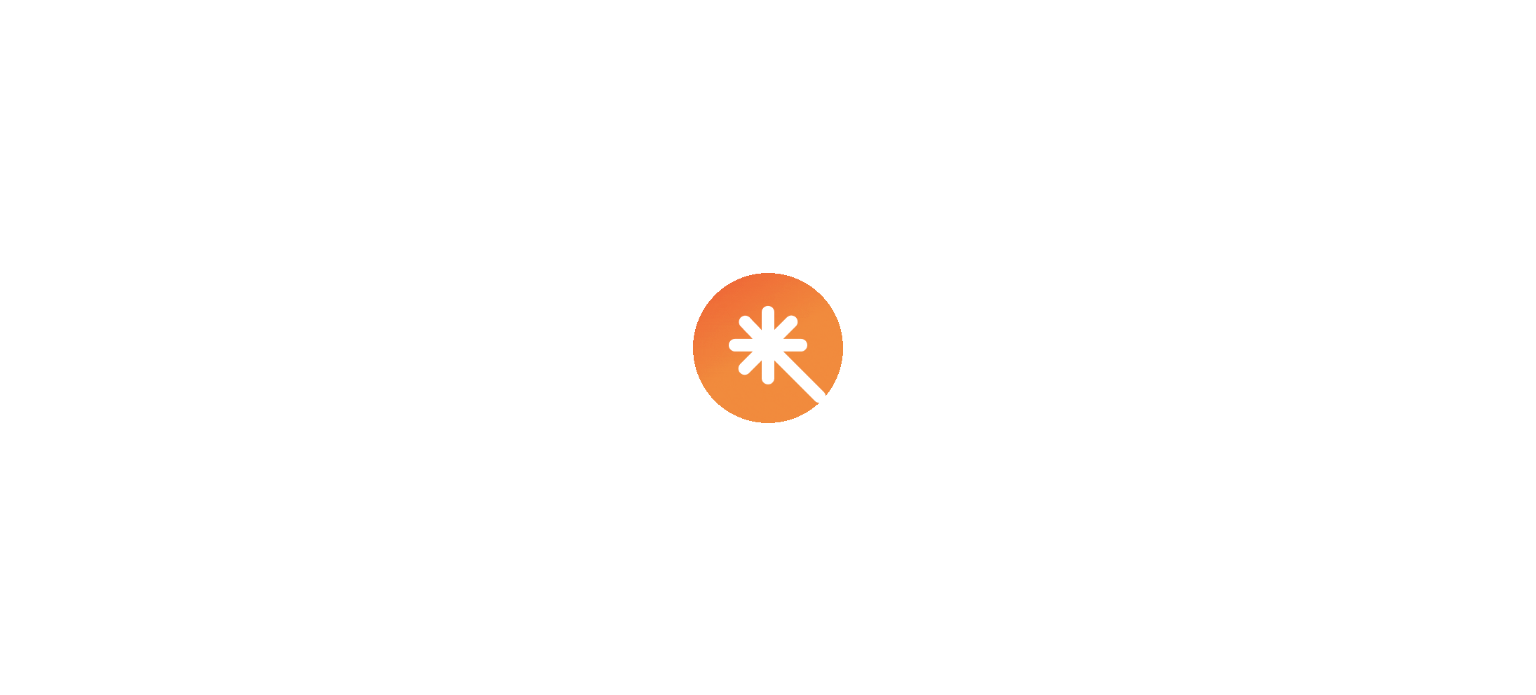 select on "****" 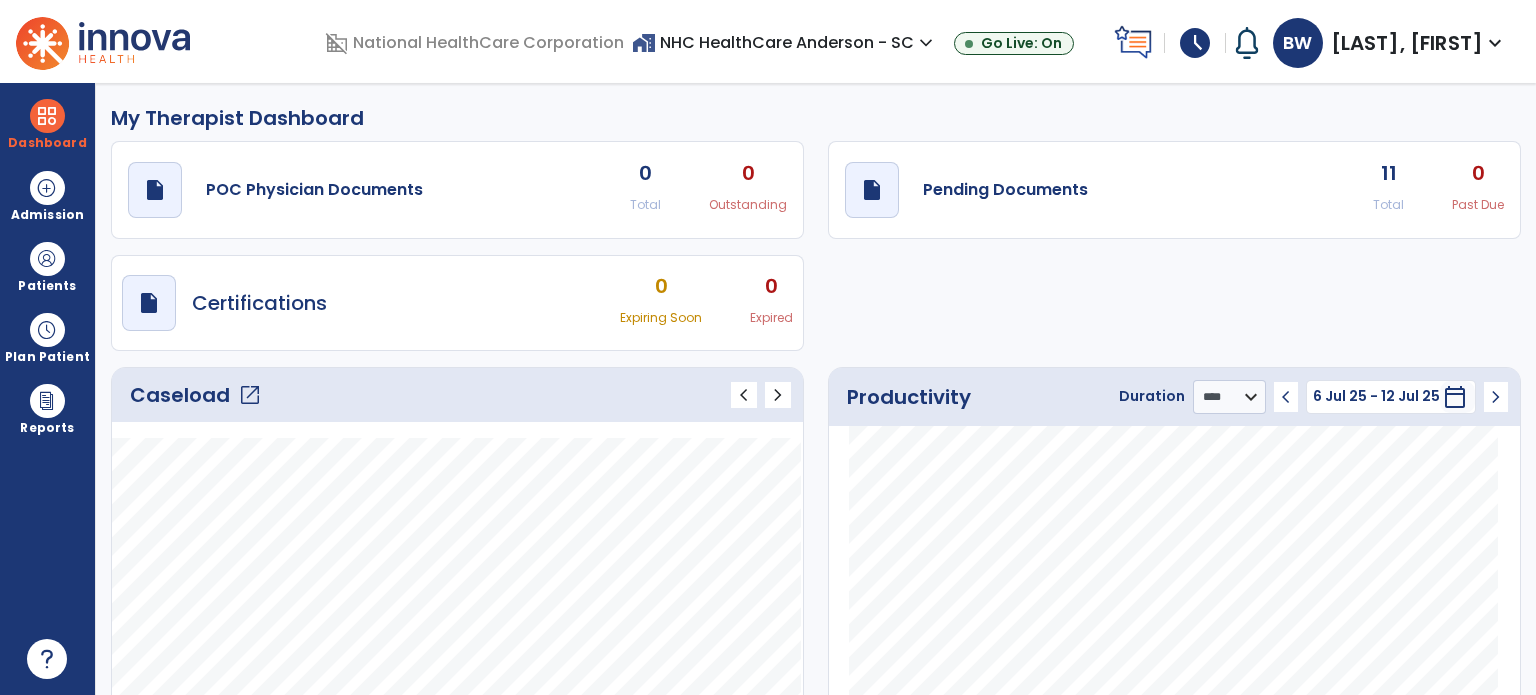 click on "open_in_new" 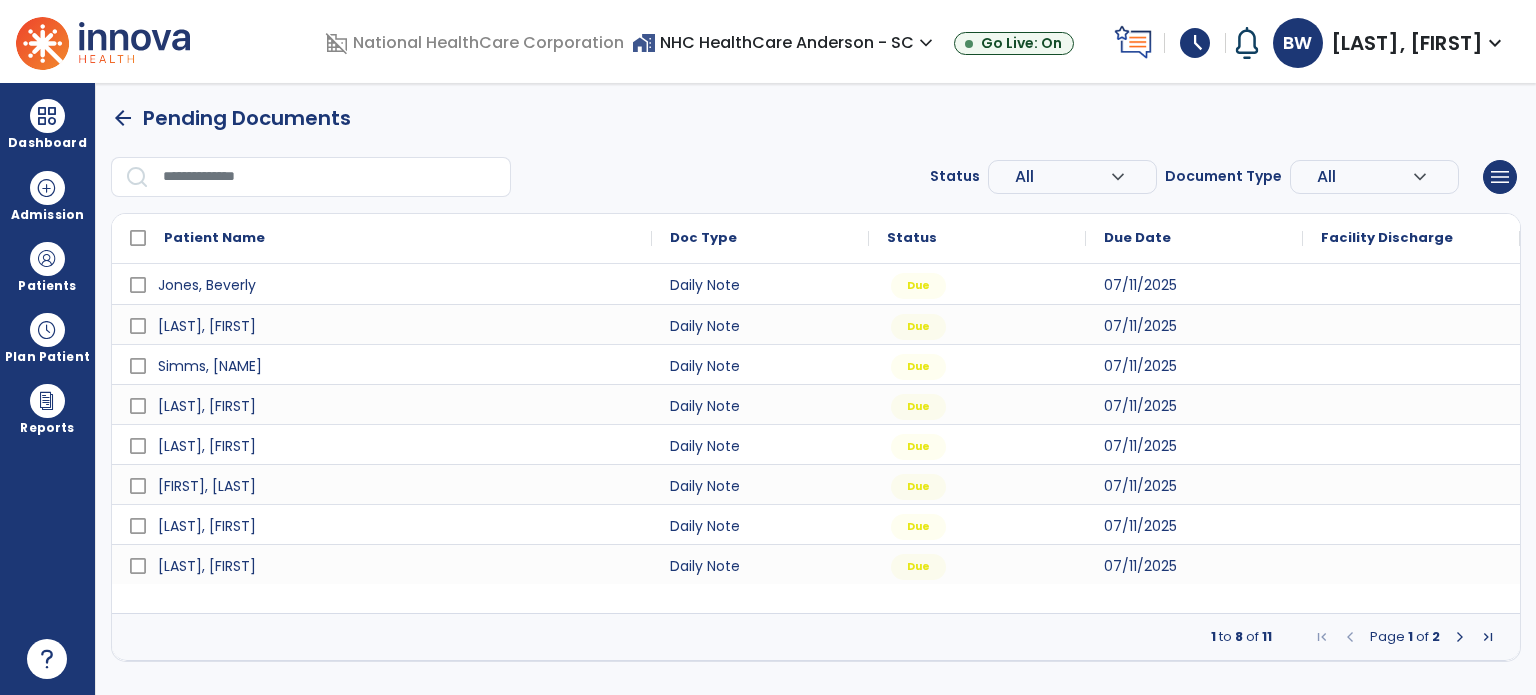click at bounding box center (1460, 637) 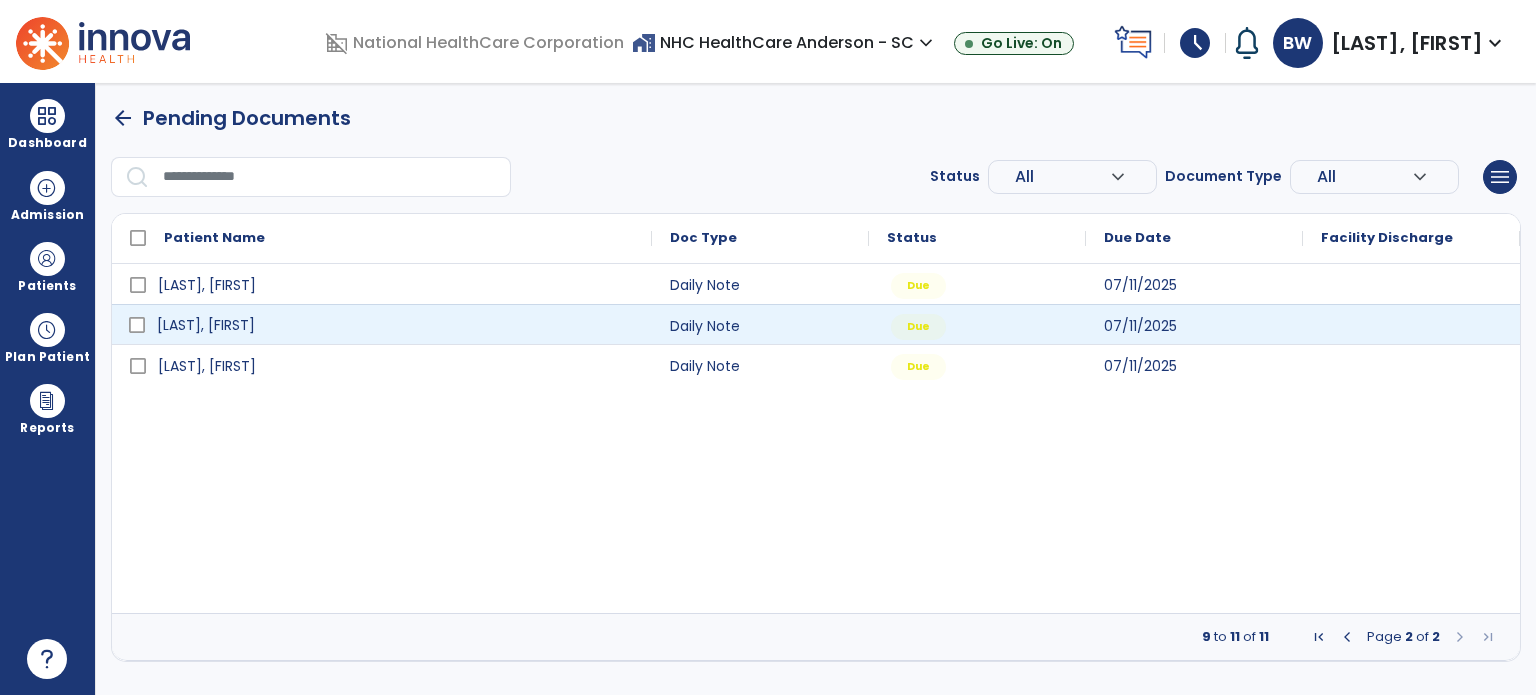 click on "[LAST], [FIRST]" at bounding box center (396, 325) 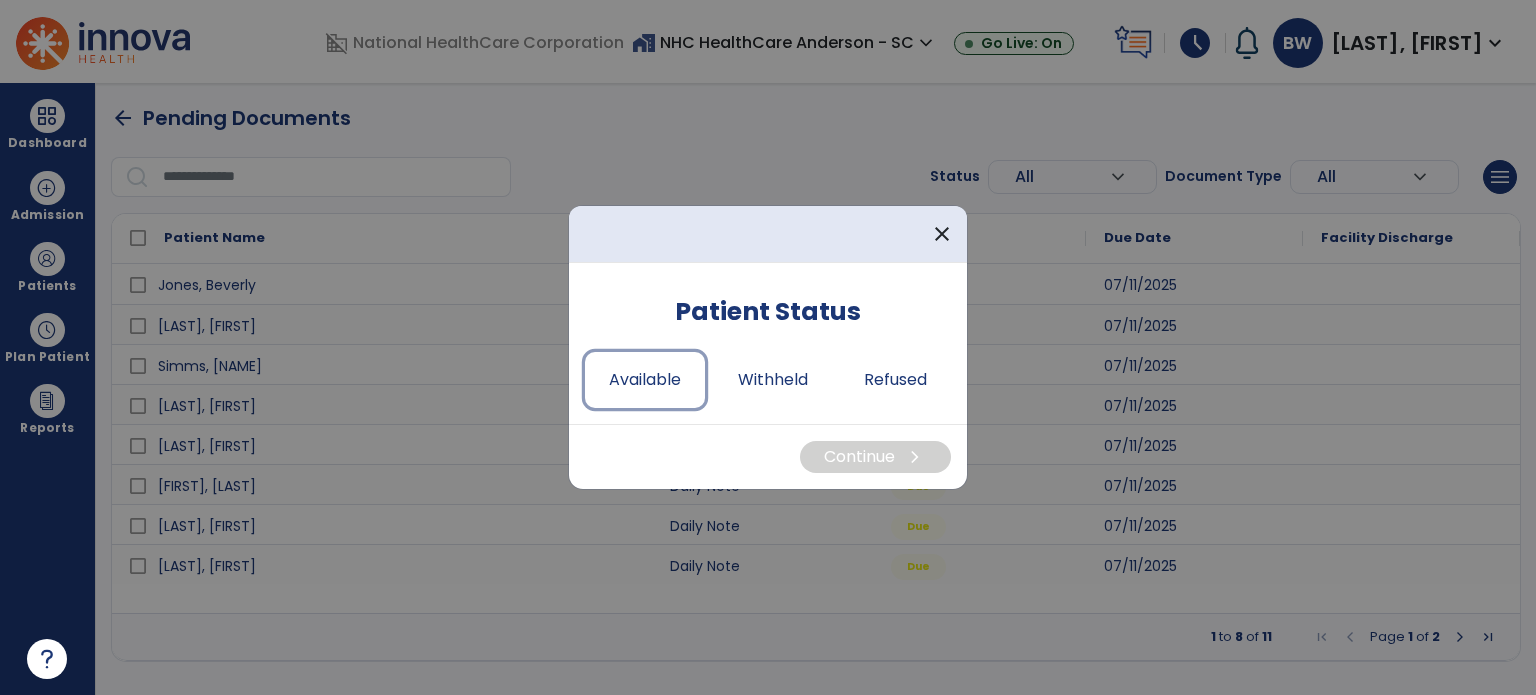 click on "Available" at bounding box center [645, 380] 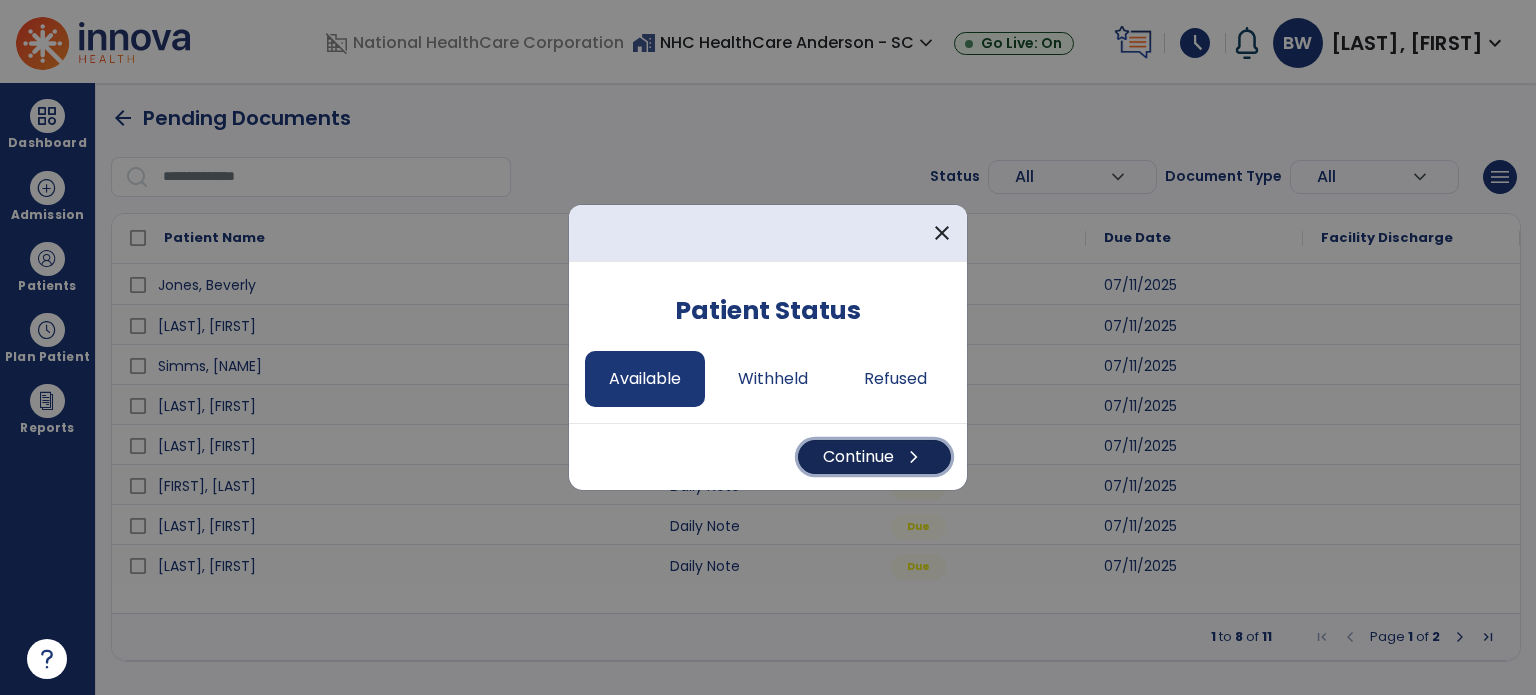 click on "Continue   chevron_right" at bounding box center (874, 457) 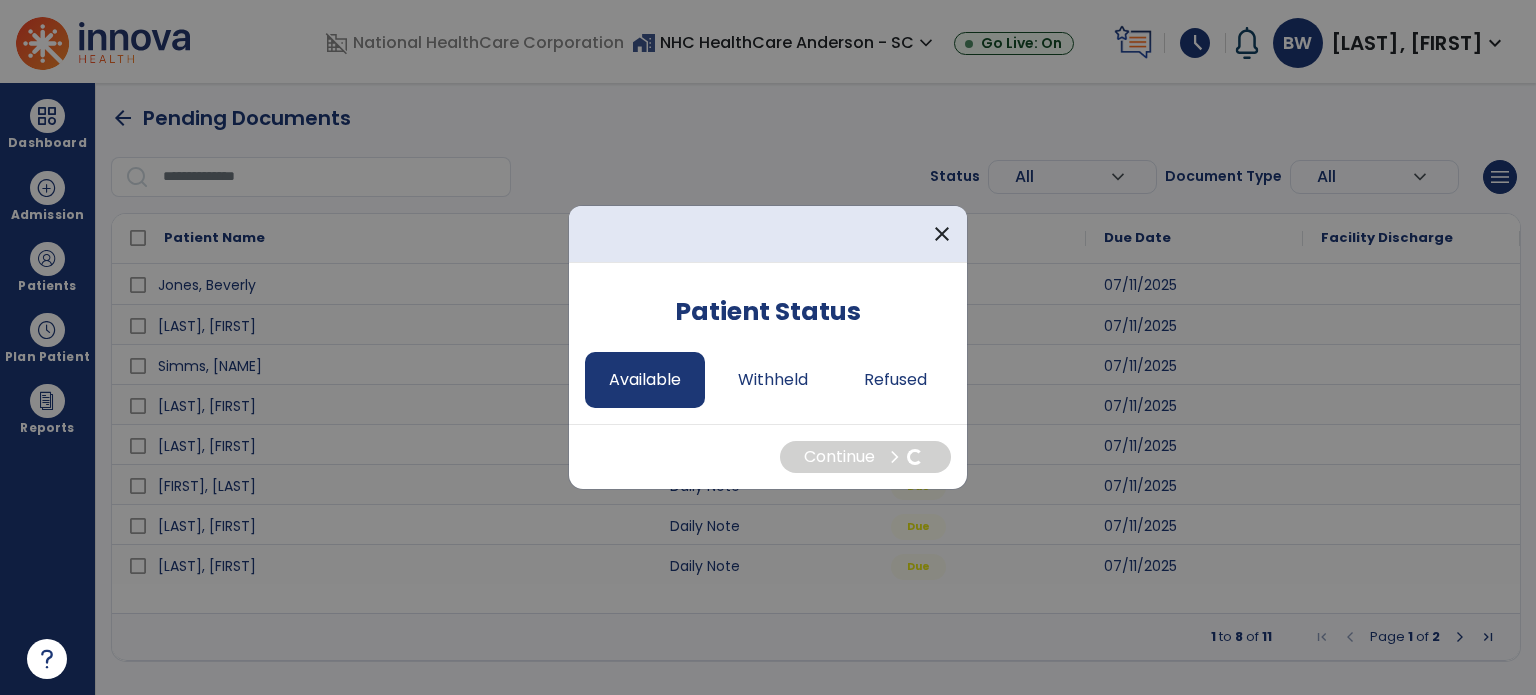select on "*" 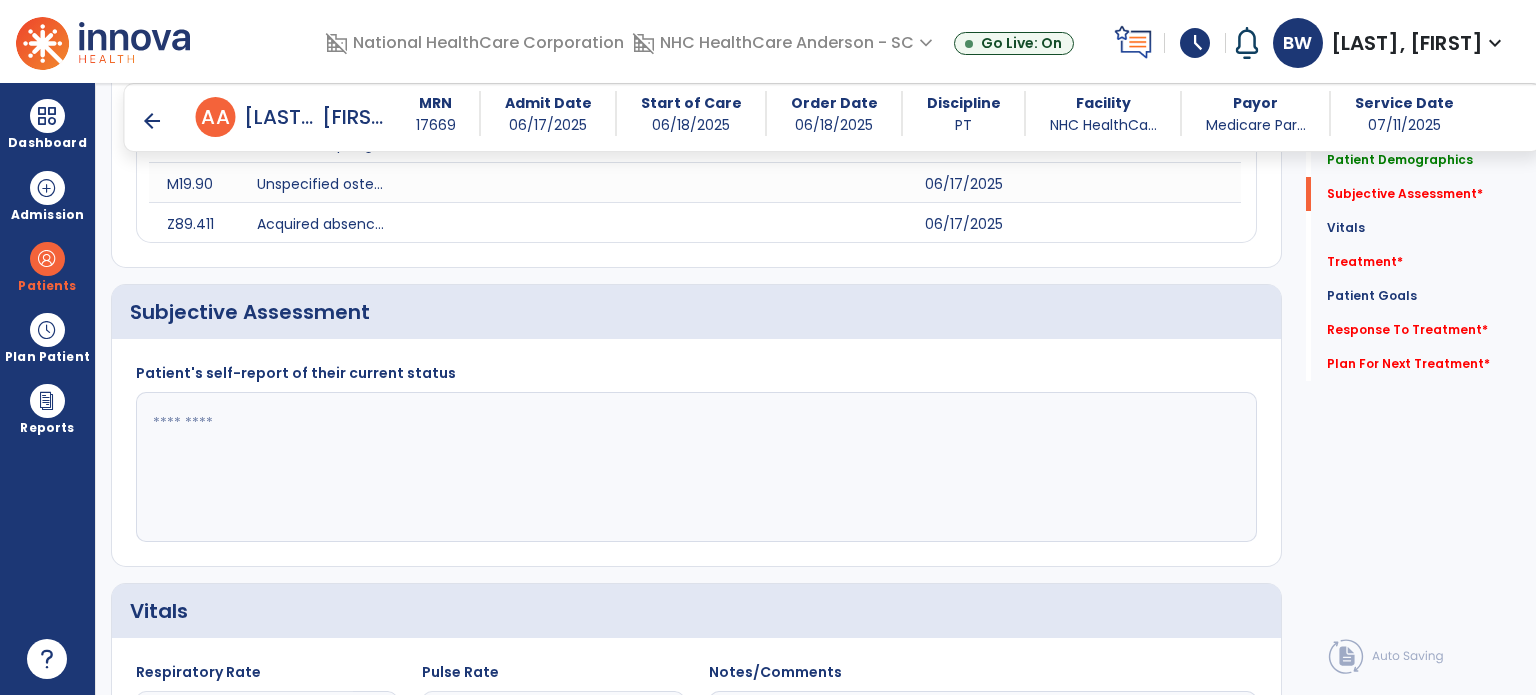 scroll, scrollTop: 1496, scrollLeft: 0, axis: vertical 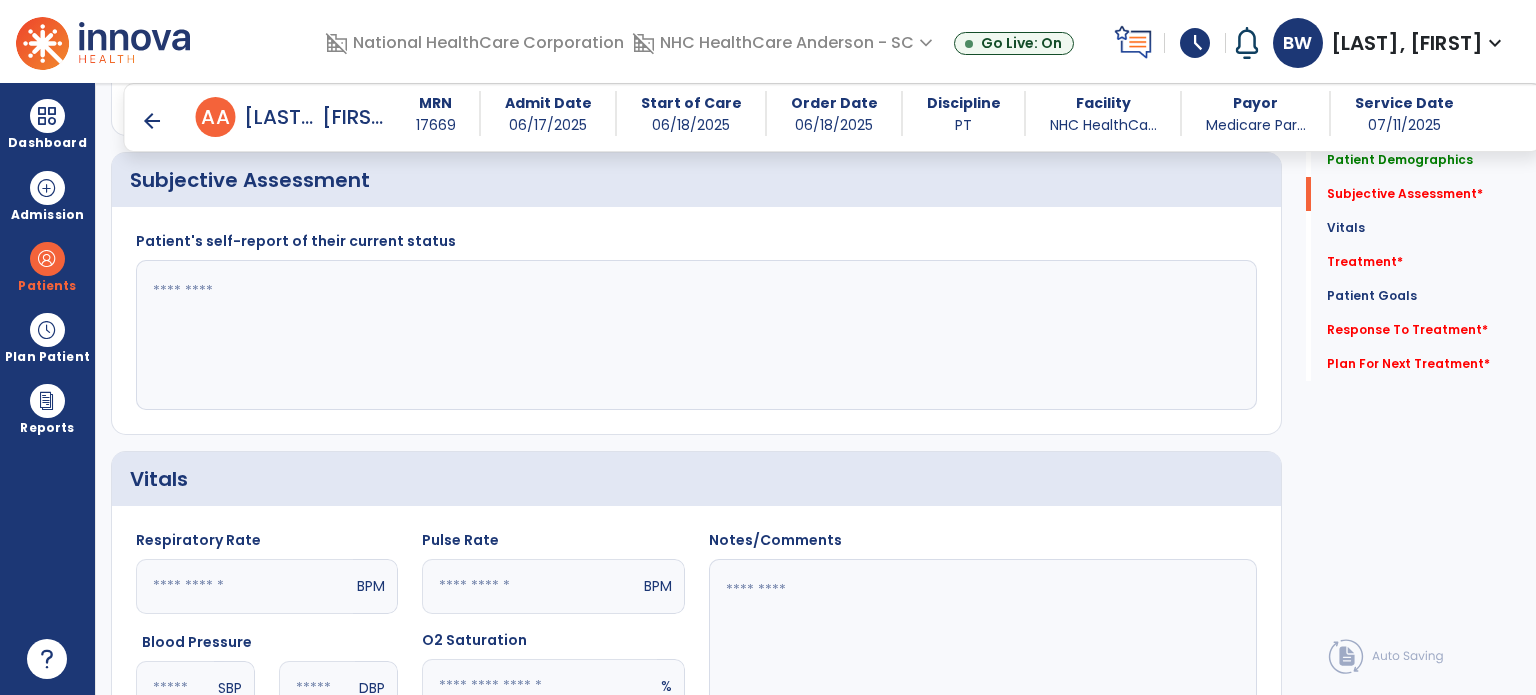 click 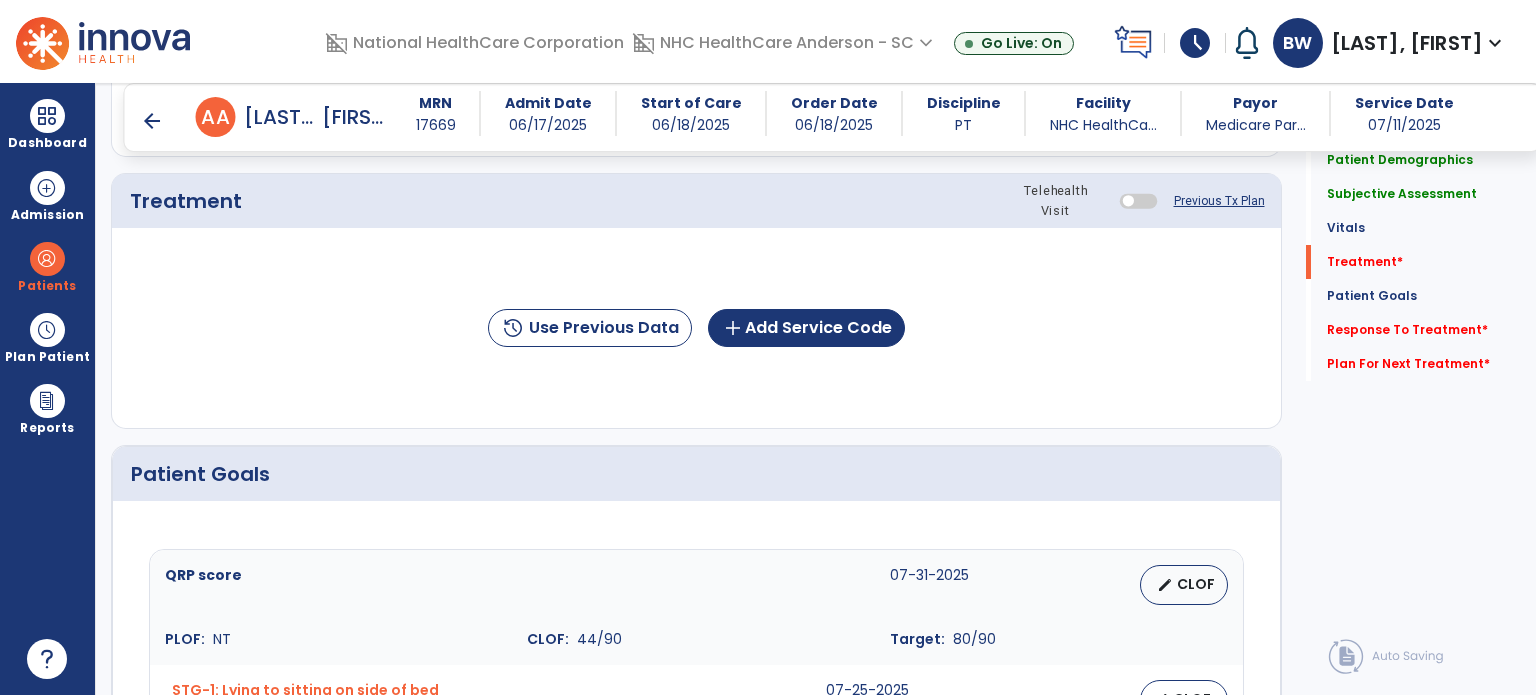 scroll, scrollTop: 2208, scrollLeft: 0, axis: vertical 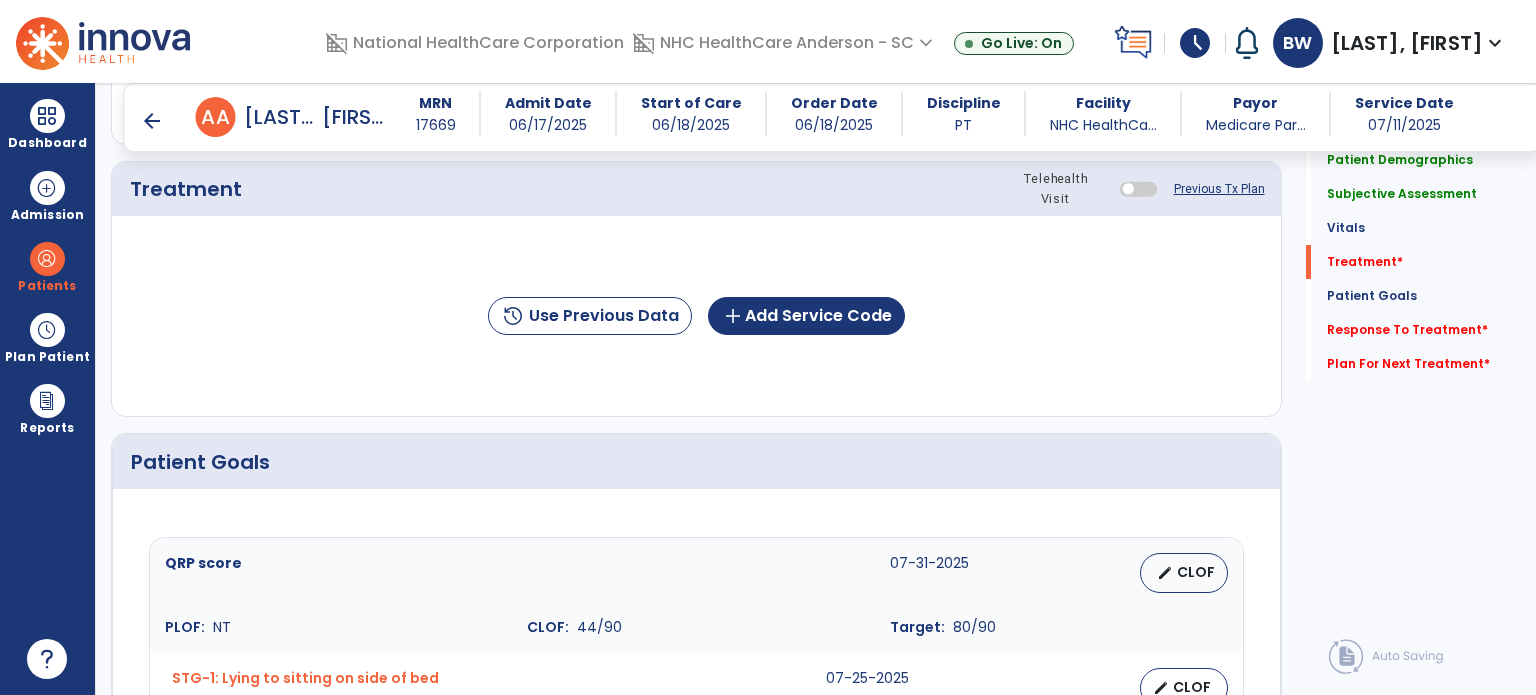 type on "**********" 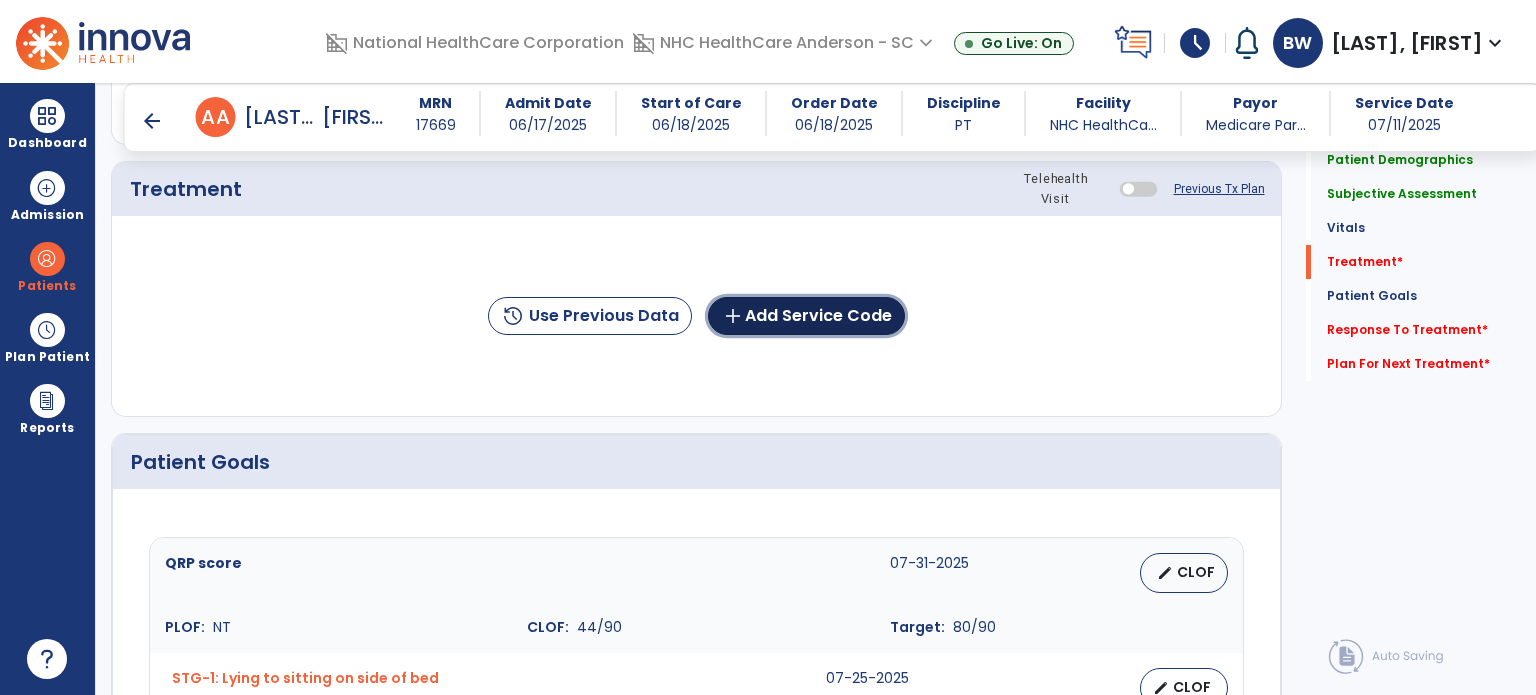 click on "add  Add Service Code" 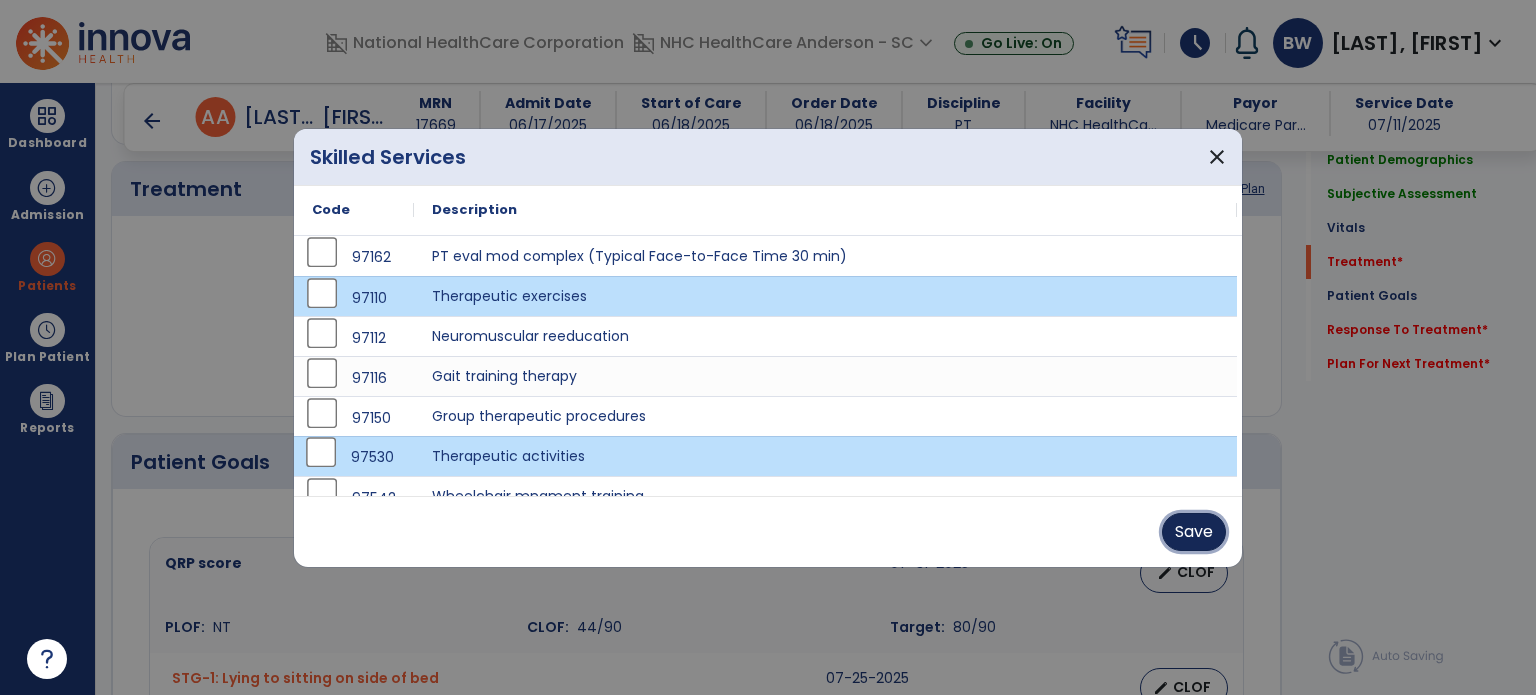 click on "Save" at bounding box center (1194, 532) 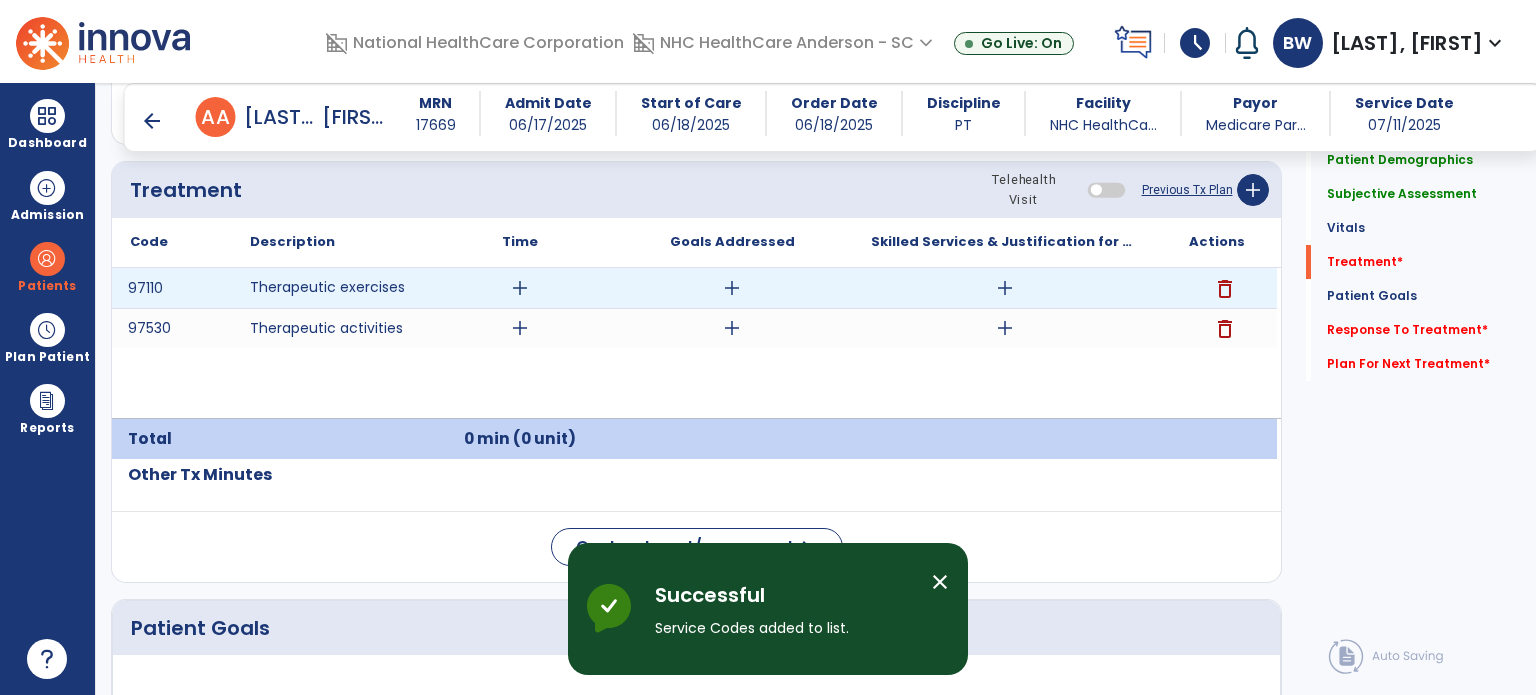 click on "add" at bounding box center [520, 288] 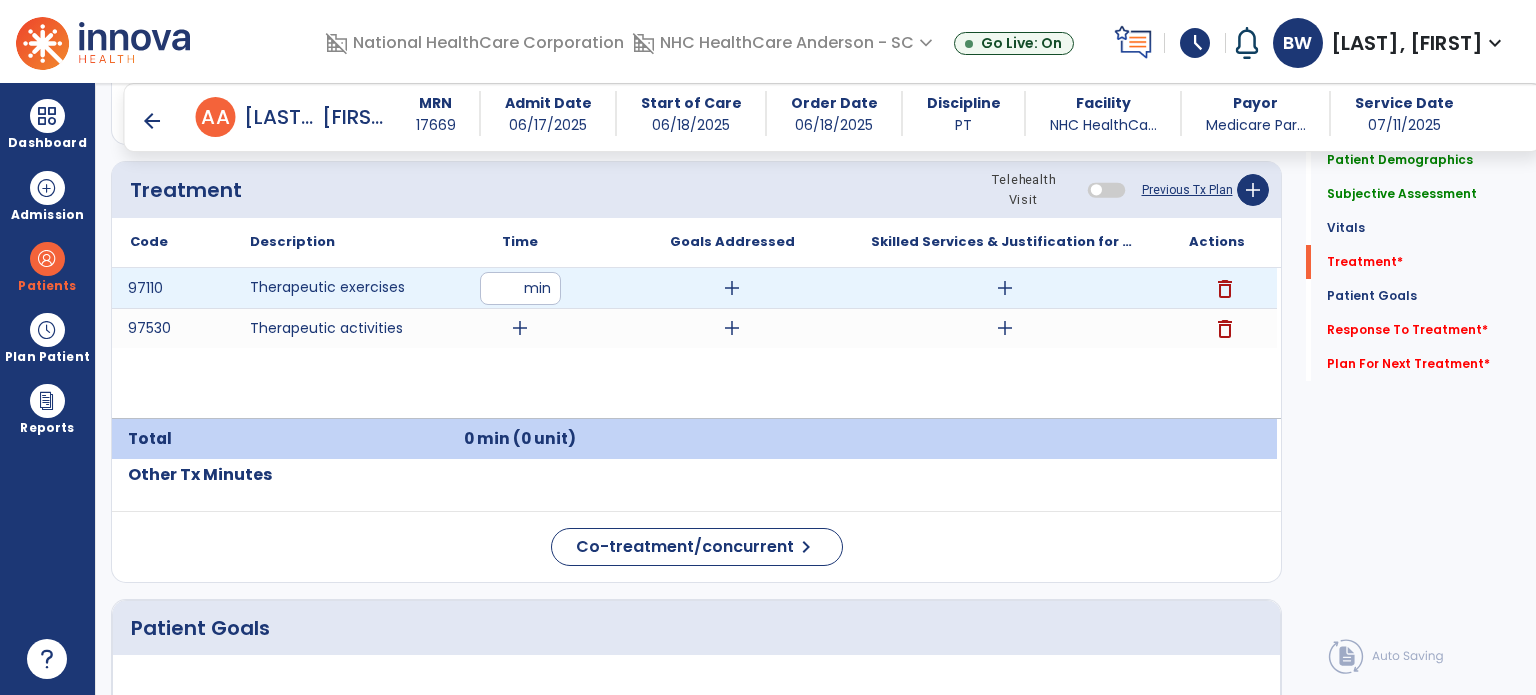 type on "**" 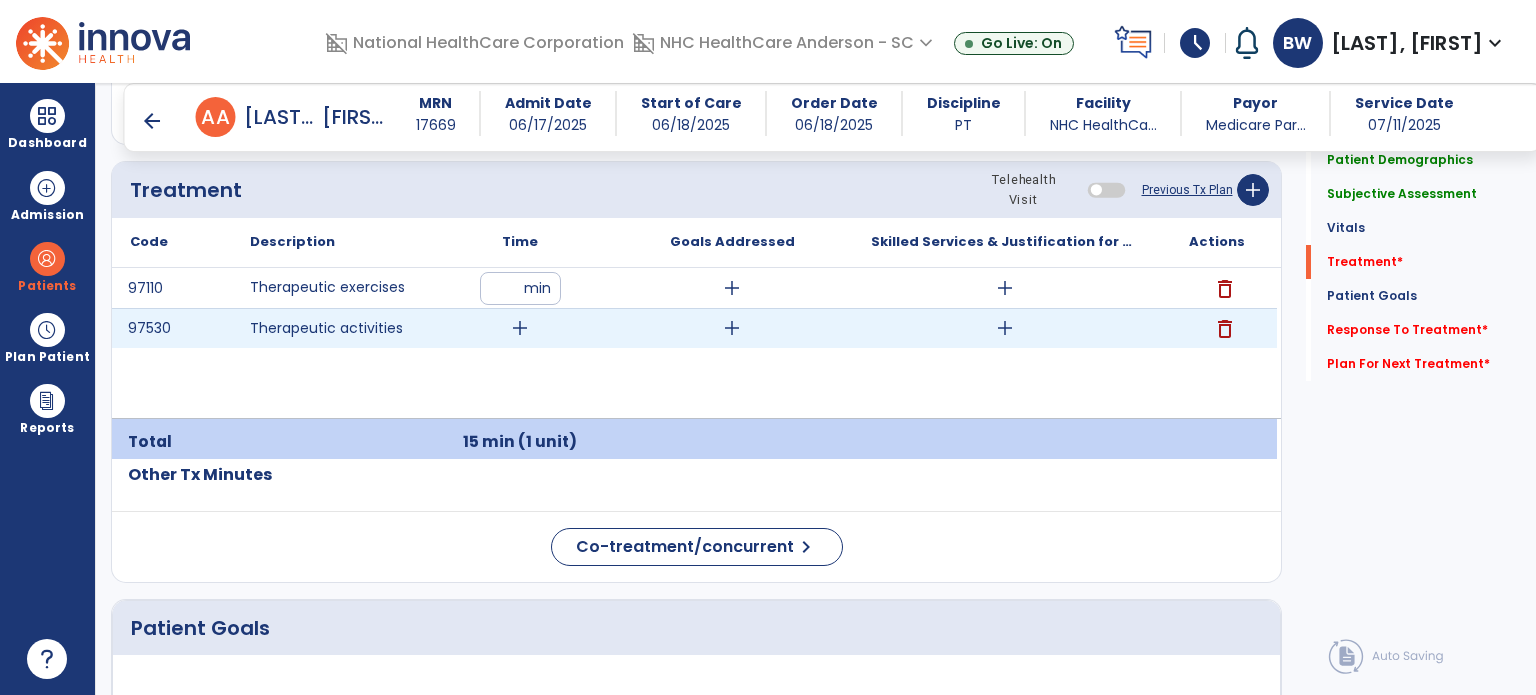 click on "add" at bounding box center [520, 328] 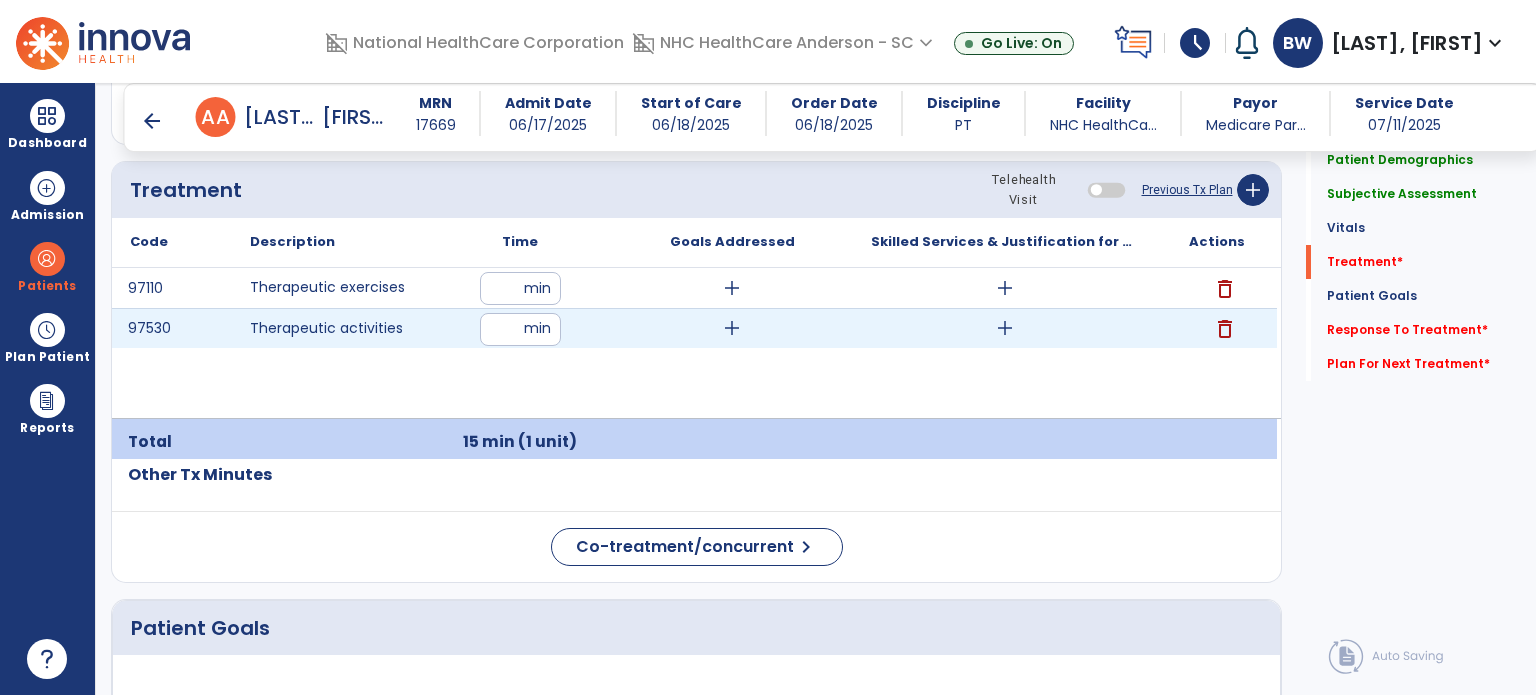 type on "**" 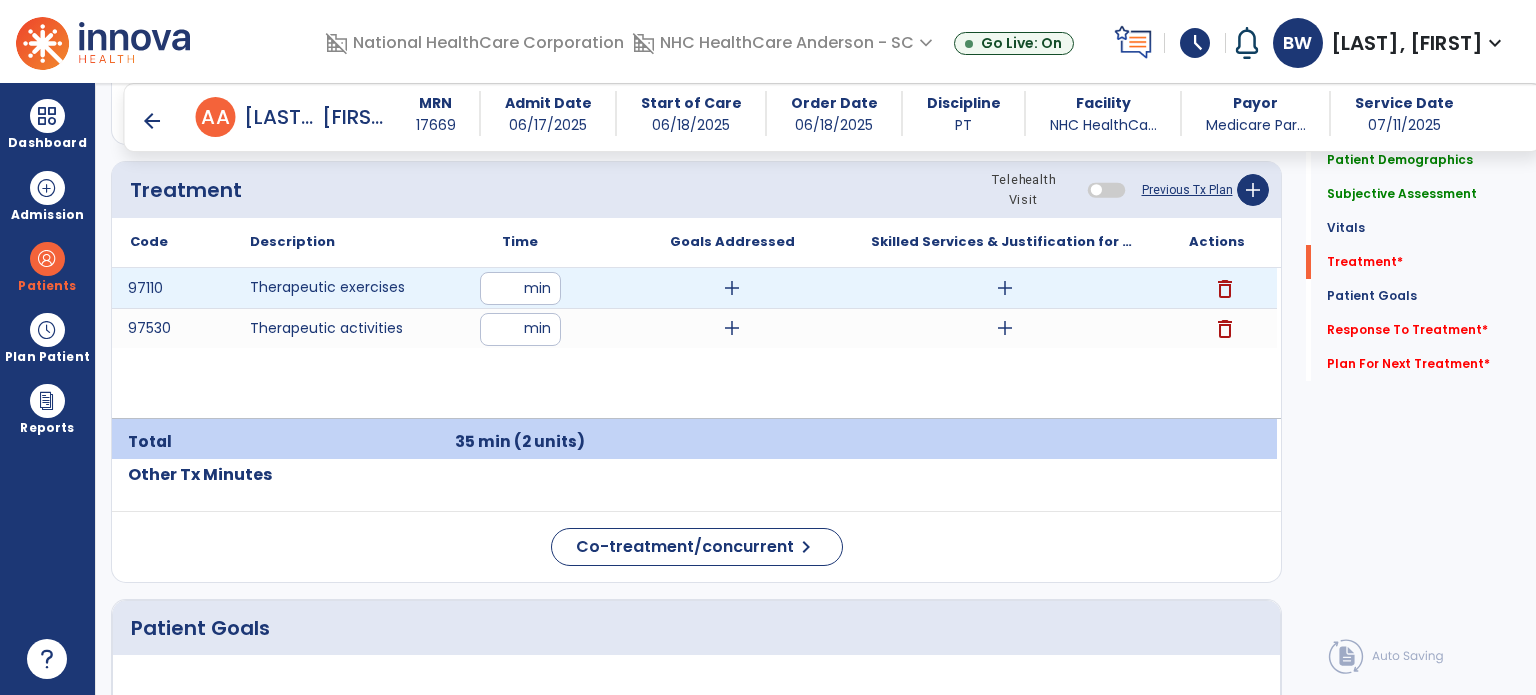 click on "add" at bounding box center [732, 288] 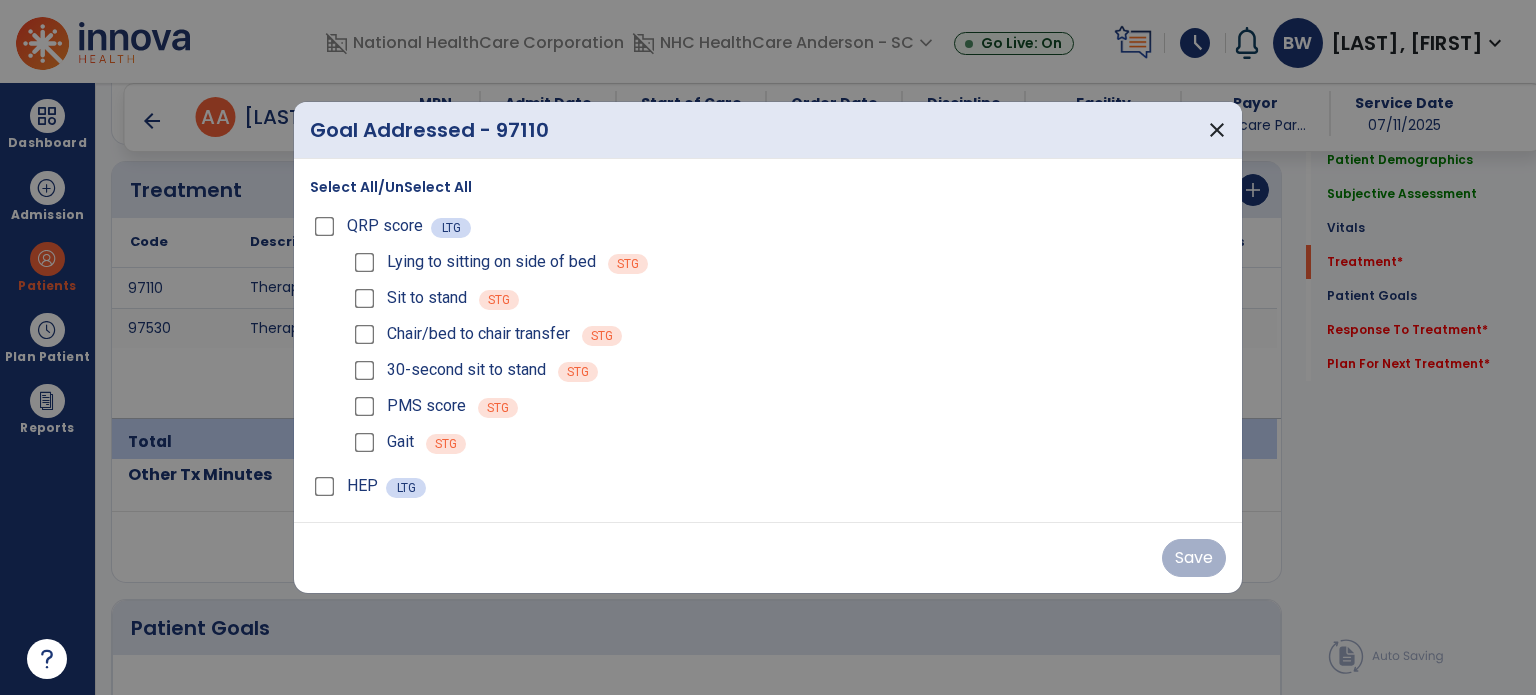 click on "Select All/UnSelect All" at bounding box center (391, 187) 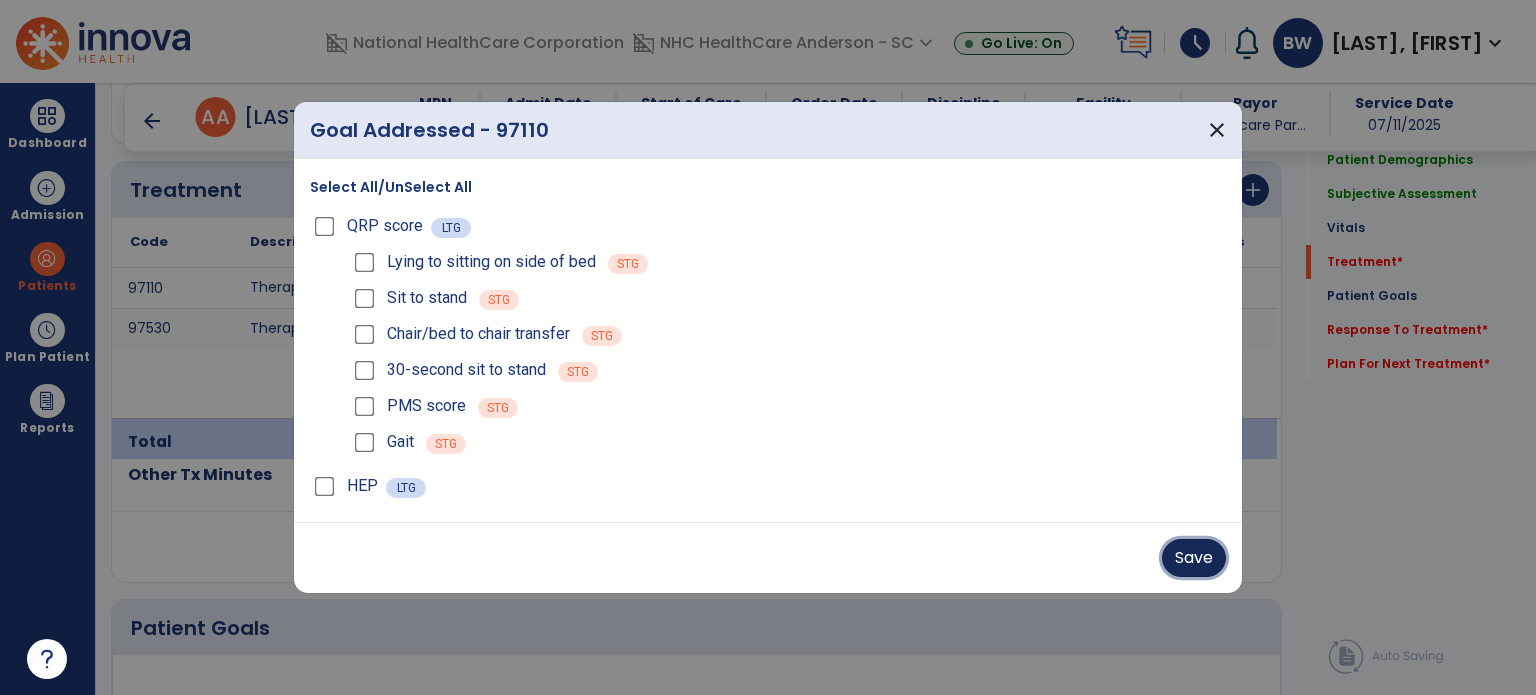 click on "Save" at bounding box center (1194, 558) 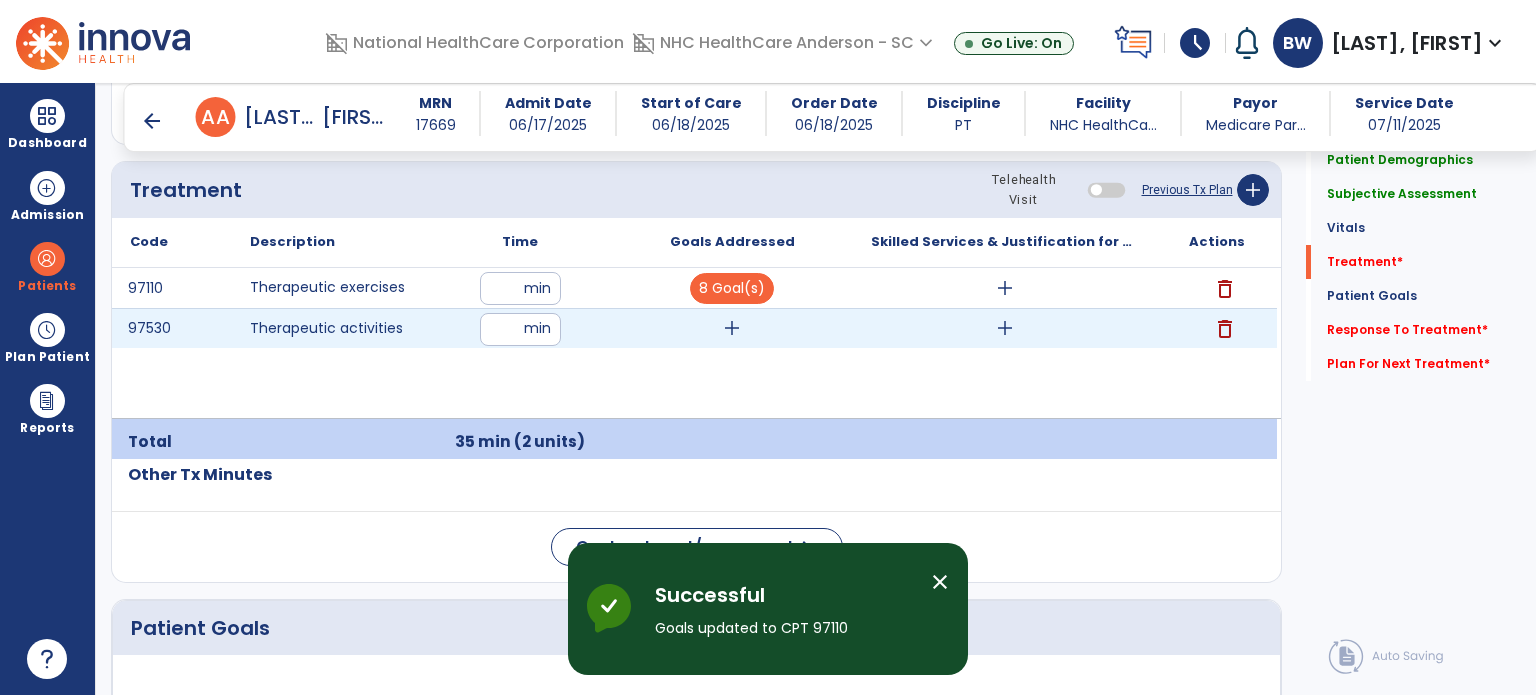 click on "add" at bounding box center (732, 328) 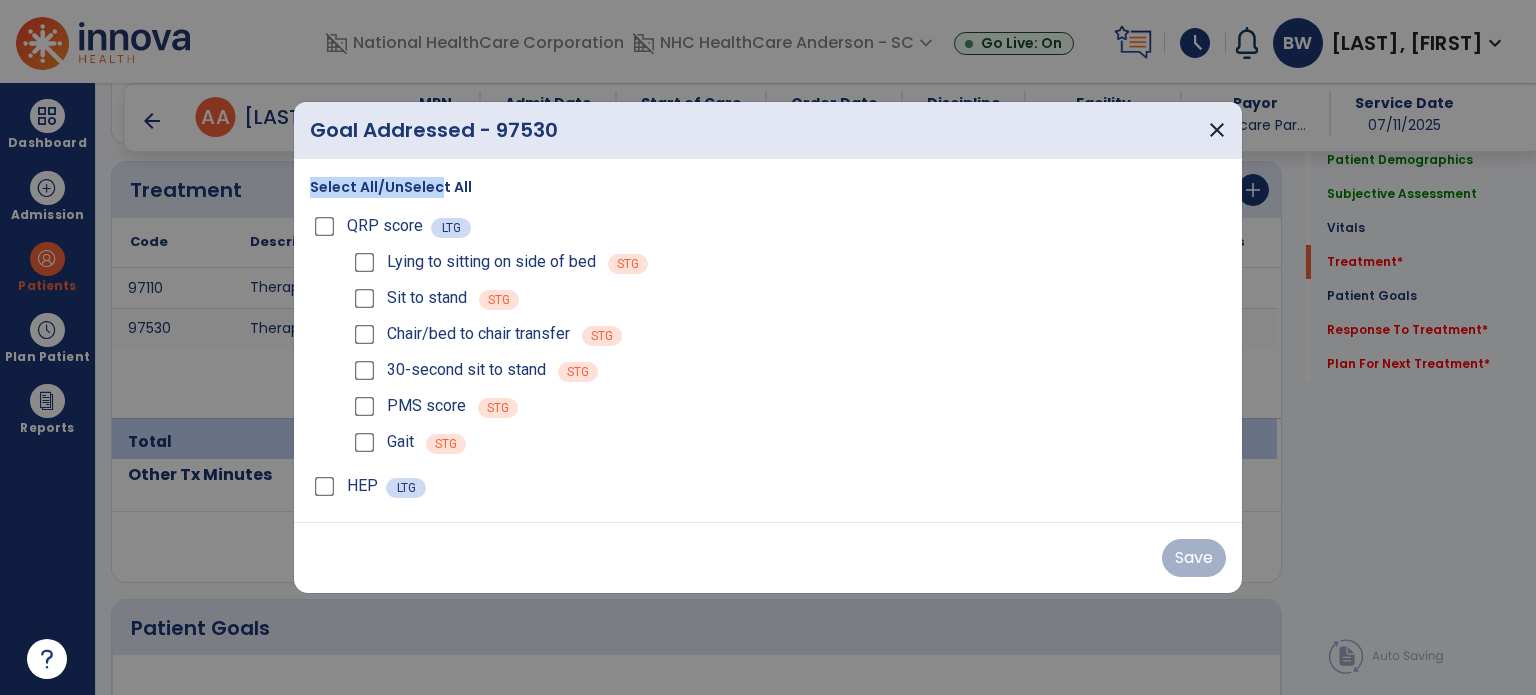 click on "Select All/UnSelect All QRP score  LTG  Lying to sitting on side of bed  STG  Sit to stand  STG  Chair/bed to chair transfer  STG  30-second sit to stand  STG  PMS score  STG  Gait  STG  HEP  LTG" at bounding box center (768, 340) 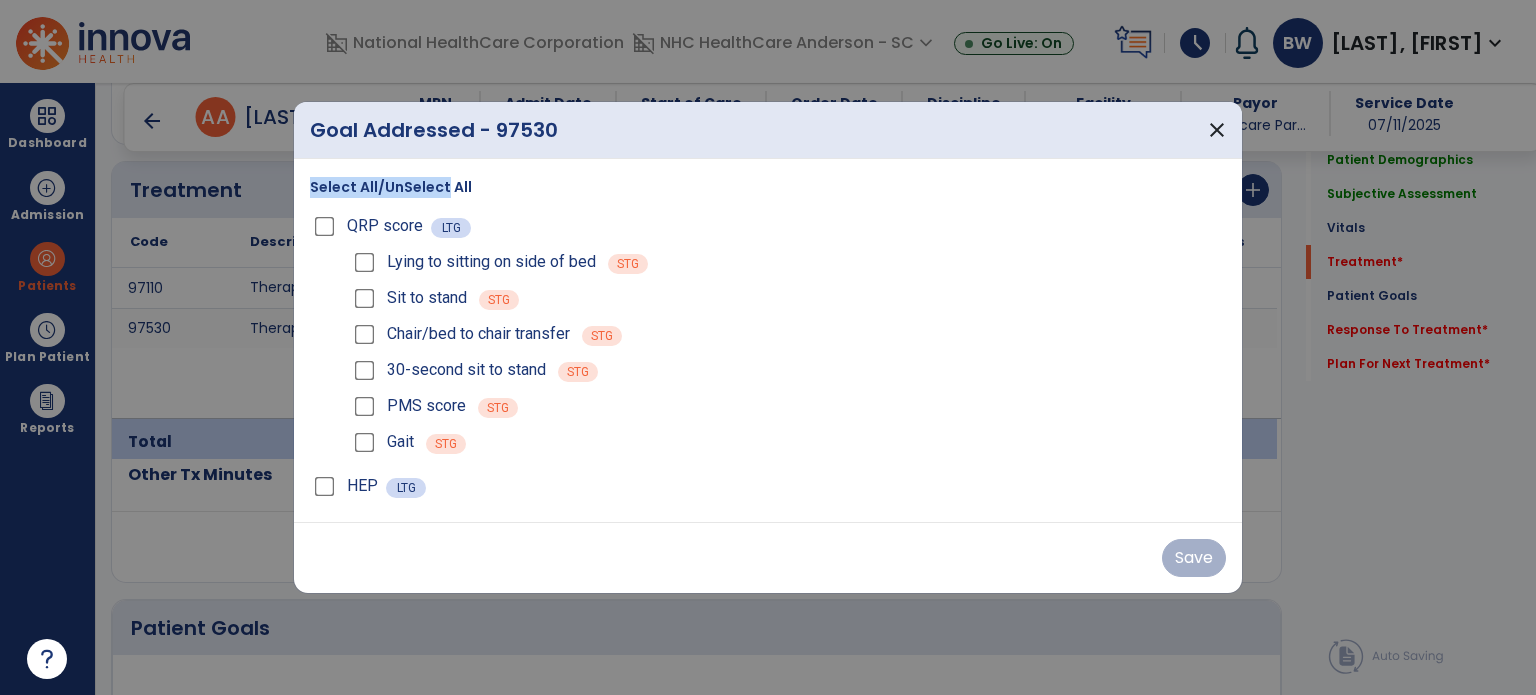 click on "Select All/UnSelect All" at bounding box center [391, 187] 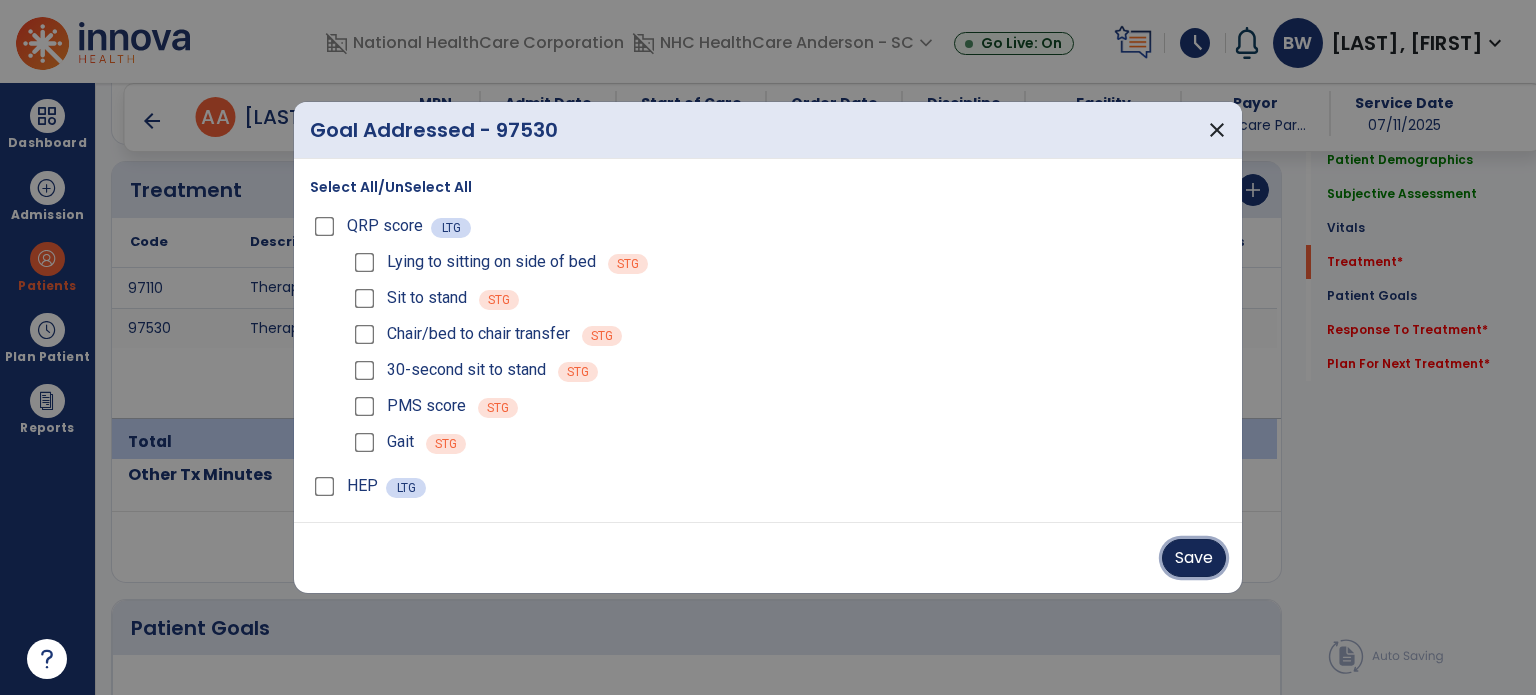 click on "Save" at bounding box center [1194, 558] 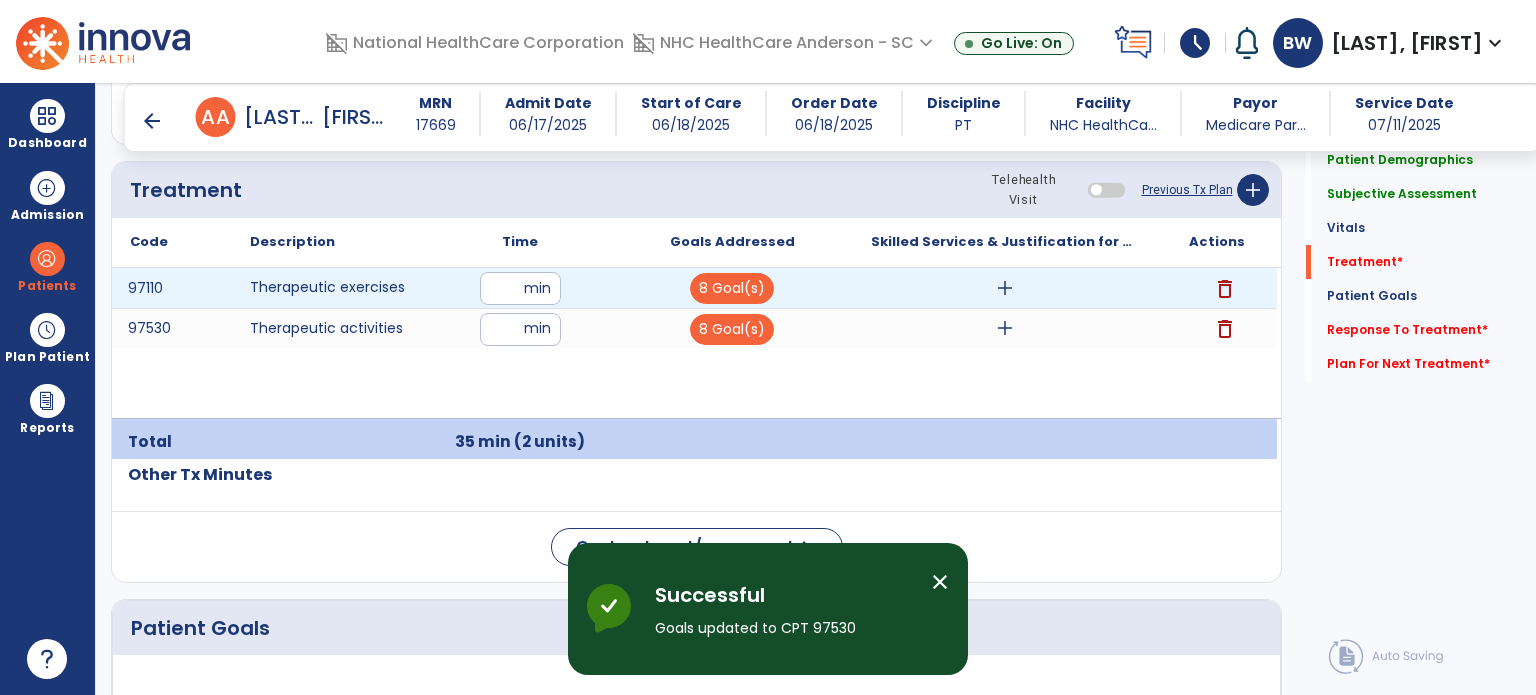 click on "add" at bounding box center [1005, 288] 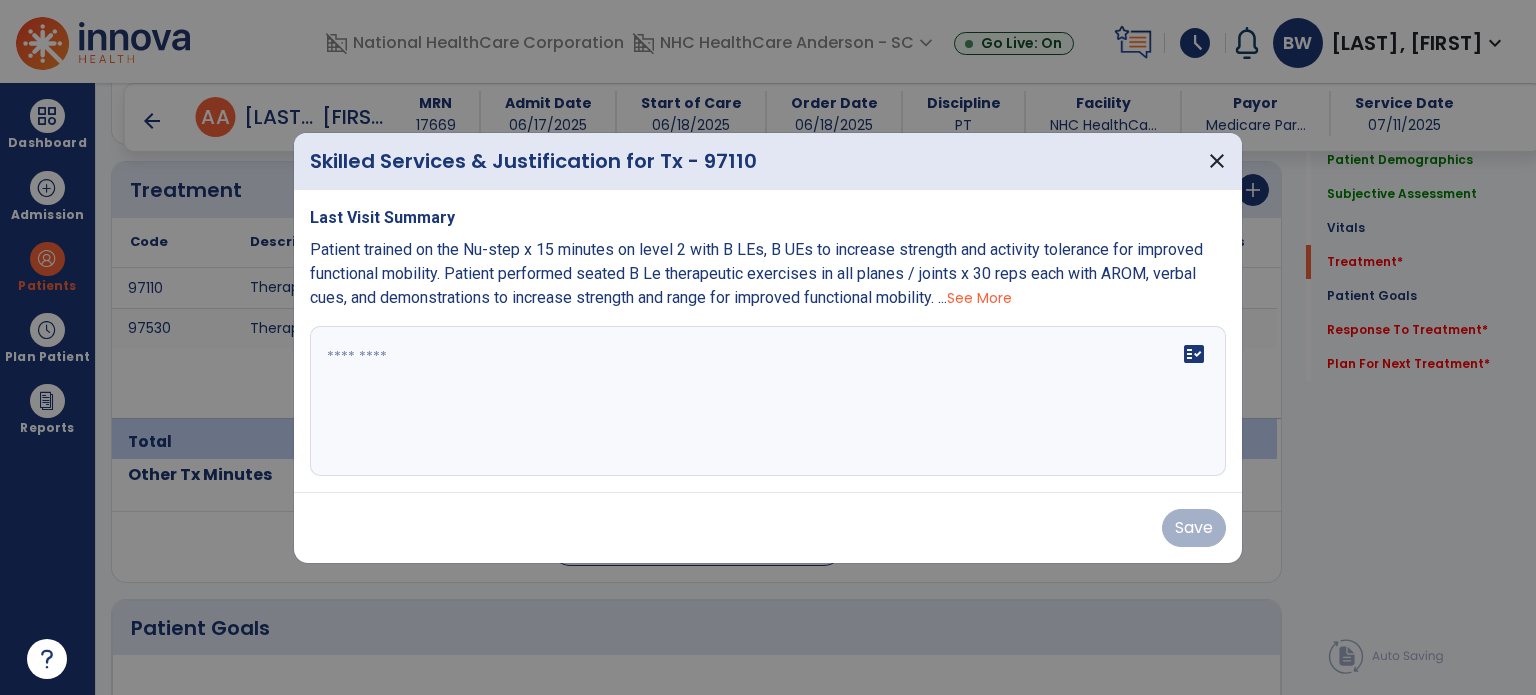 click on "See More" at bounding box center [979, 298] 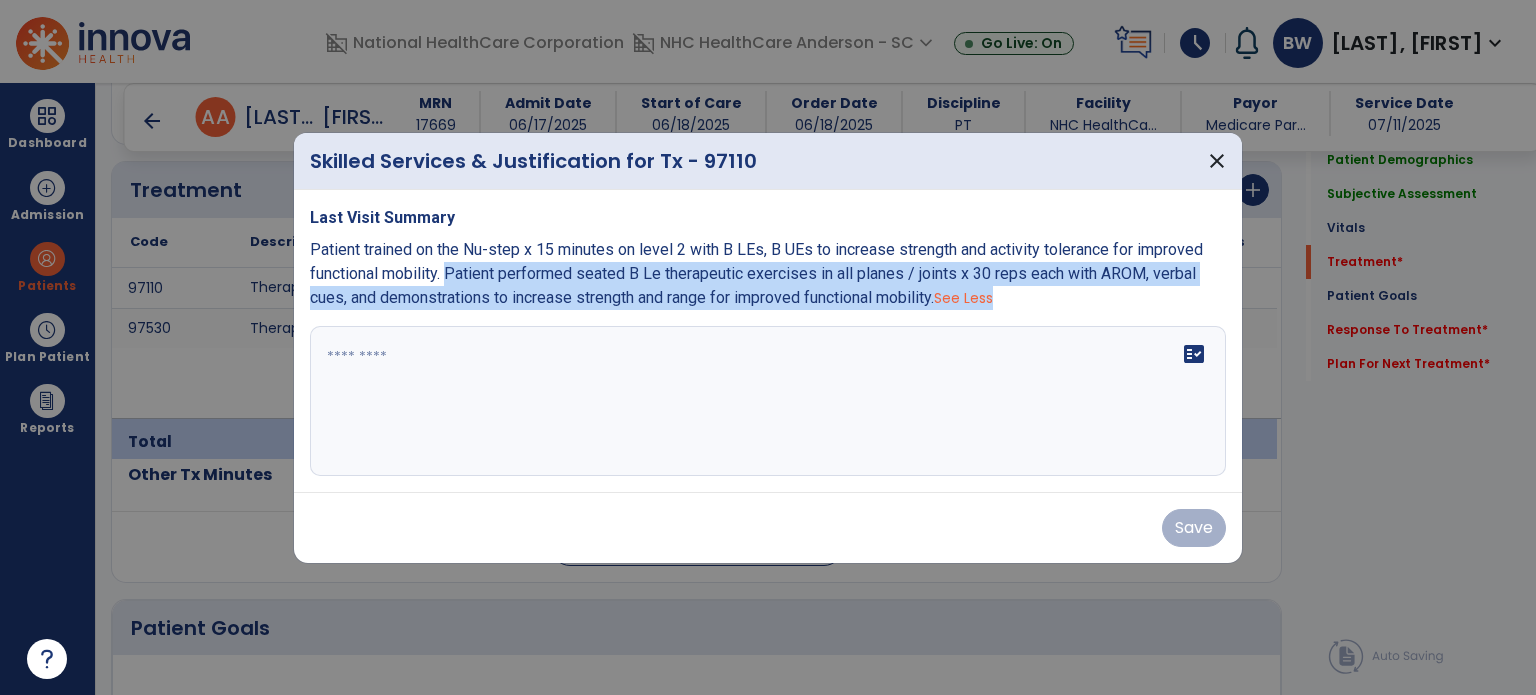 drag, startPoint x: 449, startPoint y: 275, endPoint x: 986, endPoint y: 353, distance: 542.63525 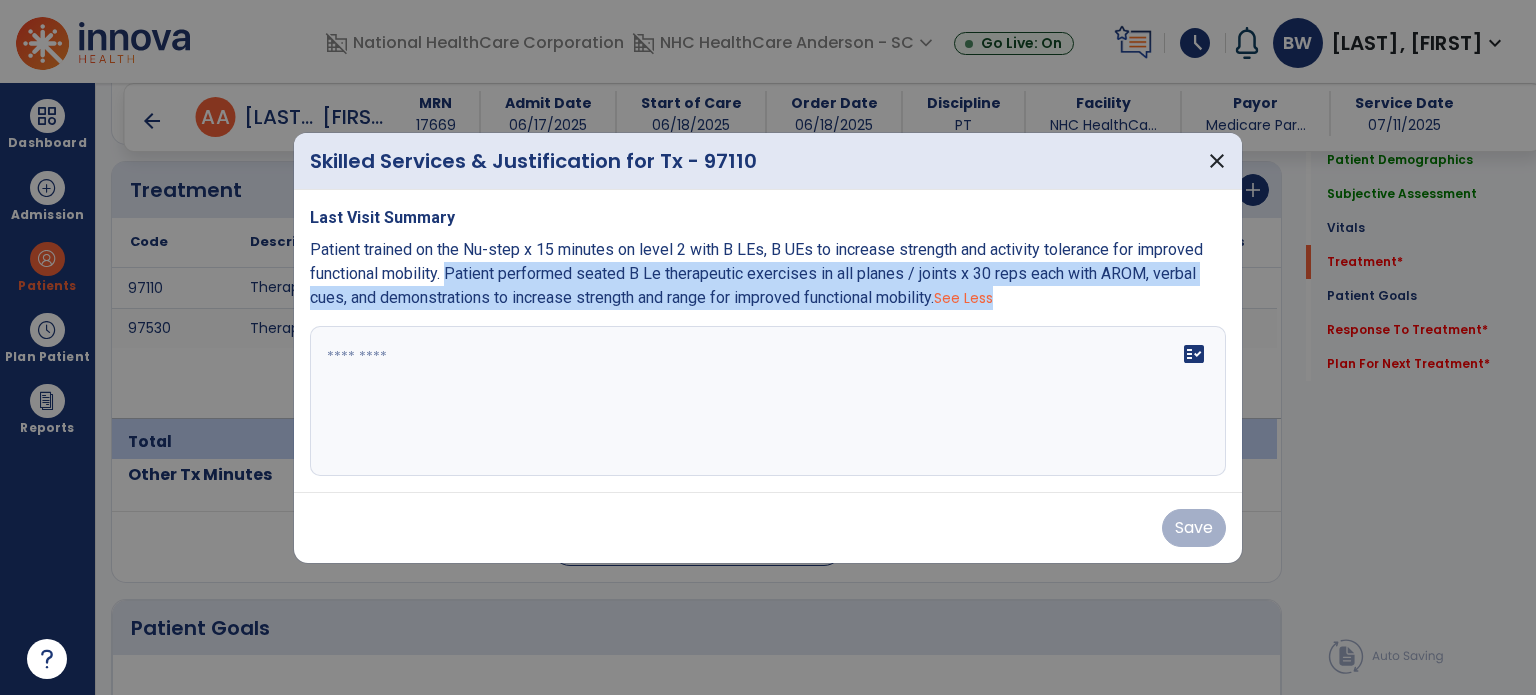 click on "Last Visit Summary Patient trained on the Nu-step x 15 minutes on level 2 with B LEs, B UEs to increase strength and activity tolerance for improved functional mobility. Patient performed seated B Le therapeutic exercises in all planes / joints x 30 reps each with AROM, verbal cues, and demonstrations to increase strength and range for improved functional mobility. See Less fact_check" at bounding box center (768, 341) 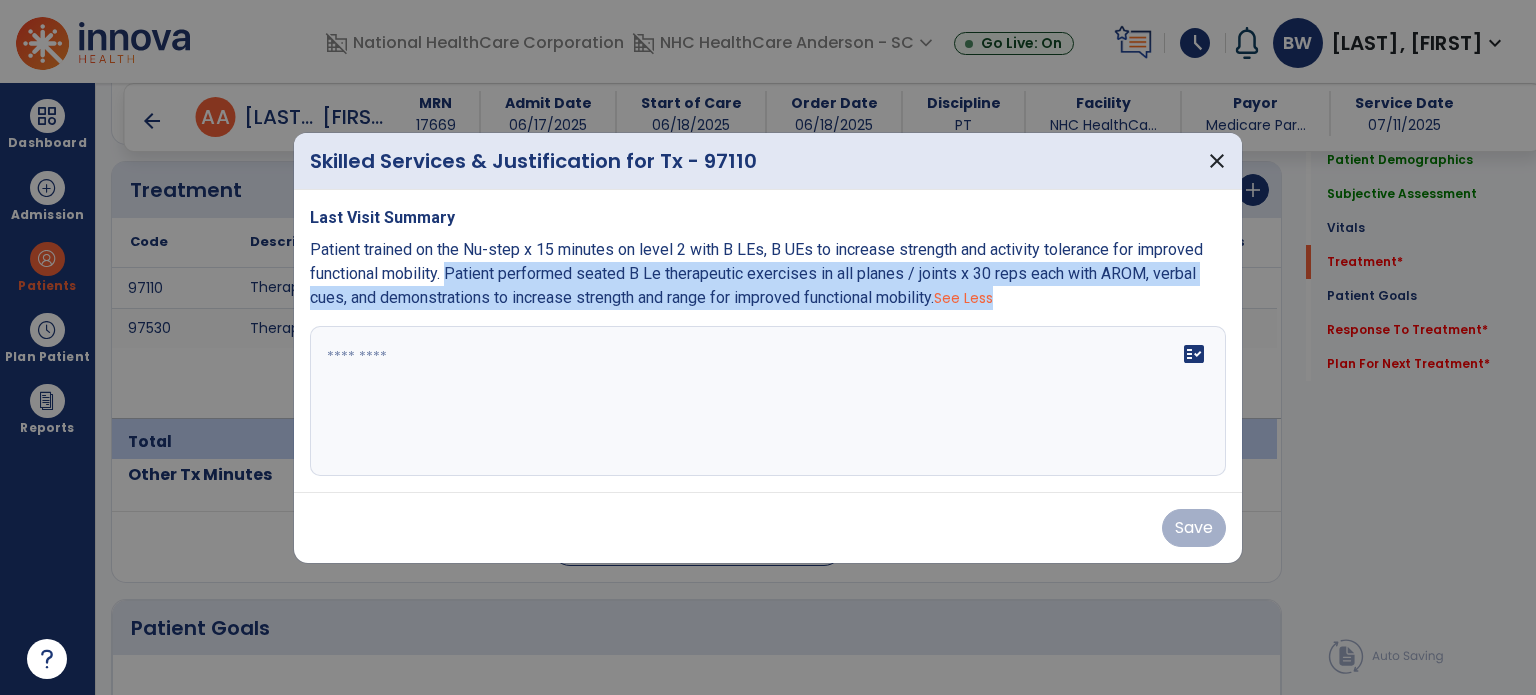 copy on "Patient performed seated B Le therapeutic exercises in all planes / joints x 30 reps each with AROM, verbal cues, and demonstrations to increase strength and range for improved functional mobility.   See Less" 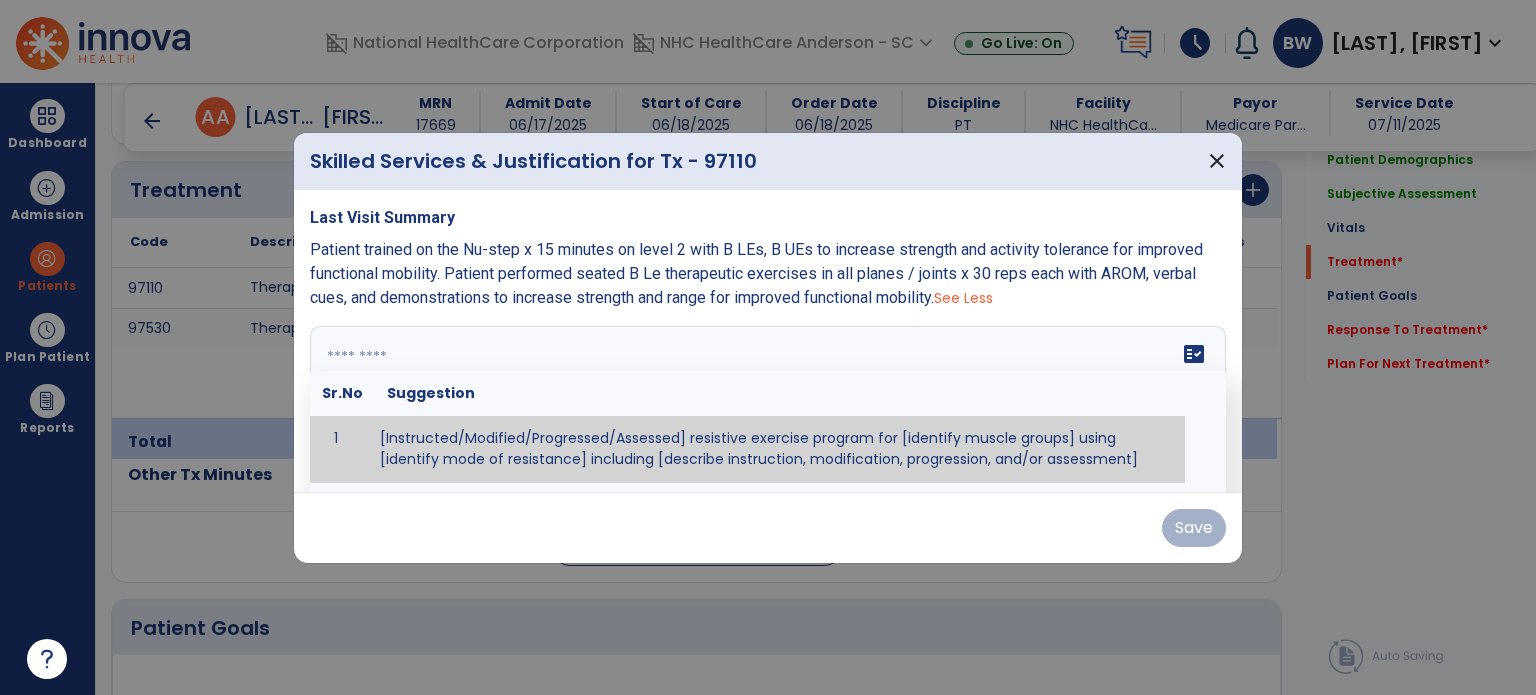 click at bounding box center (768, 401) 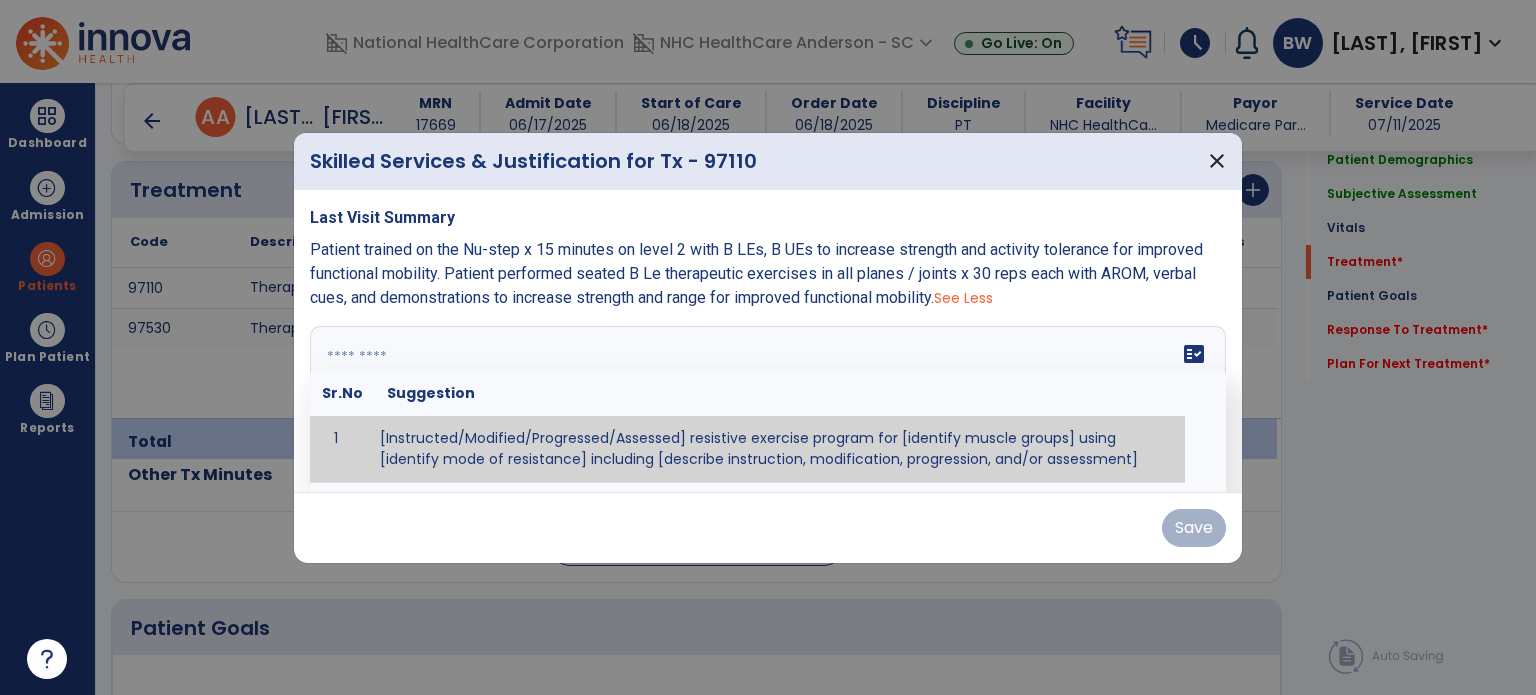 paste on "**********" 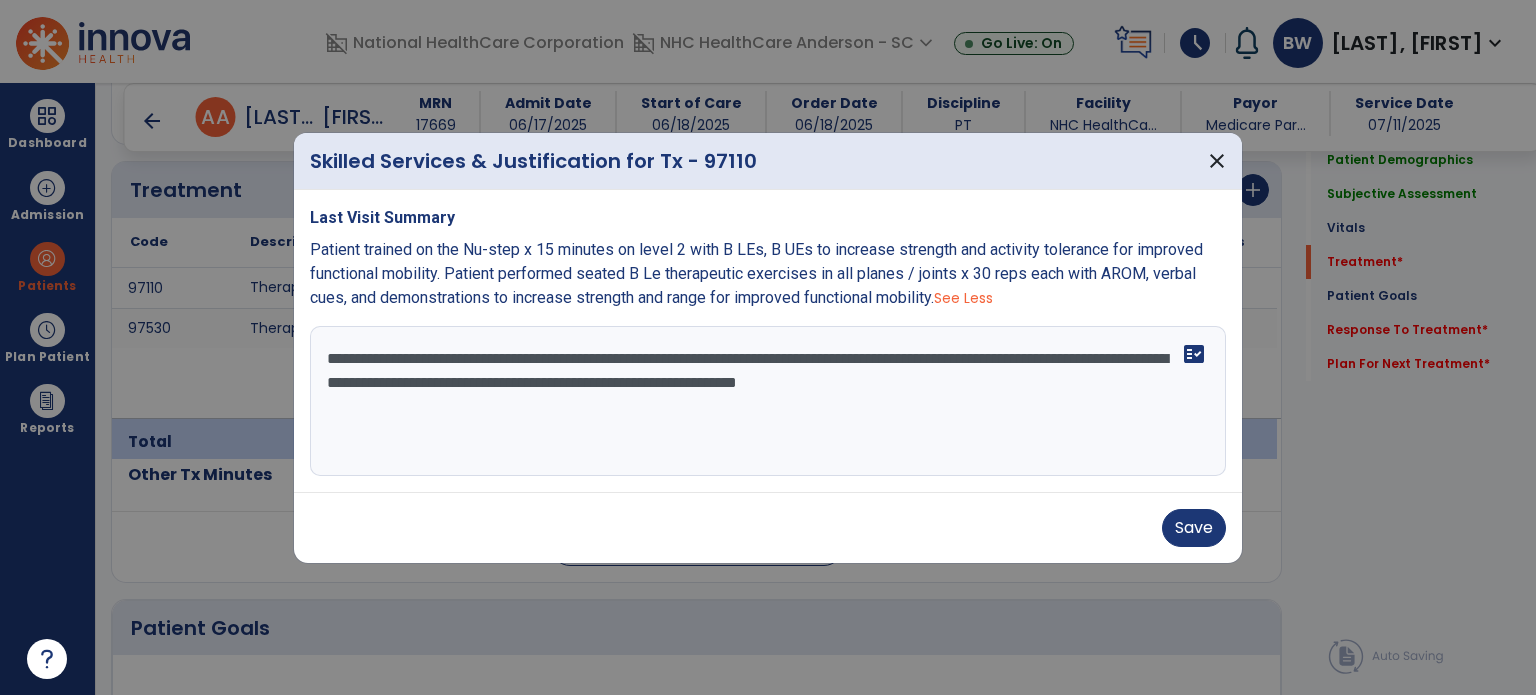 click at bounding box center [768, 347] 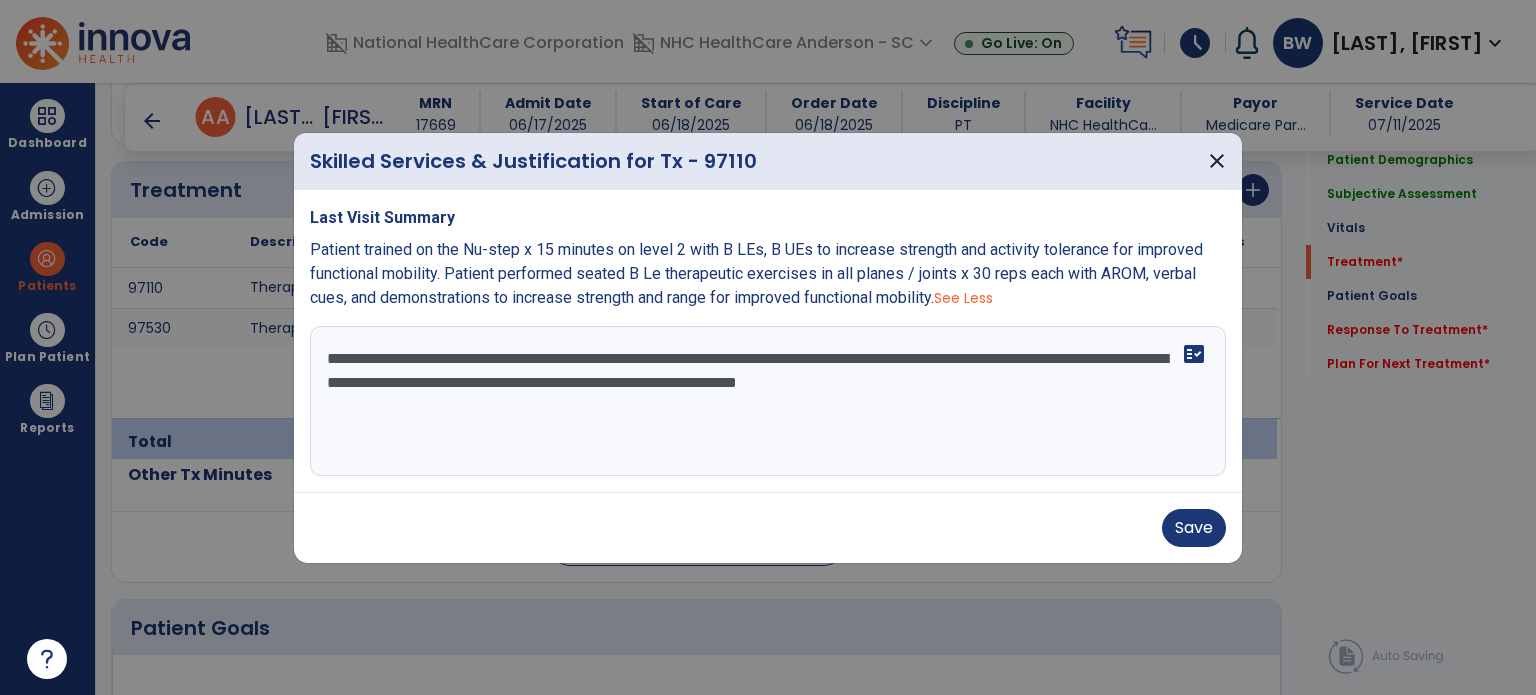 click on "**********" at bounding box center (768, 401) 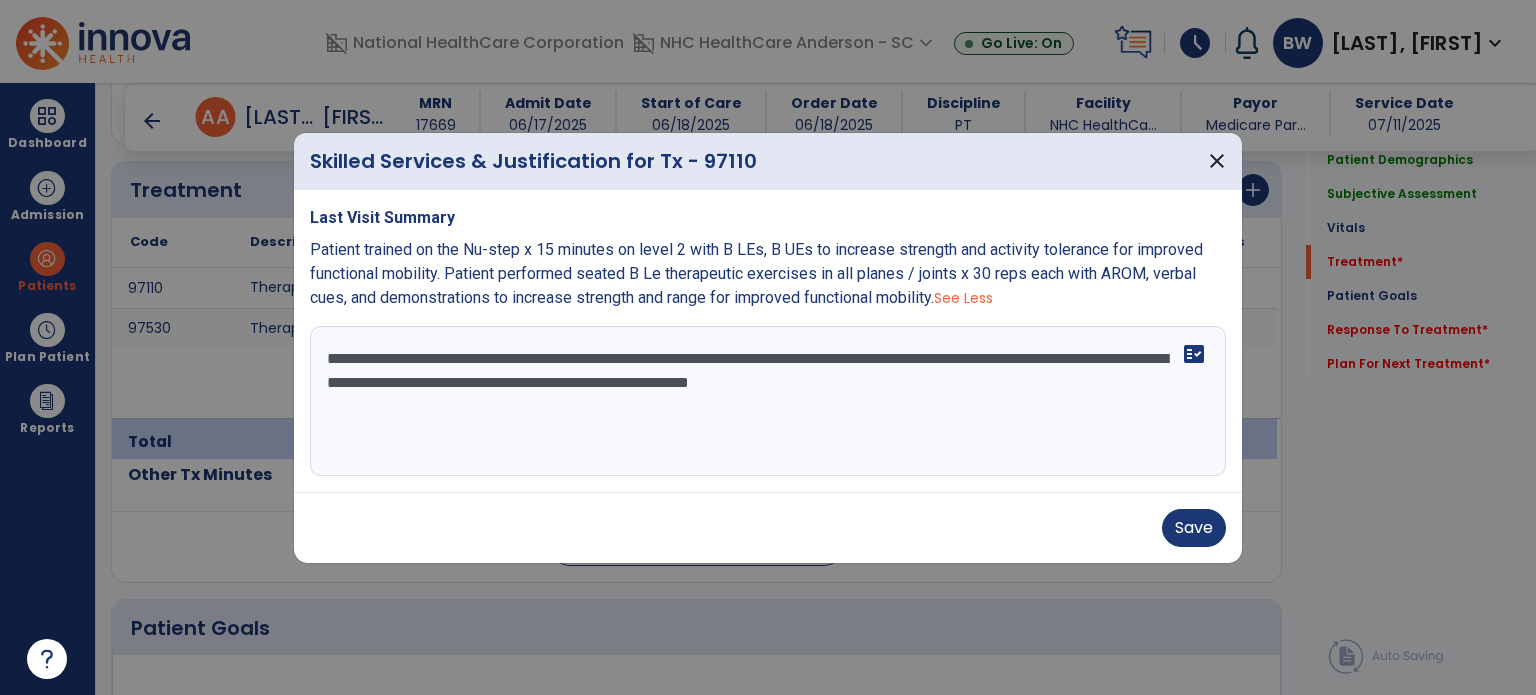 type on "**********" 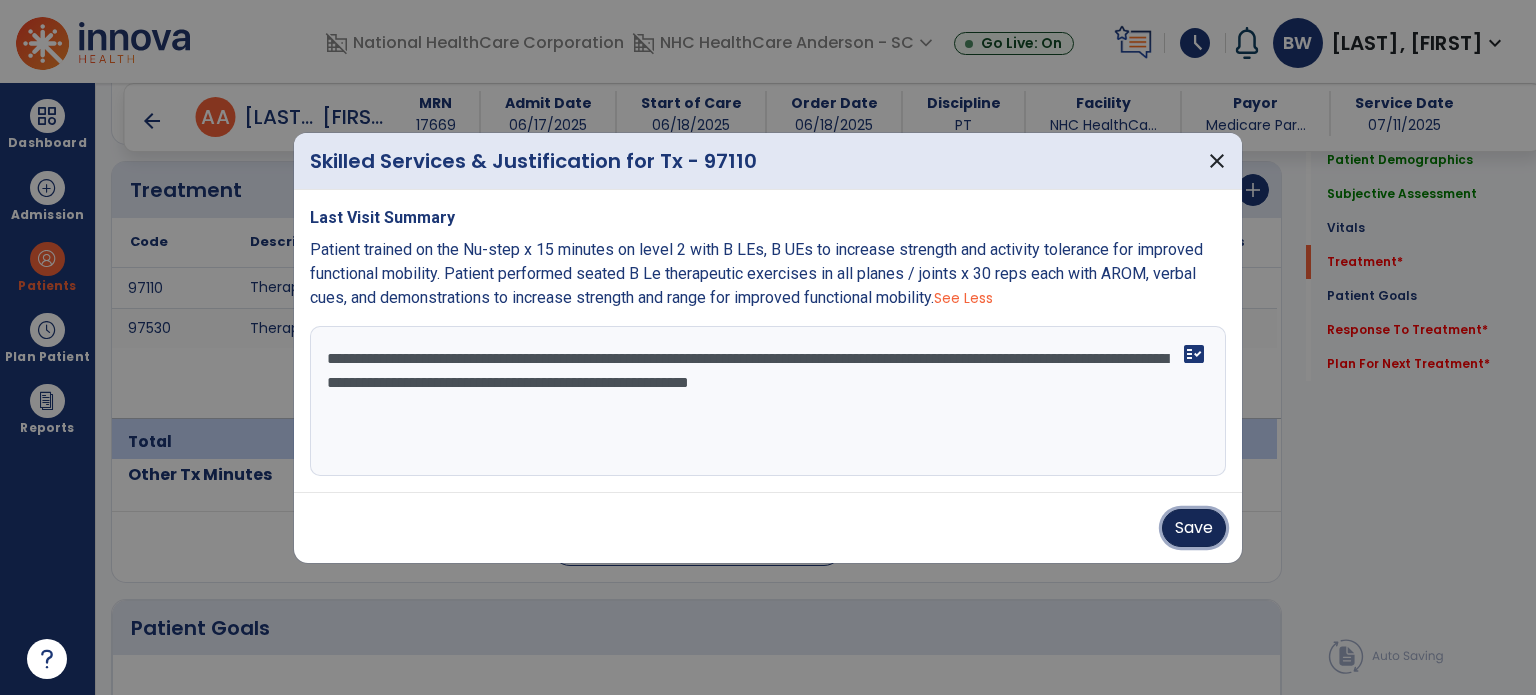 click on "Save" at bounding box center (1194, 528) 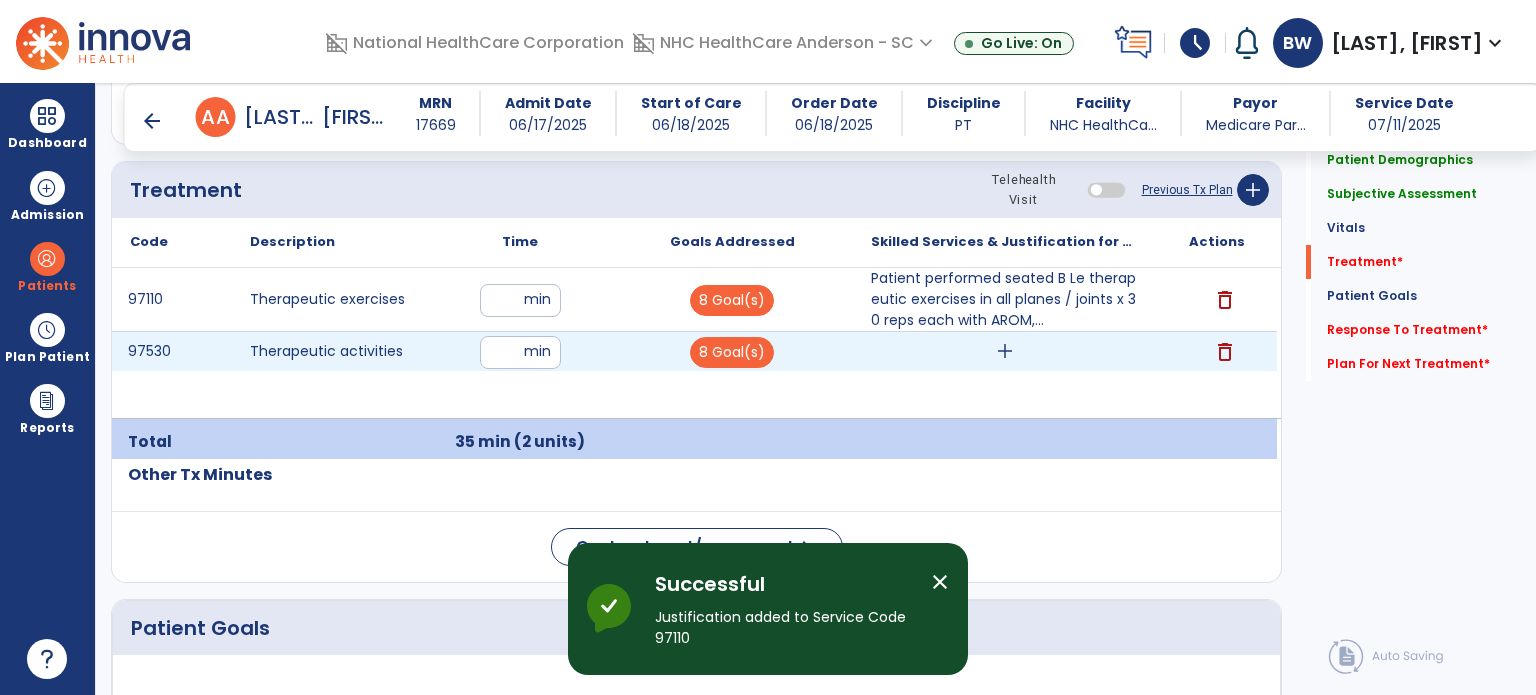 click on "add" at bounding box center (1005, 351) 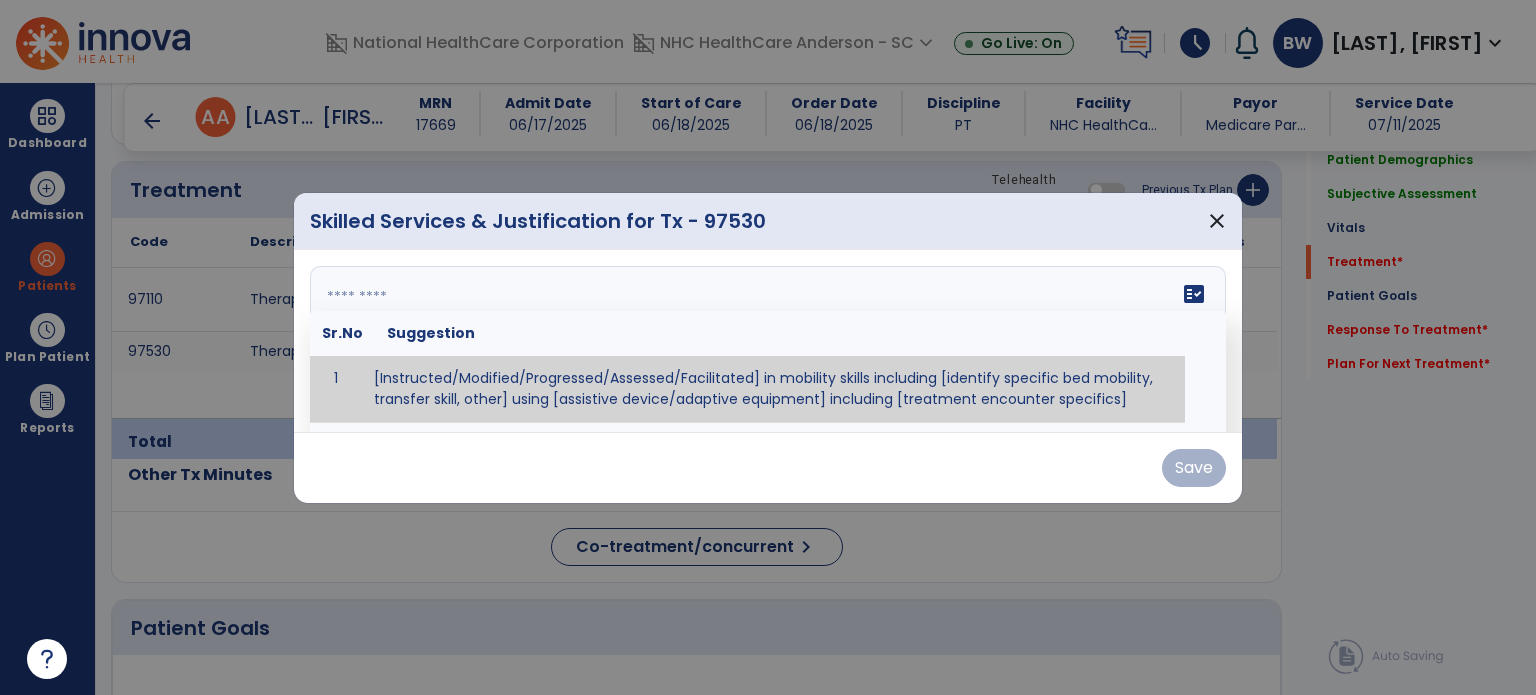 click on "fact_check  Sr.No Suggestion 1 [Instructed/Modified/Progressed/Assessed/Facilitated] in mobility skills including [identify specific bed mobility, transfer skill, other] using [assistive device/adaptive equipment] including [treatment encounter specifics]" at bounding box center (768, 341) 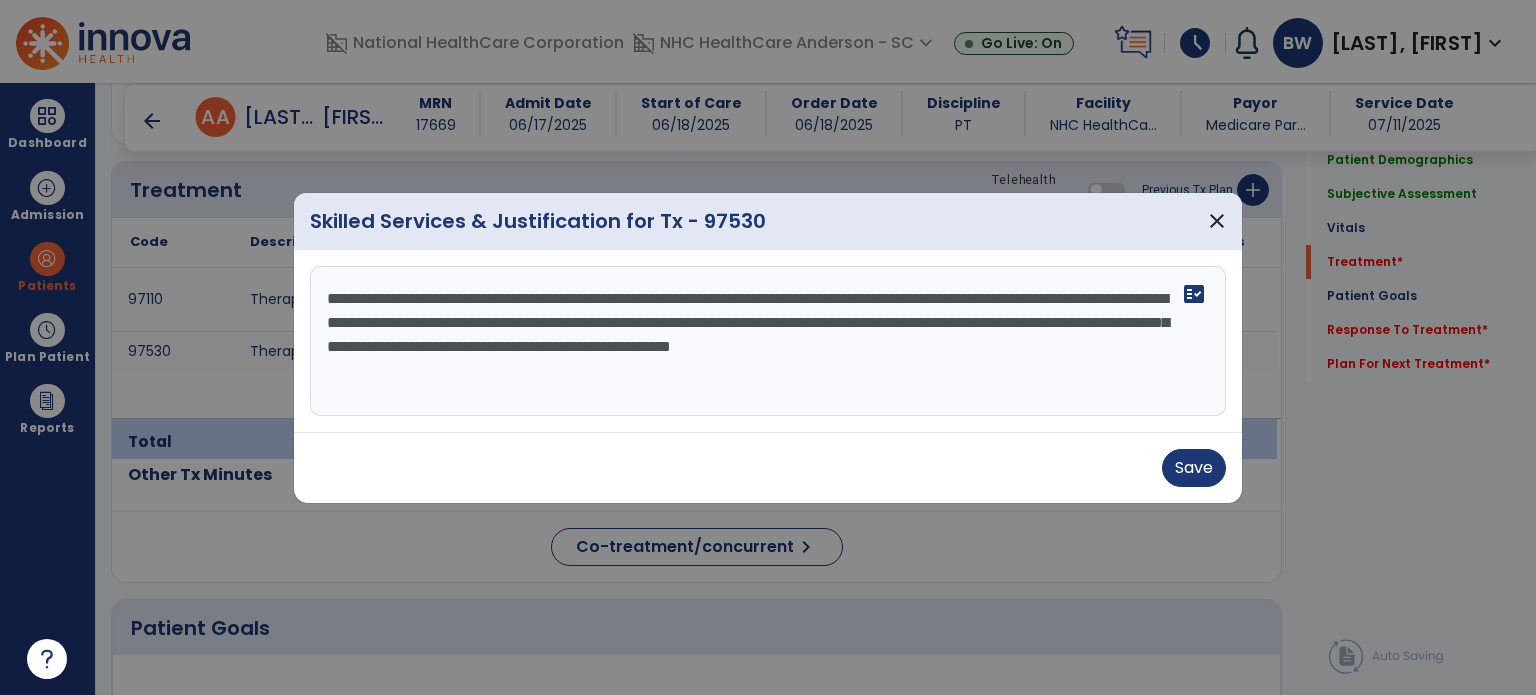 click on "**********" at bounding box center (768, 341) 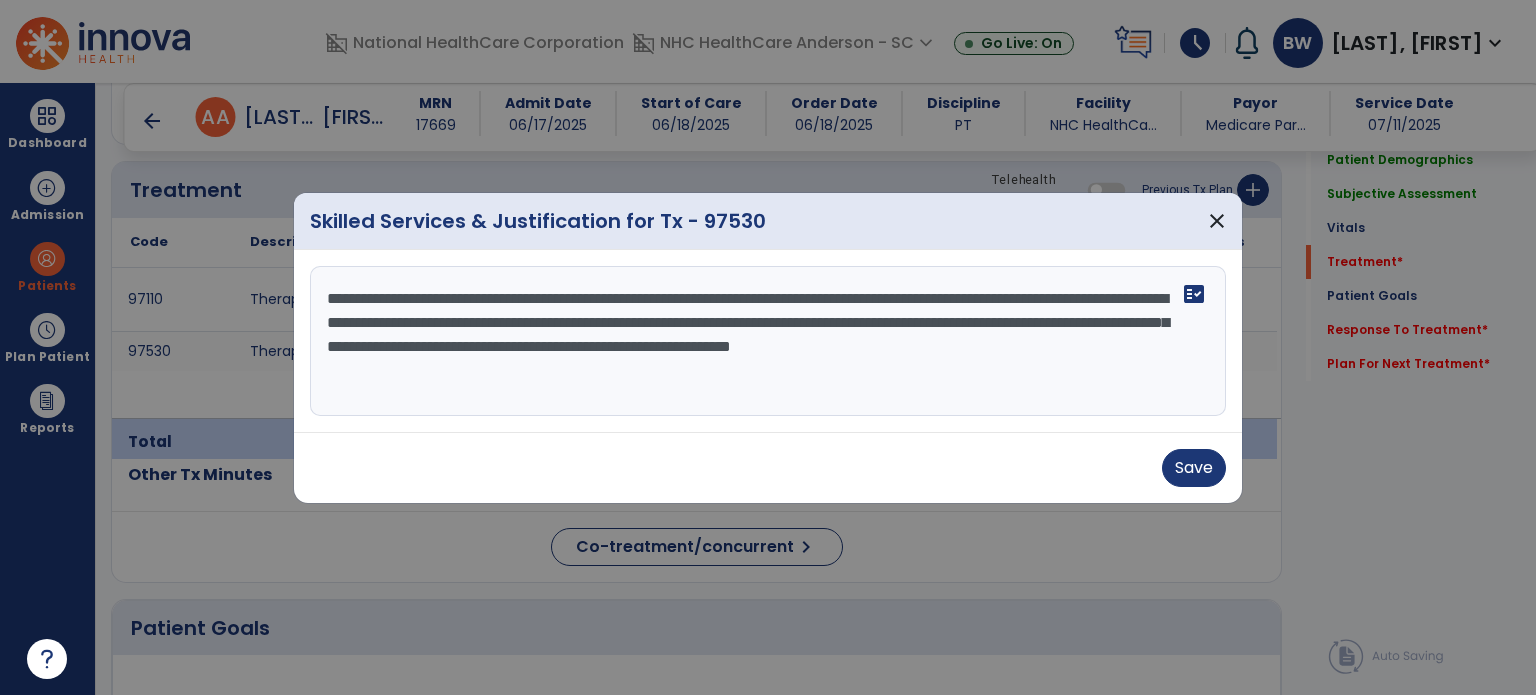 click on "**********" at bounding box center (768, 341) 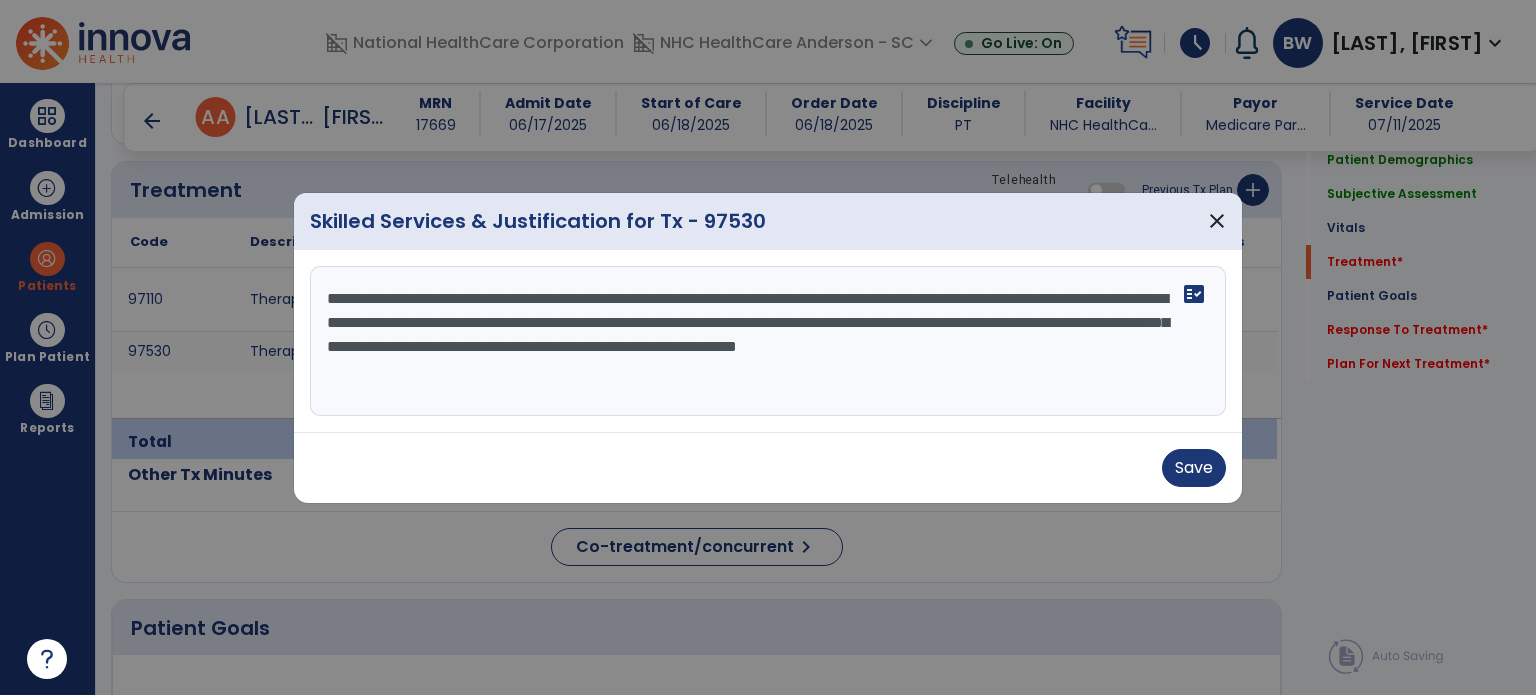 click on "**********" at bounding box center [768, 341] 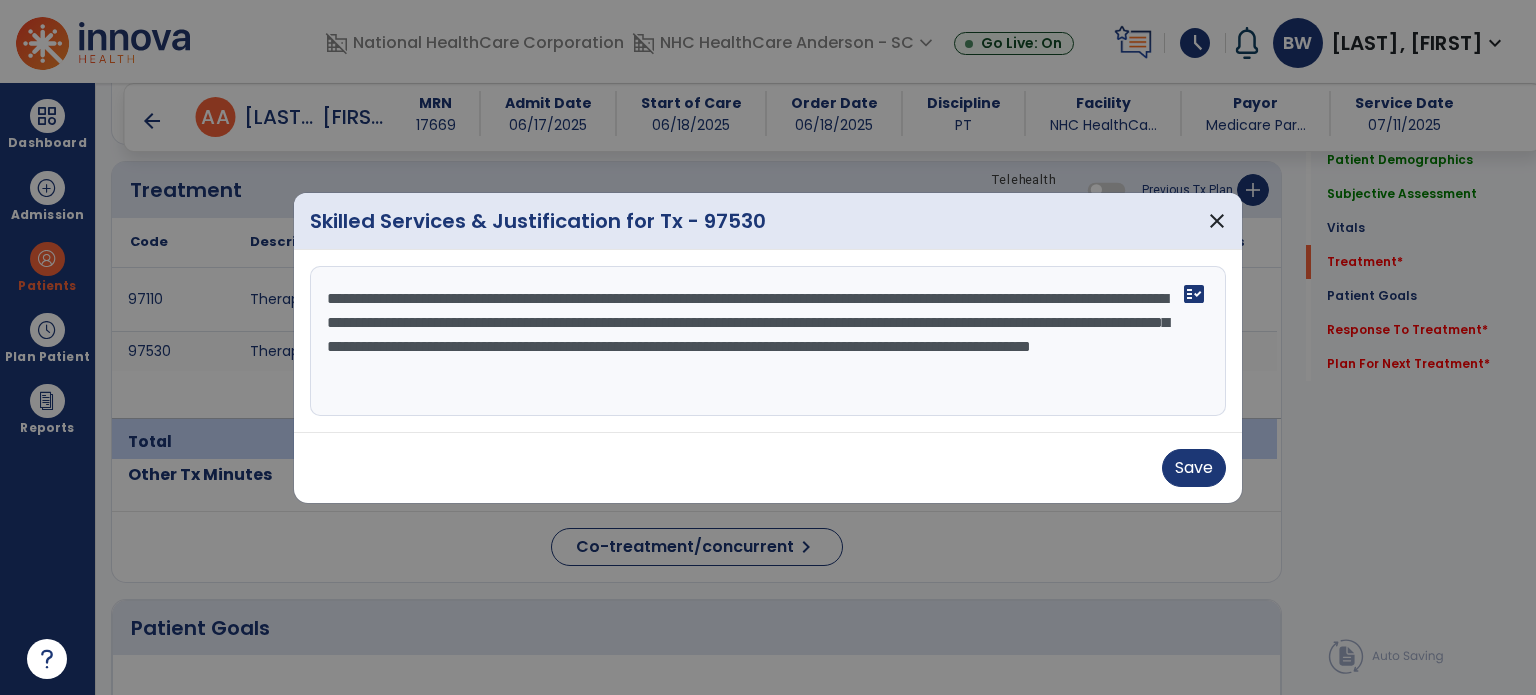 type on "**********" 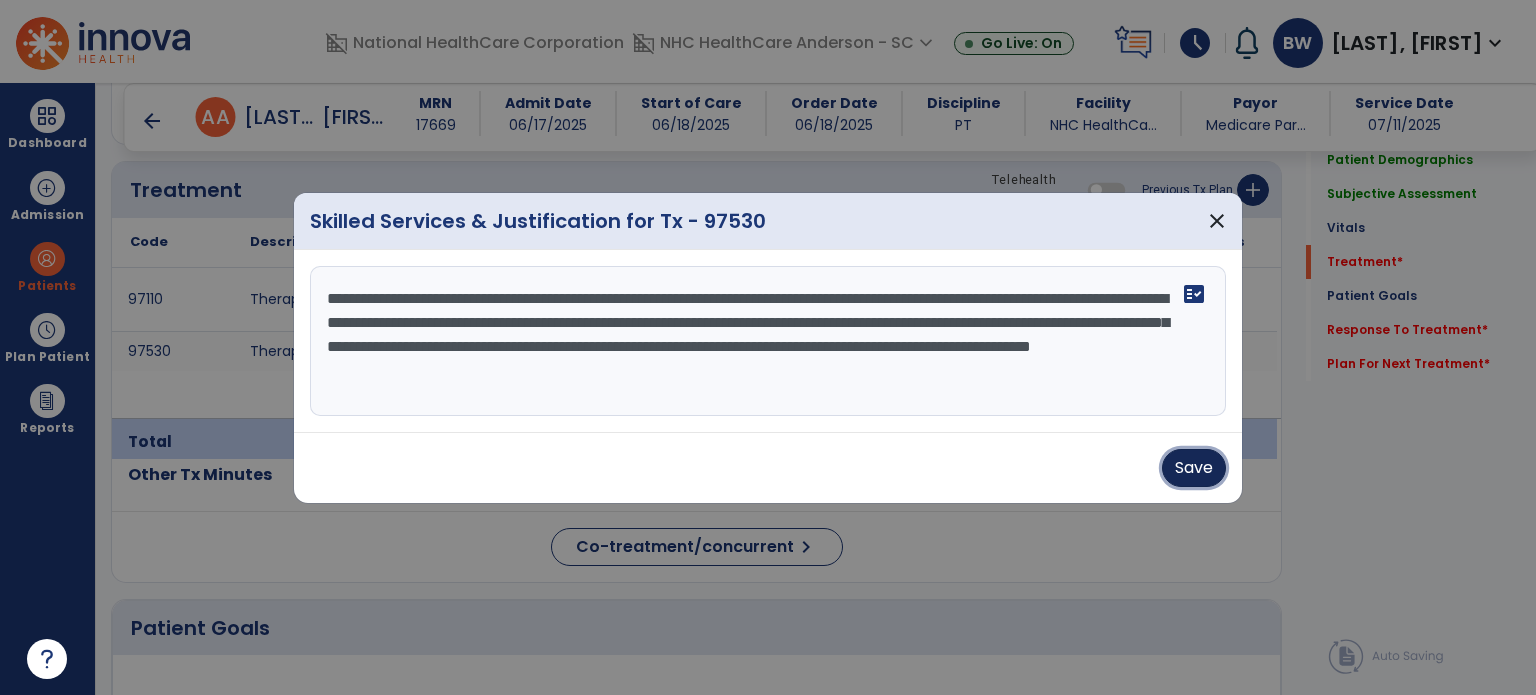 click on "Save" at bounding box center (1194, 468) 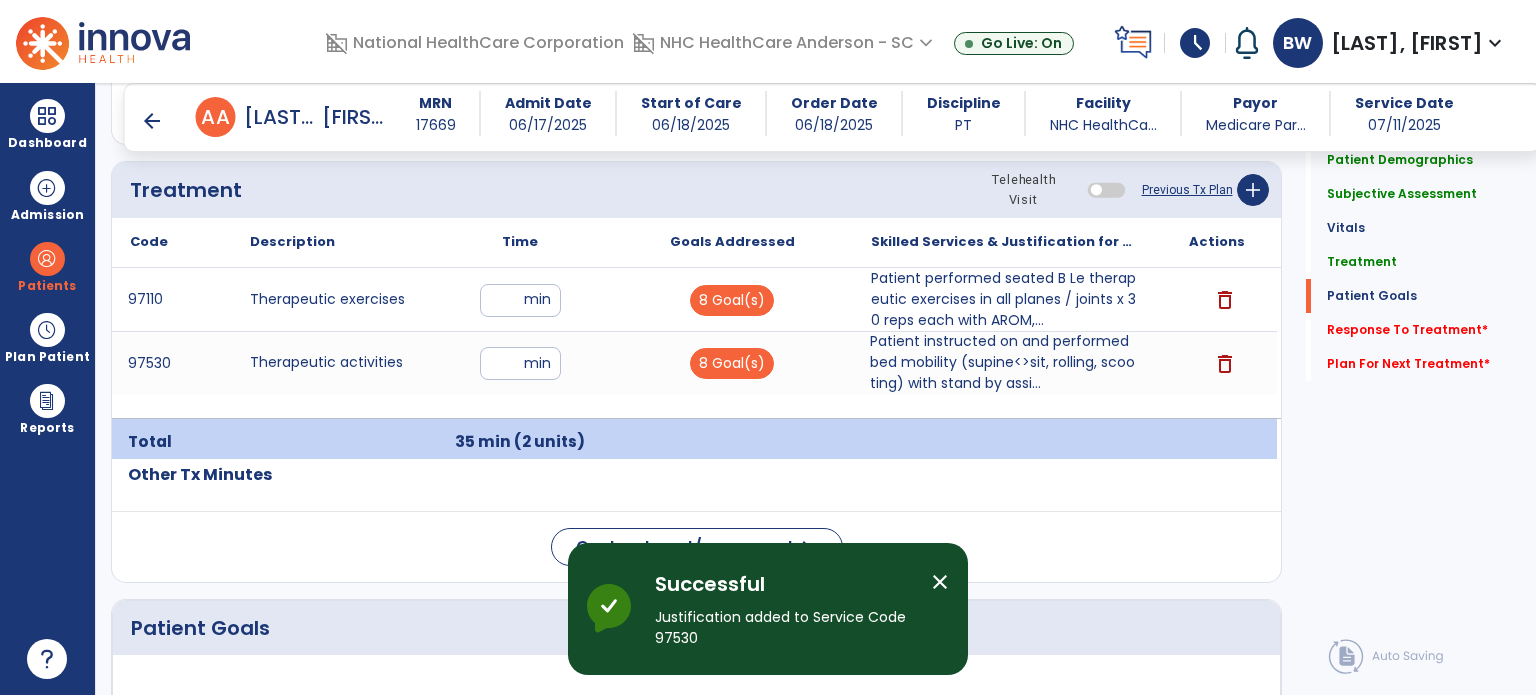 scroll, scrollTop: 3939, scrollLeft: 0, axis: vertical 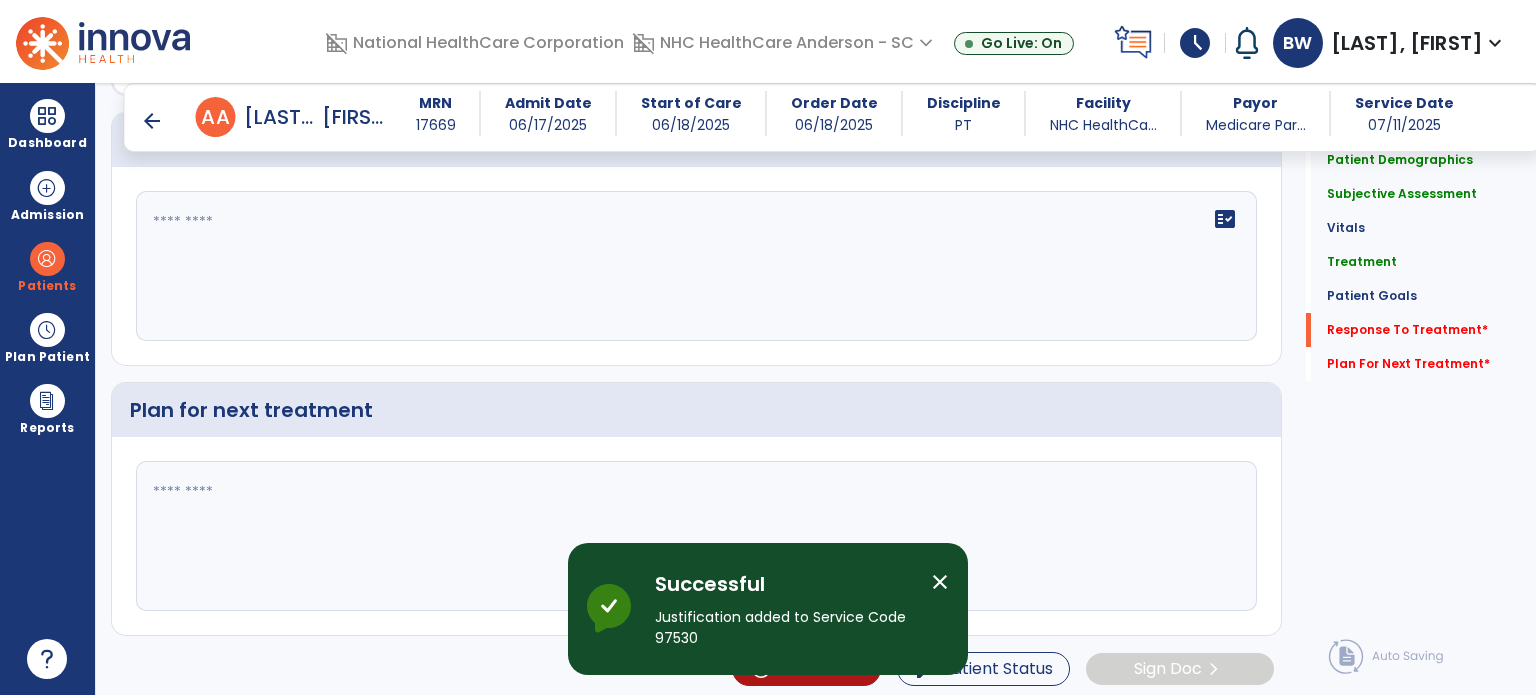 click 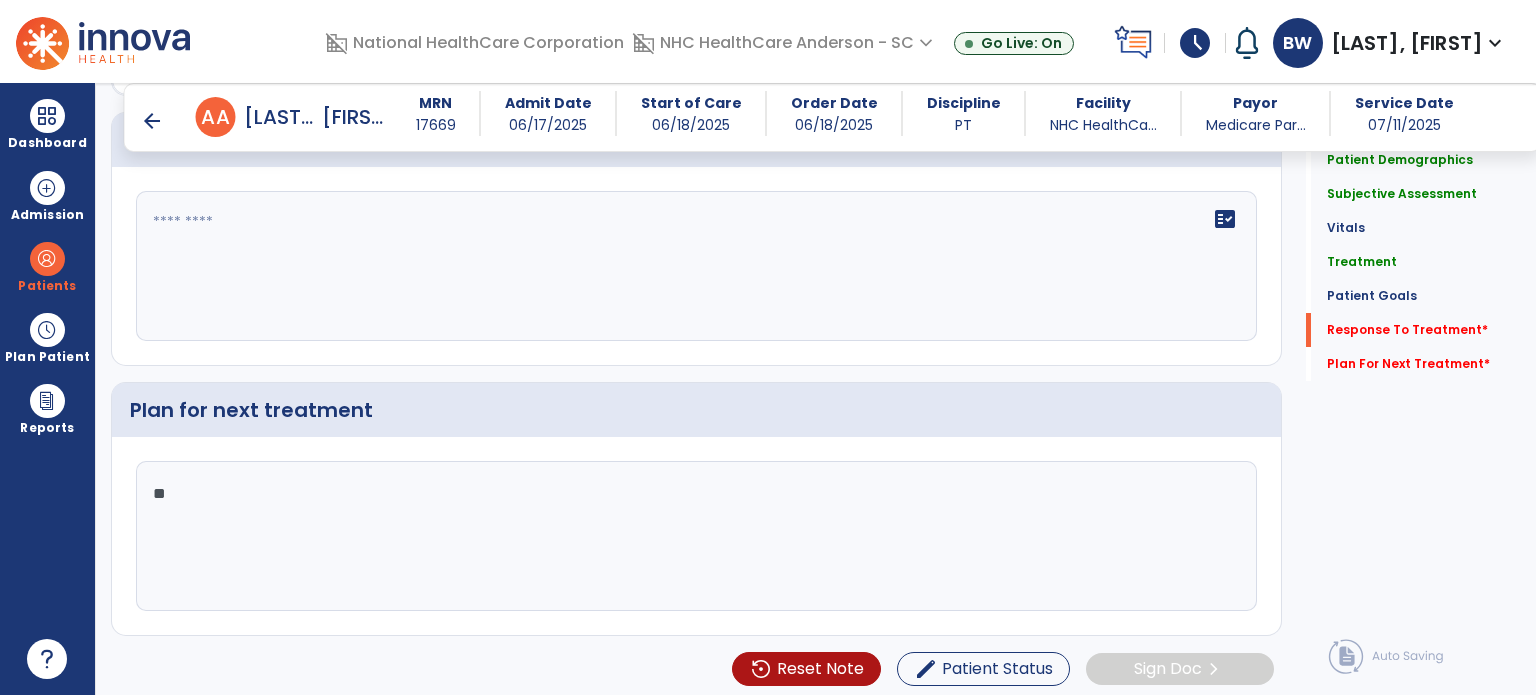 click on "**" 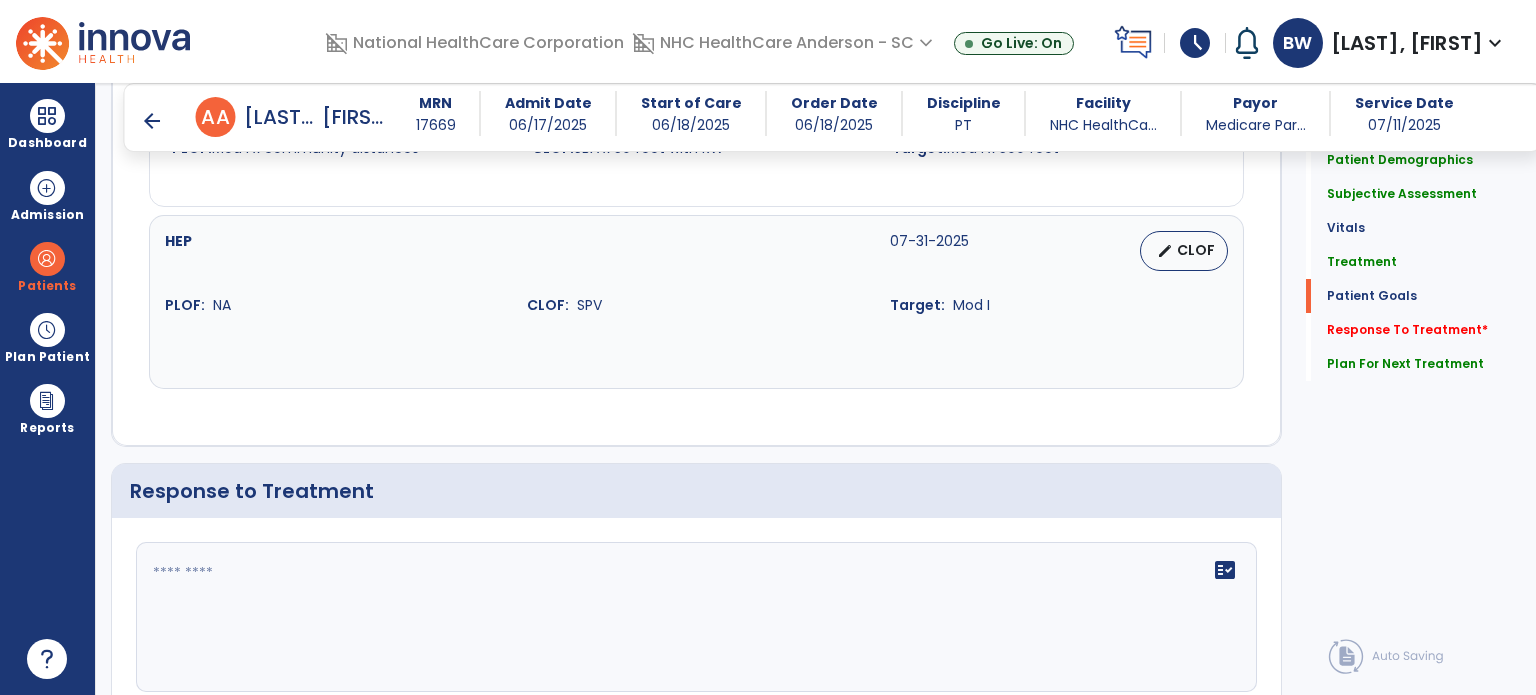 scroll, scrollTop: 3552, scrollLeft: 0, axis: vertical 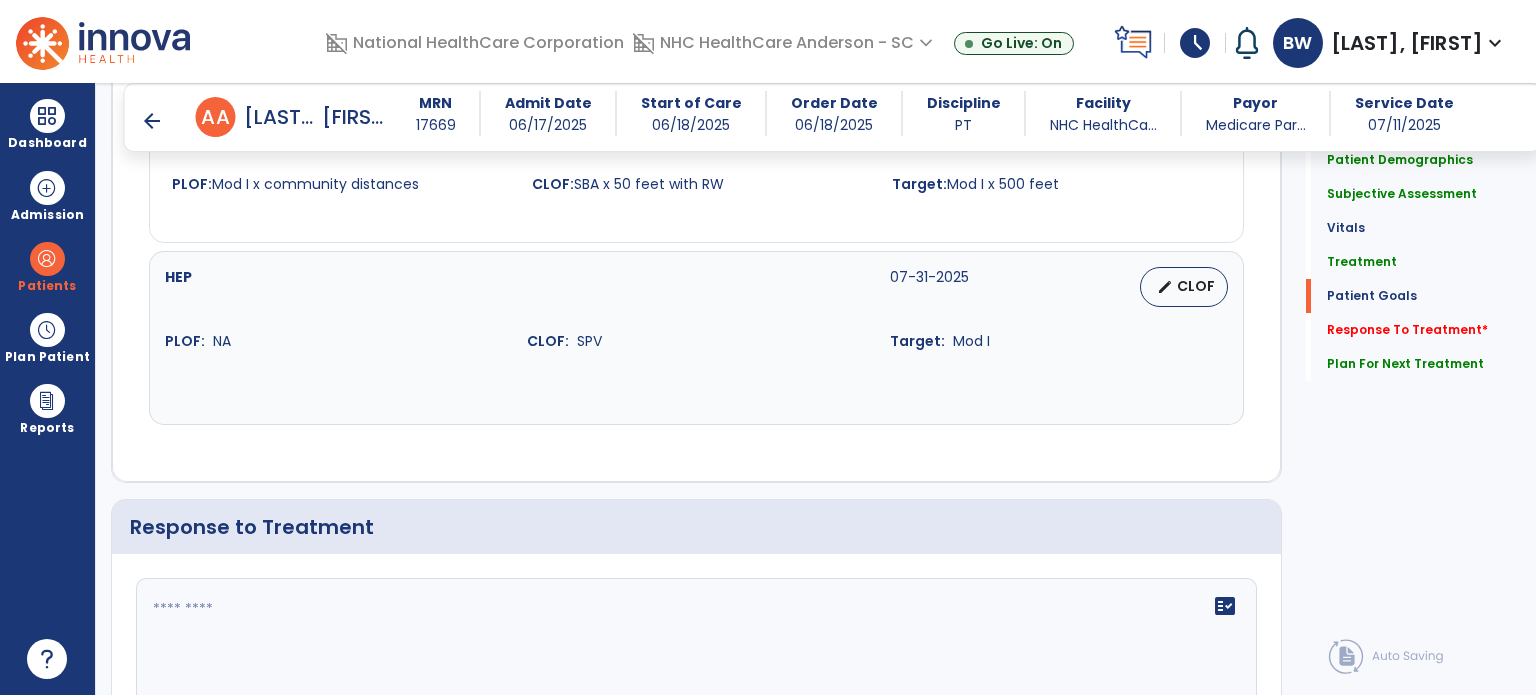 type on "**********" 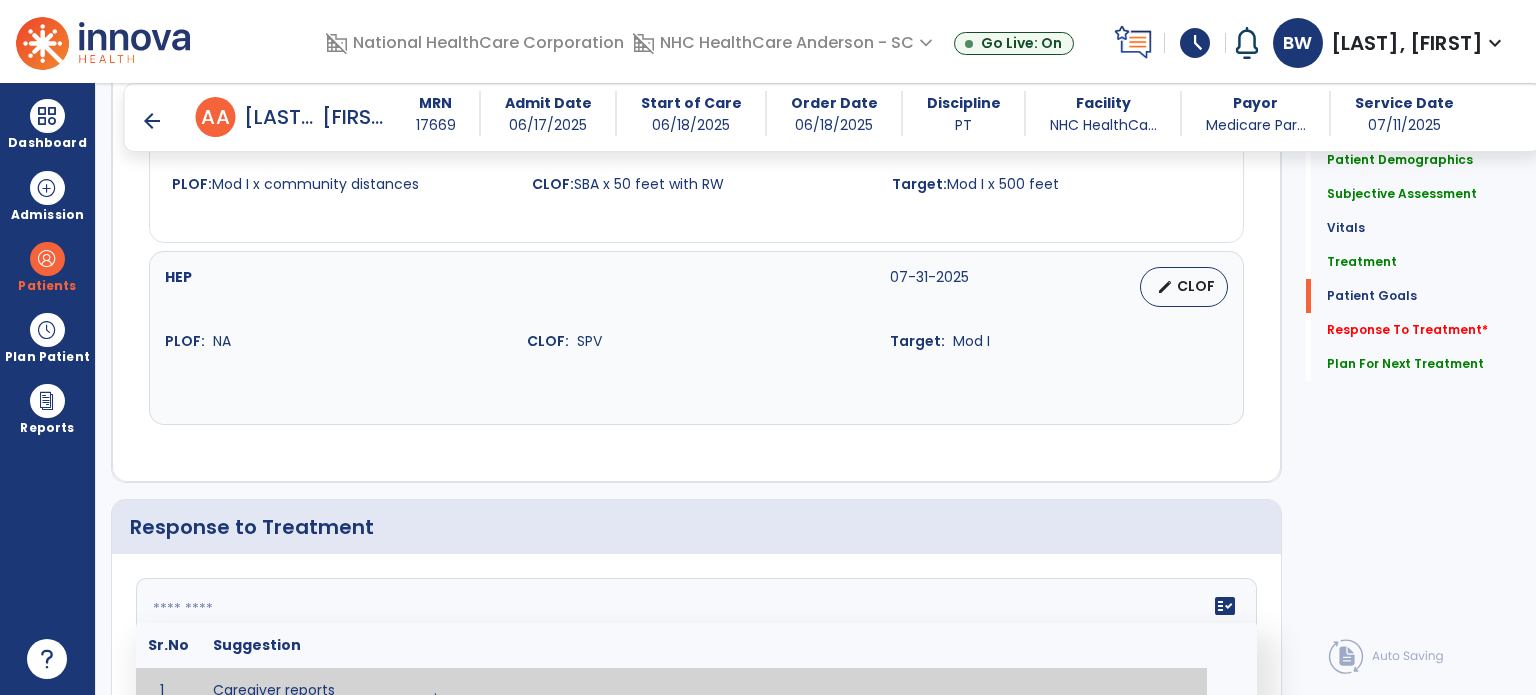 click on "fact_check  Sr.No Suggestion 1 Caregiver reports___________. 2 Change in ________ status has resulted in setback in_______due to ________, requiring patient to need more assist for __________.   Treatment plan adjustments to be made include________.  Progress towards goals is expected to continue due to_________. 3 Decreased pain in __________ to [LEVEL] in response to [MODALITY/TREATMENT] allows for improvement in _________. 4 Functional gains in _______ have impacted the patient's ability to perform_________ with a reduction in assist levels to_________. 5 Functional progress this week has been significant due to__________. 6 Gains in ________ have improved the patient's ability to perform ______with decreased levels of assist to___________. 7 Improvement in ________allows patient to tolerate higher levels of challenges in_________. 8 Pain in [AREA] has decreased to [LEVEL] in response to [TREATMENT/MODALITY], allowing fore ease in completing__________. 9 10 11 12 13 14 15 16 17 18 19 20 21" 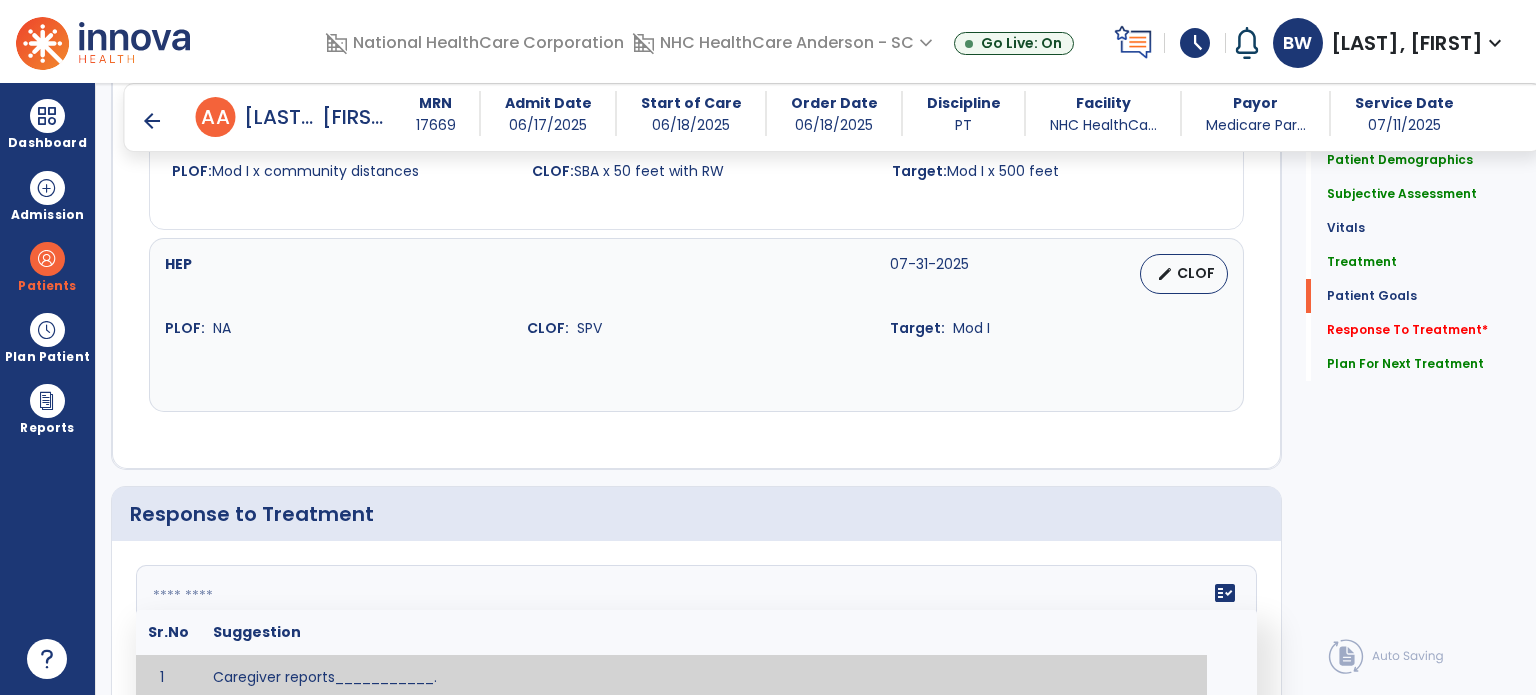 click on "fact_check  Sr.No Suggestion 1 Caregiver reports___________. 2 Change in ________ status has resulted in setback in_______due to ________, requiring patient to need more assist for __________.   Treatment plan adjustments to be made include________.  Progress towards goals is expected to continue due to_________. 3 Decreased pain in __________ to [LEVEL] in response to [MODALITY/TREATMENT] allows for improvement in _________. 4 Functional gains in _______ have impacted the patient's ability to perform_________ with a reduction in assist levels to_________. 5 Functional progress this week has been significant due to__________. 6 Gains in ________ have improved the patient's ability to perform ______with decreased levels of assist to___________. 7 Improvement in ________allows patient to tolerate higher levels of challenges in_________. 8 Pain in [AREA] has decreased to [LEVEL] in response to [TREATMENT/MODALITY], allowing fore ease in completing__________. 9 10 11 12 13 14 15 16 17 18 19 20 21" 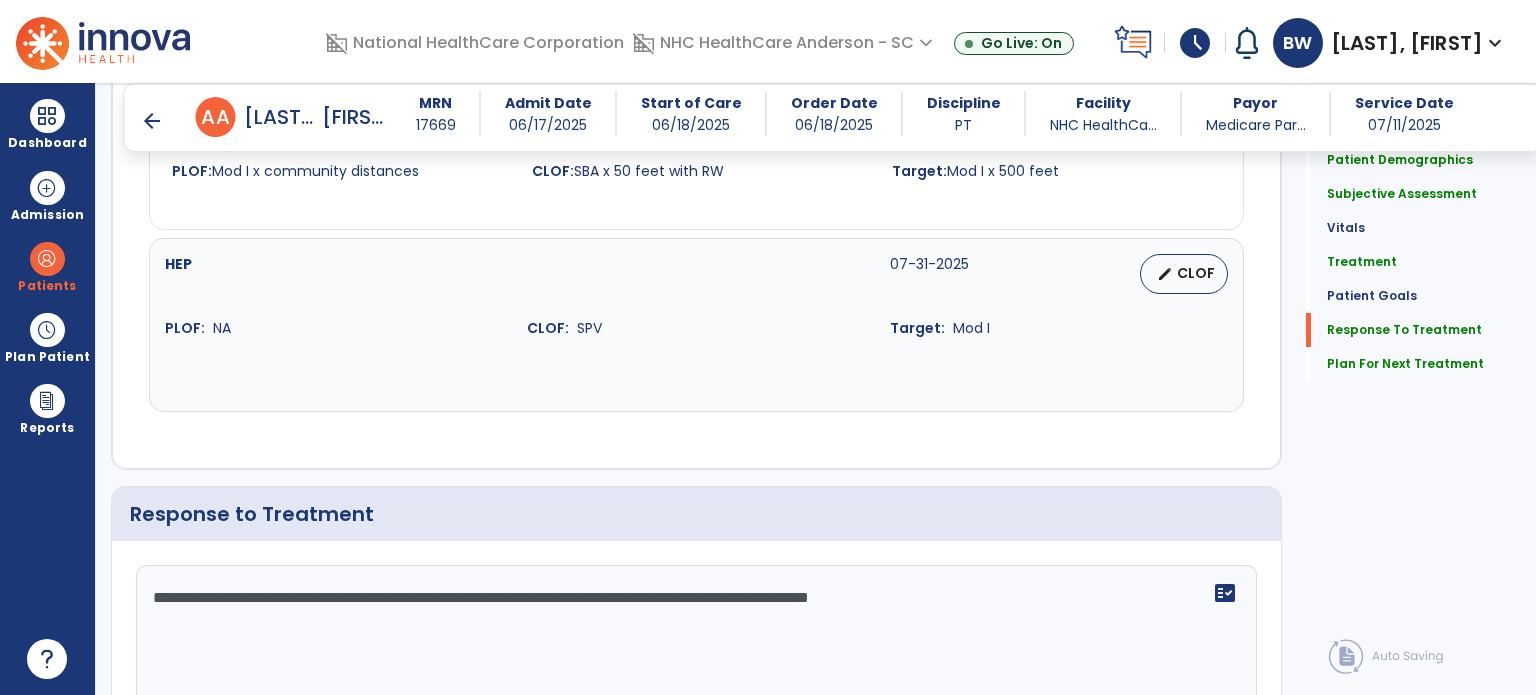 scroll, scrollTop: 3939, scrollLeft: 0, axis: vertical 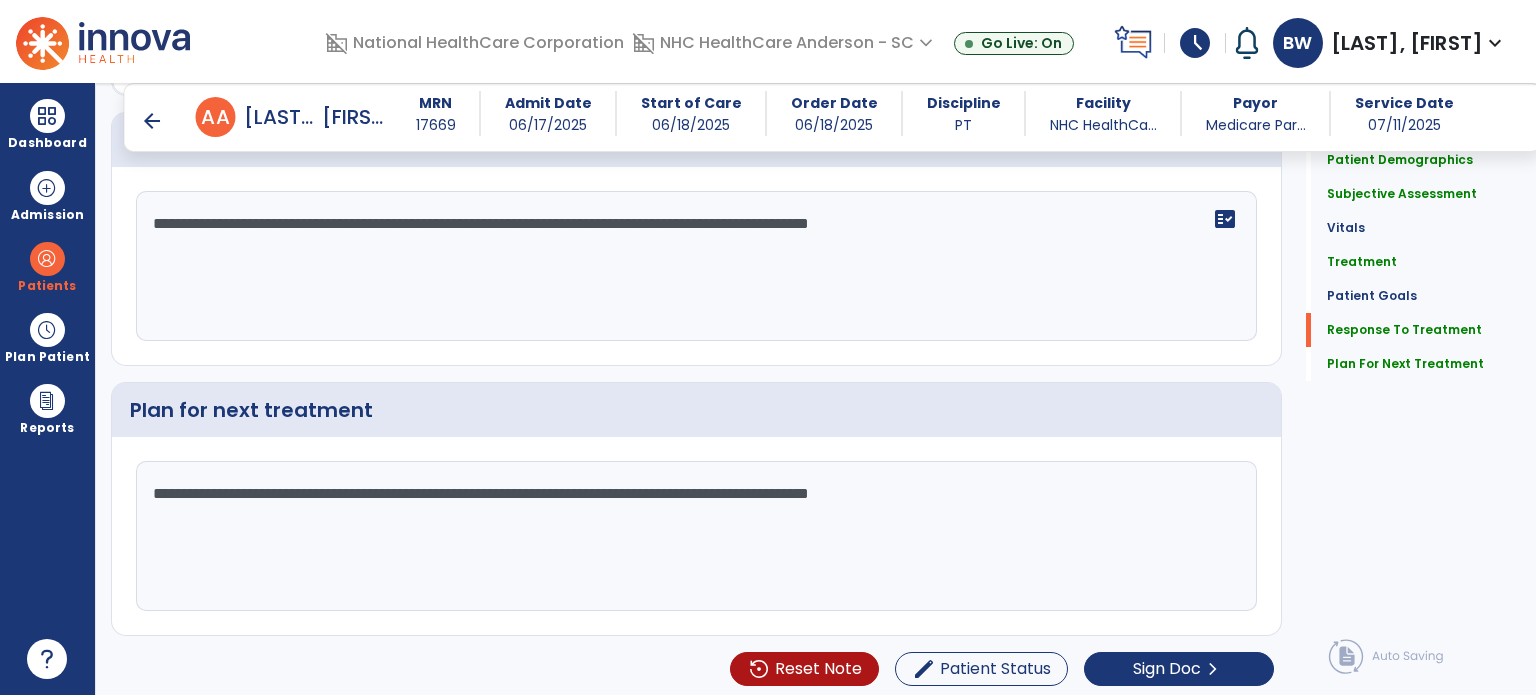 type on "**********" 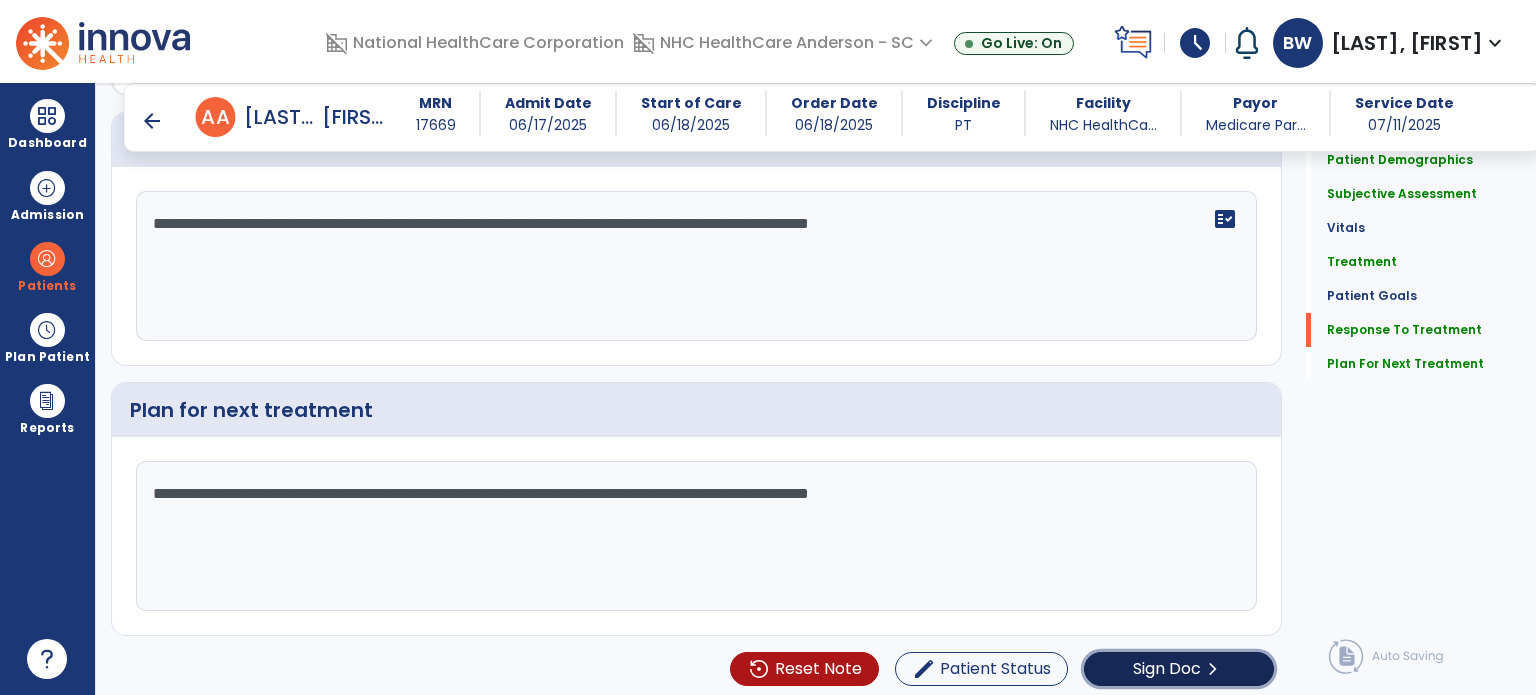 click on "Sign Doc" 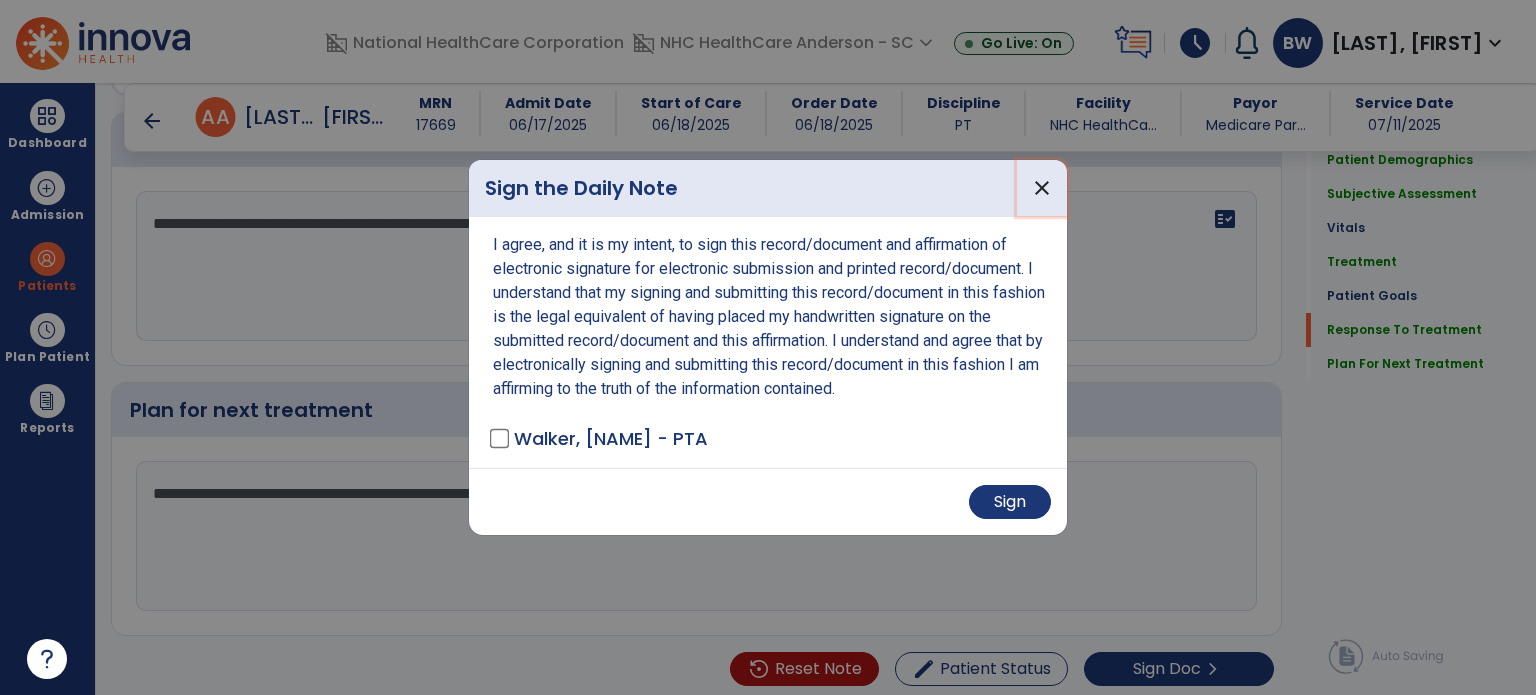 click on "close" at bounding box center [1042, 188] 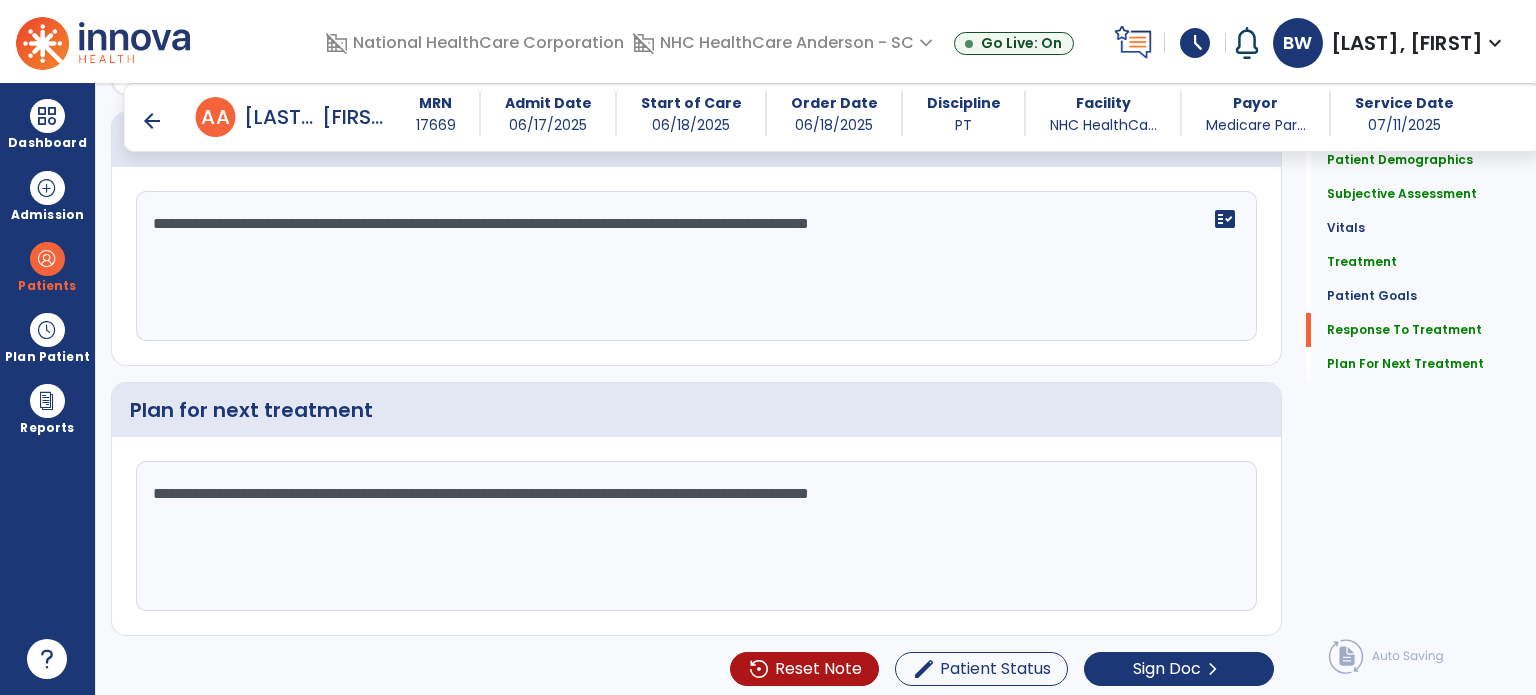 click on "arrow_back   Daily Note   arrow_back      A  A  [LAST], [FIRST] MRN [NUMBER] Admit Date [DATE] Start of Care [DATE] Order Date [DATE] Discipline PT Facility NHC HealthCa... Payor Medicare Par... Service Date [DATE] Patient Demographics  Medical Diagnosis   Treatment Diagnosis   Precautions   Contraindications
Code
Description" at bounding box center (816, 389) 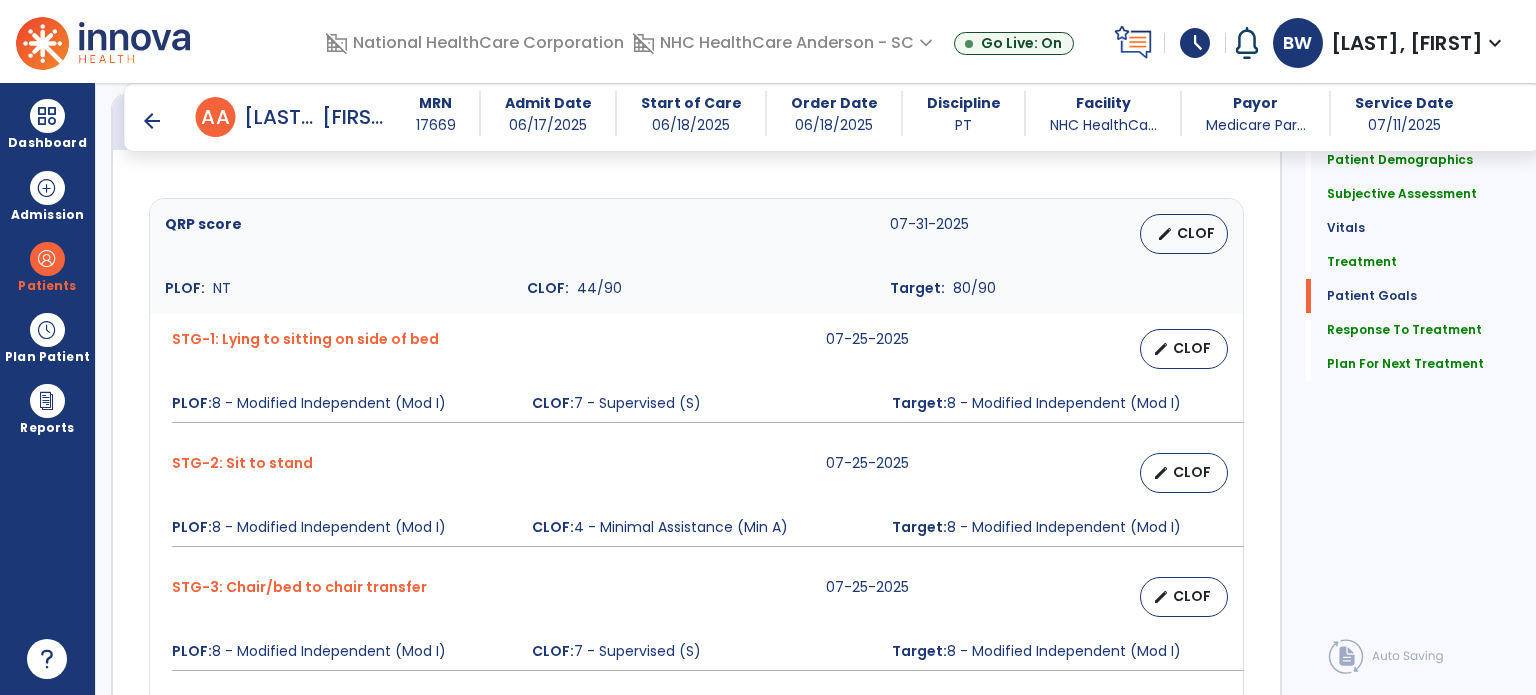 scroll, scrollTop: 2707, scrollLeft: 0, axis: vertical 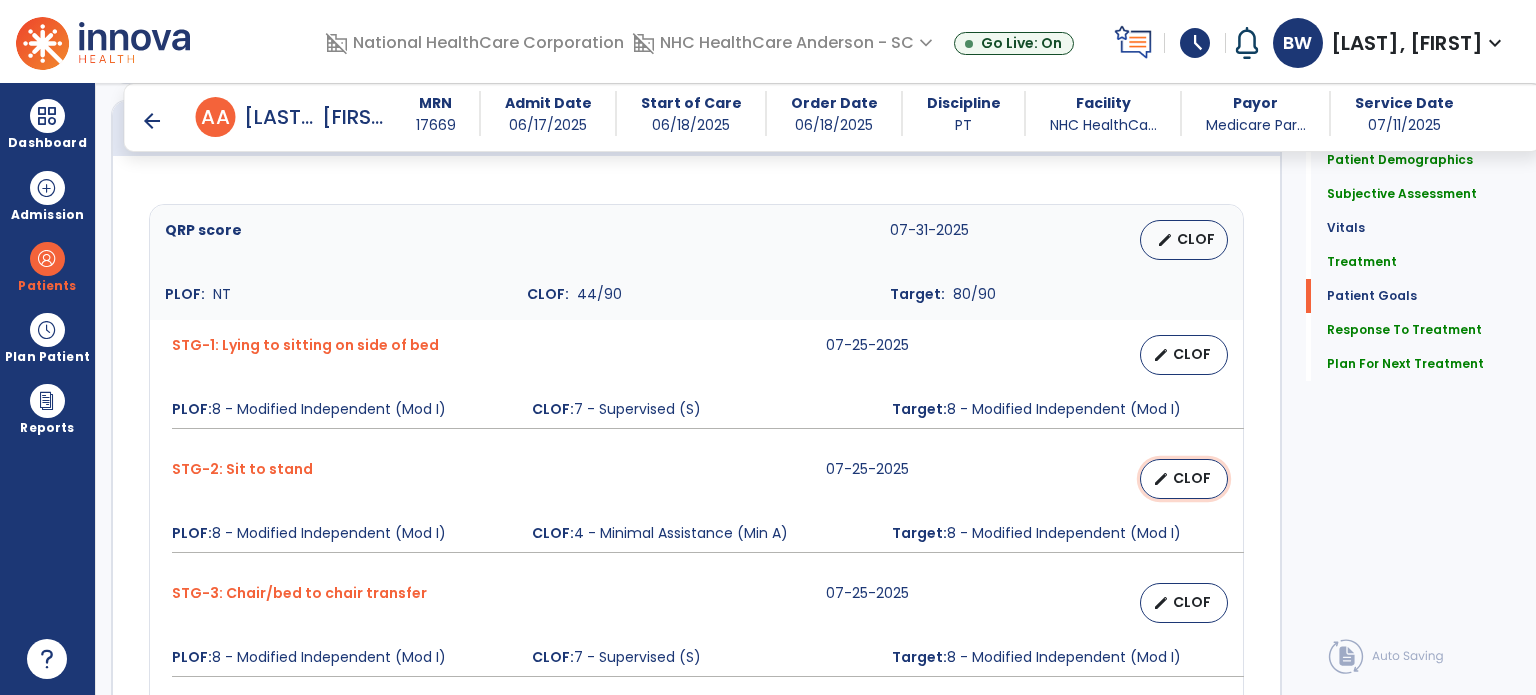 click on "edit   CLOF" at bounding box center (1184, 479) 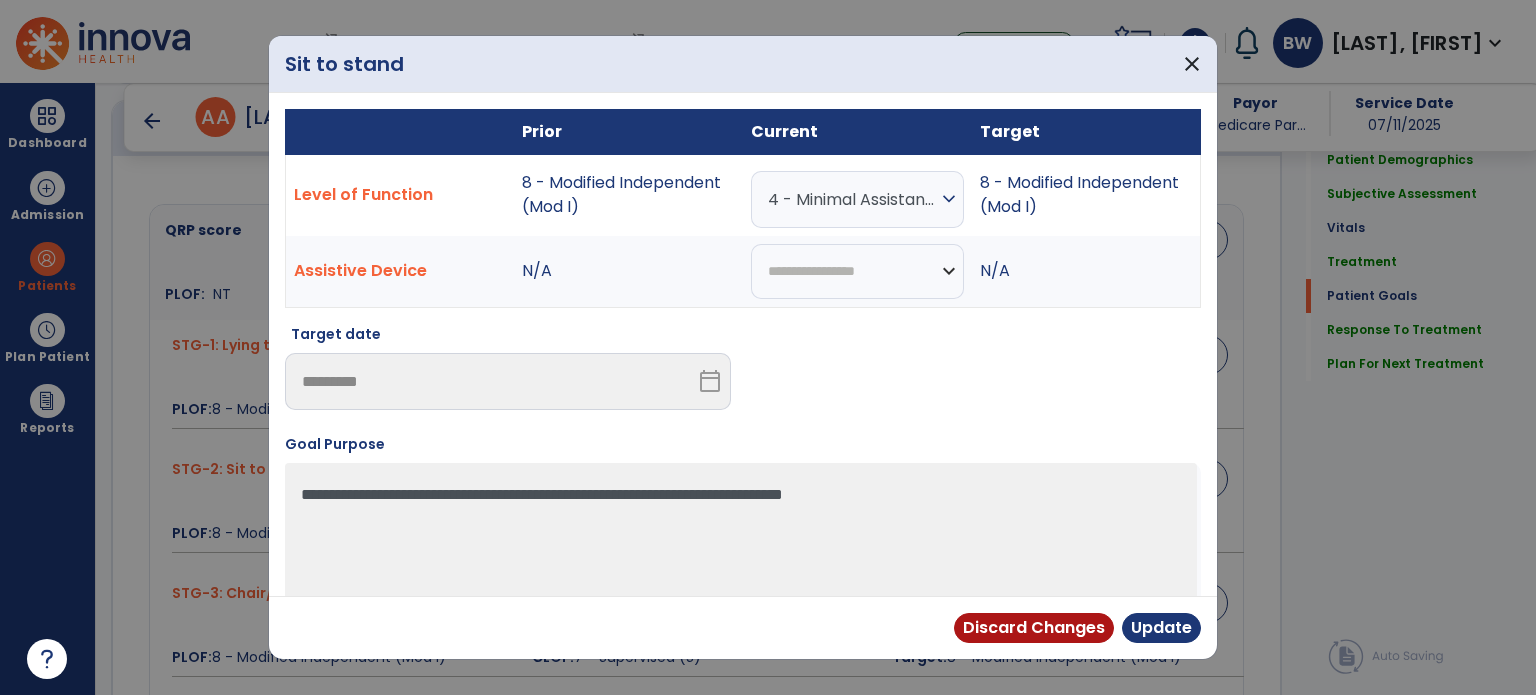 click on "expand_more" at bounding box center [949, 199] 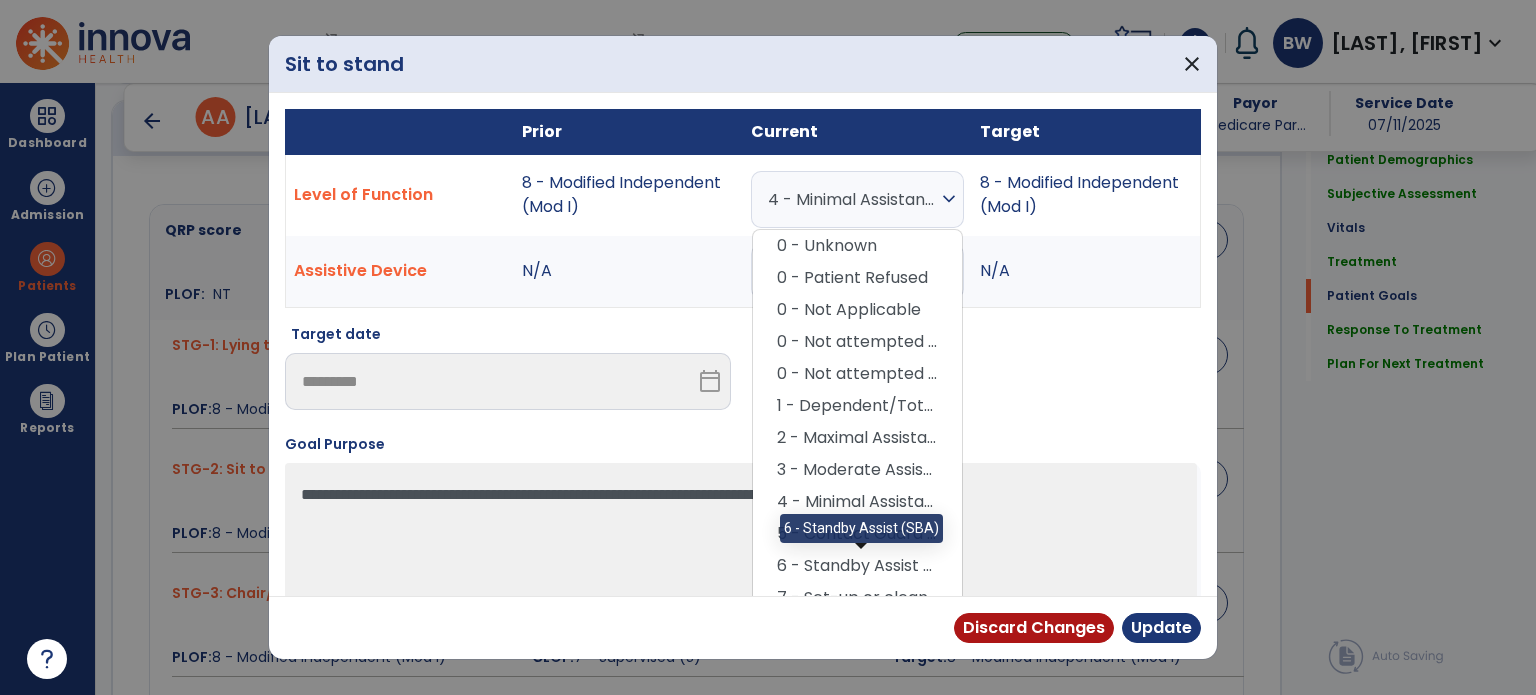 click on "6 - Standby Assist (SBA)" at bounding box center (857, 566) 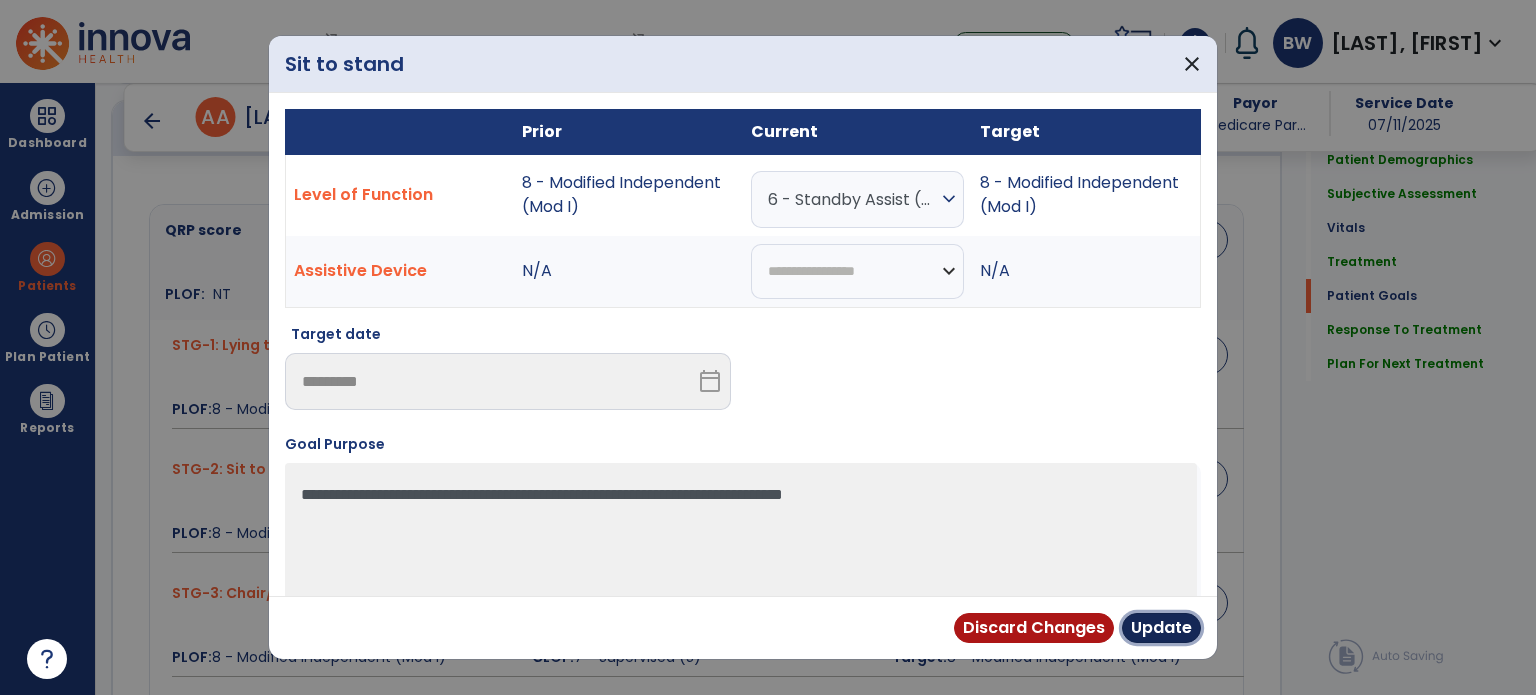 click on "Update" at bounding box center [1161, 628] 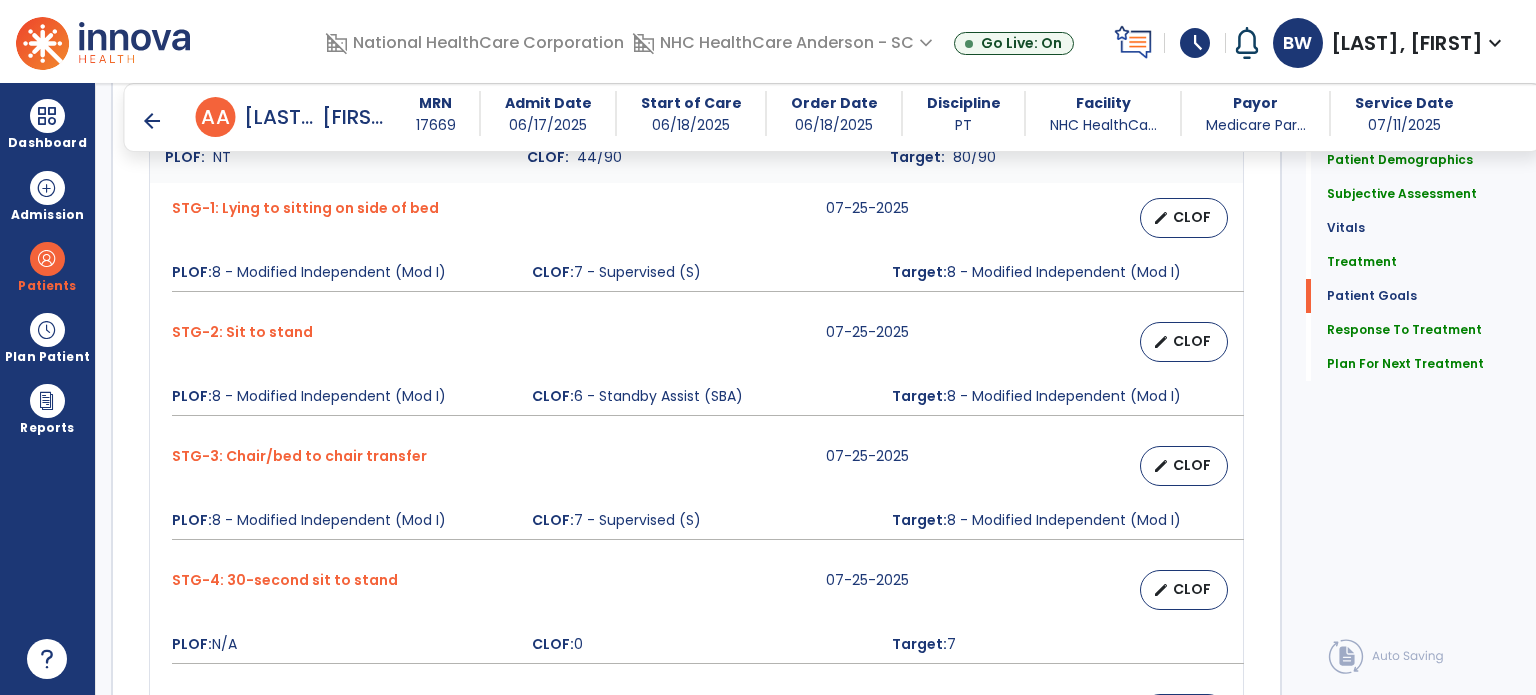 scroll, scrollTop: 2957, scrollLeft: 0, axis: vertical 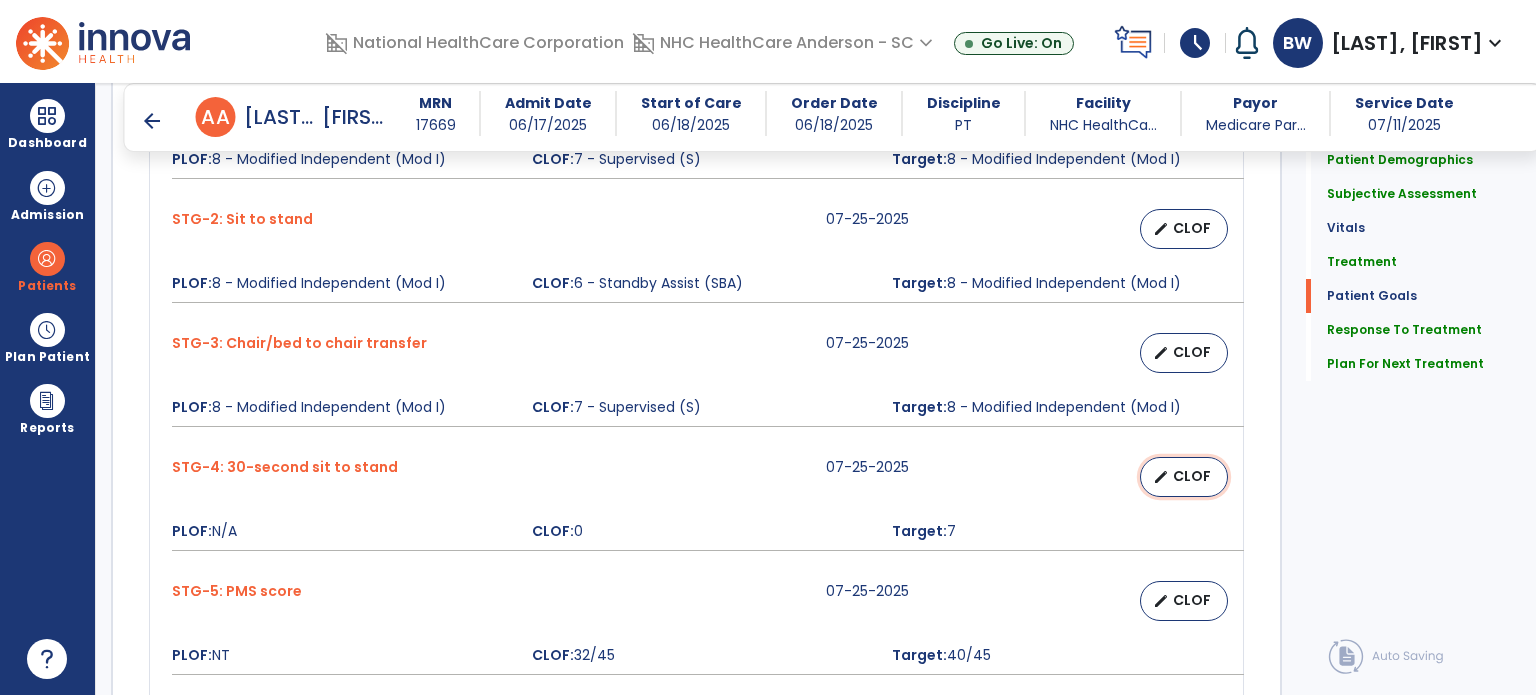 click on "CLOF" at bounding box center [1192, 476] 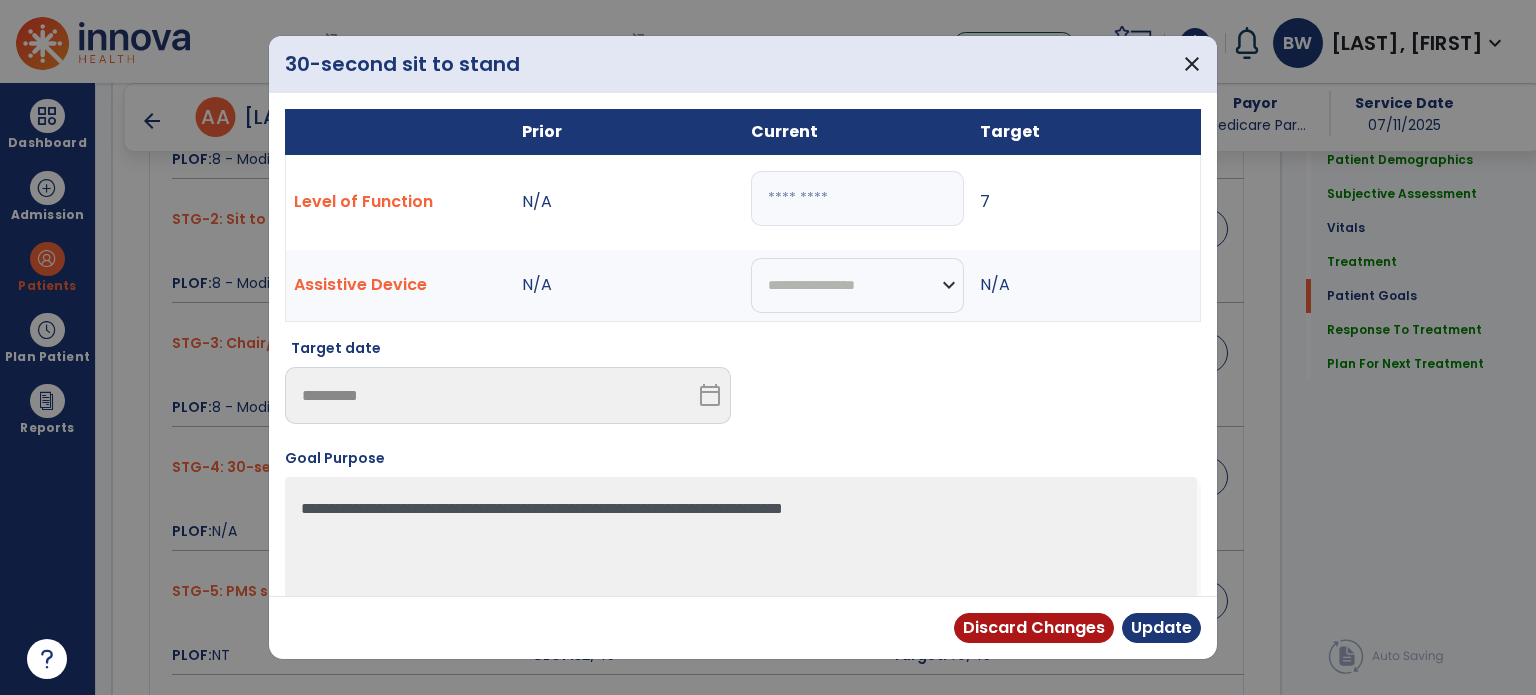 click on "*" at bounding box center [857, 198] 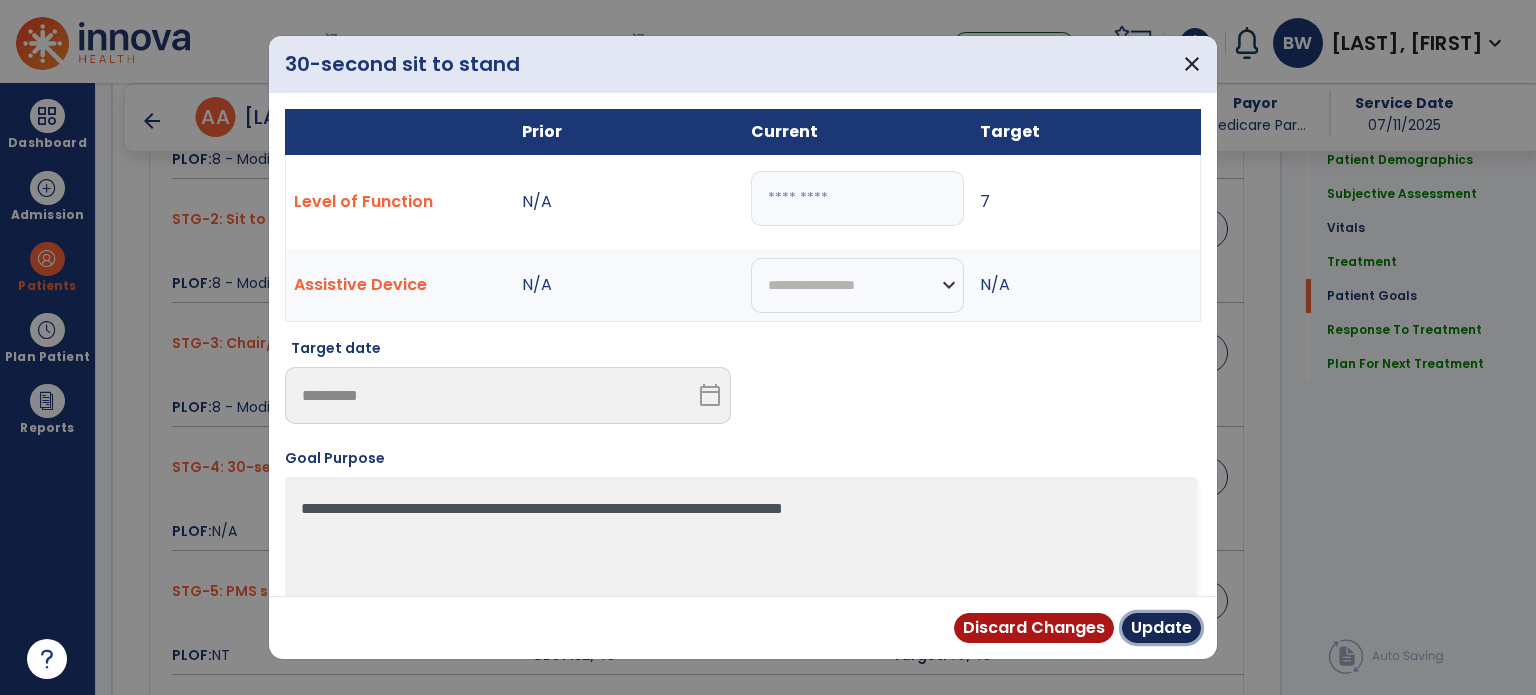 click on "Update" at bounding box center [1161, 628] 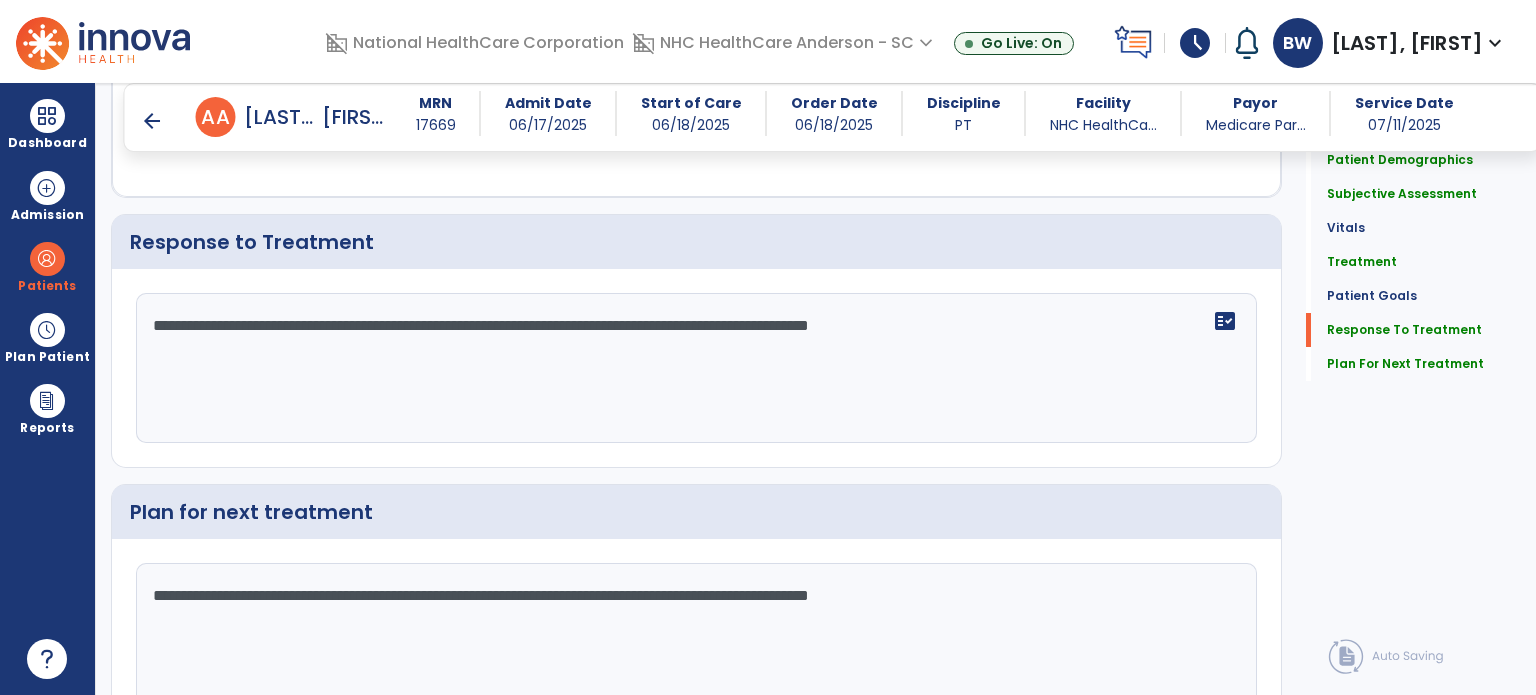scroll, scrollTop: 3939, scrollLeft: 0, axis: vertical 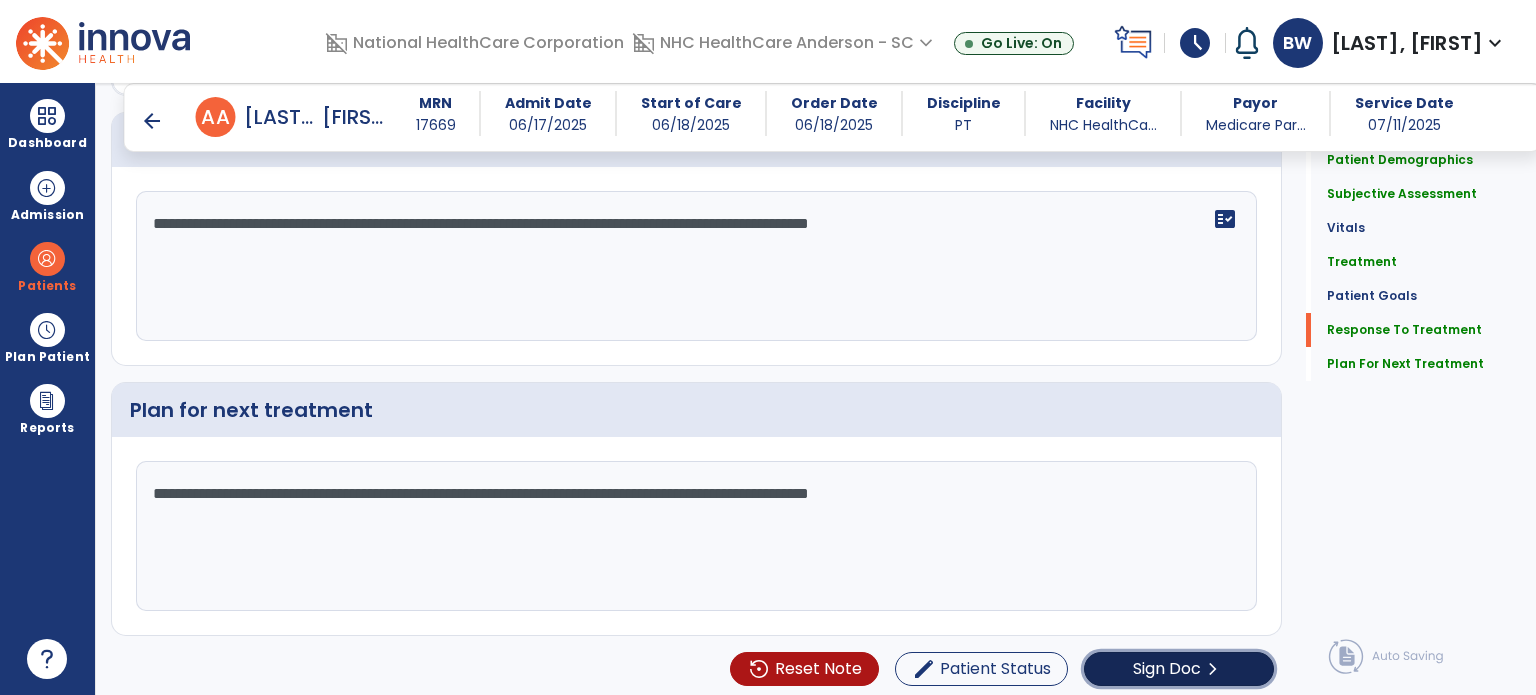 click on "Sign Doc" 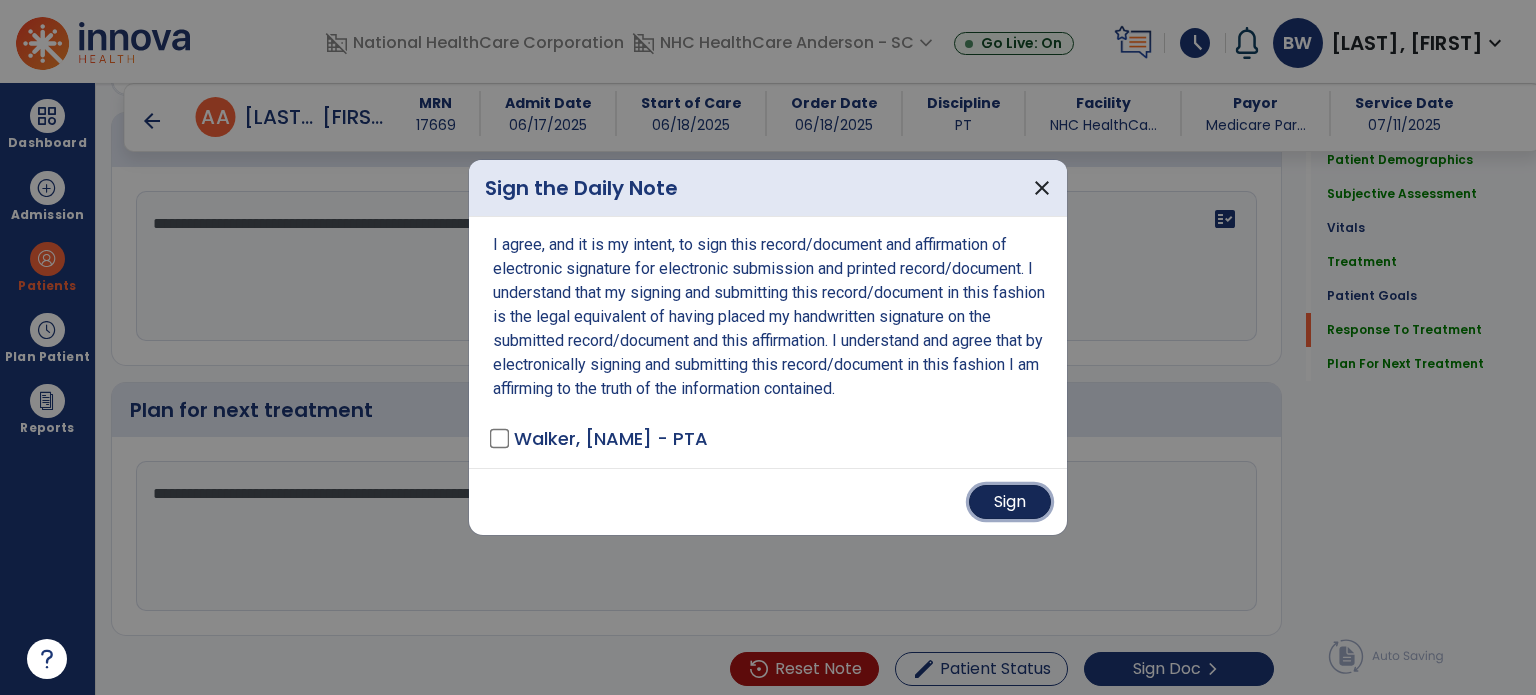 click on "Sign" at bounding box center (1010, 502) 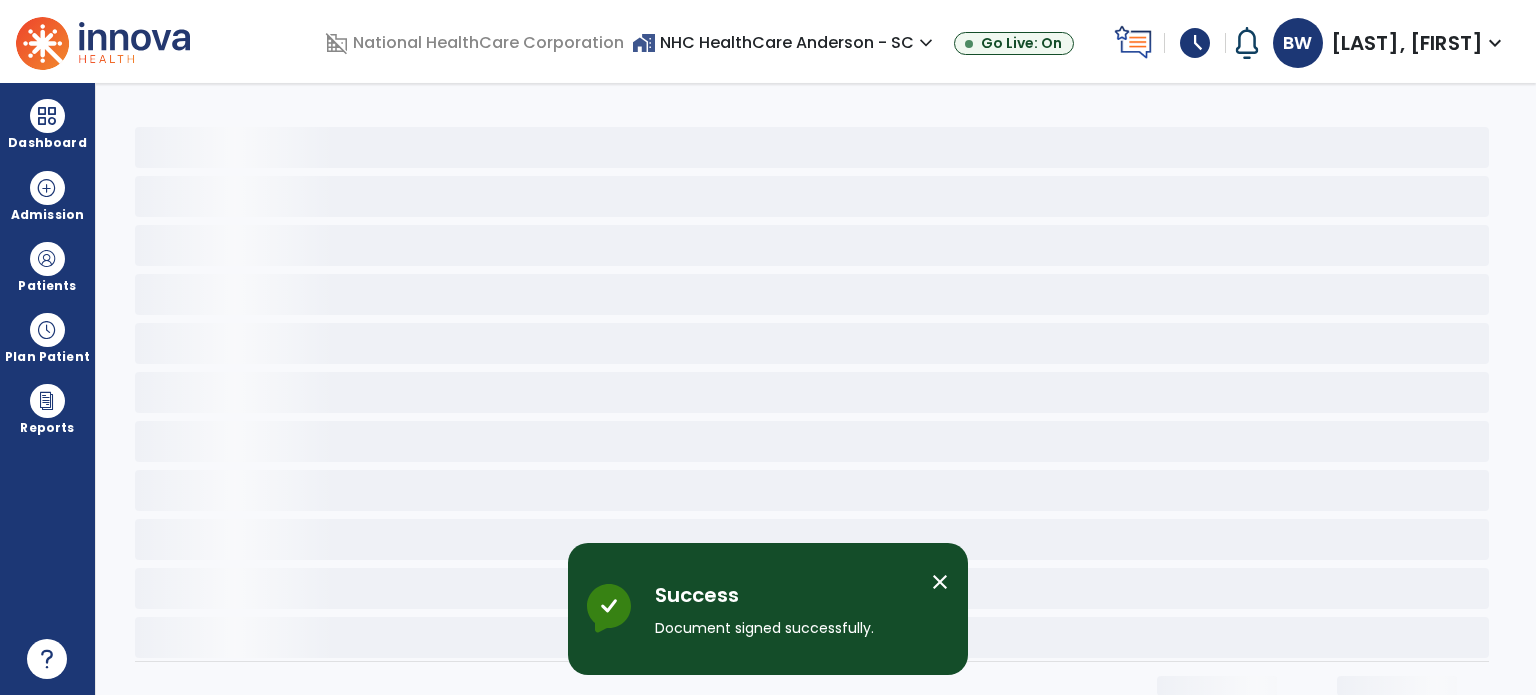 scroll, scrollTop: 0, scrollLeft: 0, axis: both 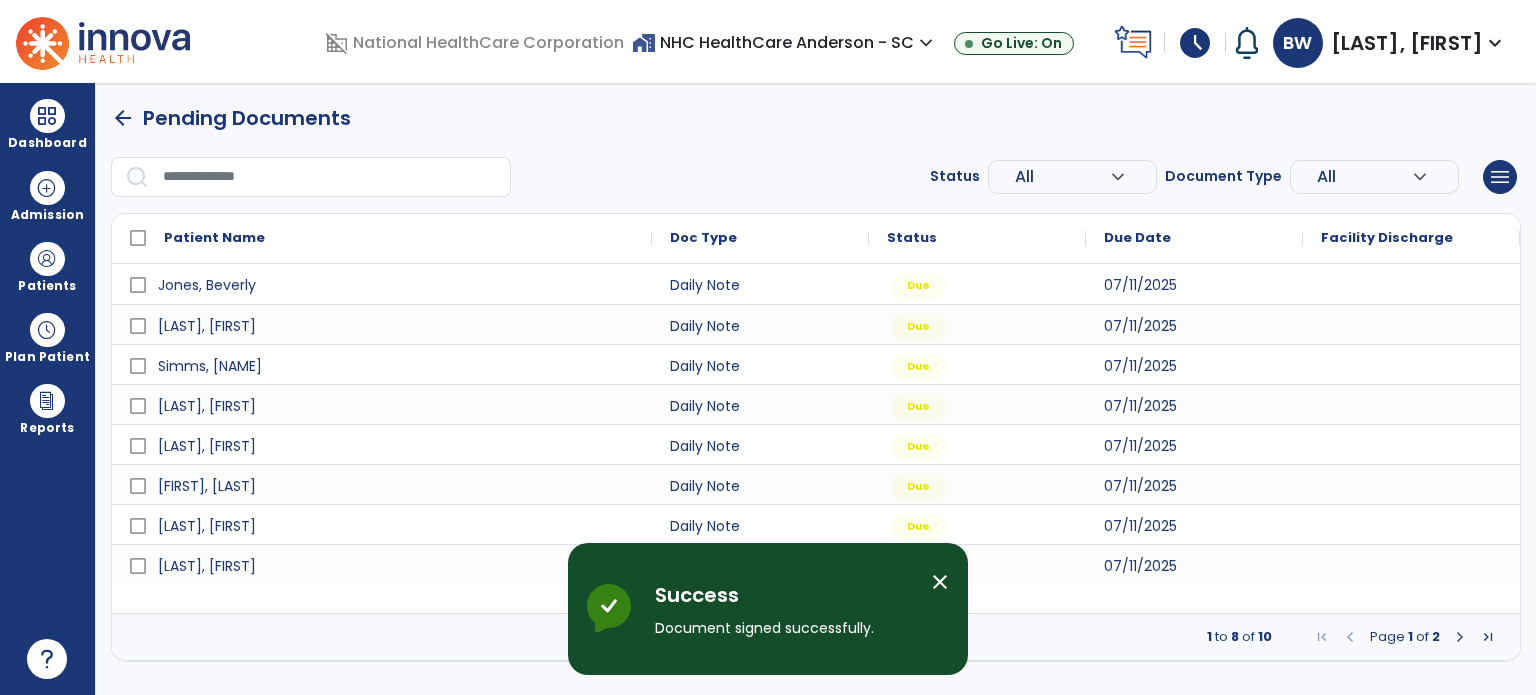 click on "close" at bounding box center [940, 582] 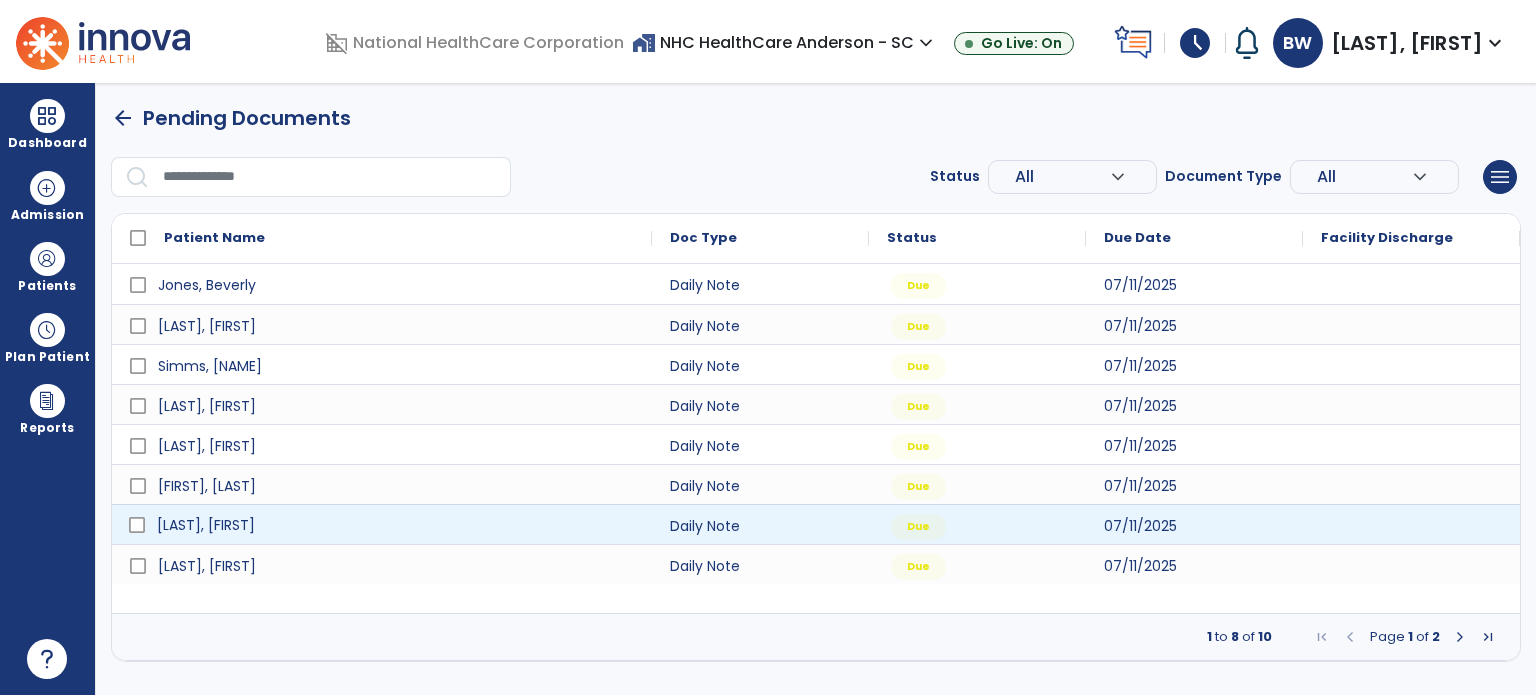 click on "[LAST], [FIRST]" at bounding box center (396, 525) 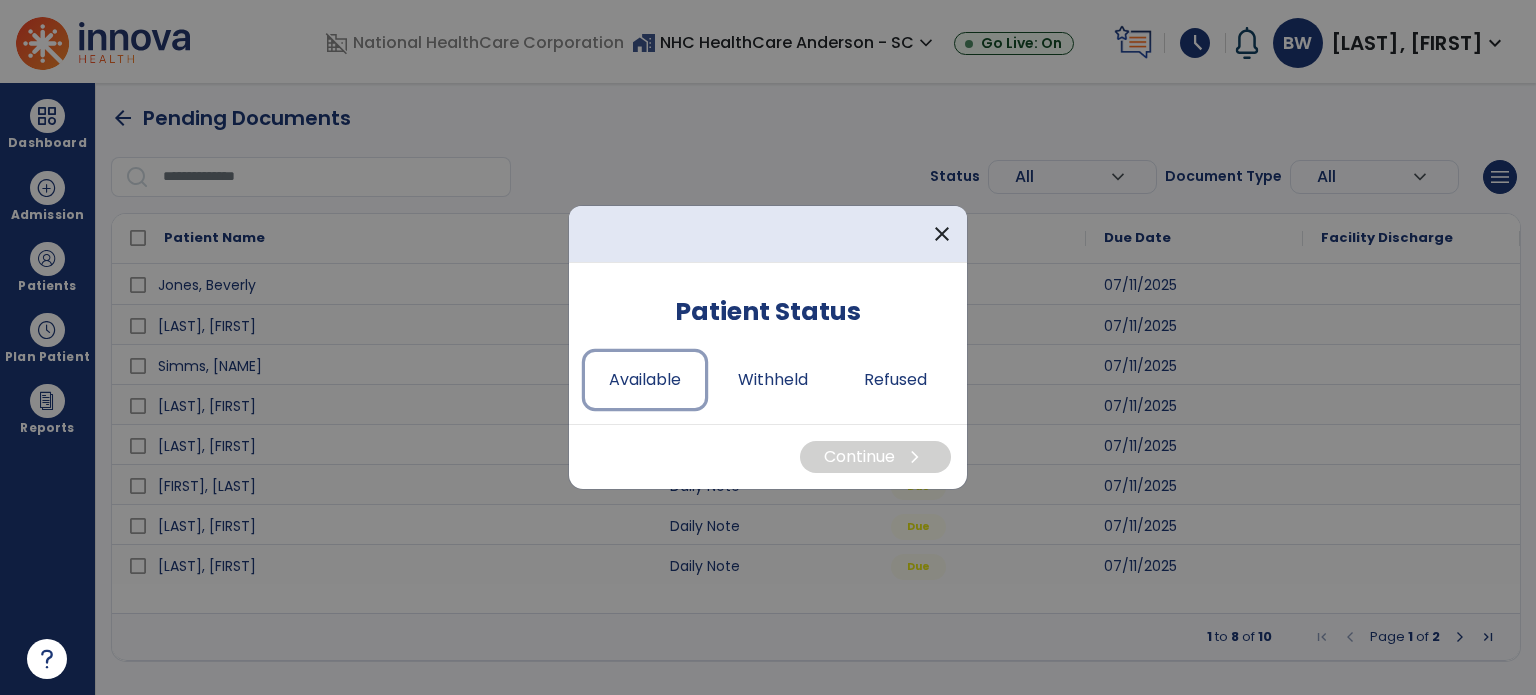 click on "Available" at bounding box center [645, 380] 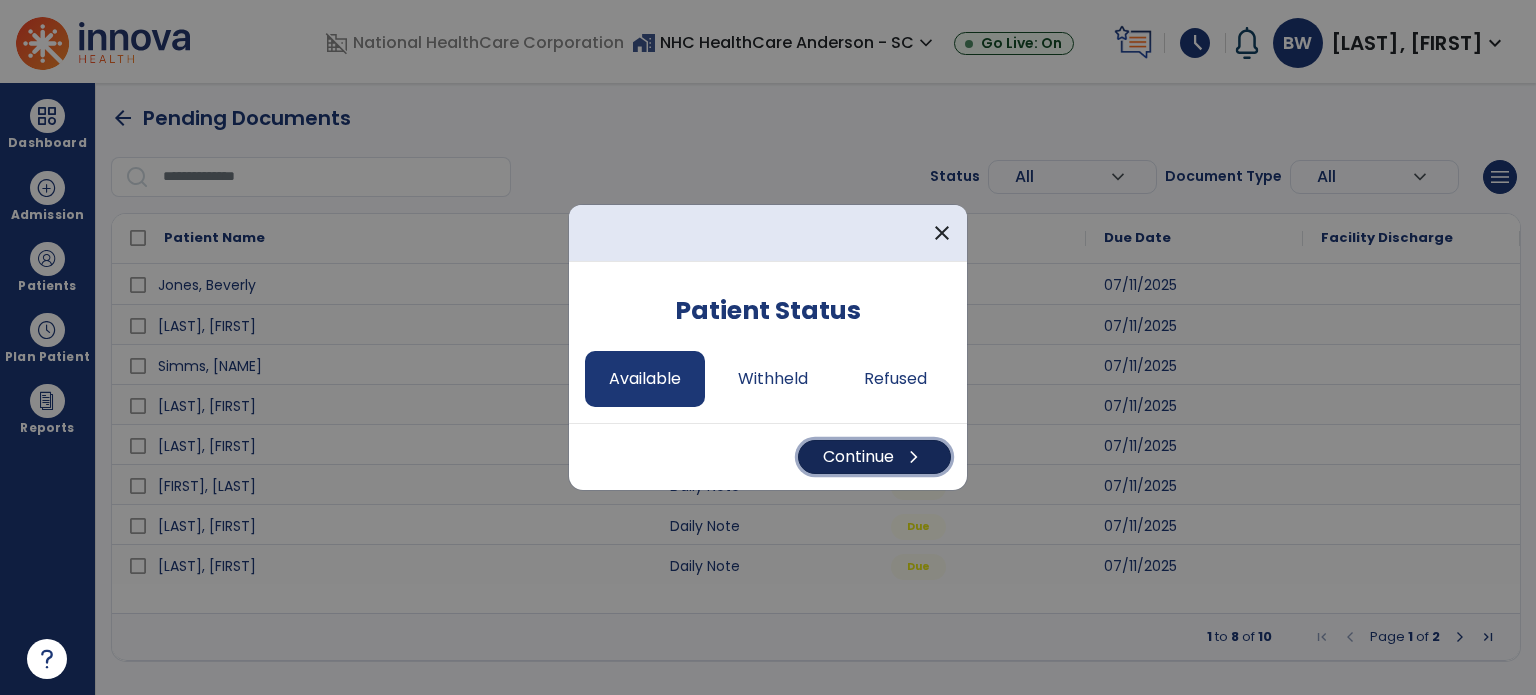 click on "Continue   chevron_right" at bounding box center (874, 457) 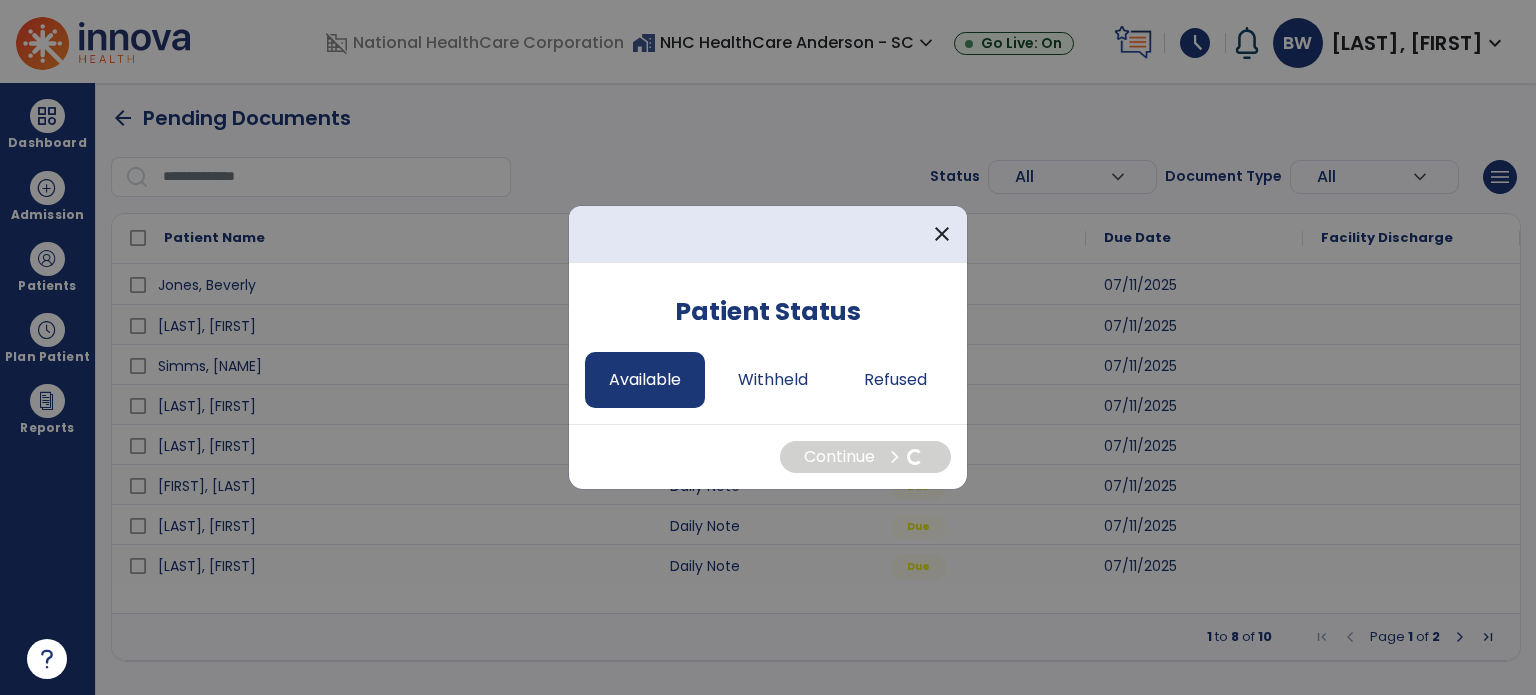 select on "*" 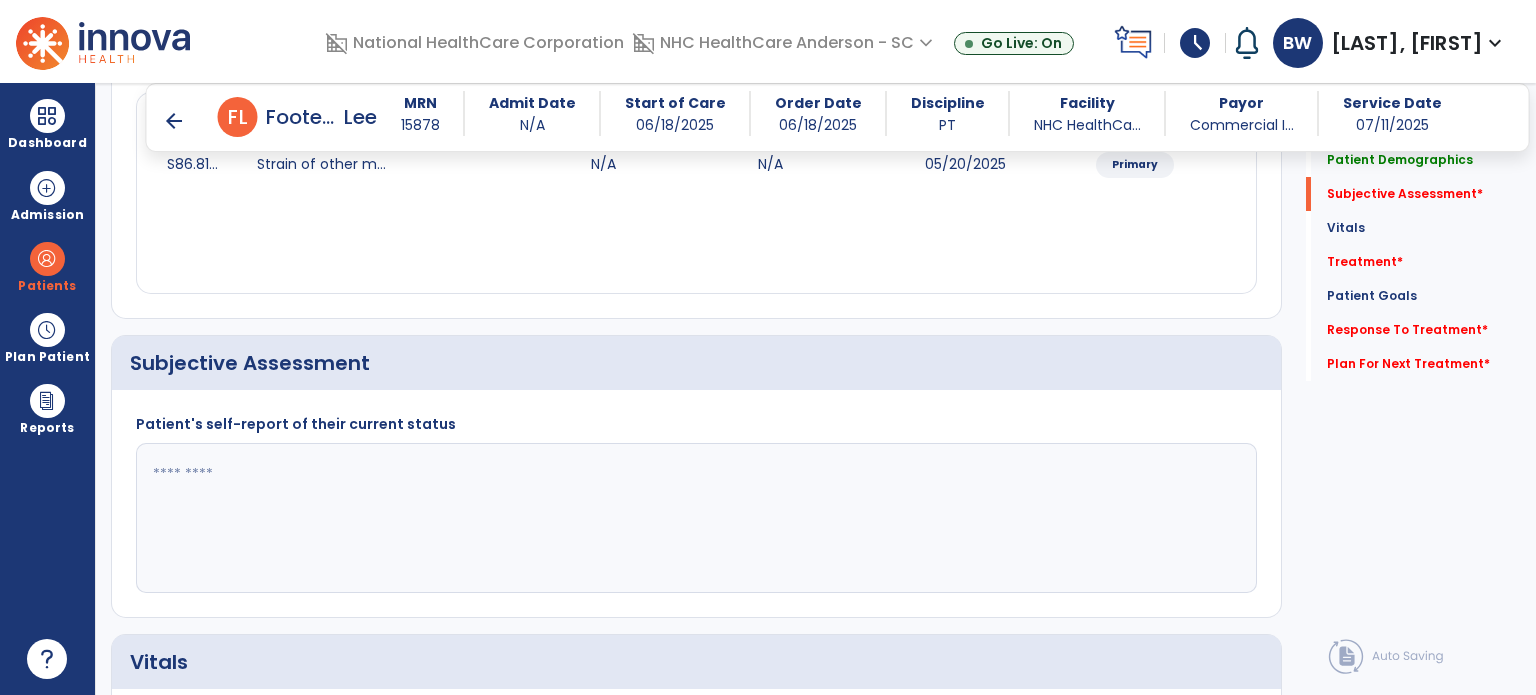 scroll, scrollTop: 377, scrollLeft: 0, axis: vertical 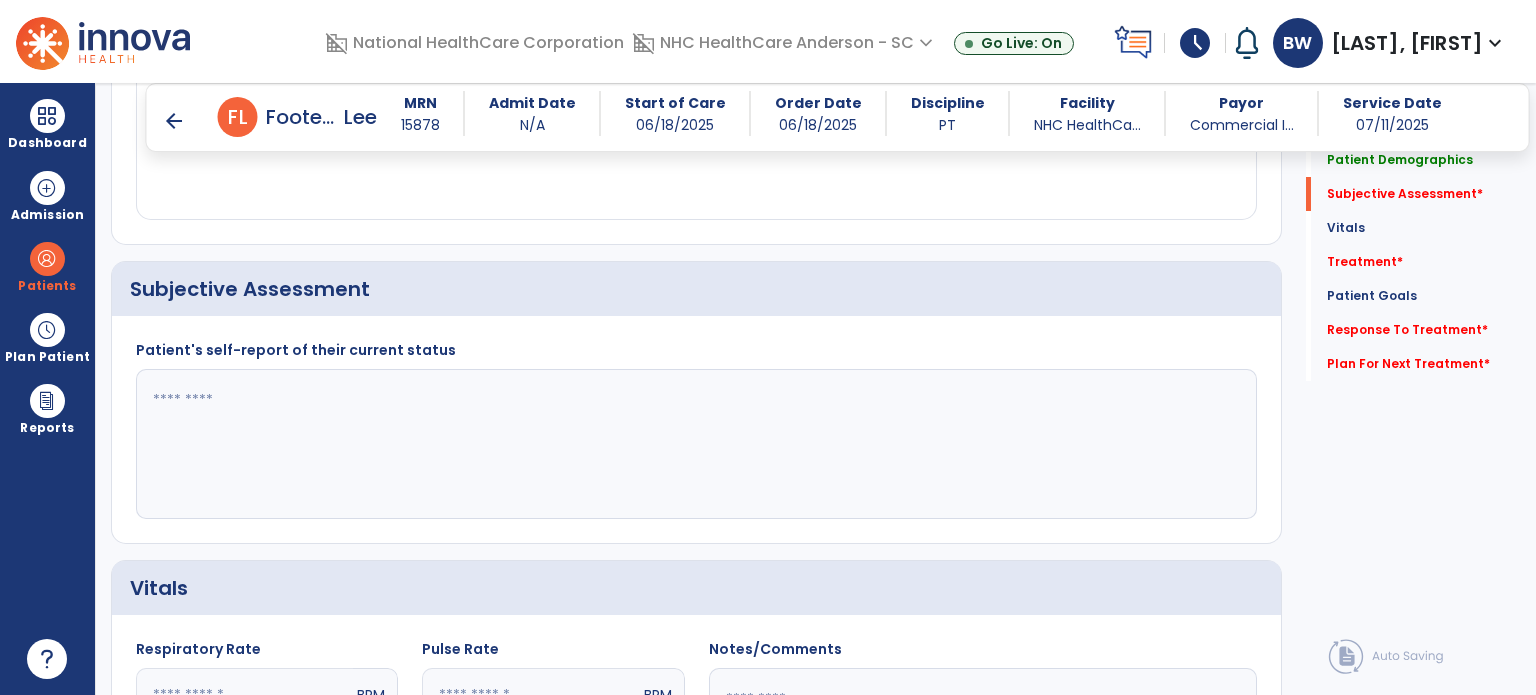click 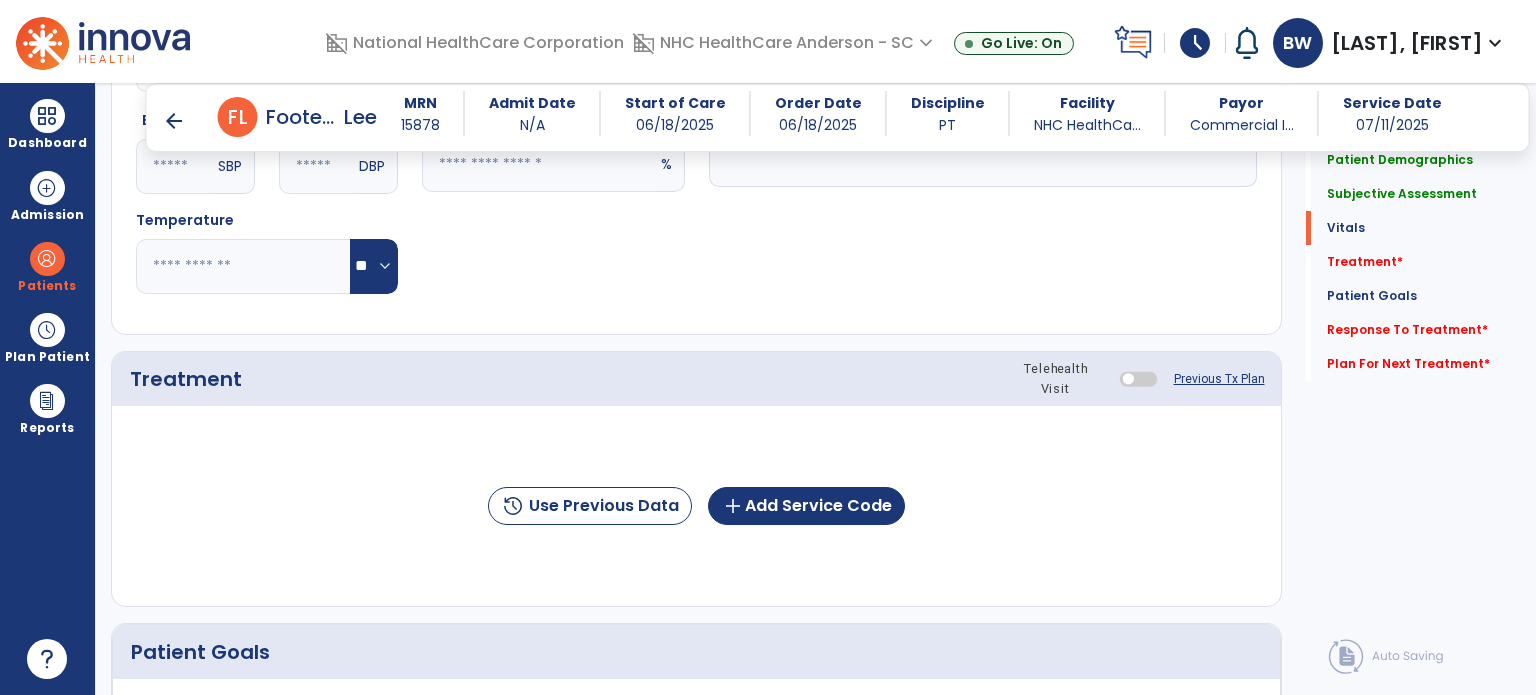 scroll, scrollTop: 1017, scrollLeft: 0, axis: vertical 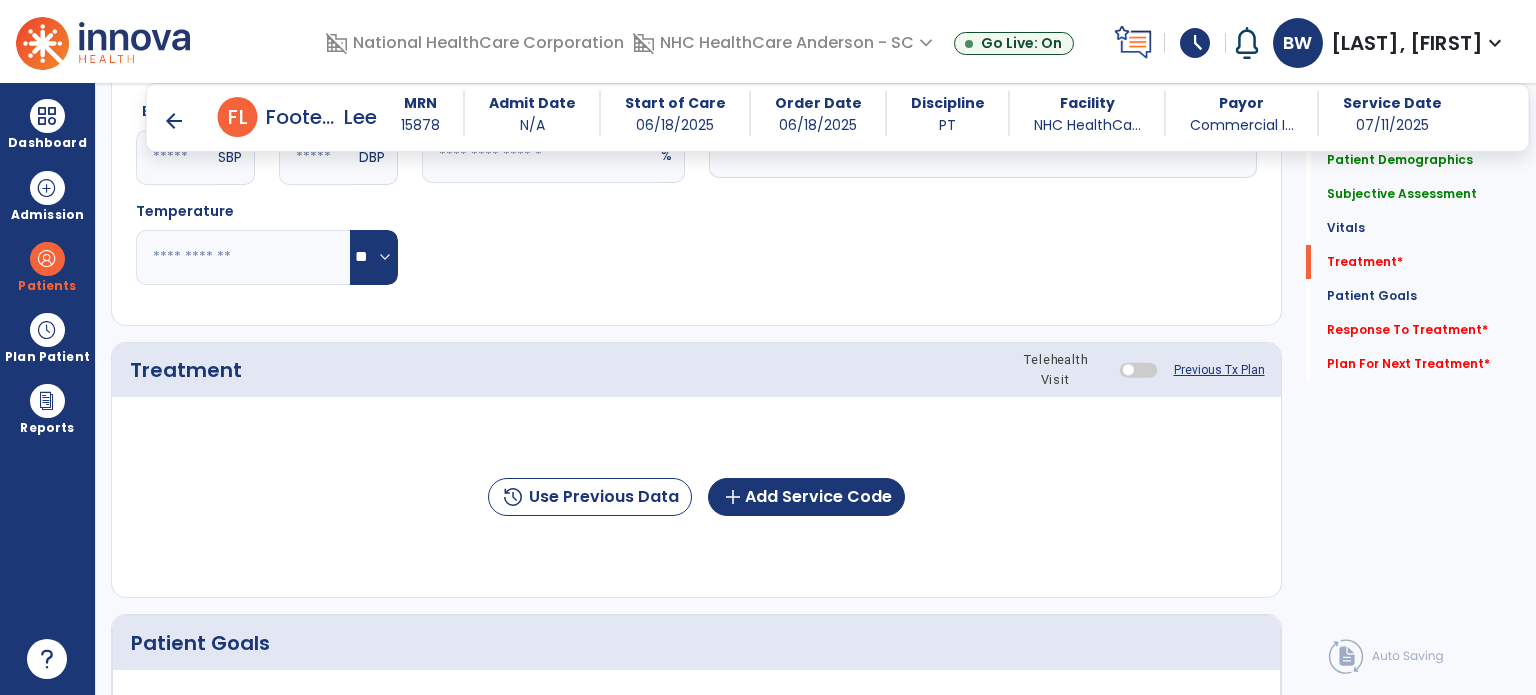 type on "**********" 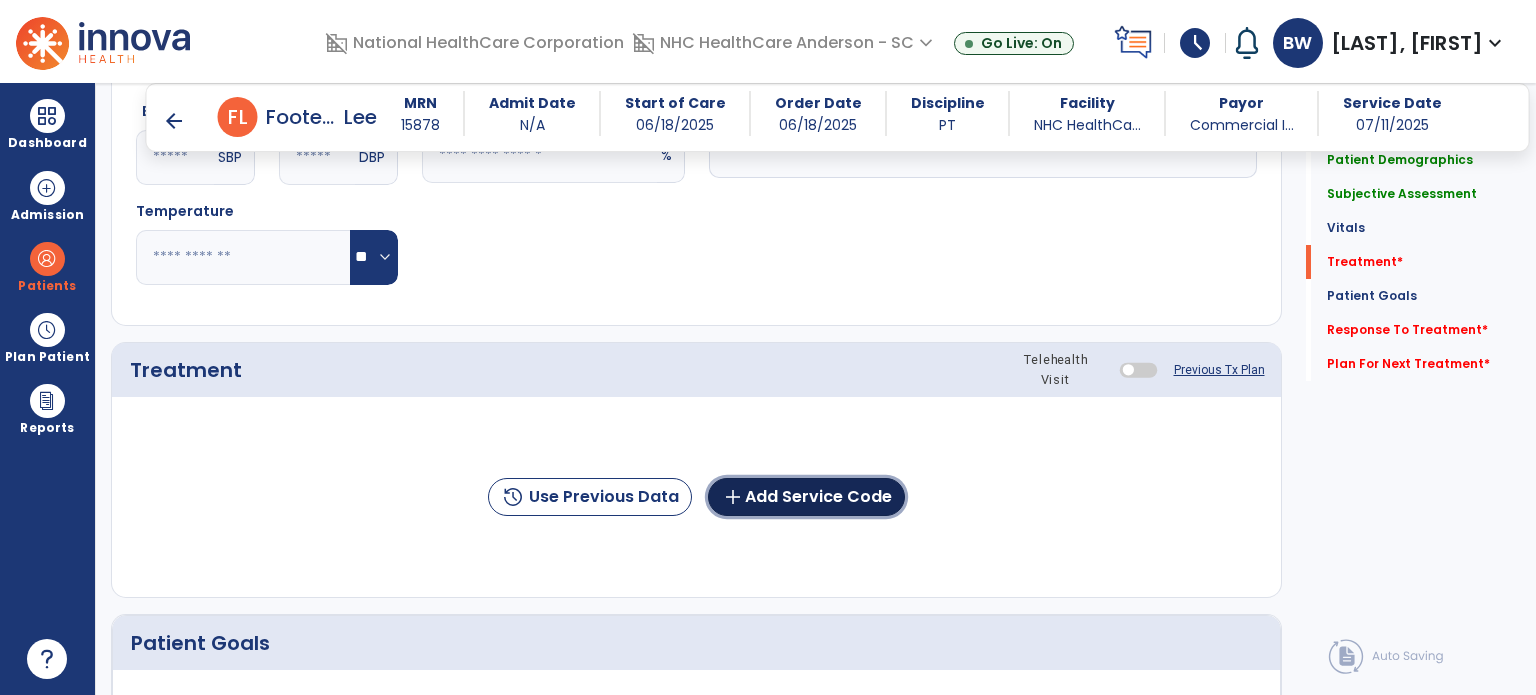 click on "add  Add Service Code" 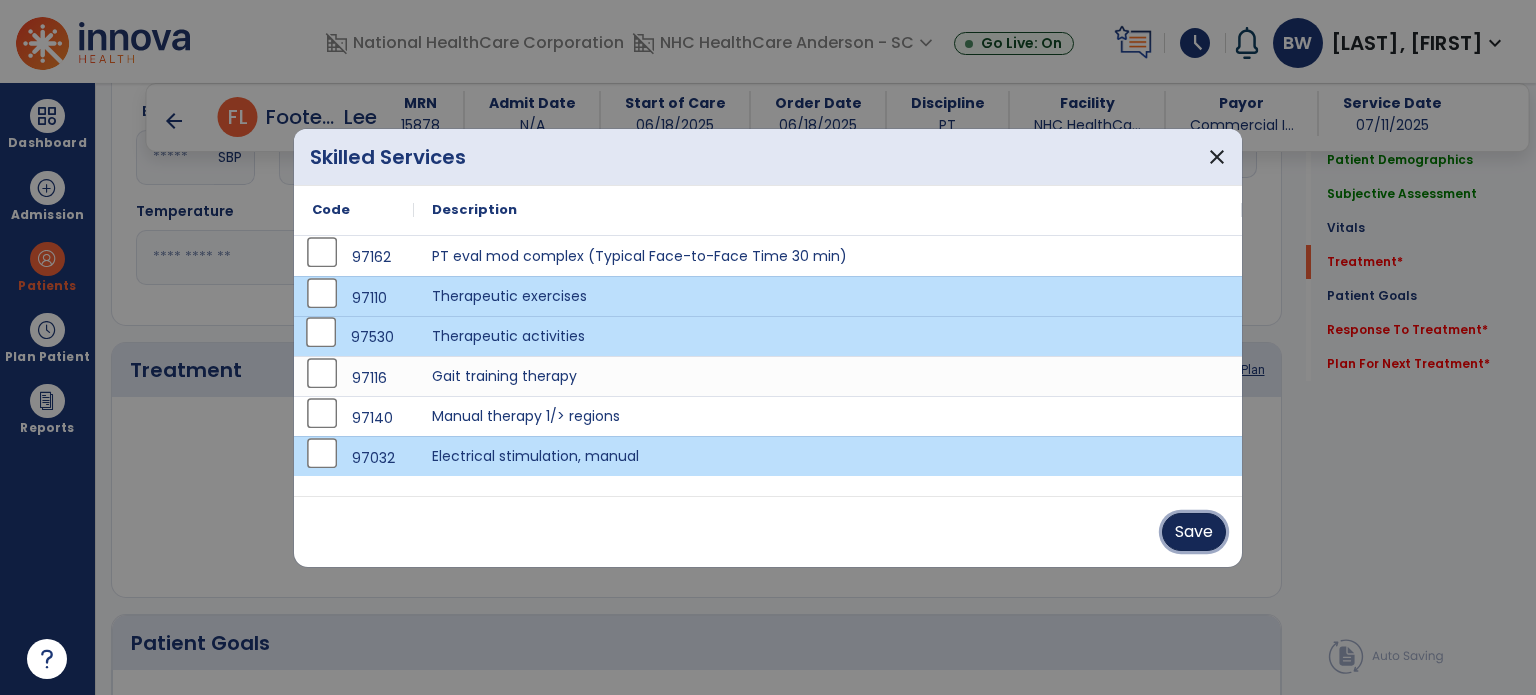 click on "Save" at bounding box center [1194, 532] 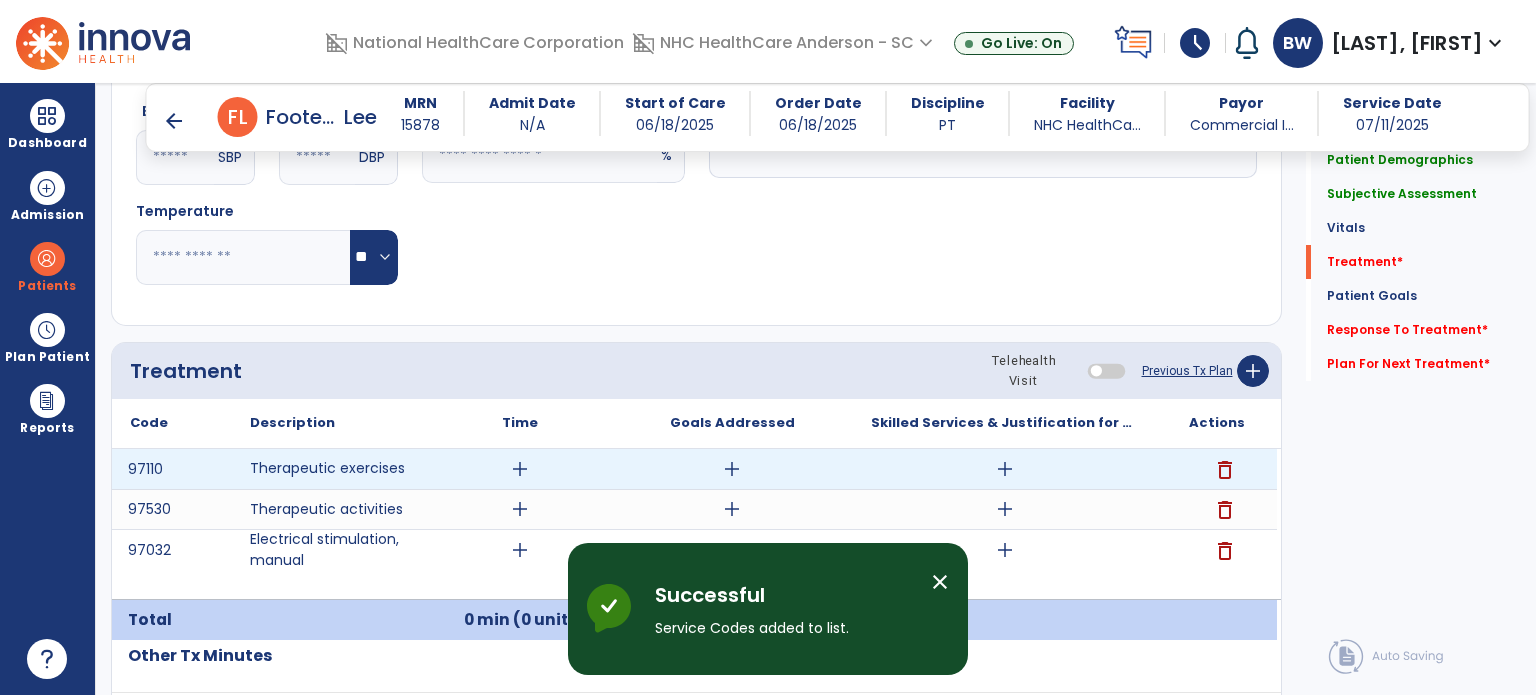 click on "add" at bounding box center (520, 469) 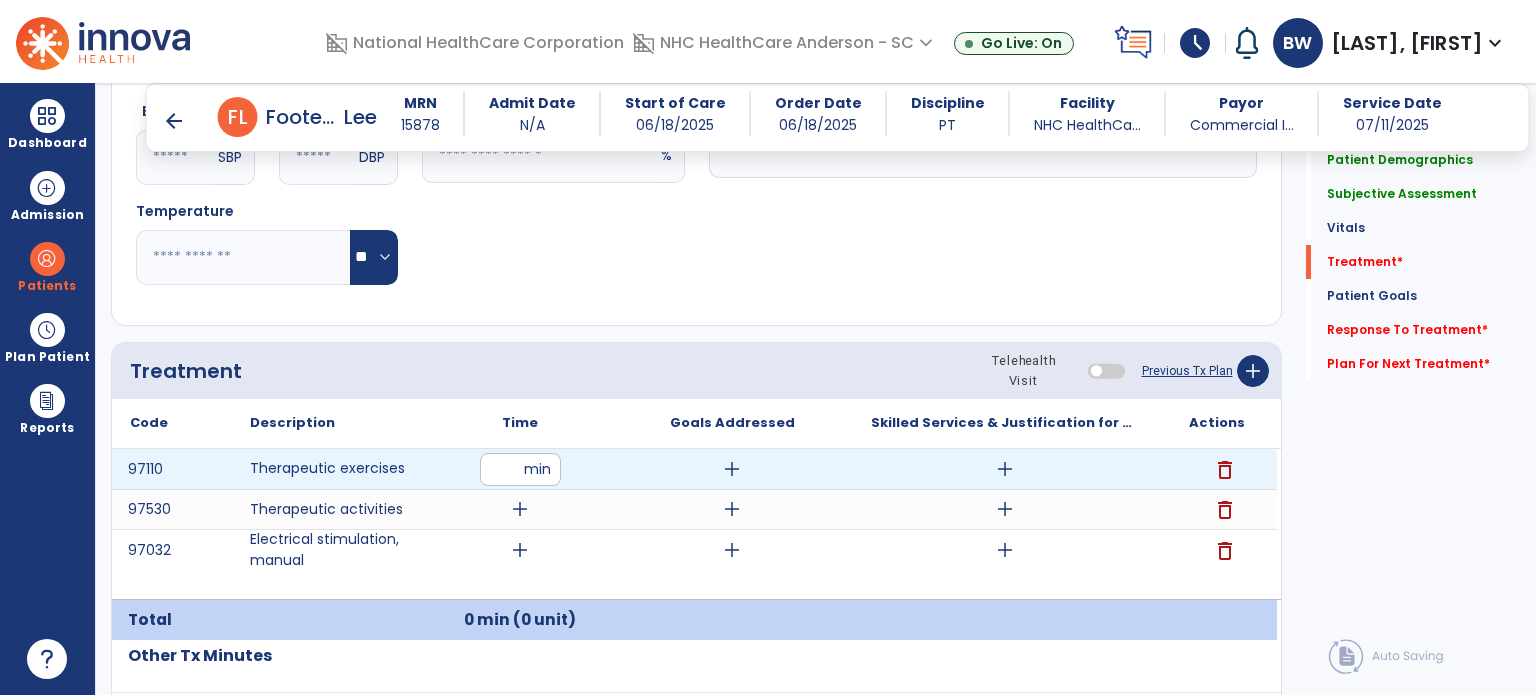 type on "**" 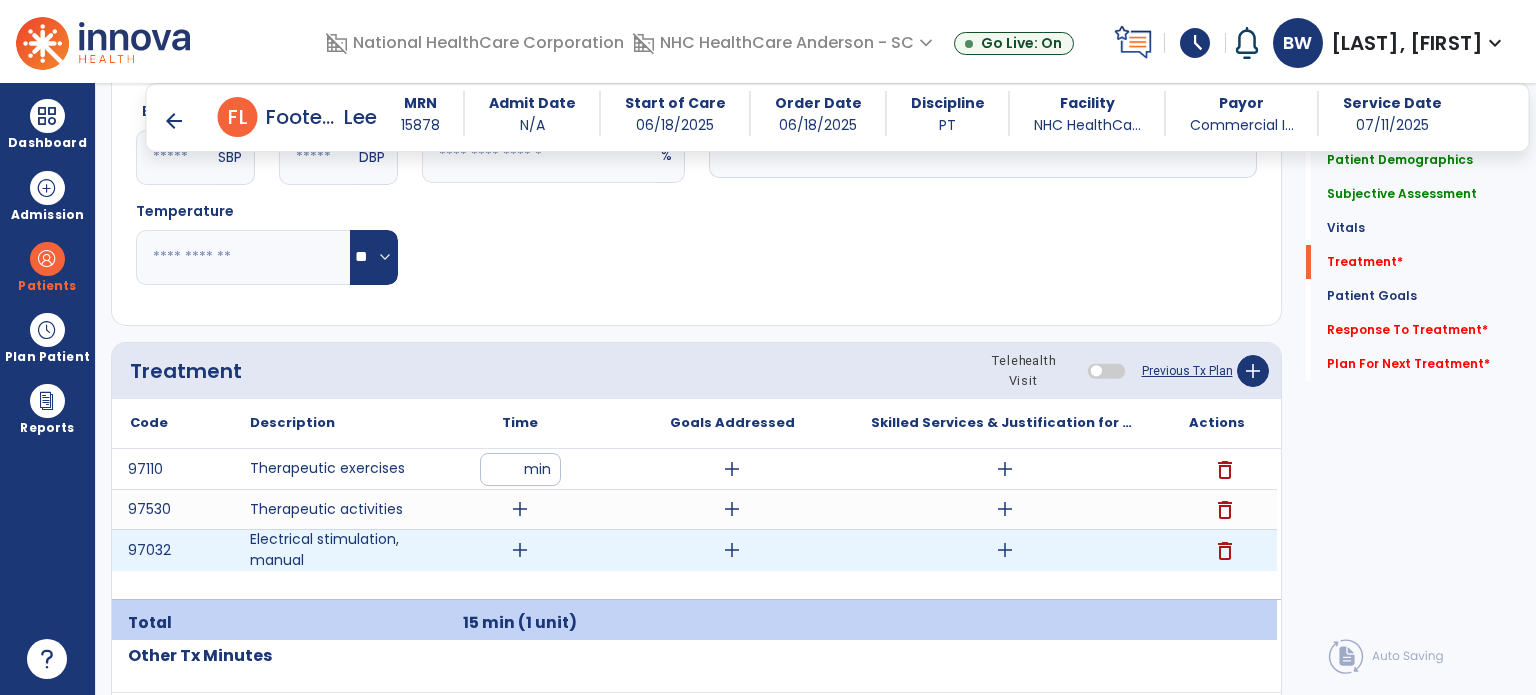 click on "add" at bounding box center (520, 550) 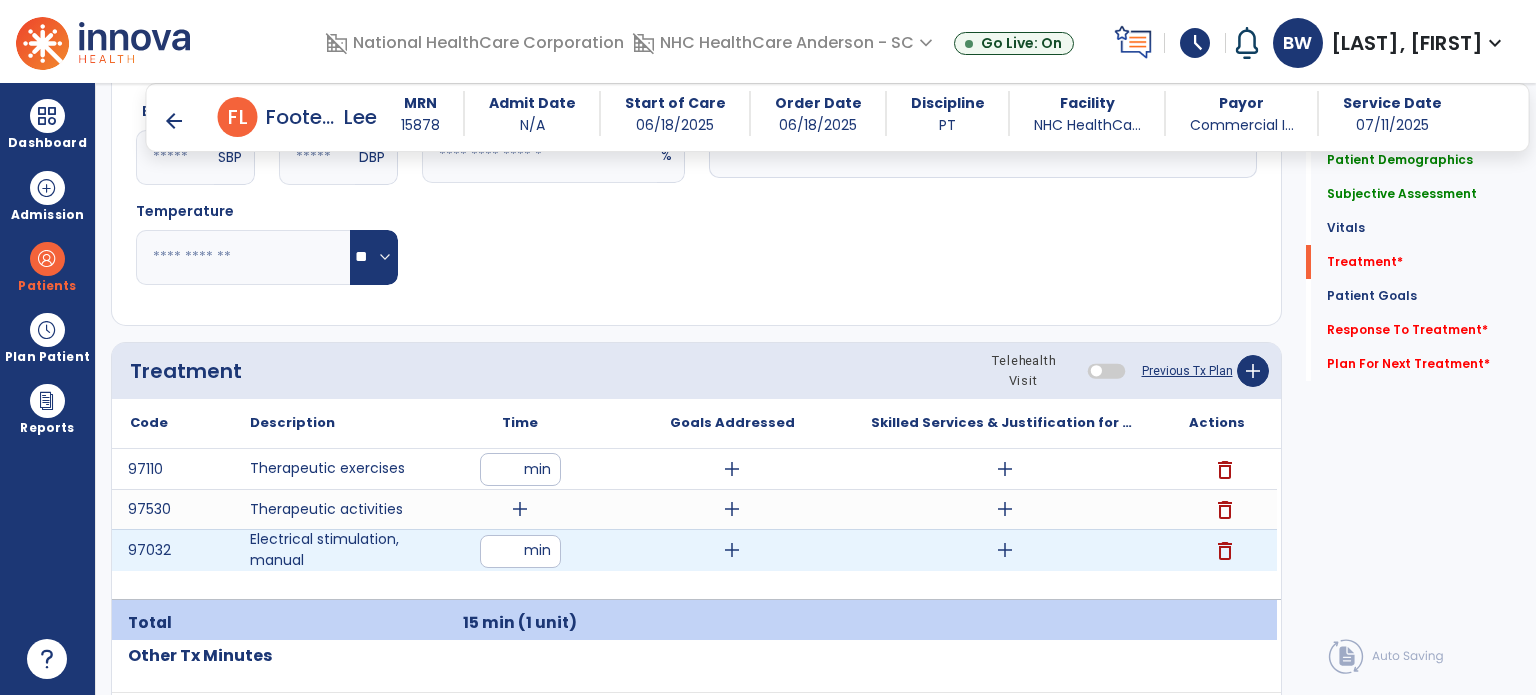 type on "**" 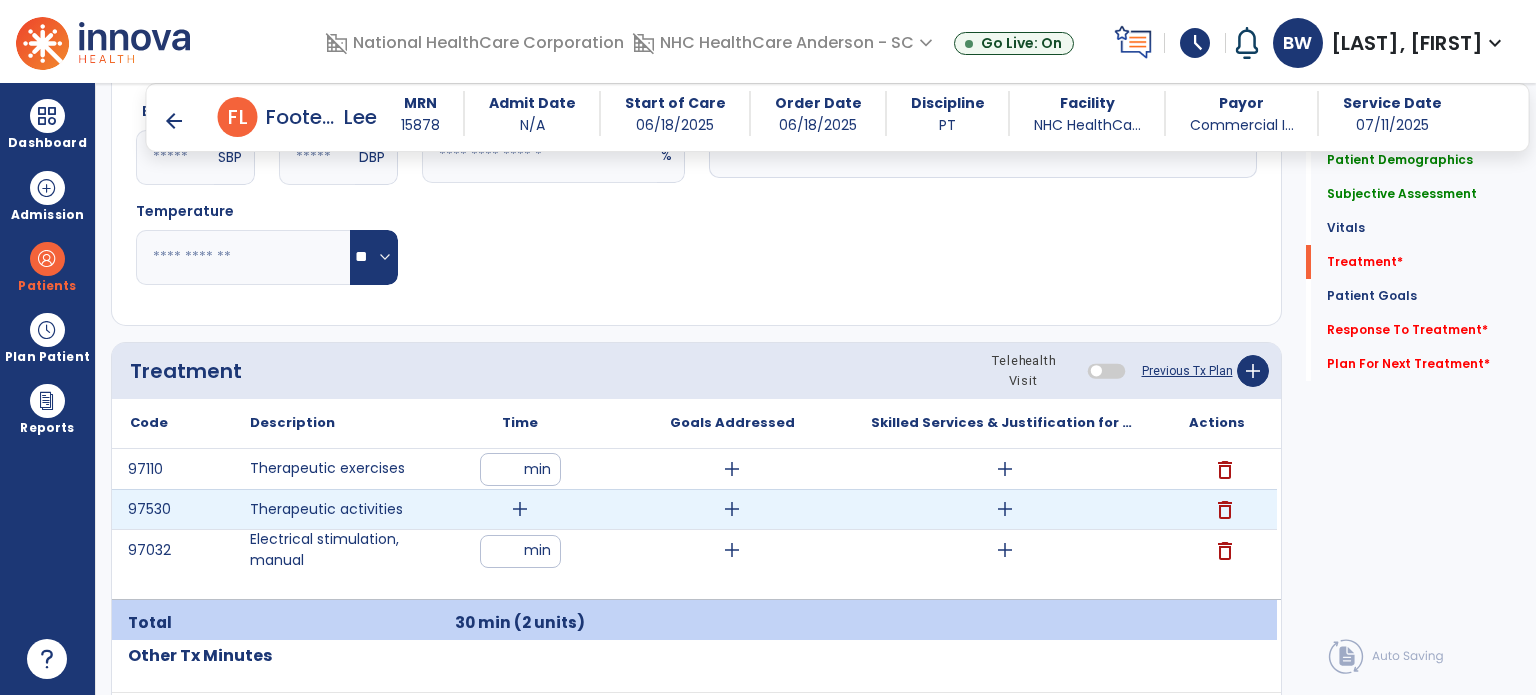 click on "add" at bounding box center (520, 509) 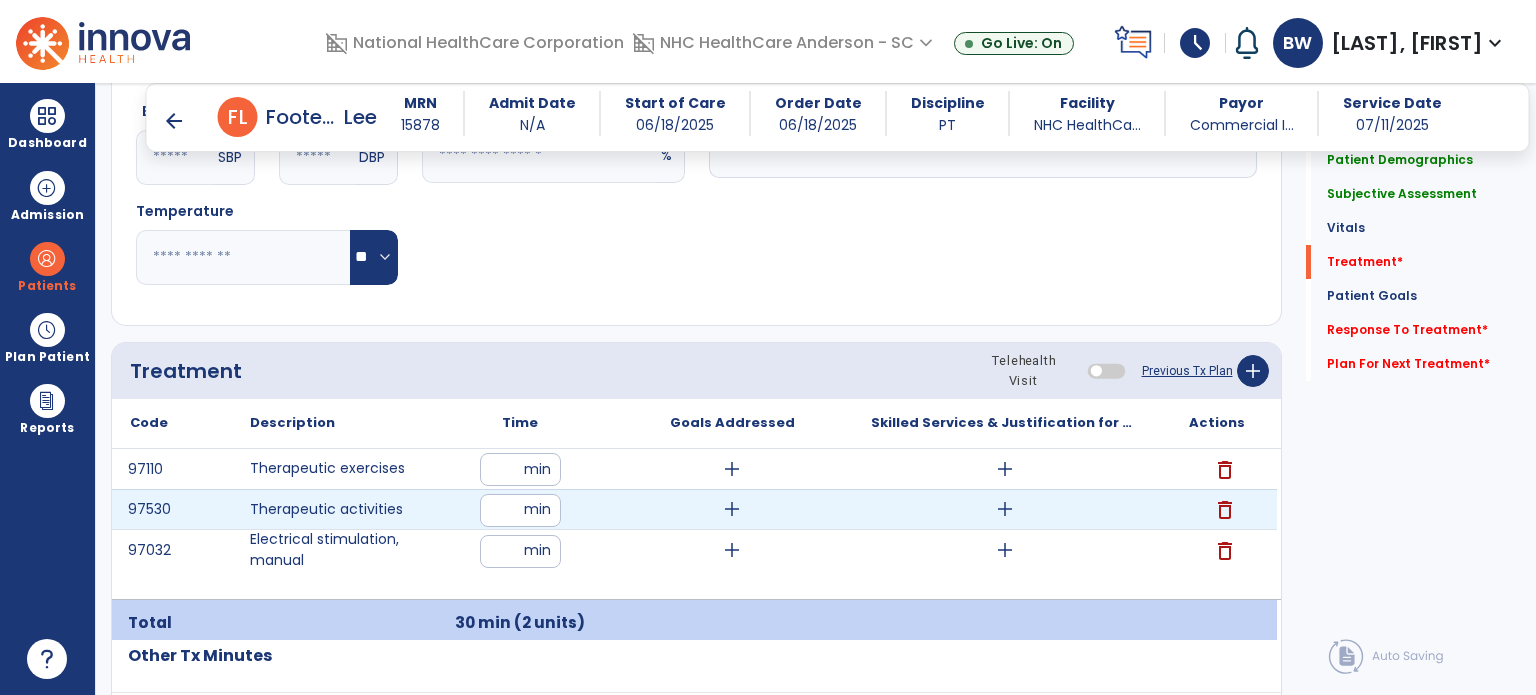 type on "**" 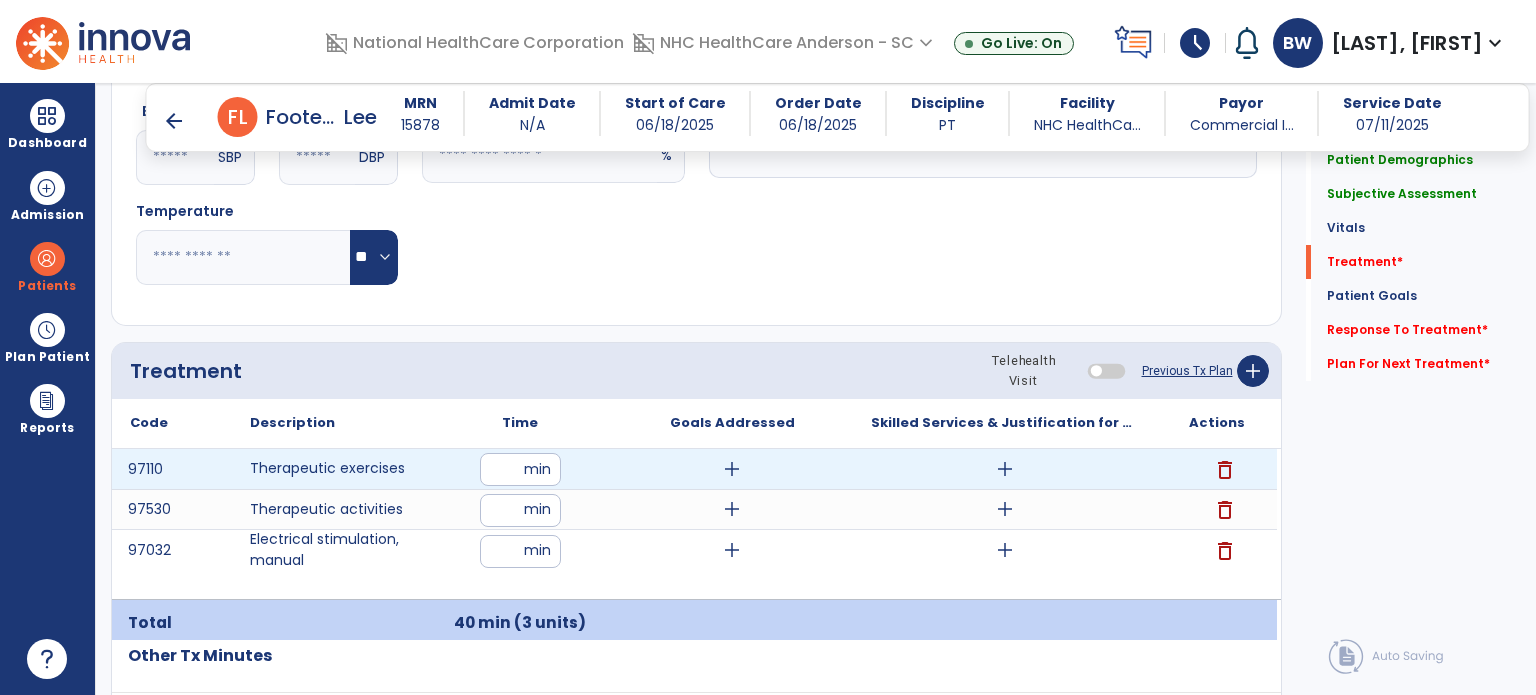 click on "add" at bounding box center (732, 469) 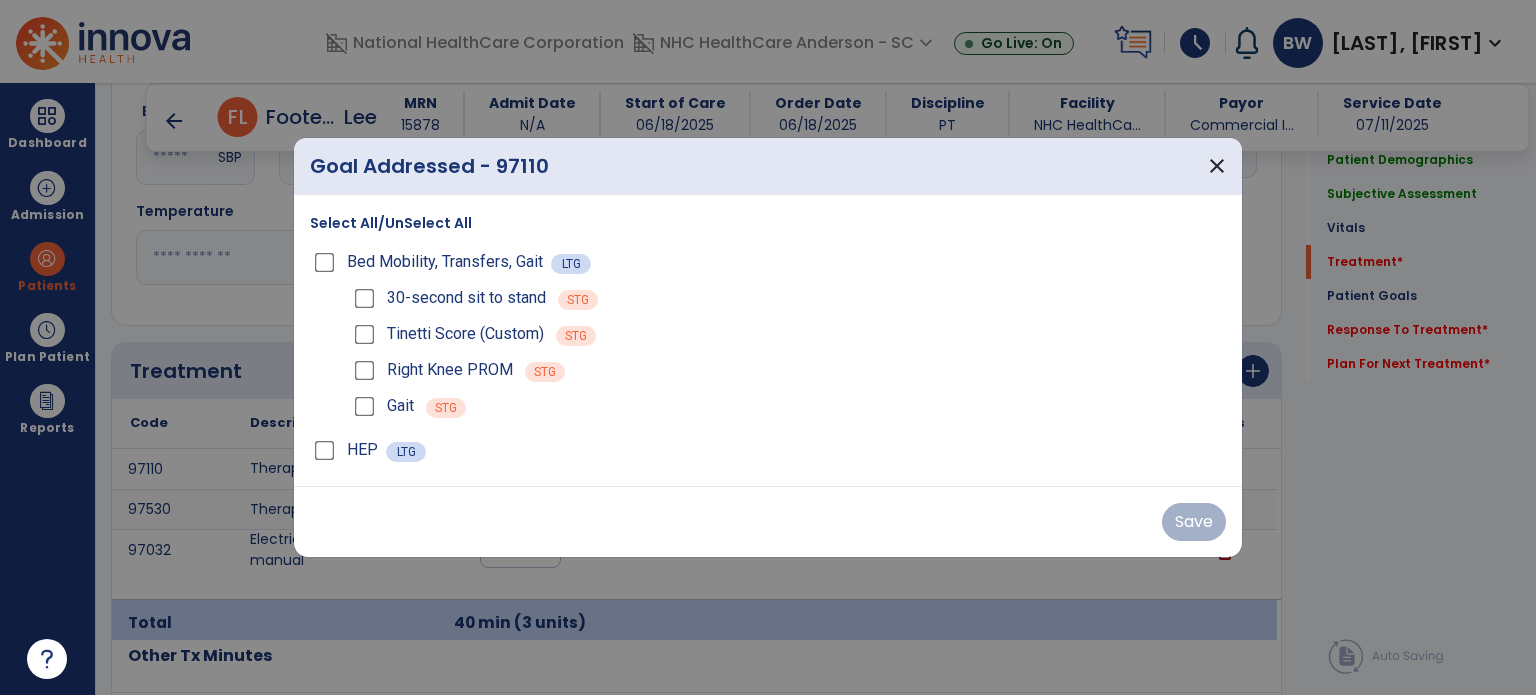 click on "Select All/UnSelect All" at bounding box center (391, 223) 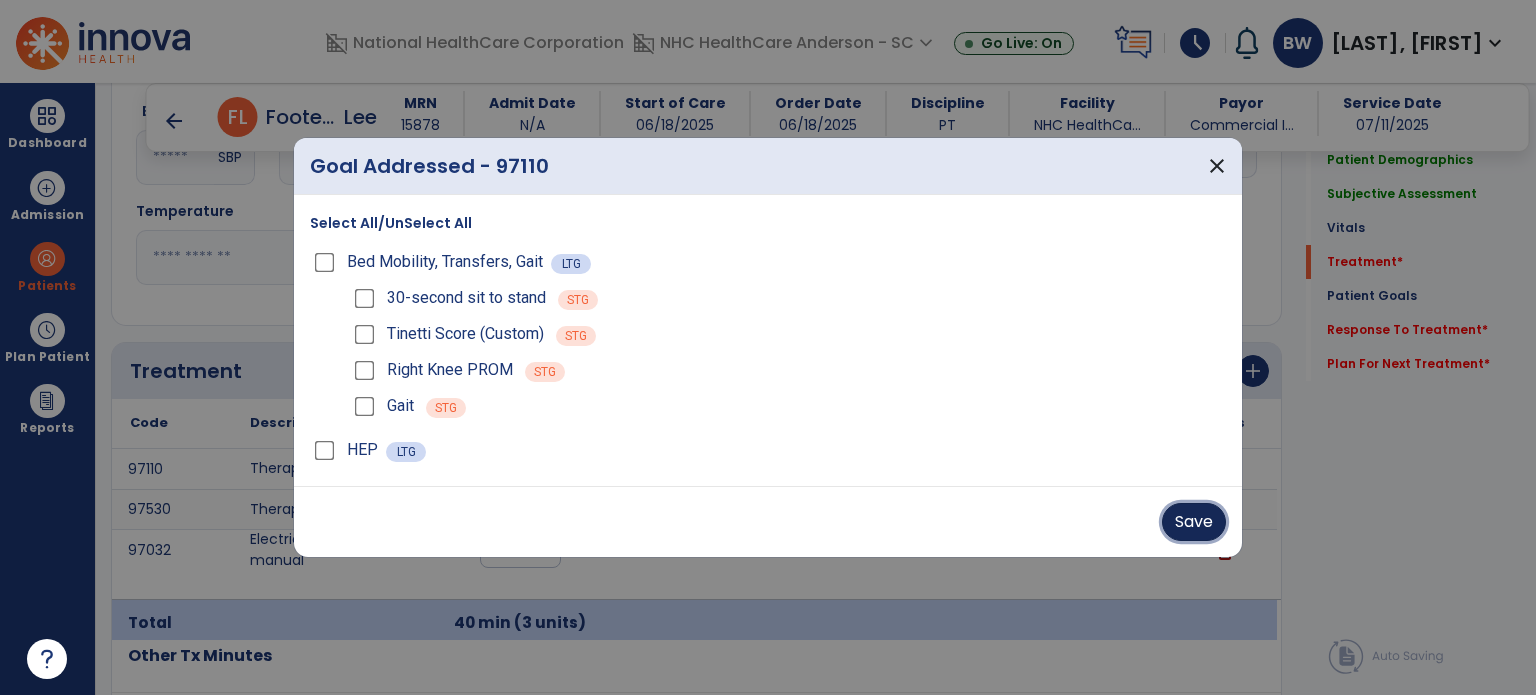 click on "Save" at bounding box center [1194, 522] 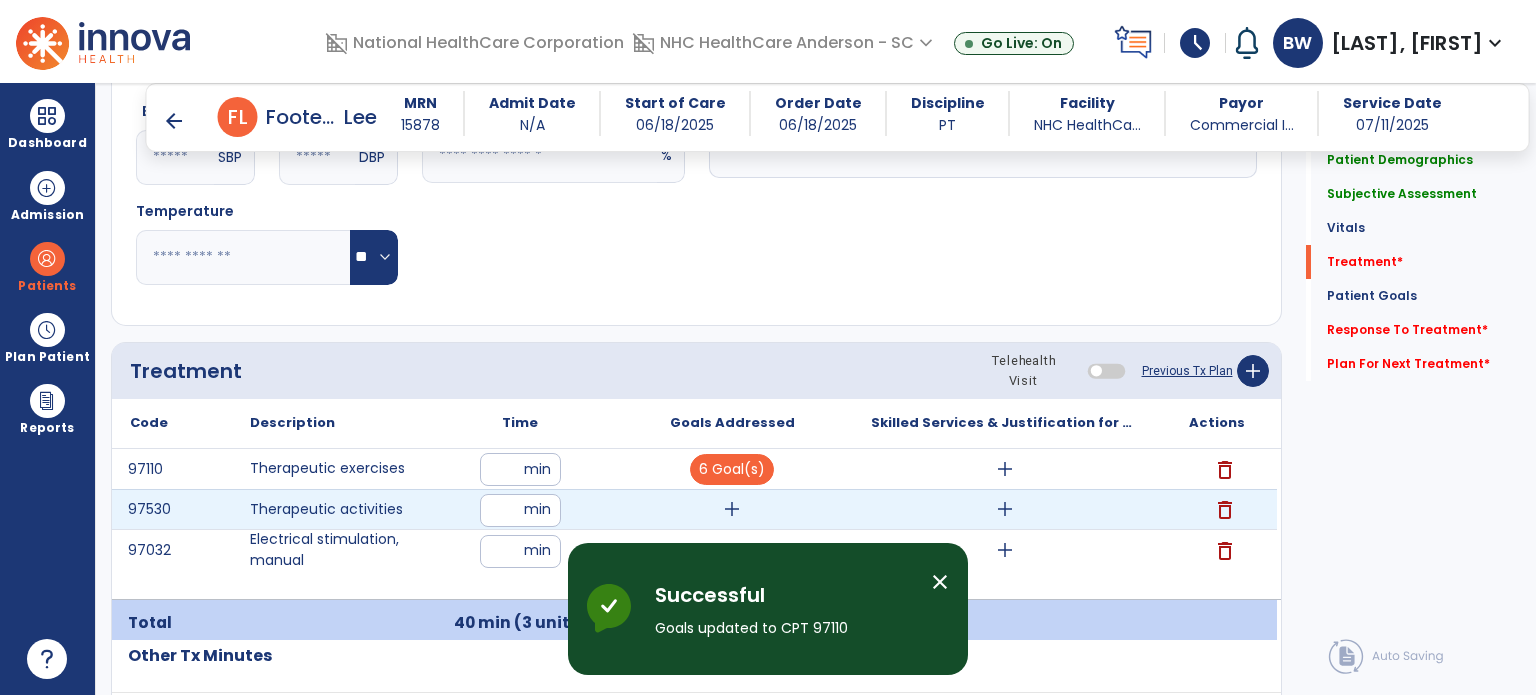 click on "add" at bounding box center [732, 509] 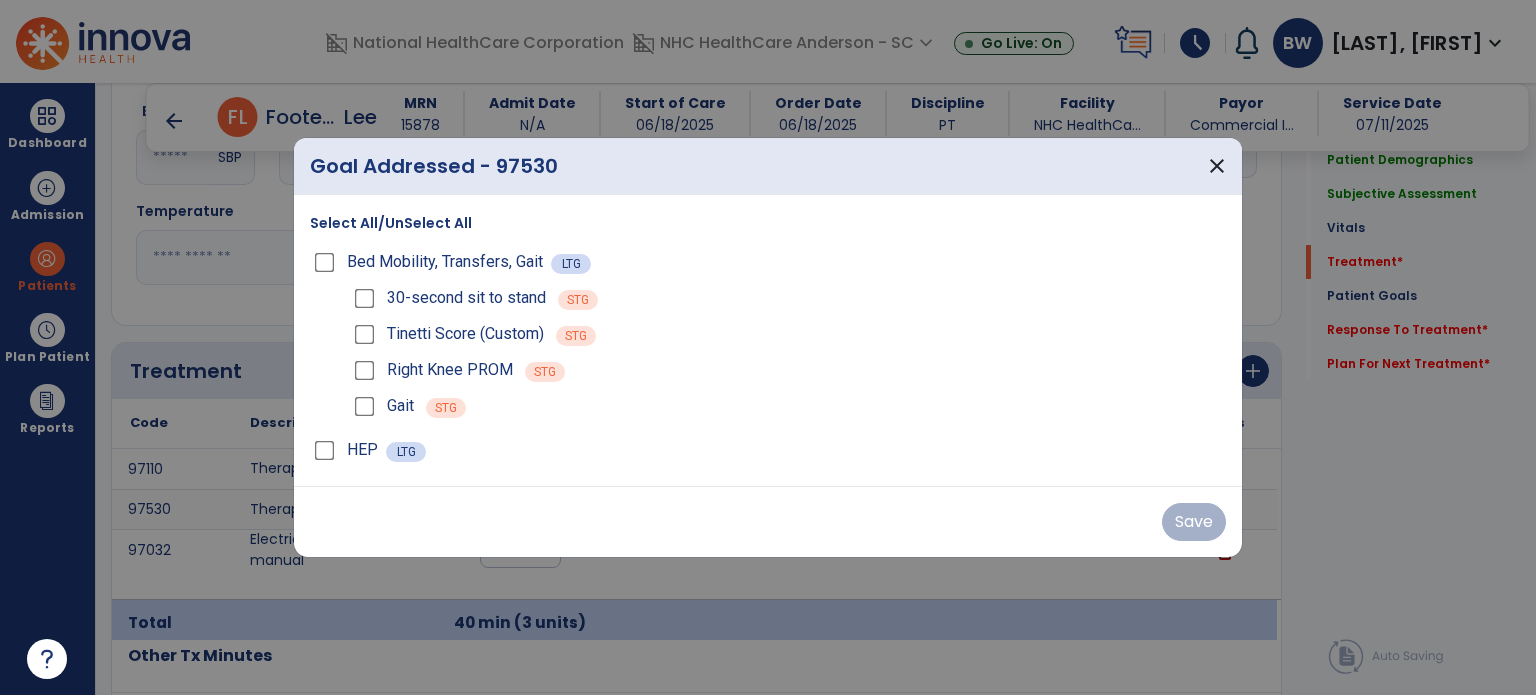 click on "Select All/UnSelect All" at bounding box center [391, 223] 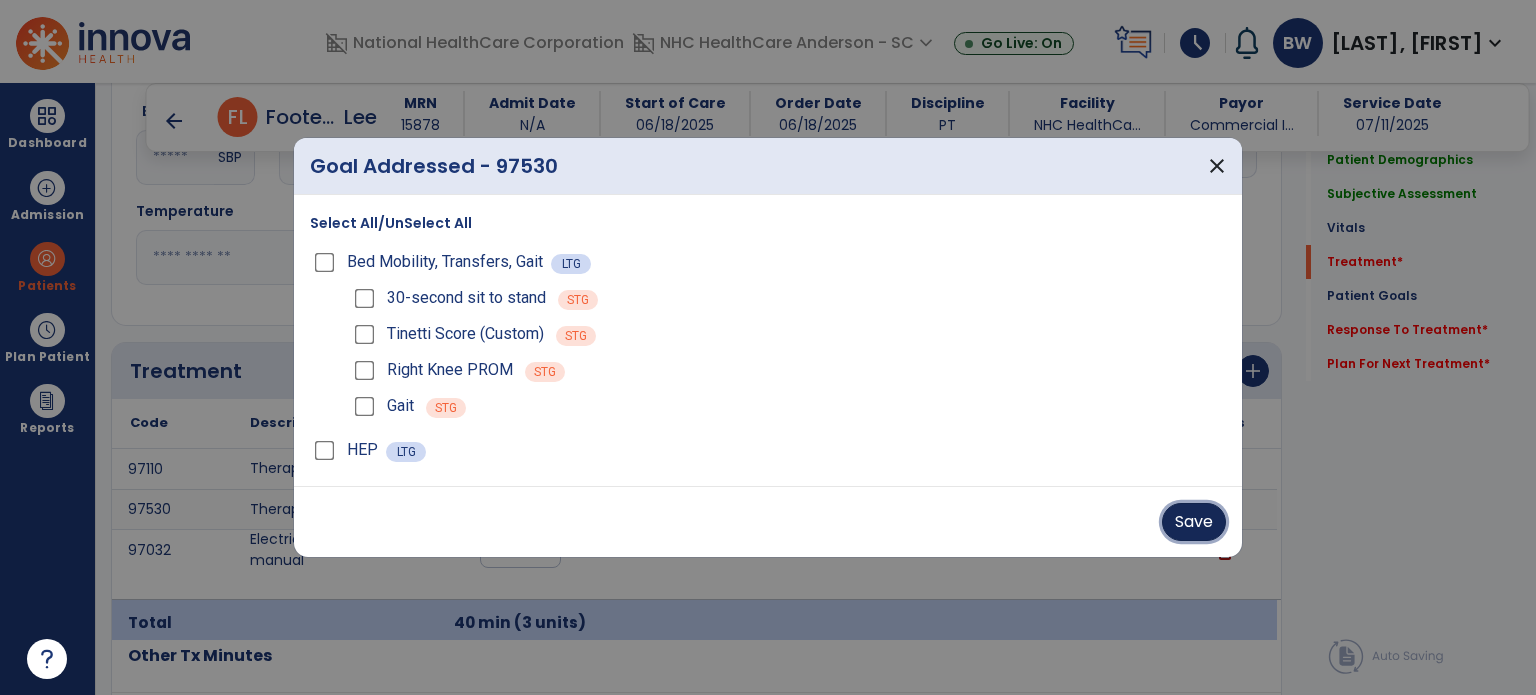 click on "Save" at bounding box center [1194, 522] 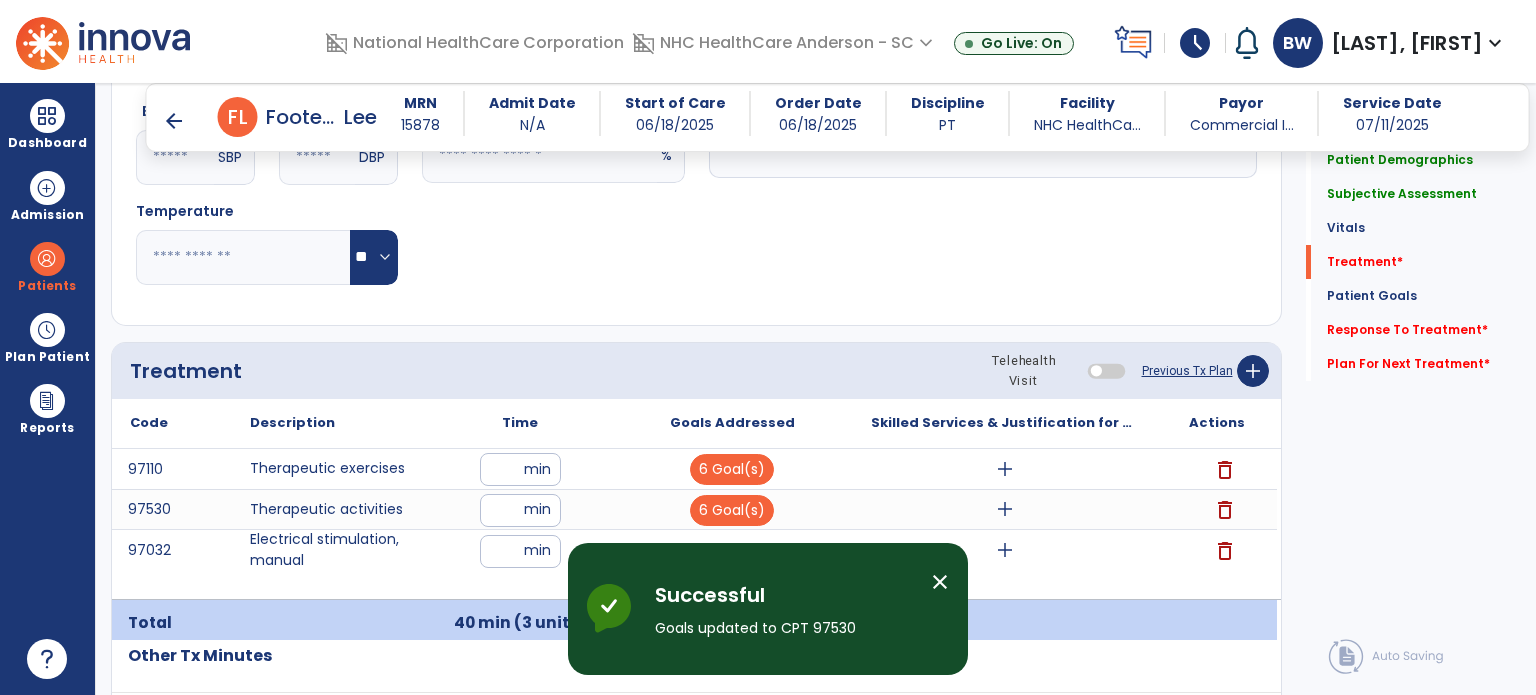 click on "close" at bounding box center (940, 582) 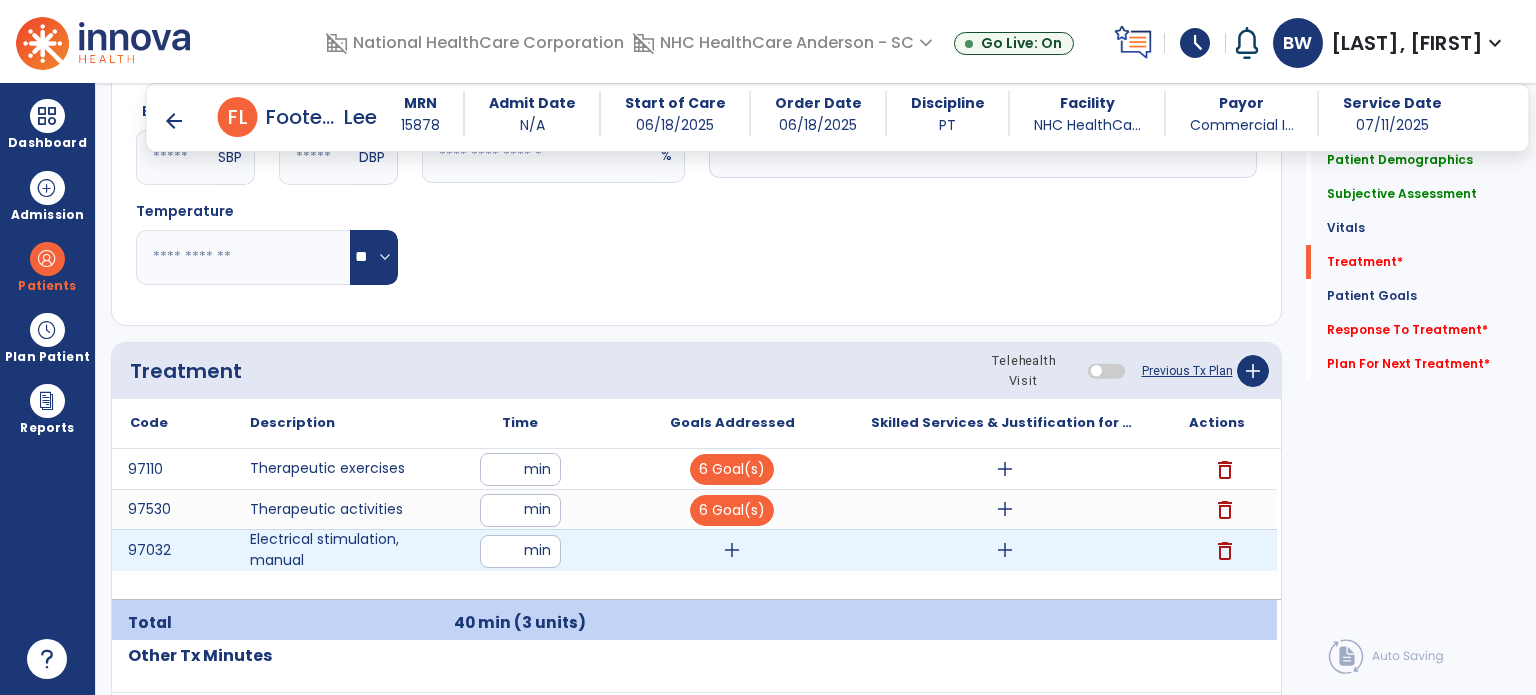click on "add" at bounding box center [732, 550] 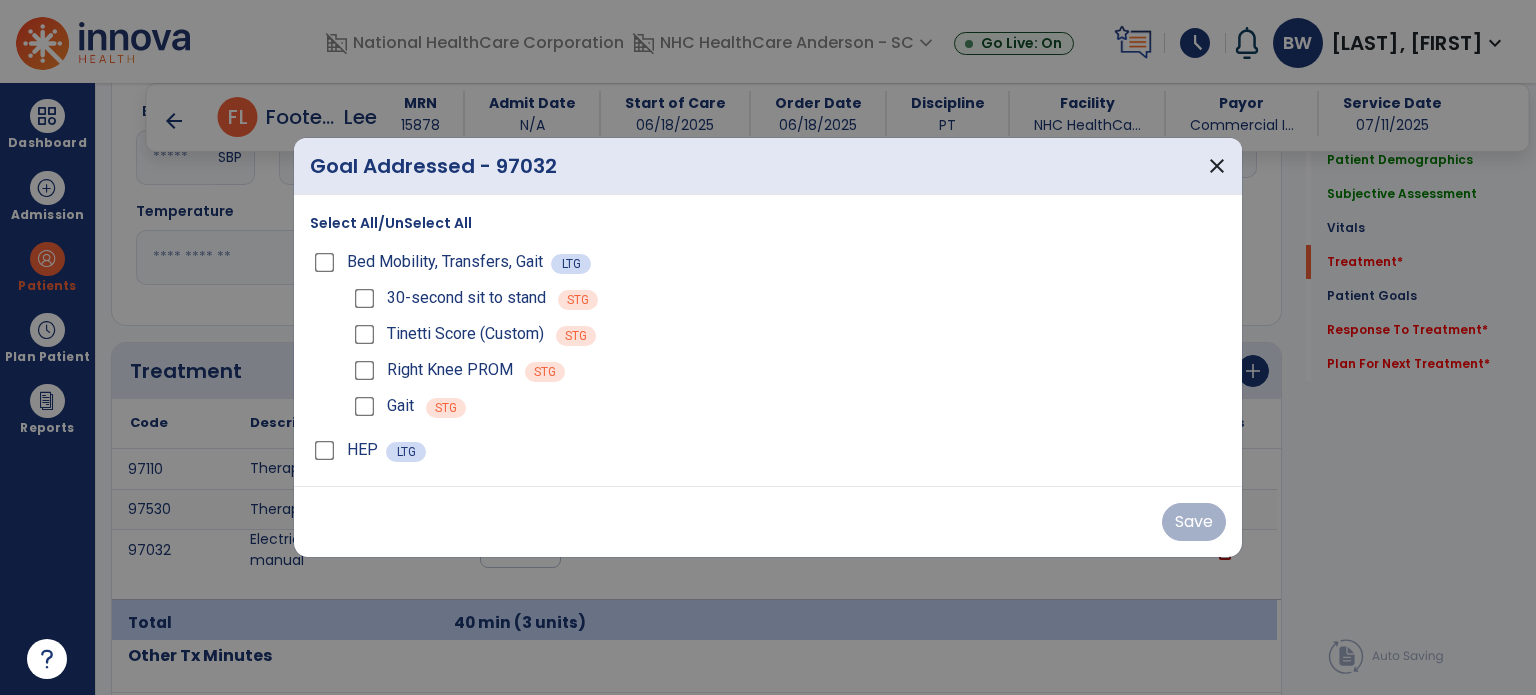 click on "Select All/UnSelect All" at bounding box center [391, 223] 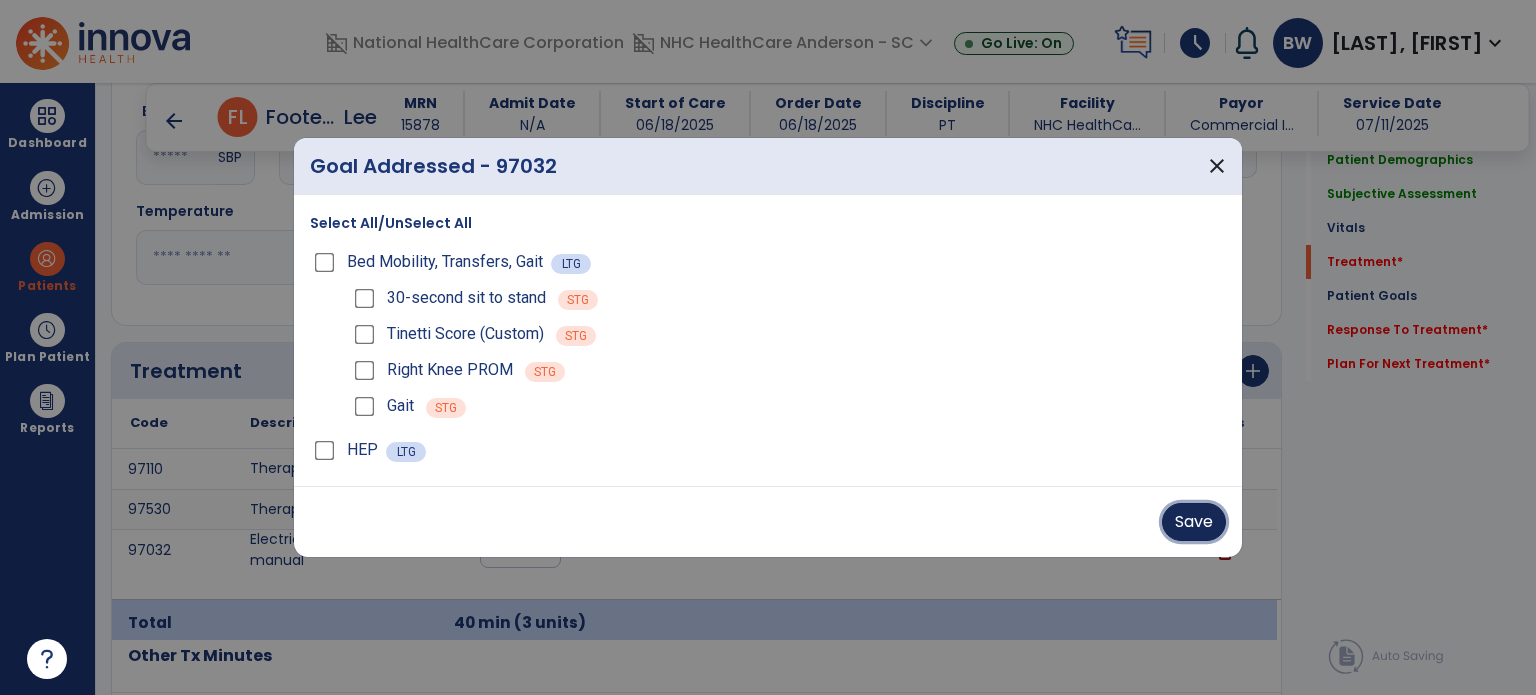 click on "Save" at bounding box center (1194, 522) 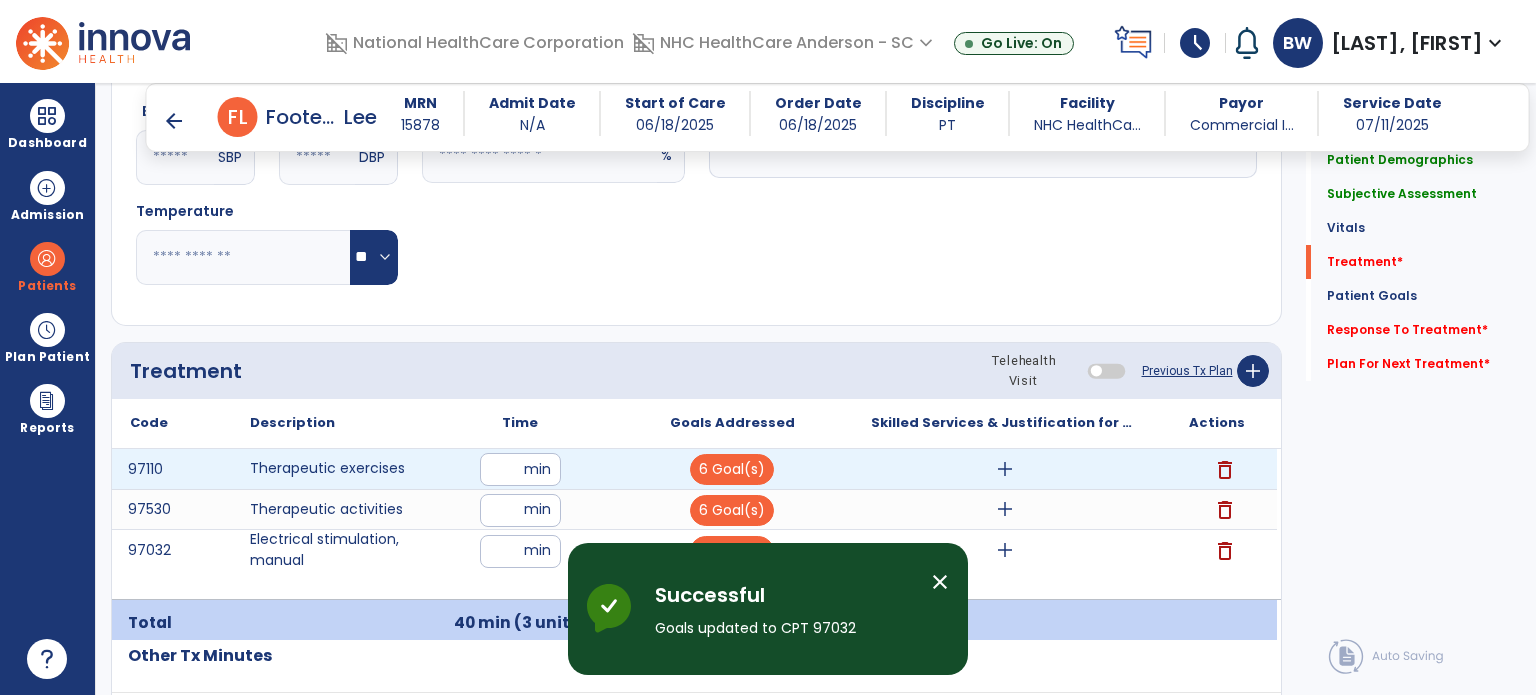 click on "add" at bounding box center [1005, 469] 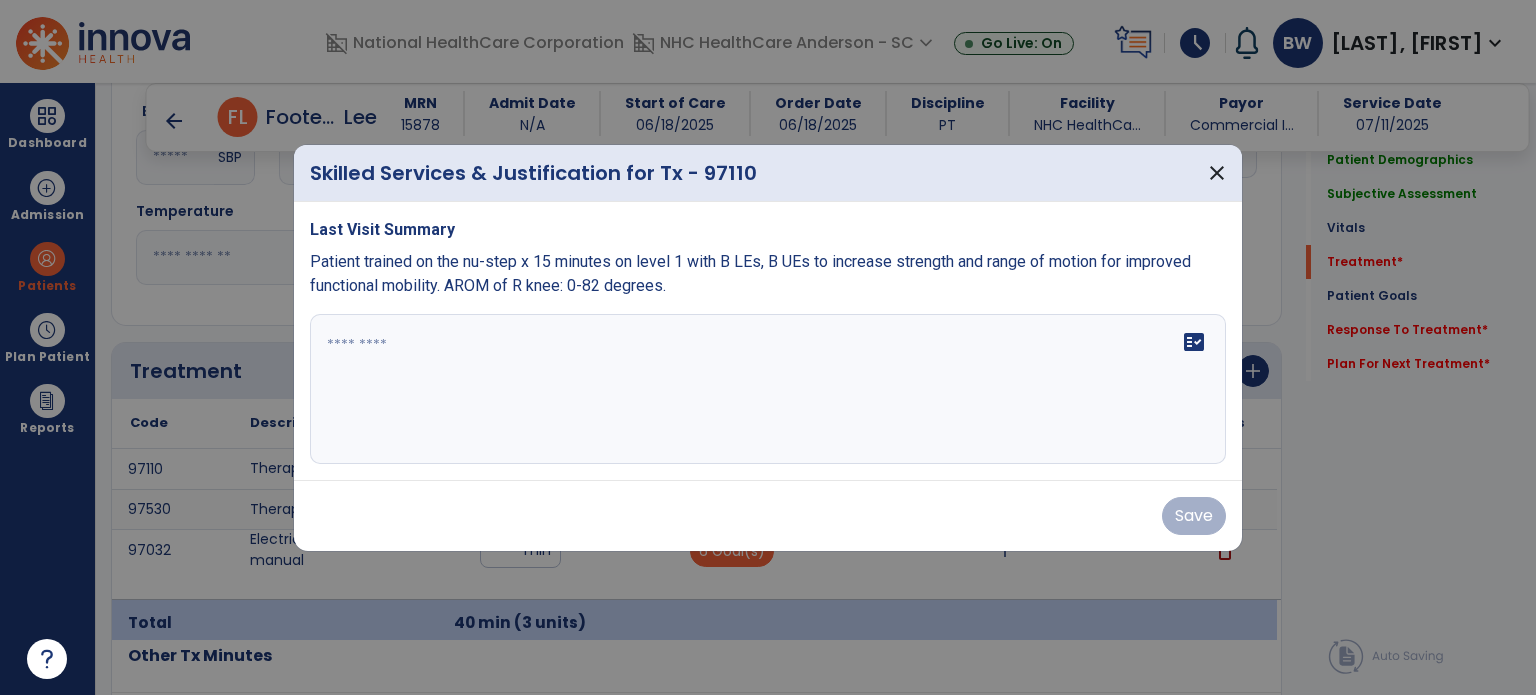 click on "Patient trained on the nu-step x 15 minutes on level 1 with B LEs, B UEs to increase strength and range of motion for improved functional mobility. AROM of R knee: 0-82 degrees." at bounding box center (750, 273) 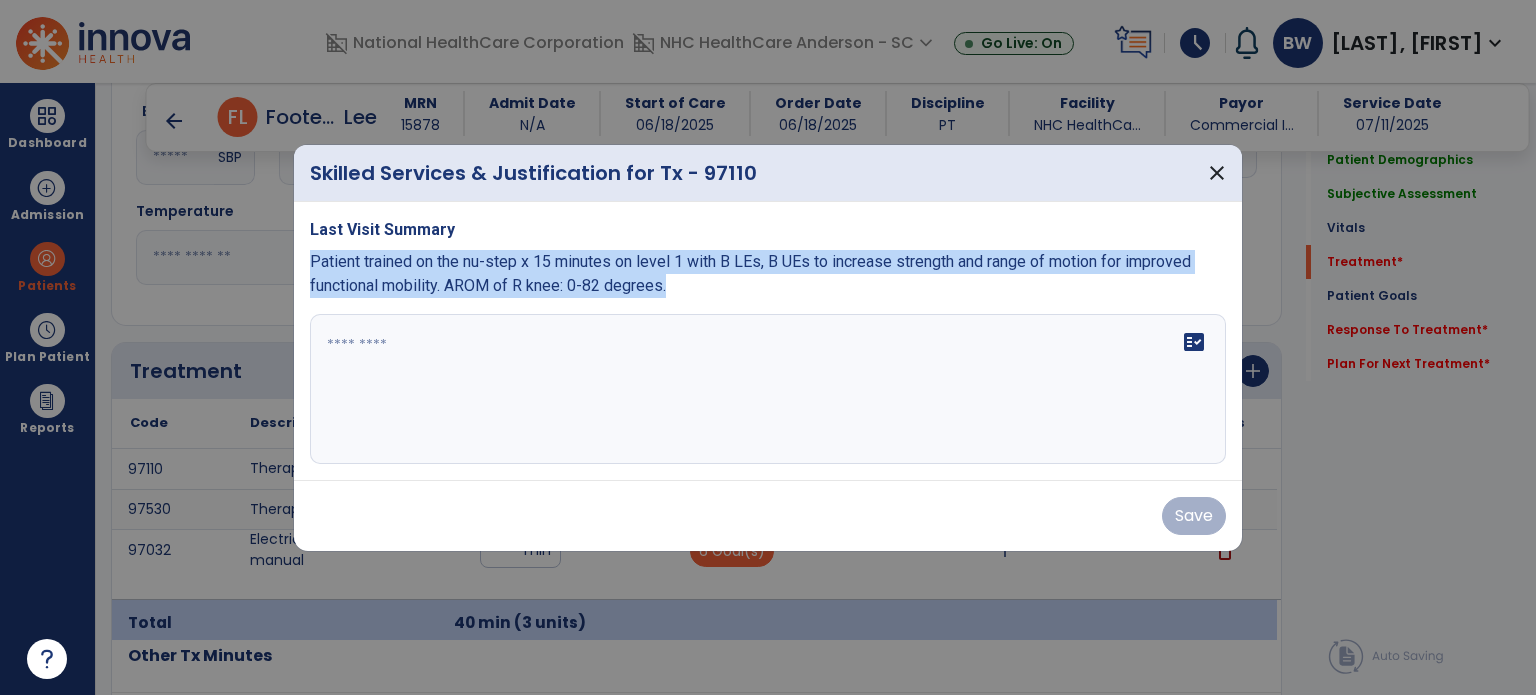 drag, startPoint x: 309, startPoint y: 266, endPoint x: 830, endPoint y: 308, distance: 522.6902 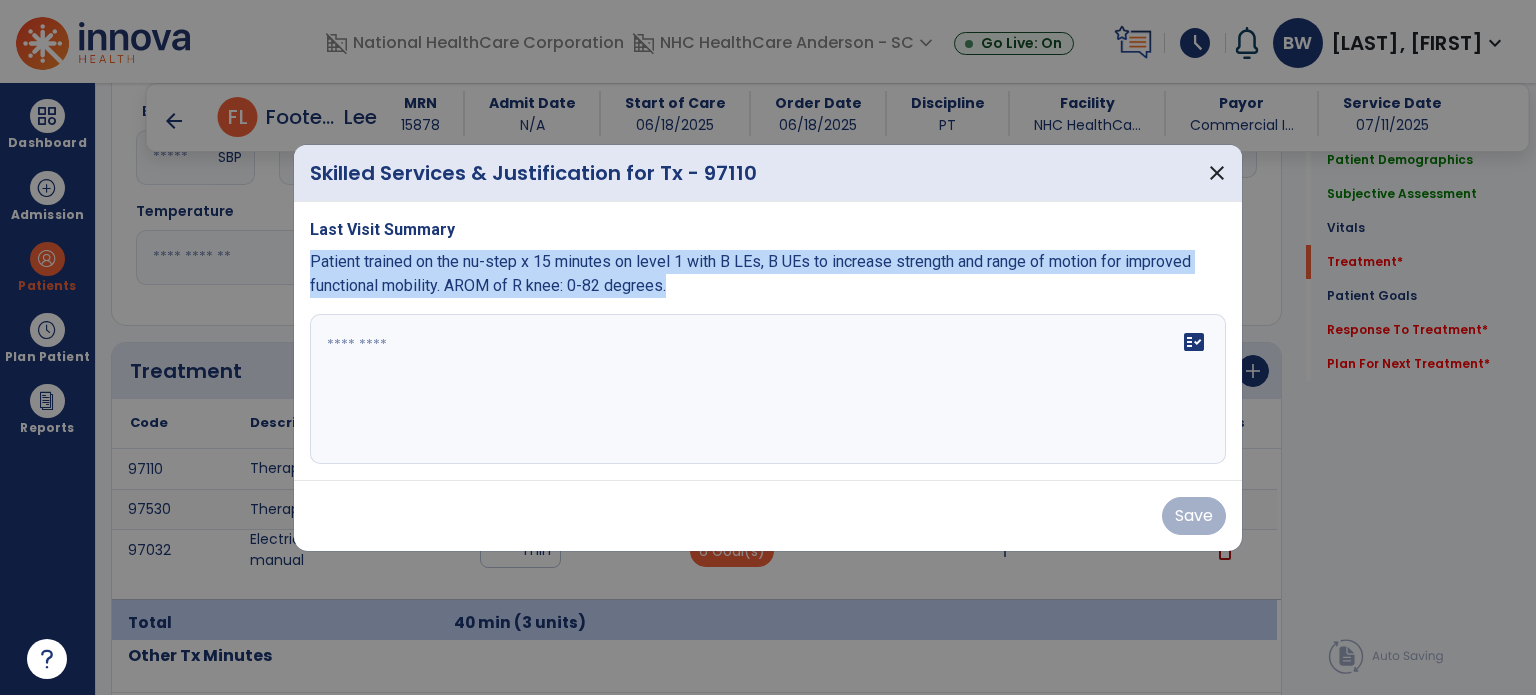 click on "Last Visit Summary Patient trained on the nu-step x 15 minutes on level 1 with B LEs, B UEs to increase strength and range of motion for improved functional mobility. AROM of R knee: 0-82 degrees. fact_check" at bounding box center [768, 341] 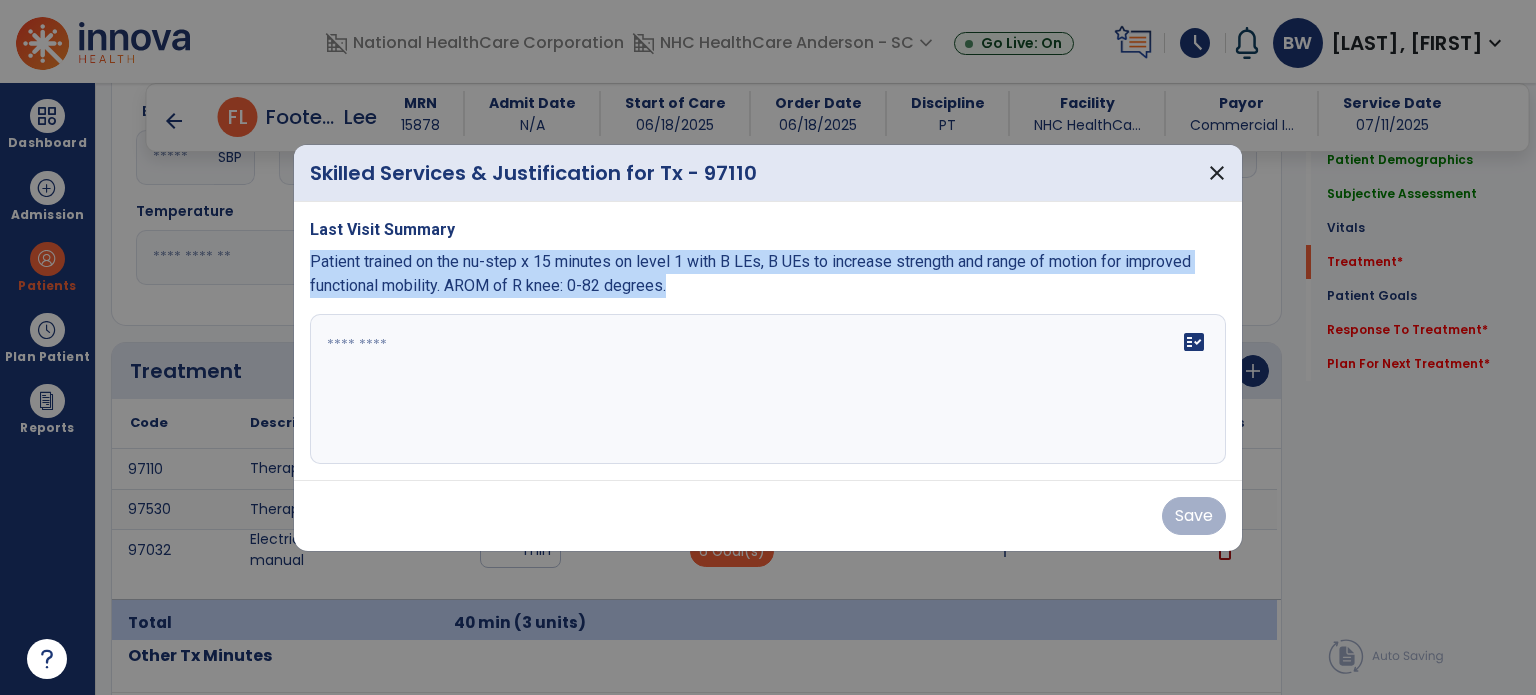 copy on "Patient trained on the nu-step x 15 minutes on level 1 with B LEs, B UEs to increase strength and range of motion for improved functional mobility. AROM of R knee: 0-82 degrees." 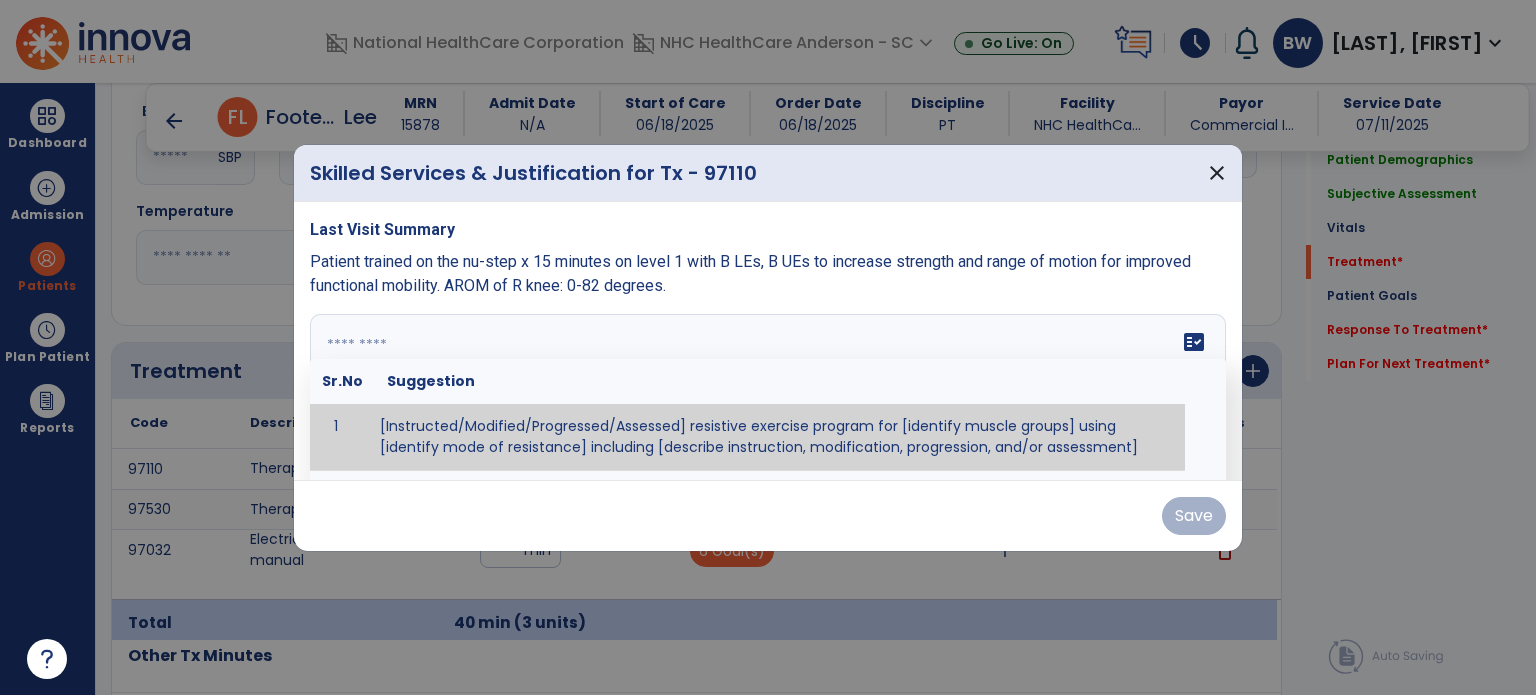 click on "fact_check  Sr.No Suggestion 1 [Instructed/Modified/Progressed/Assessed] resistive exercise program for [identify muscle groups] using [identify mode of resistance] including [describe instruction, modification, progression, and/or assessment] 2 [Instructed/Modified/Progressed/Assessed] aerobic exercise program using [identify equipment/mode] including [describe instruction, modification,progression, and/or assessment] 3 [Instructed/Modified/Progressed/Assessed] [PROM/A/AROM/AROM] program for [identify joint movements] using [contract-relax, over-pressure, inhibitory techniques, other] 4 [Assessed/Tested] aerobic capacity with administration of [aerobic capacity test]" at bounding box center (768, 389) 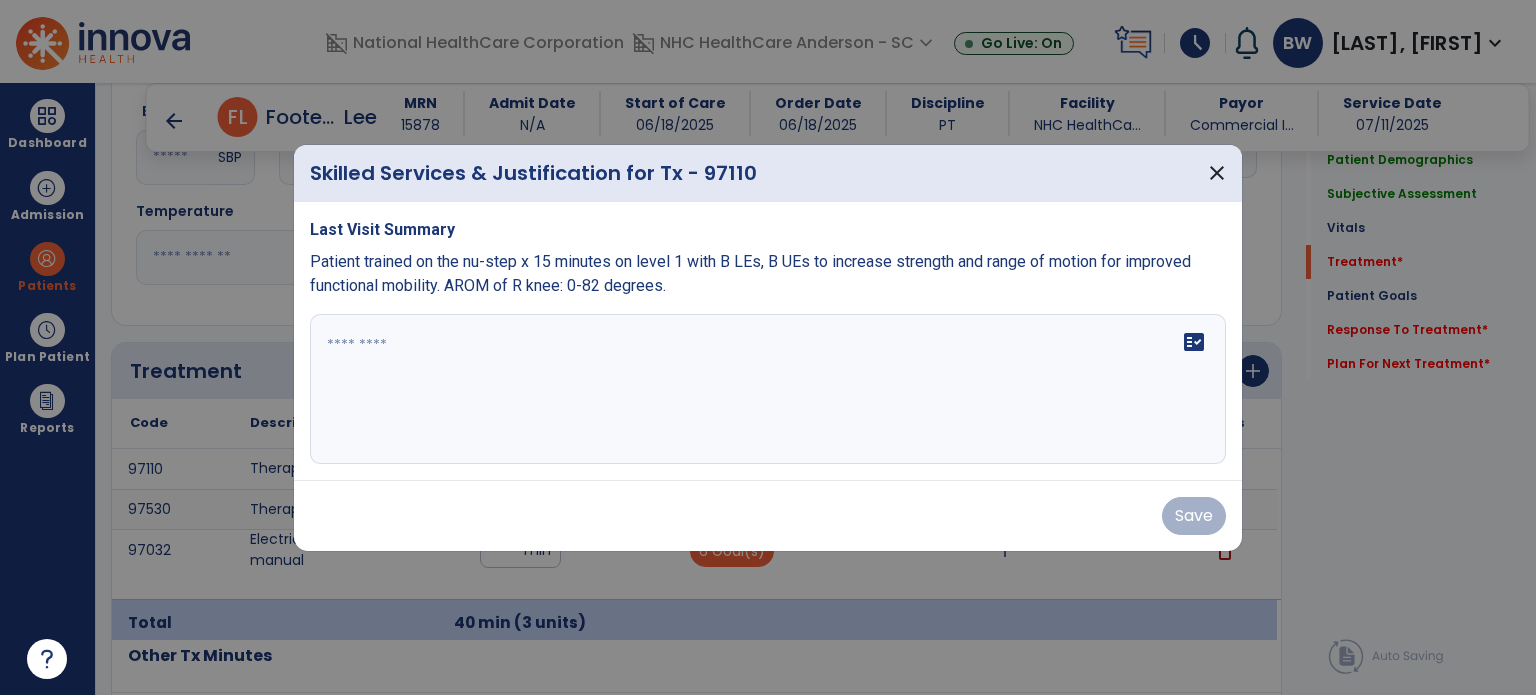 click at bounding box center [768, 389] 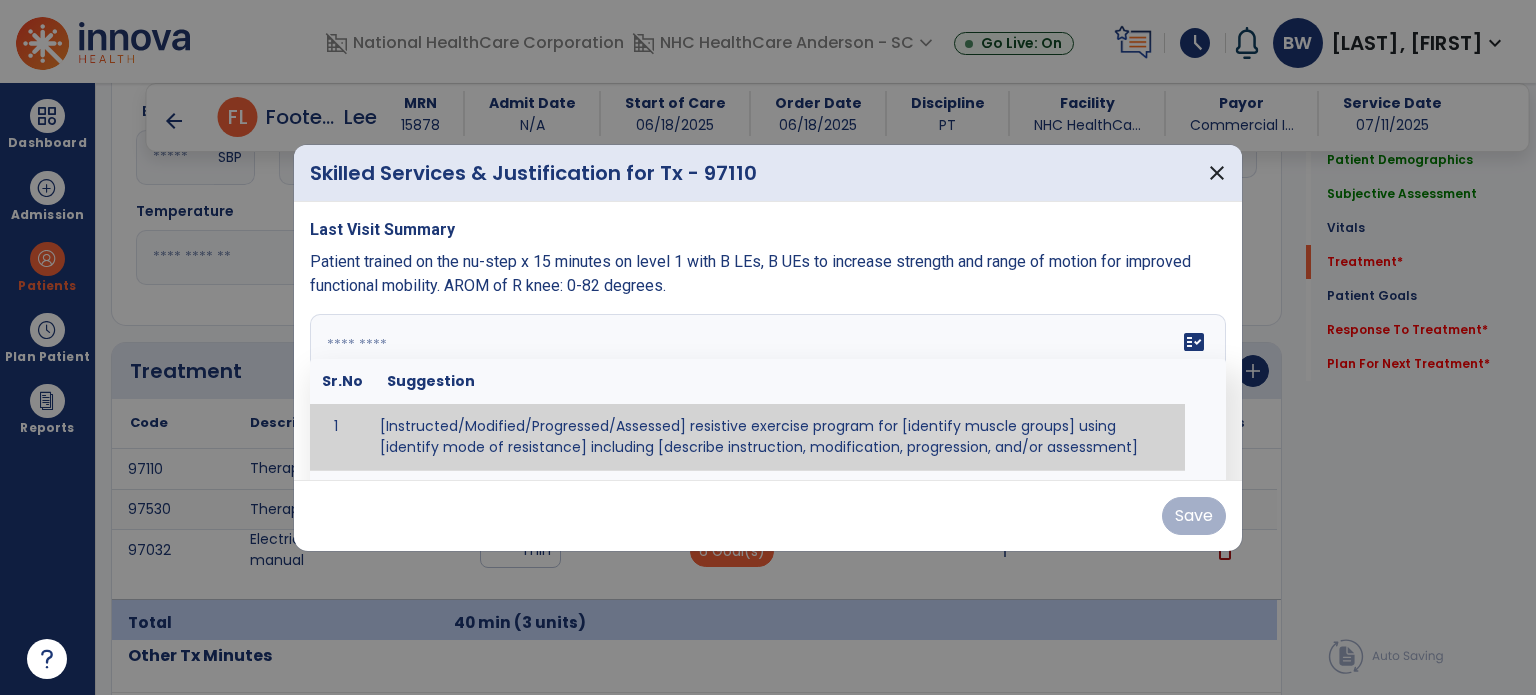 paste on "**********" 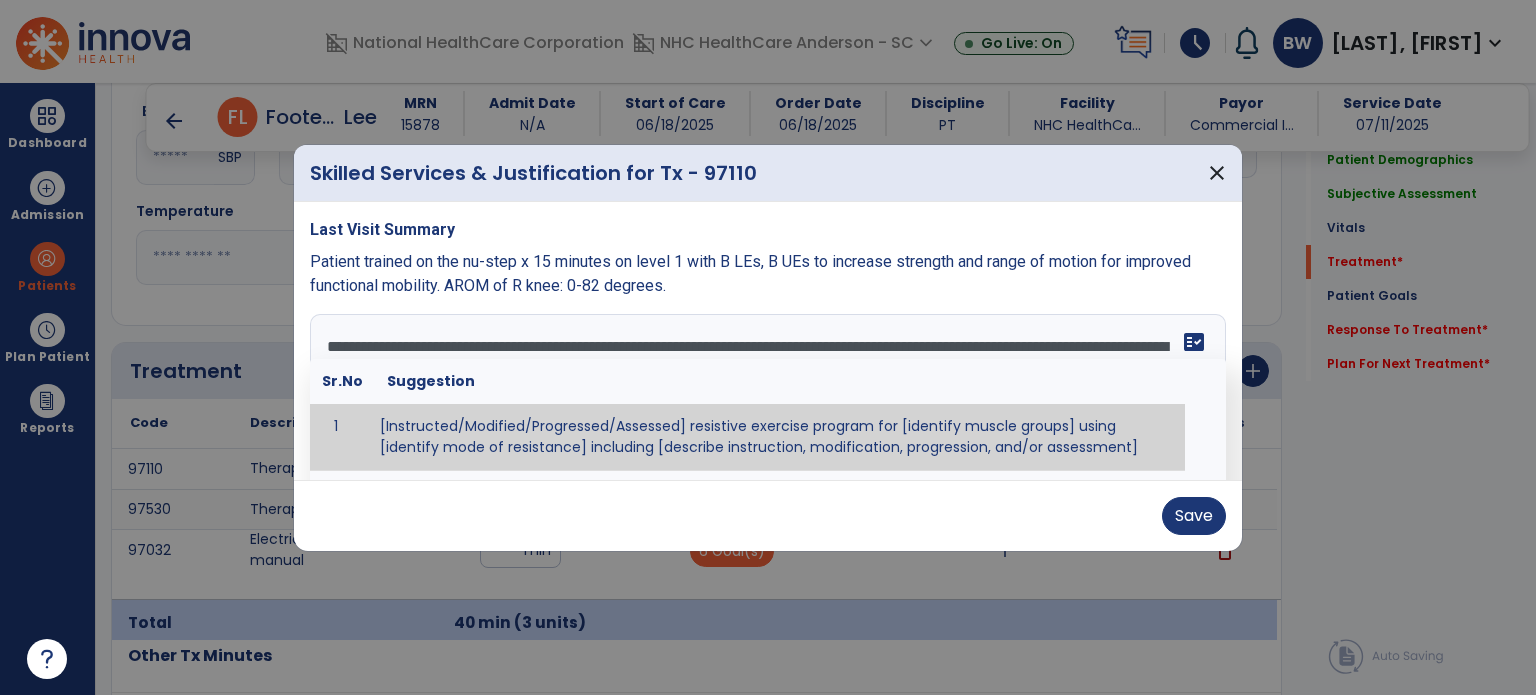 type on "**********" 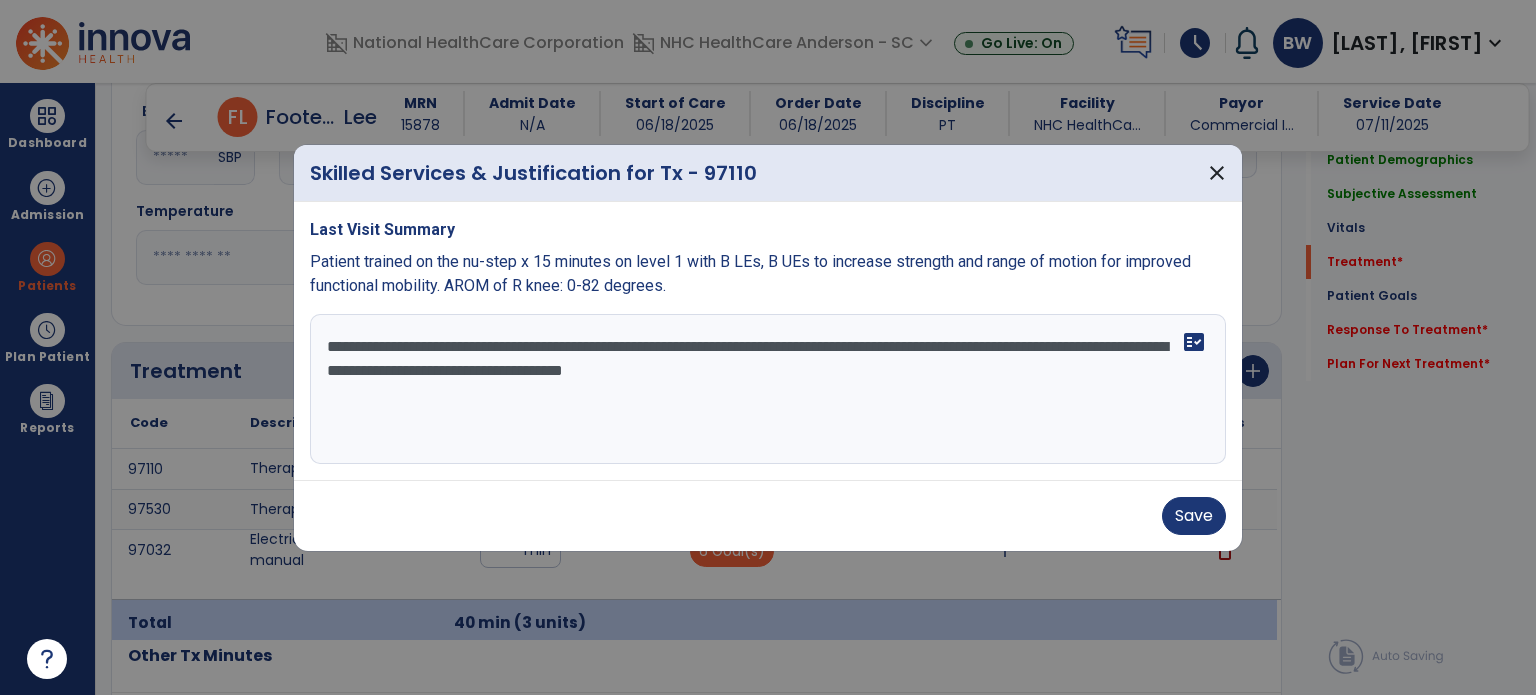 click at bounding box center [768, 347] 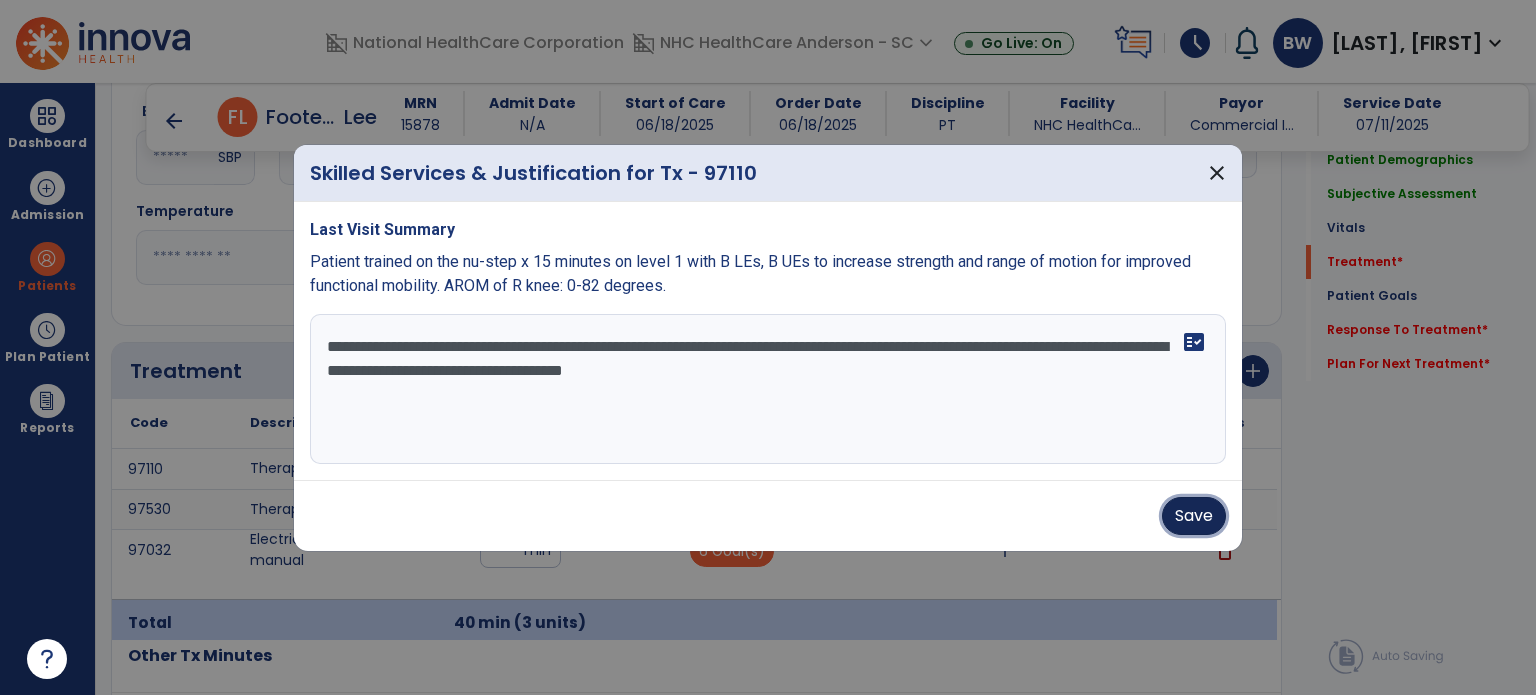 click on "Save" at bounding box center [1194, 516] 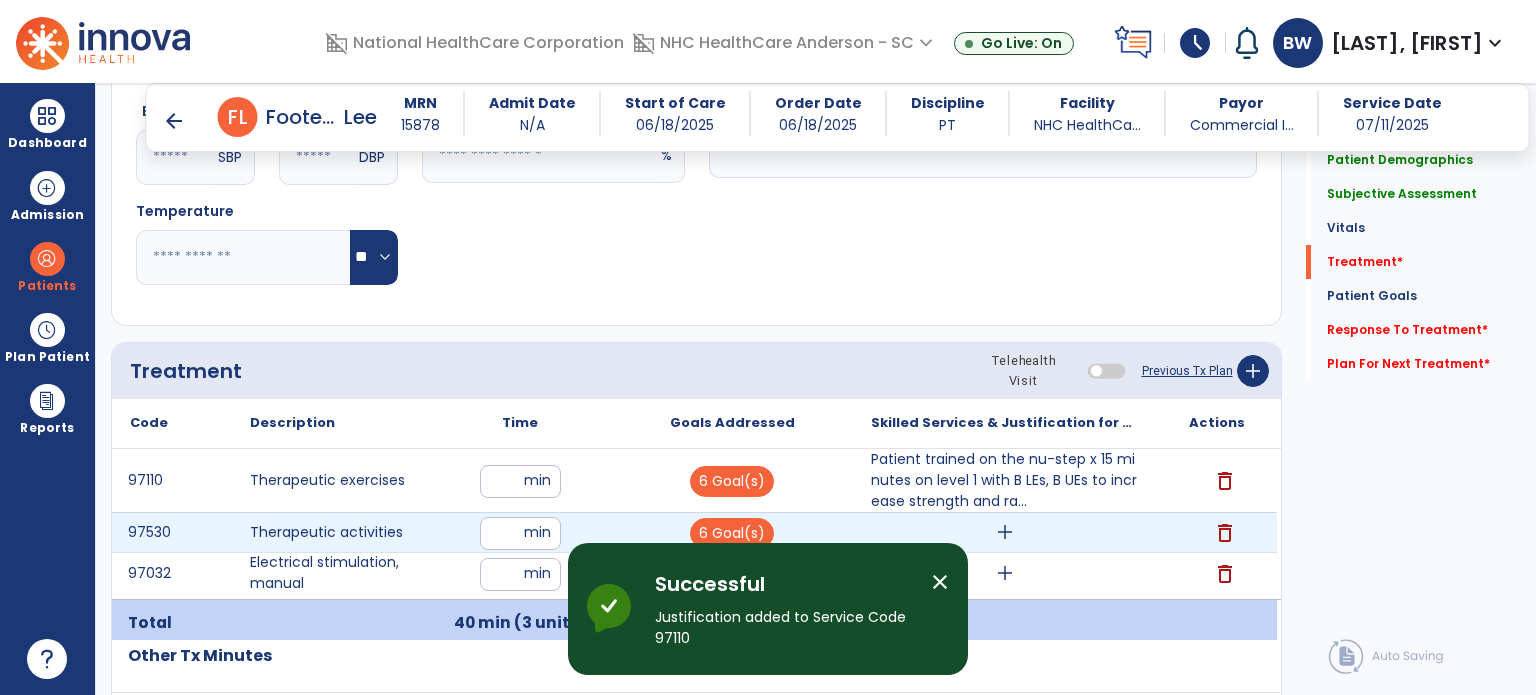 click on "add" at bounding box center [1005, 532] 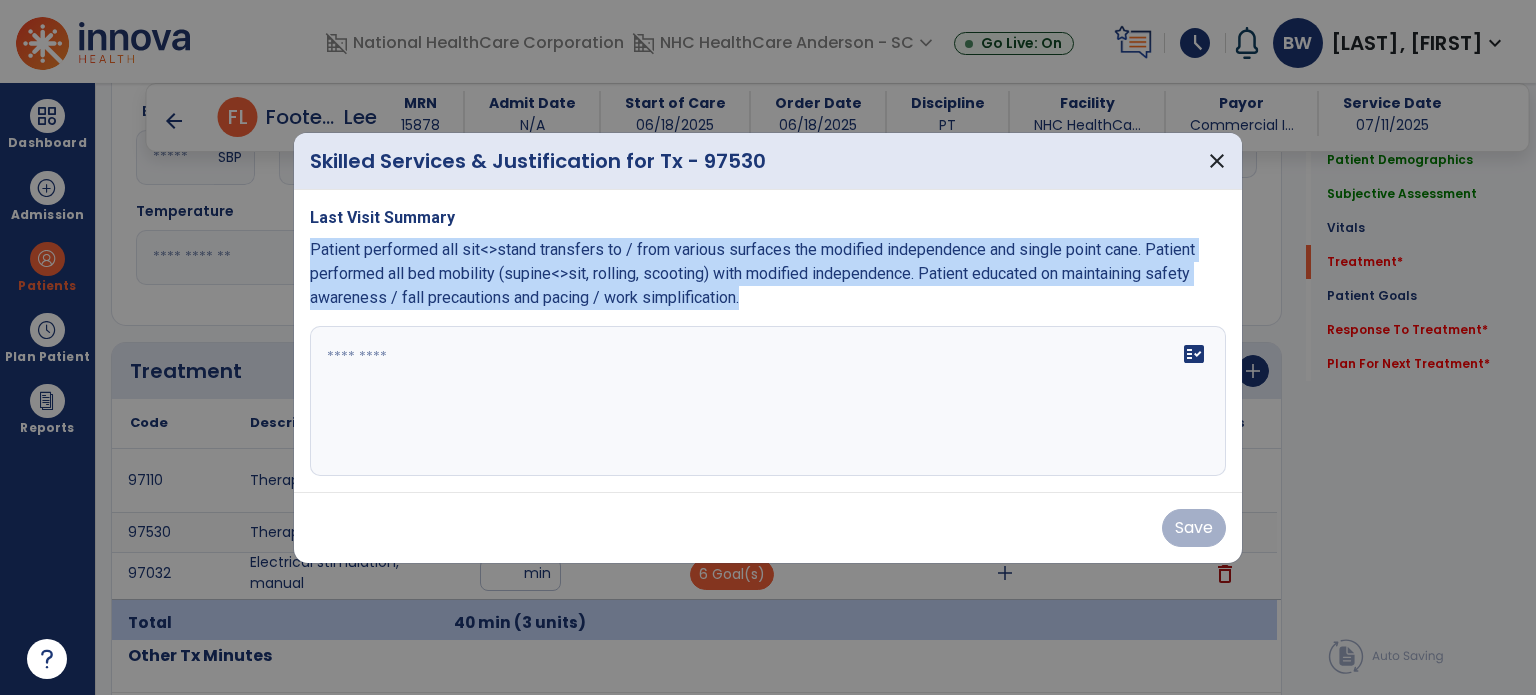 drag, startPoint x: 309, startPoint y: 259, endPoint x: 763, endPoint y: 336, distance: 460.48343 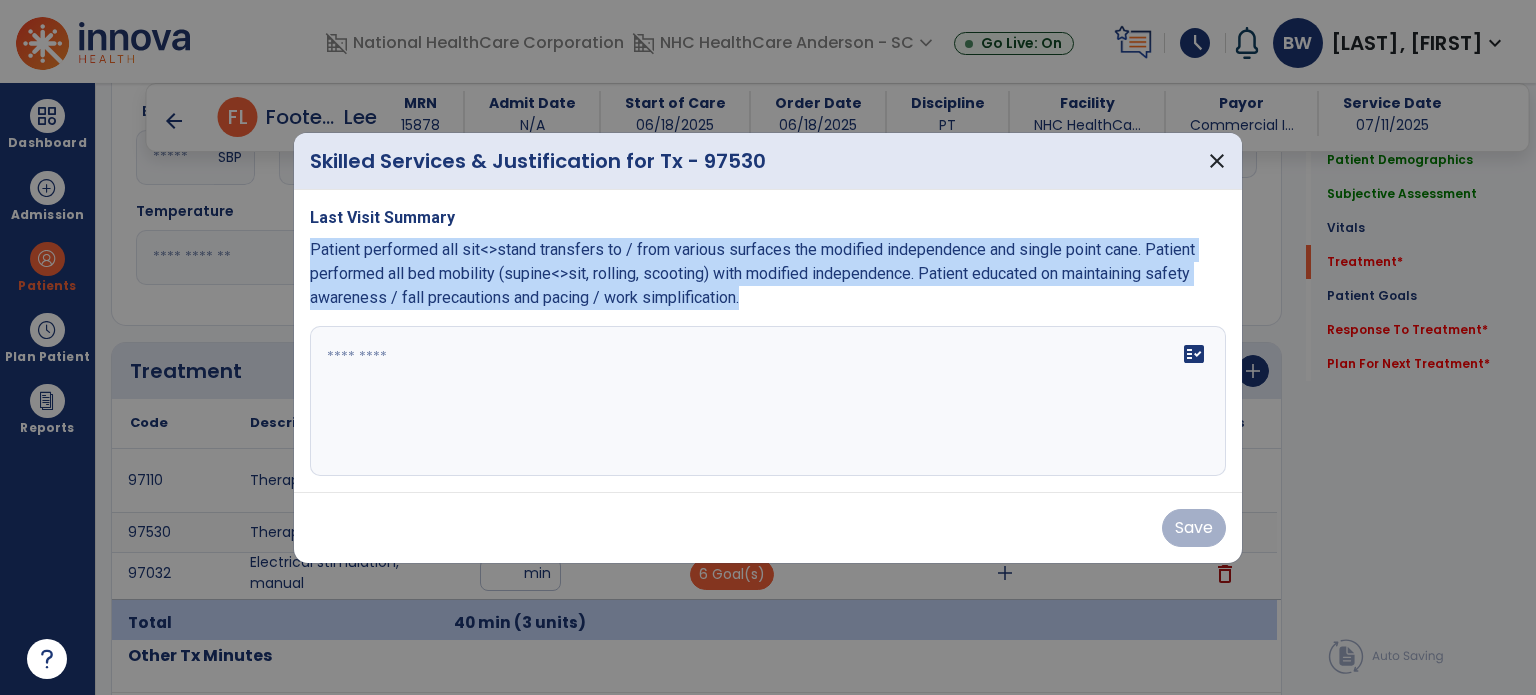 click on "Last Visit Summary Patient performed all sit<0xC2><0x3estand transfers to / from various surfaces the modified independence and single point cane. Patient performed all bed mobility (supine<0xC2><0x3csit, rolling, scooting) with modified independence. Patient educated on maintaining safety awareness / fall precautions and pacing / work simplification. fact_check" at bounding box center (768, 341) 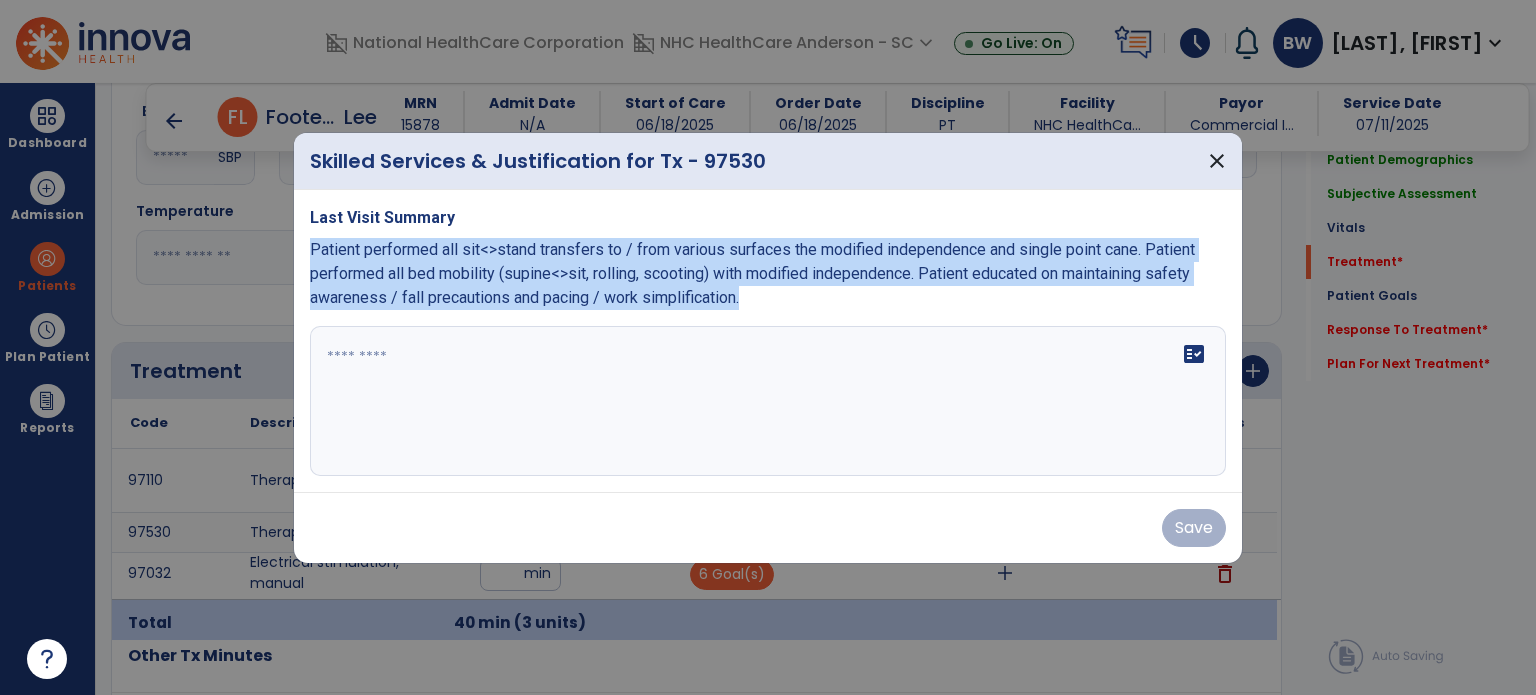 copy on "Patient performed all sit<>stand transfers to / from various surfaces the modified independence and single point cane.  Patient performed all bed mobility (supine<>sit, rolling, scooting) with modified independence.  Patient educated on maintaining safety awareness / fall precautions and pacing / work simplification." 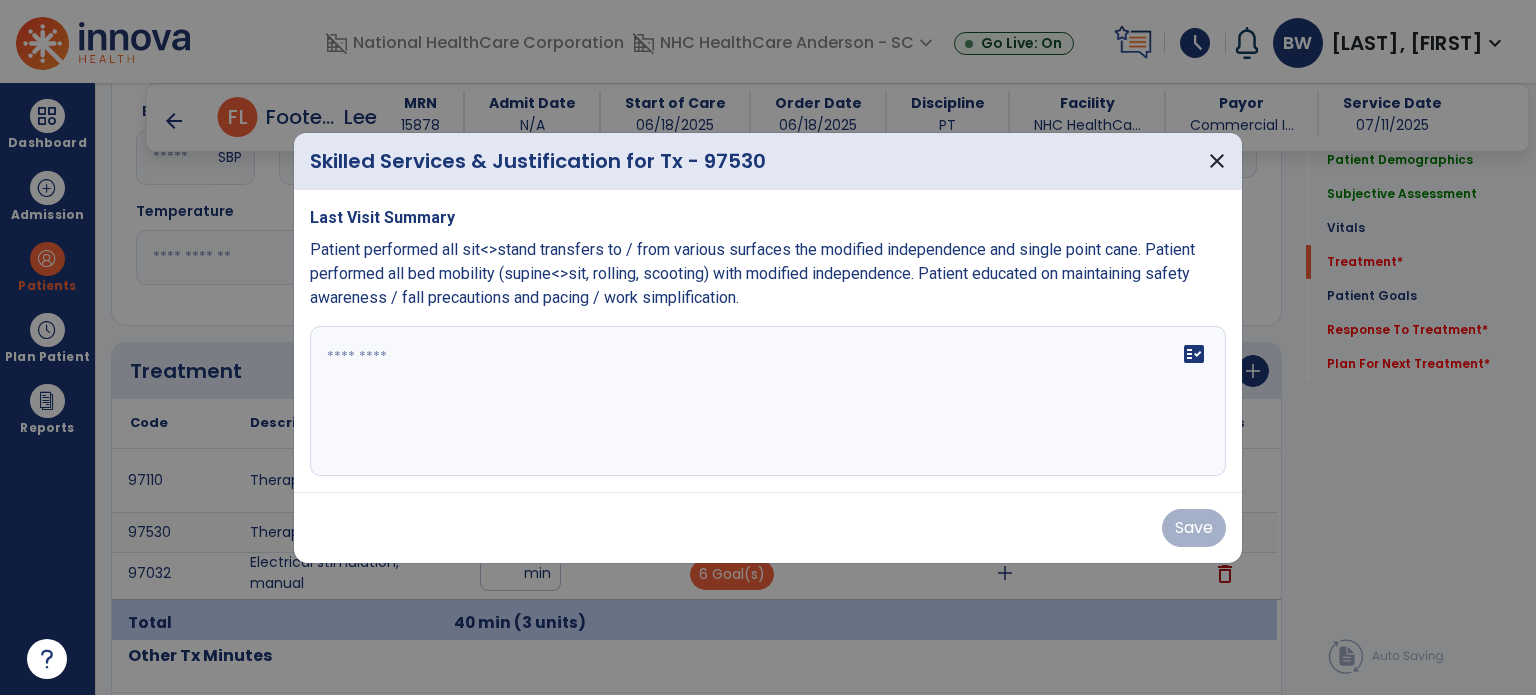 click at bounding box center [768, 401] 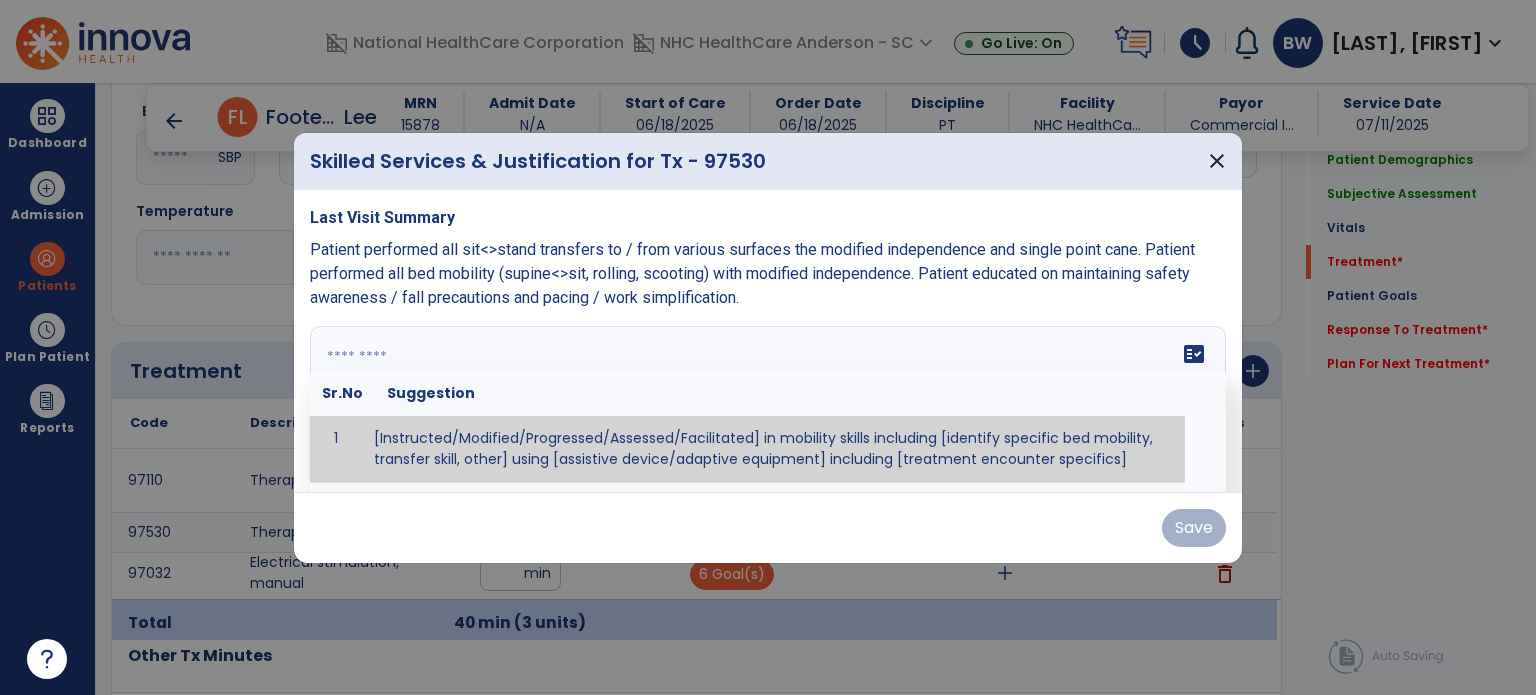 paste on "**********" 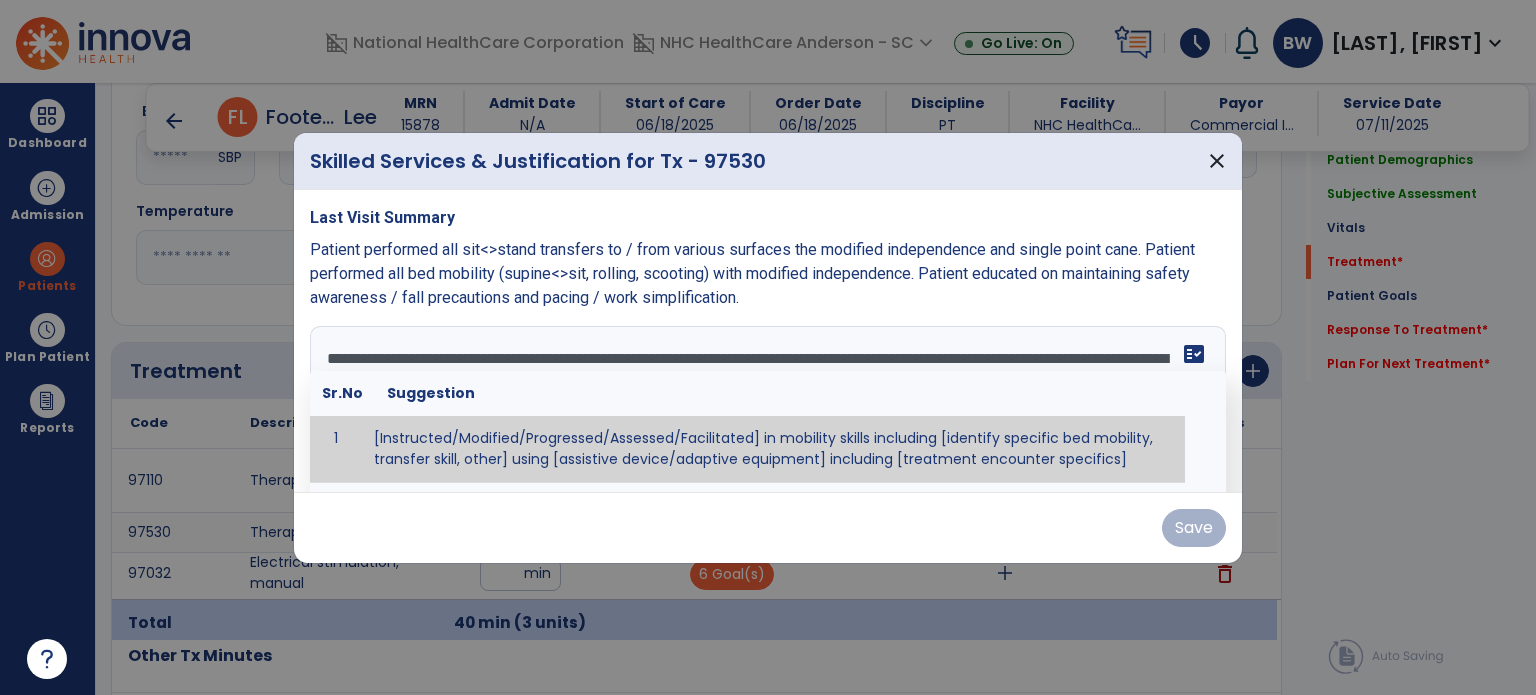 scroll, scrollTop: 15, scrollLeft: 0, axis: vertical 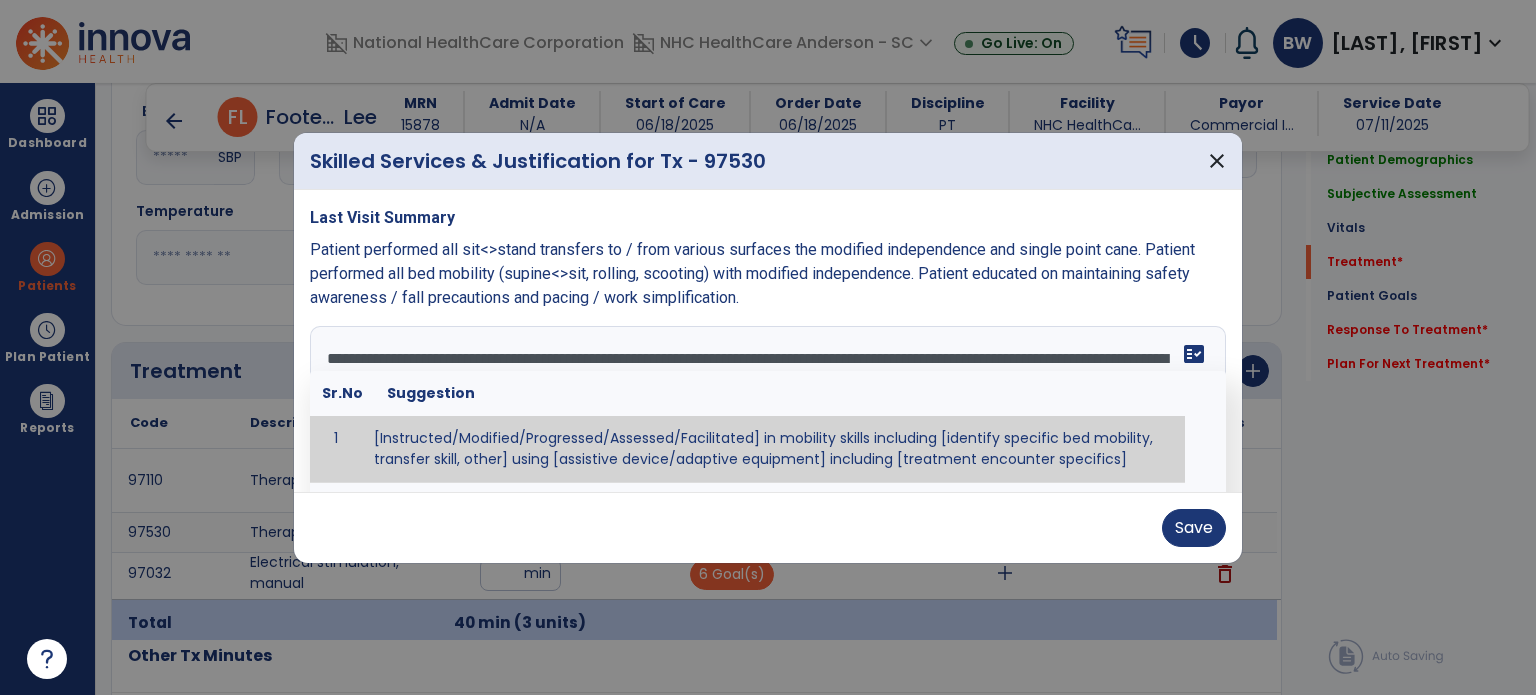 type on "**********" 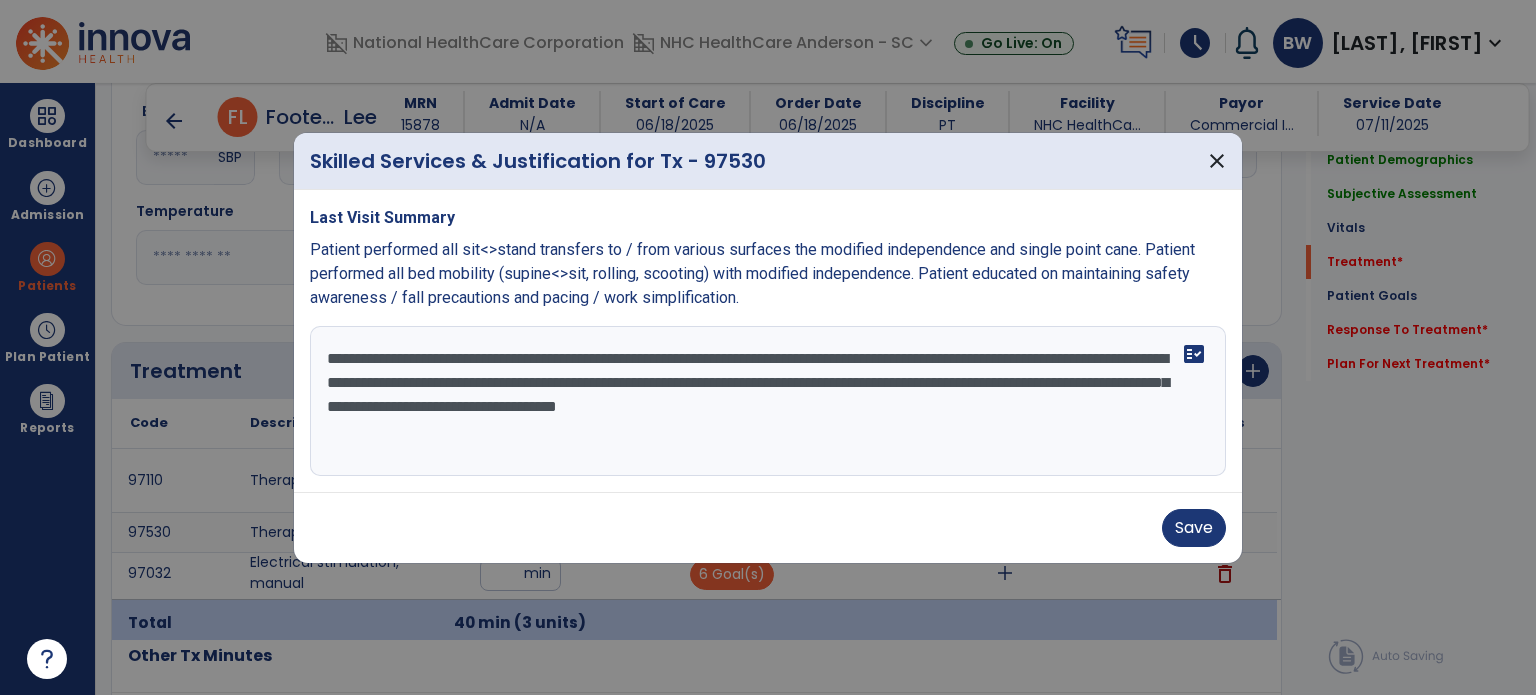 click at bounding box center [768, 347] 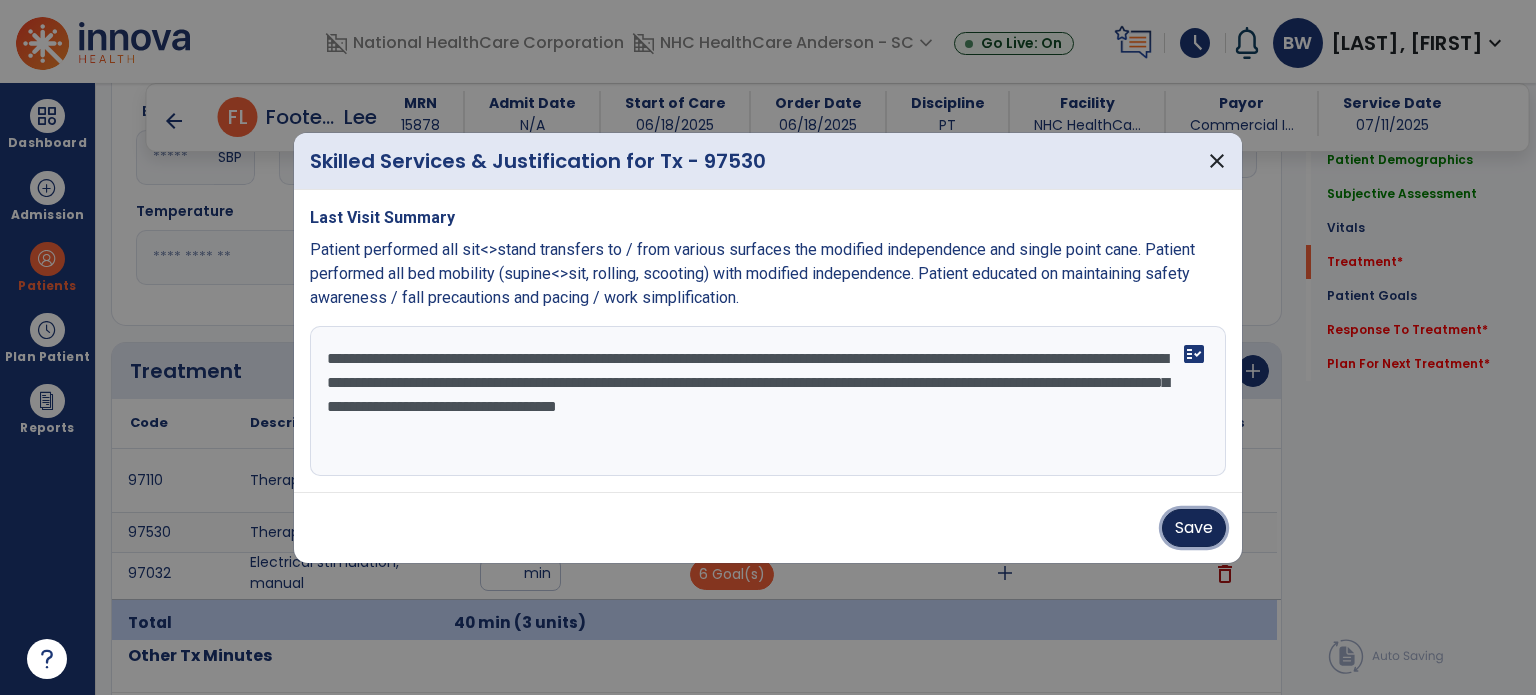 click on "Save" at bounding box center [1194, 528] 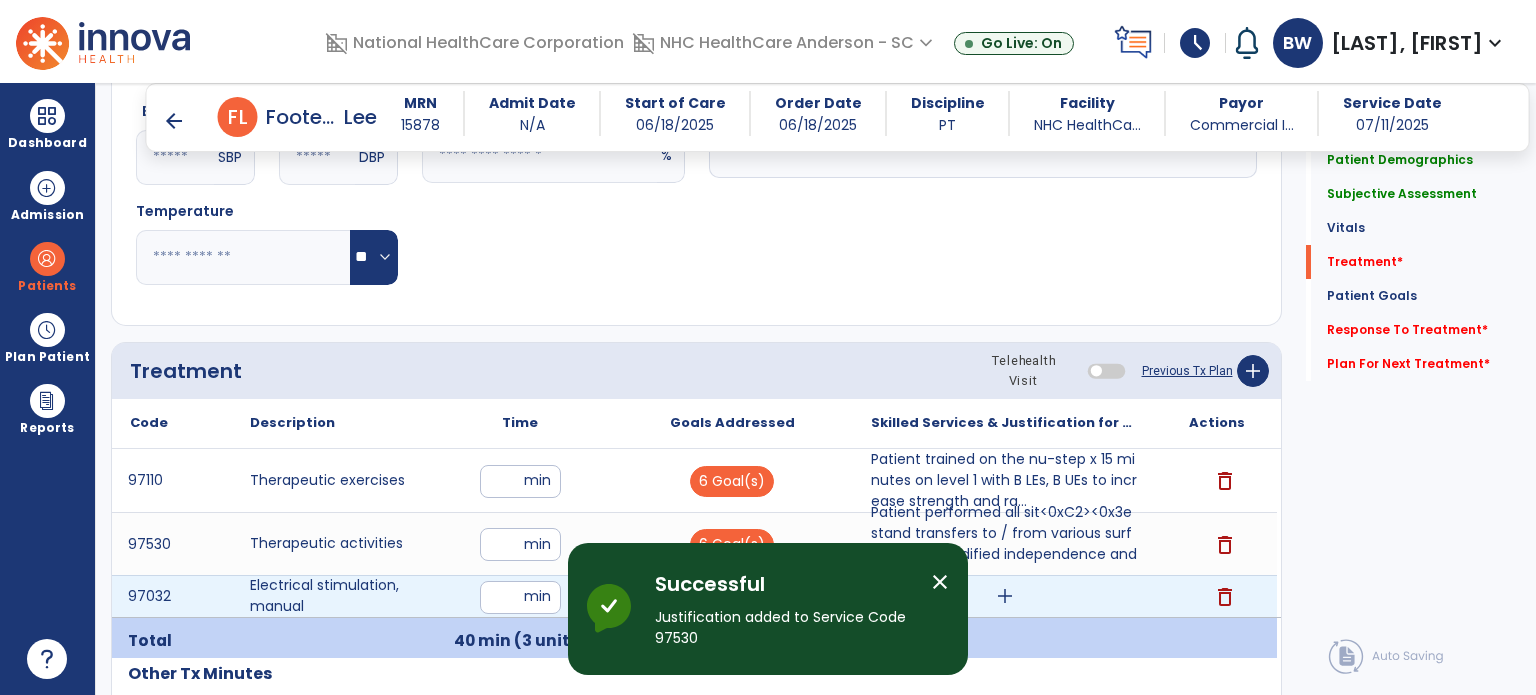click on "add" at bounding box center (1004, 596) 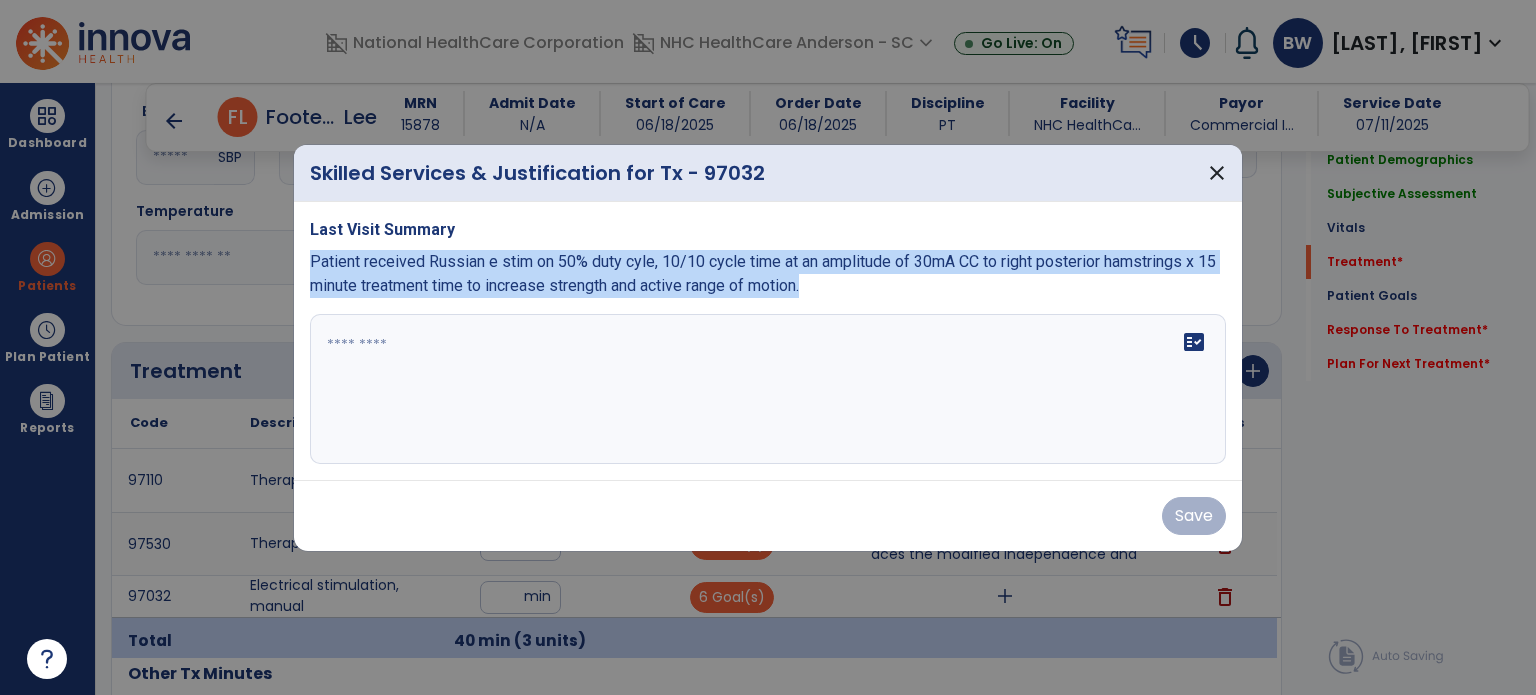 drag, startPoint x: 307, startPoint y: 262, endPoint x: 931, endPoint y: 292, distance: 624.72076 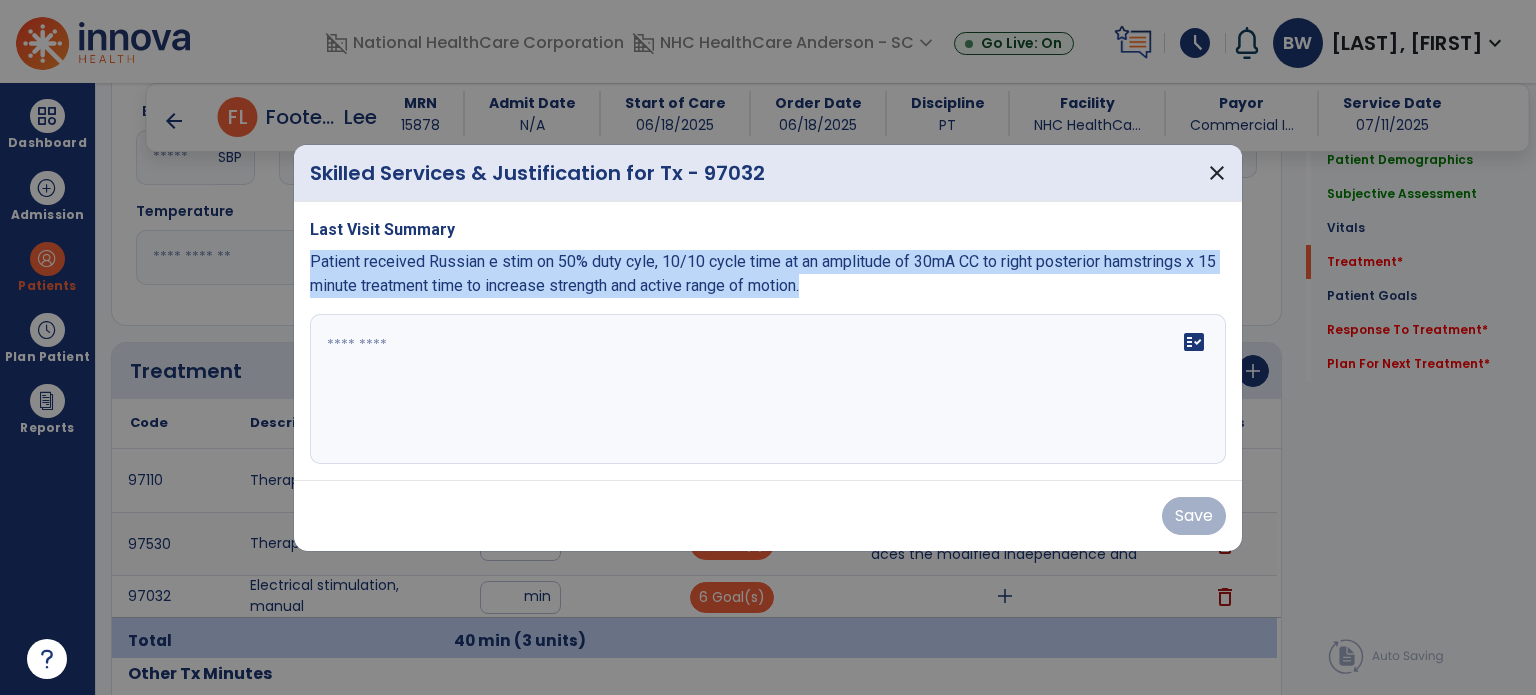 click on "Last Visit Summary Patient received Russian e stim on 50% duty cyle, 10/10 cycle time at an amplitude of 30mA CC to right posterior hamstrings x 15 minute treatment time to increase strength and active range of motion.    fact_check" at bounding box center [768, 341] 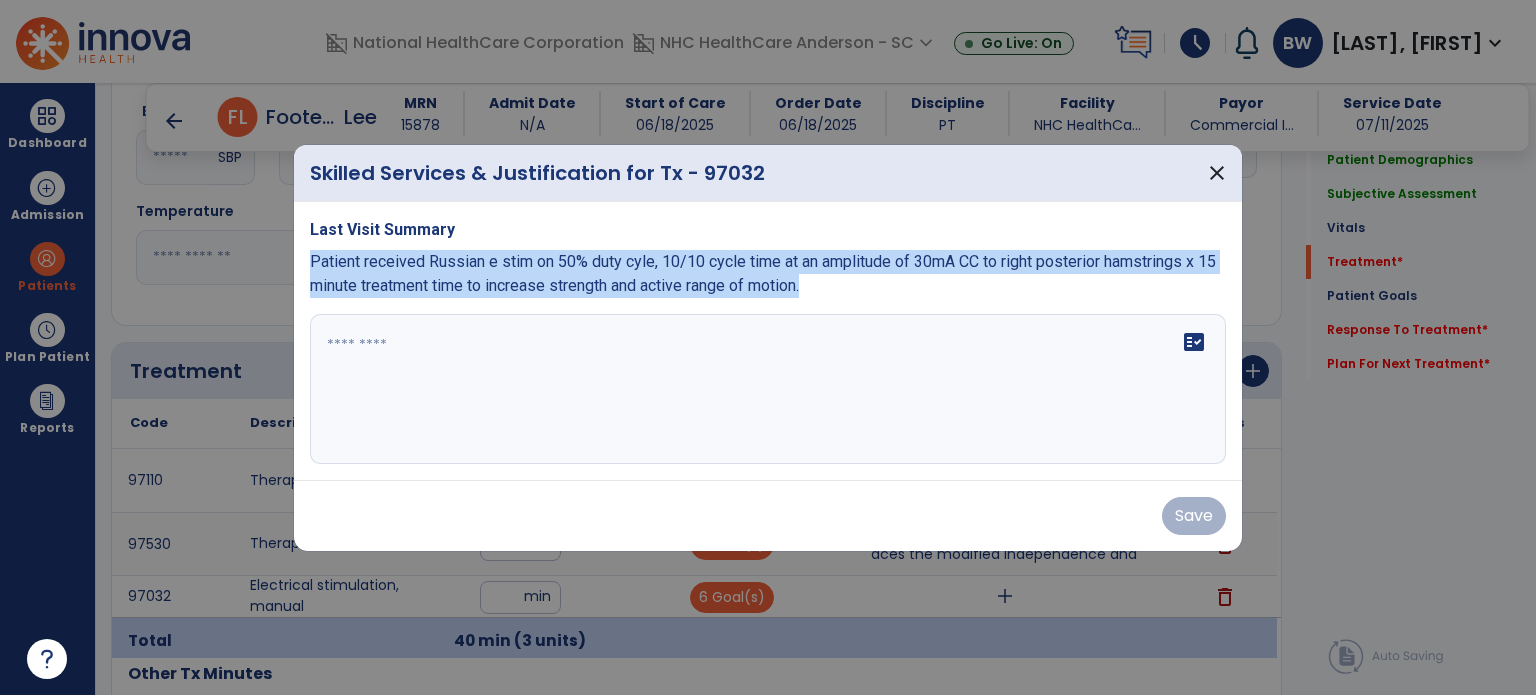 copy on "Patient received Russian e stim on 50% duty cyle, 10/10 cycle time at an amplitude of 30mA CC to right posterior hamstrings x 15 minute treatment time to increase strength and active range of motion." 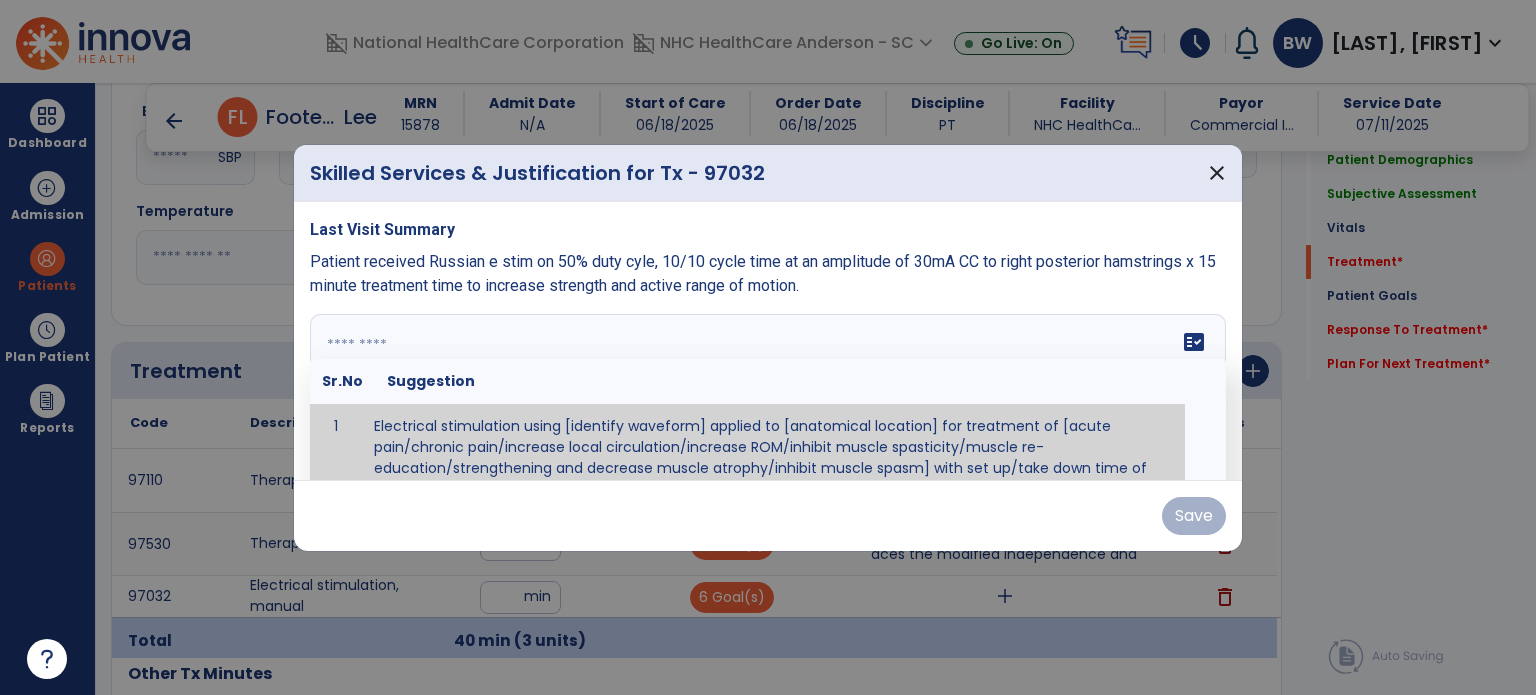 click at bounding box center [766, 389] 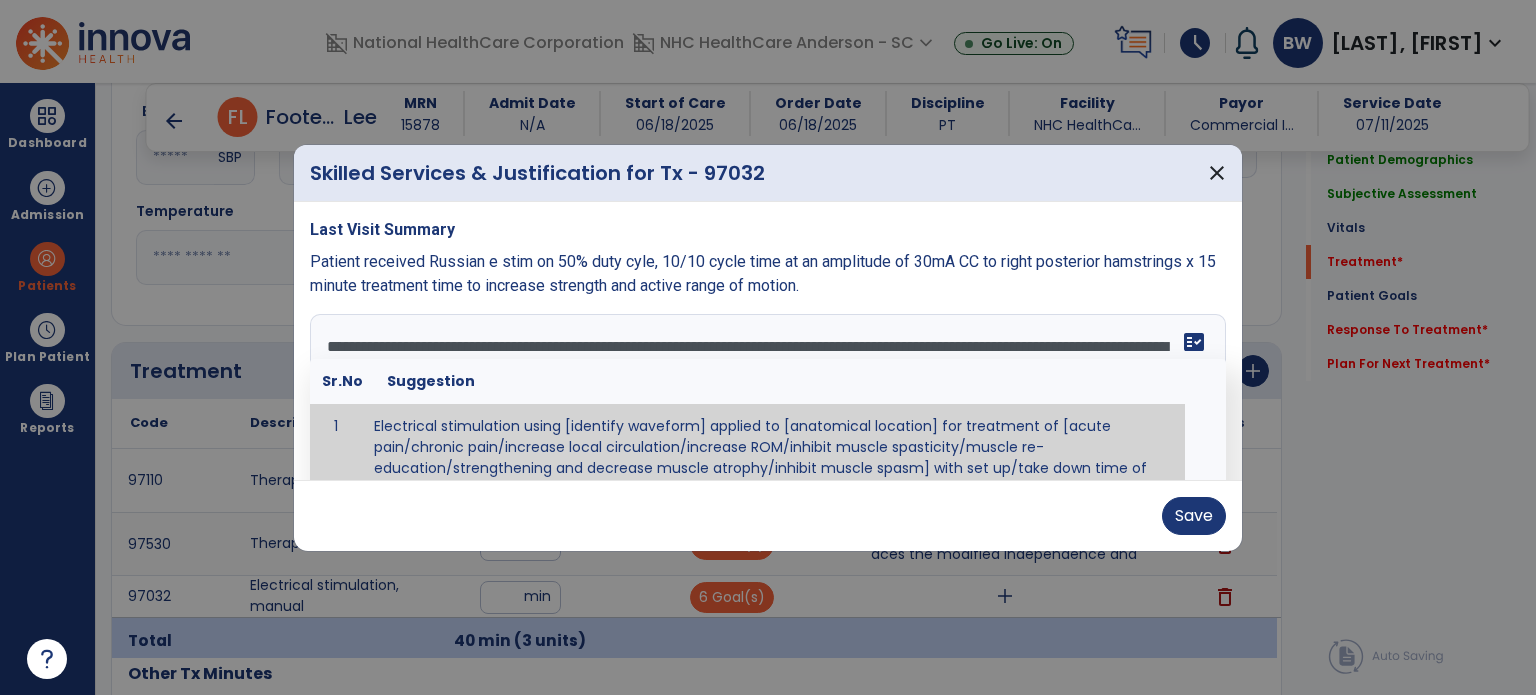 type on "**********" 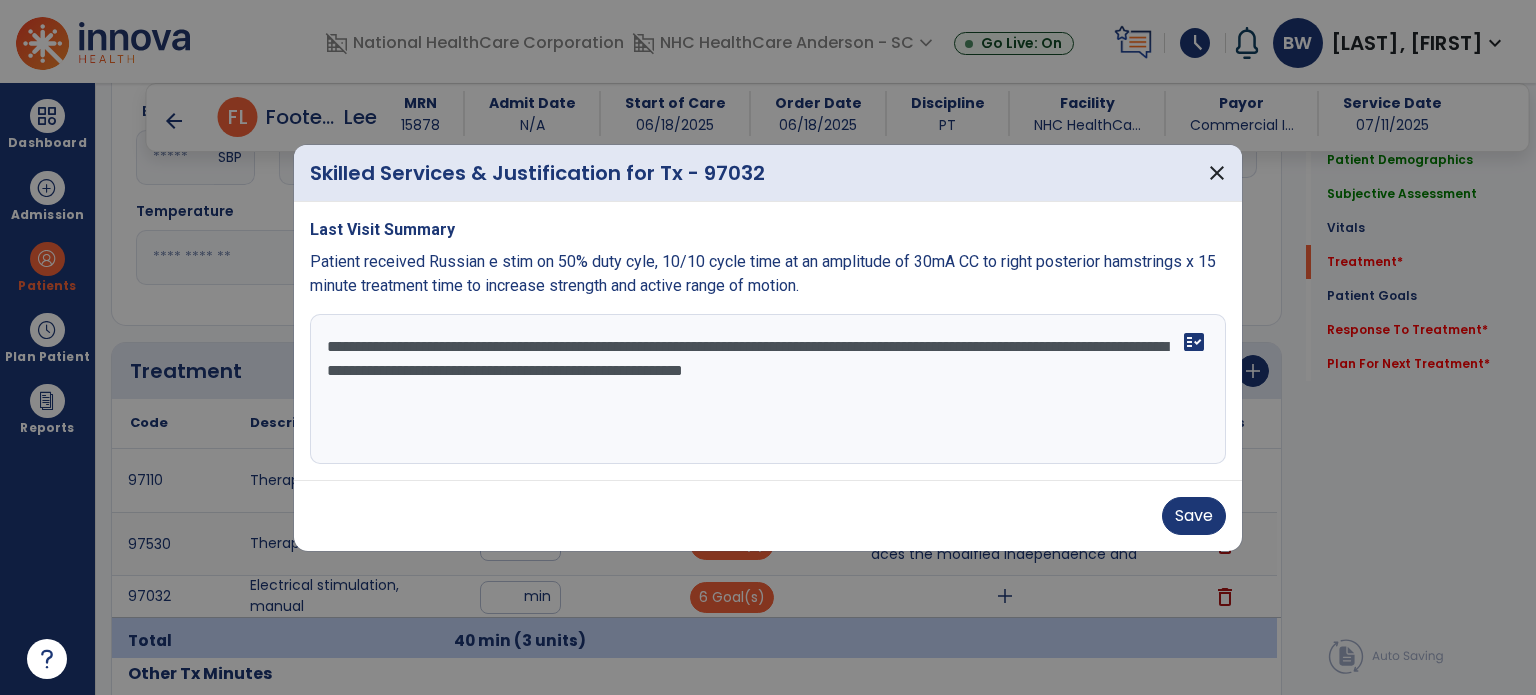 click at bounding box center (768, 347) 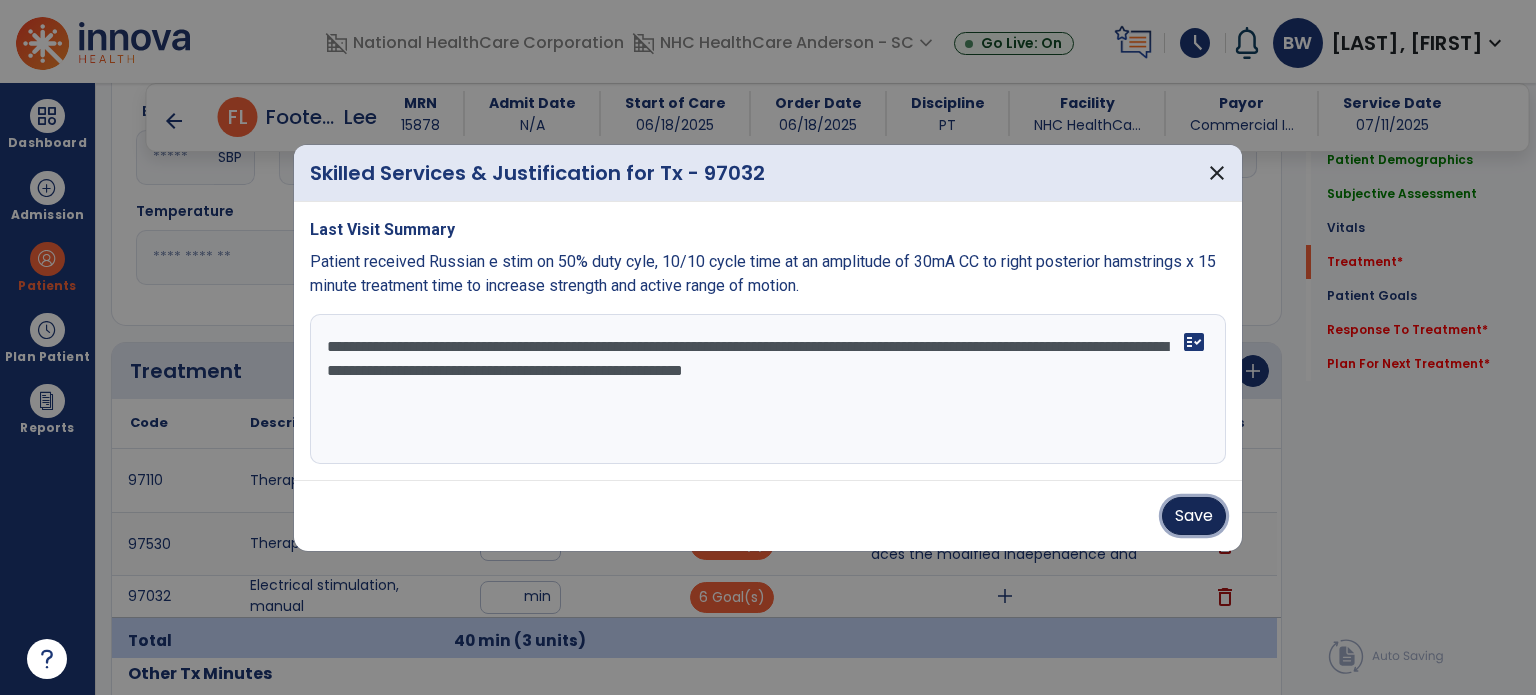 click on "Save" at bounding box center (1194, 516) 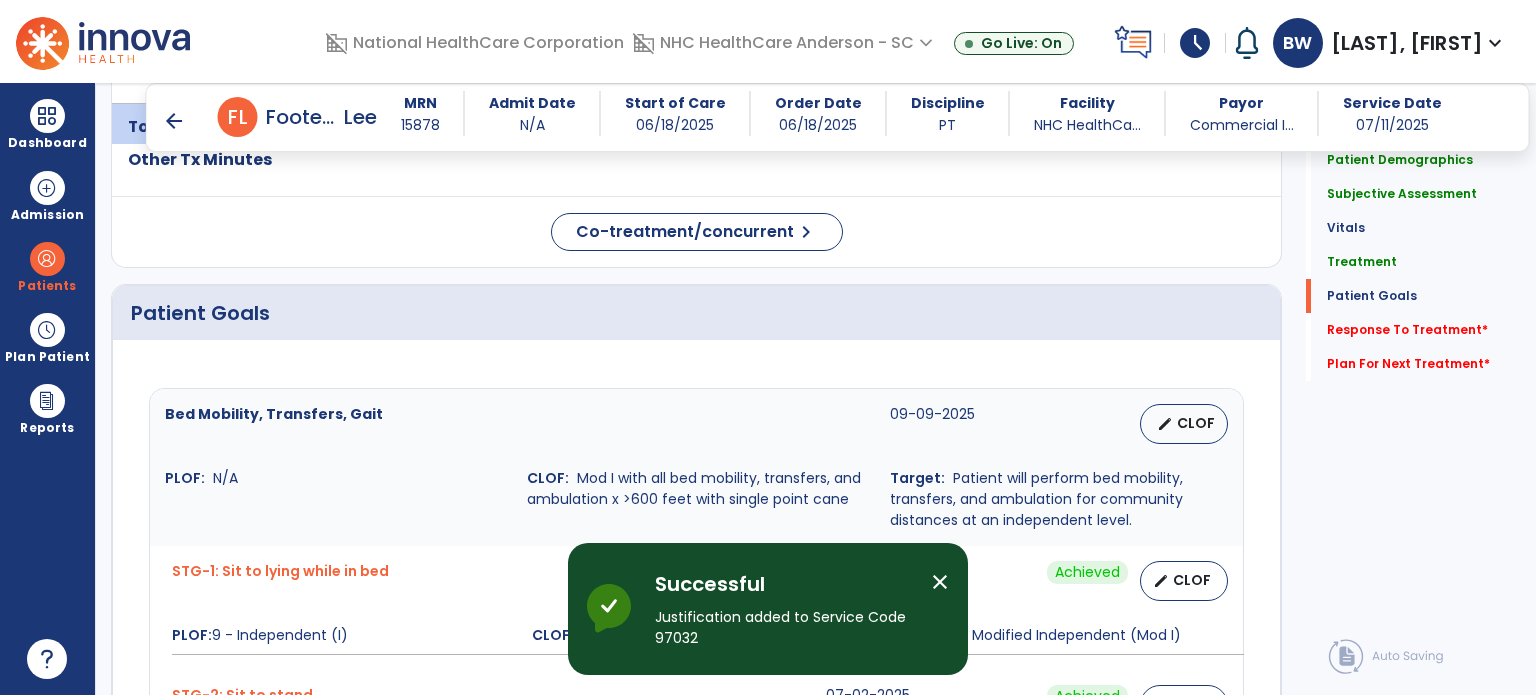scroll, scrollTop: 3115, scrollLeft: 0, axis: vertical 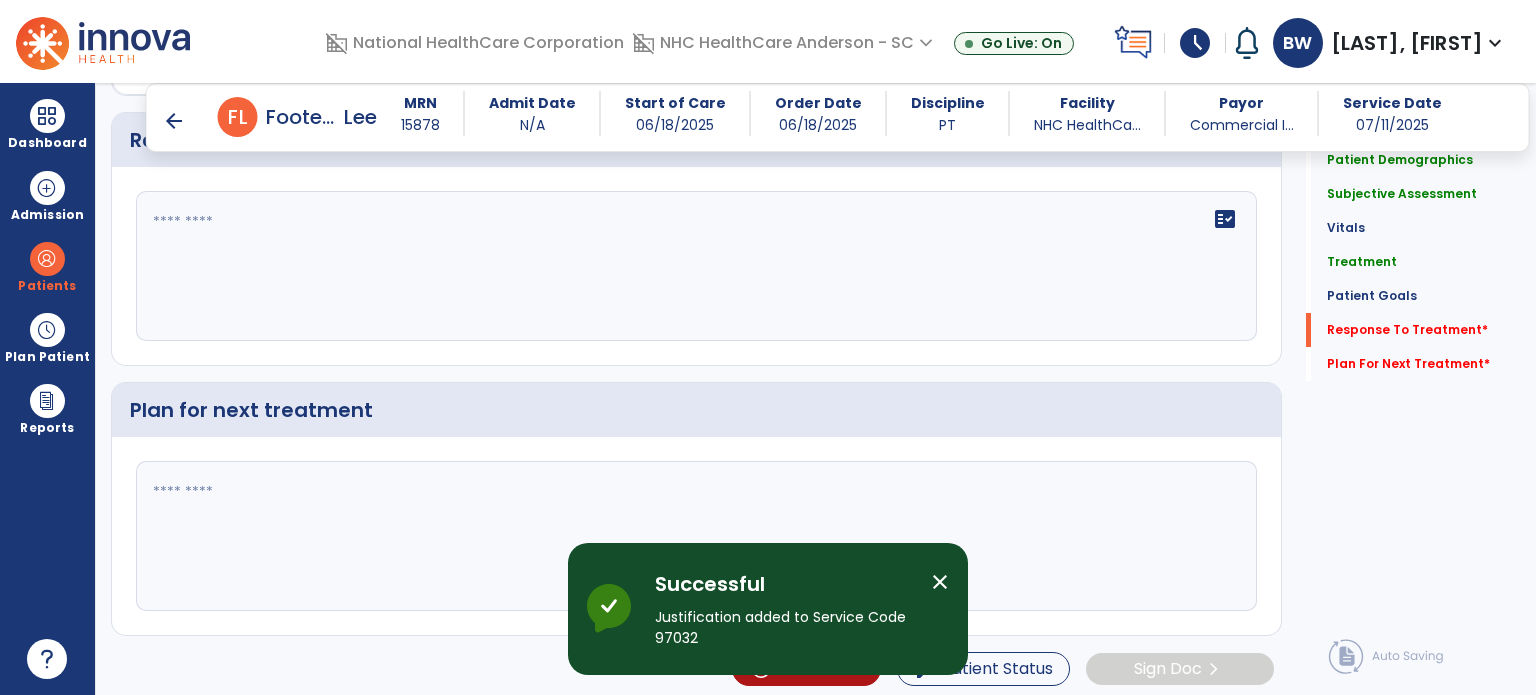 click 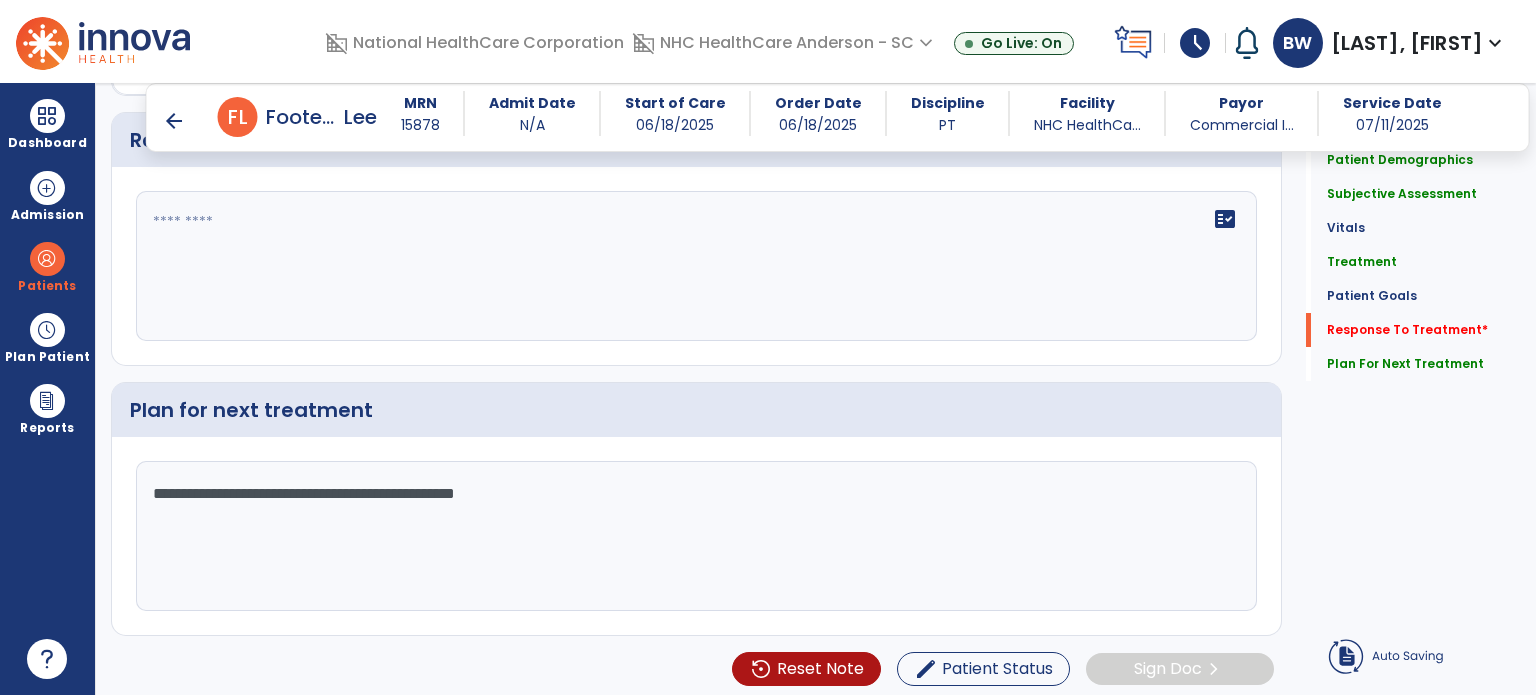 click on "**********" 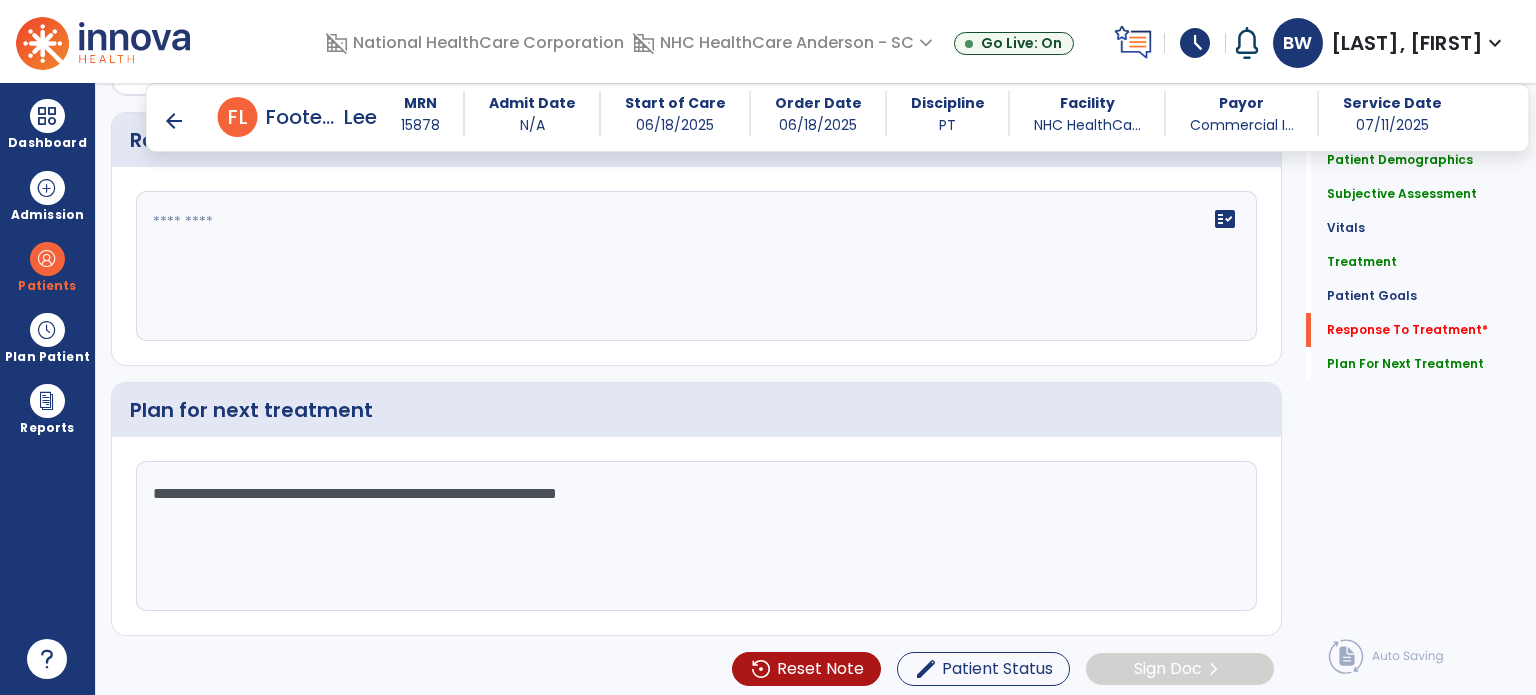 scroll, scrollTop: 3115, scrollLeft: 0, axis: vertical 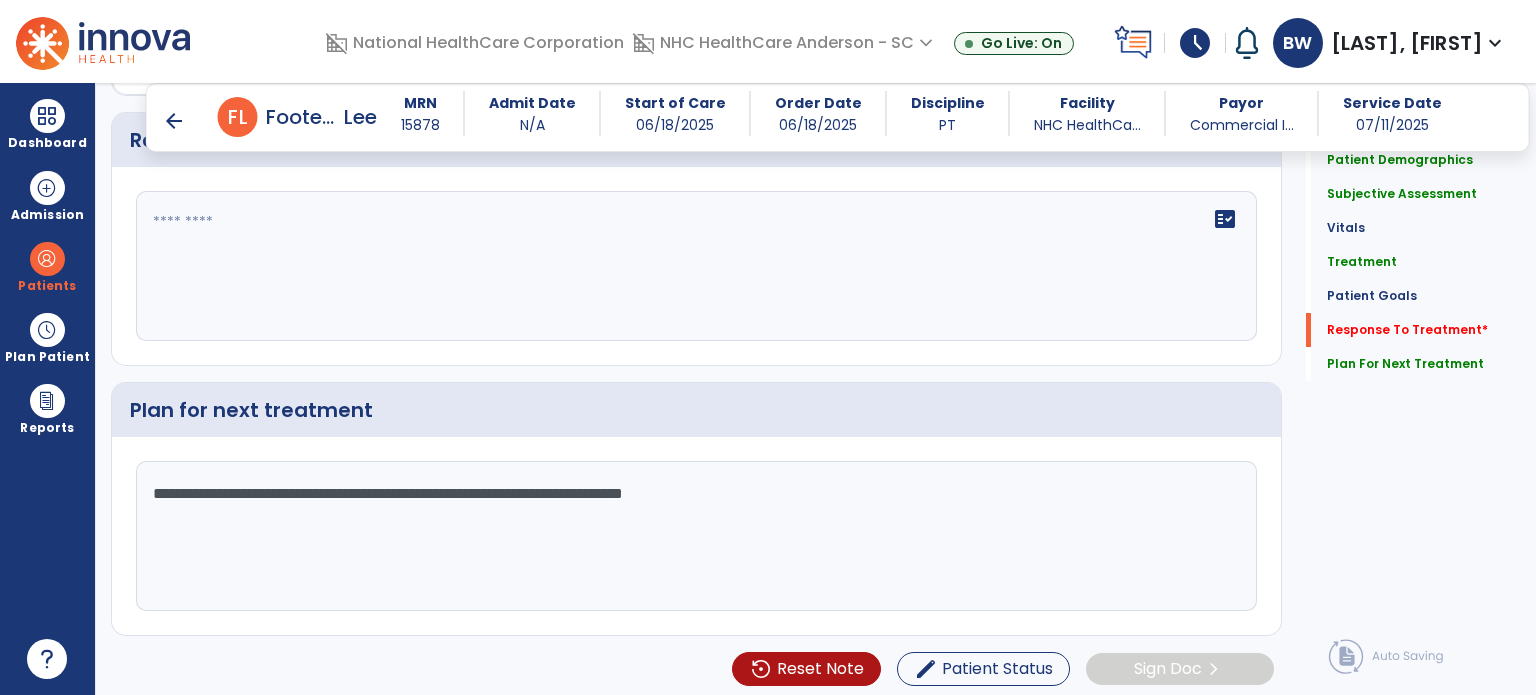 click on "**********" 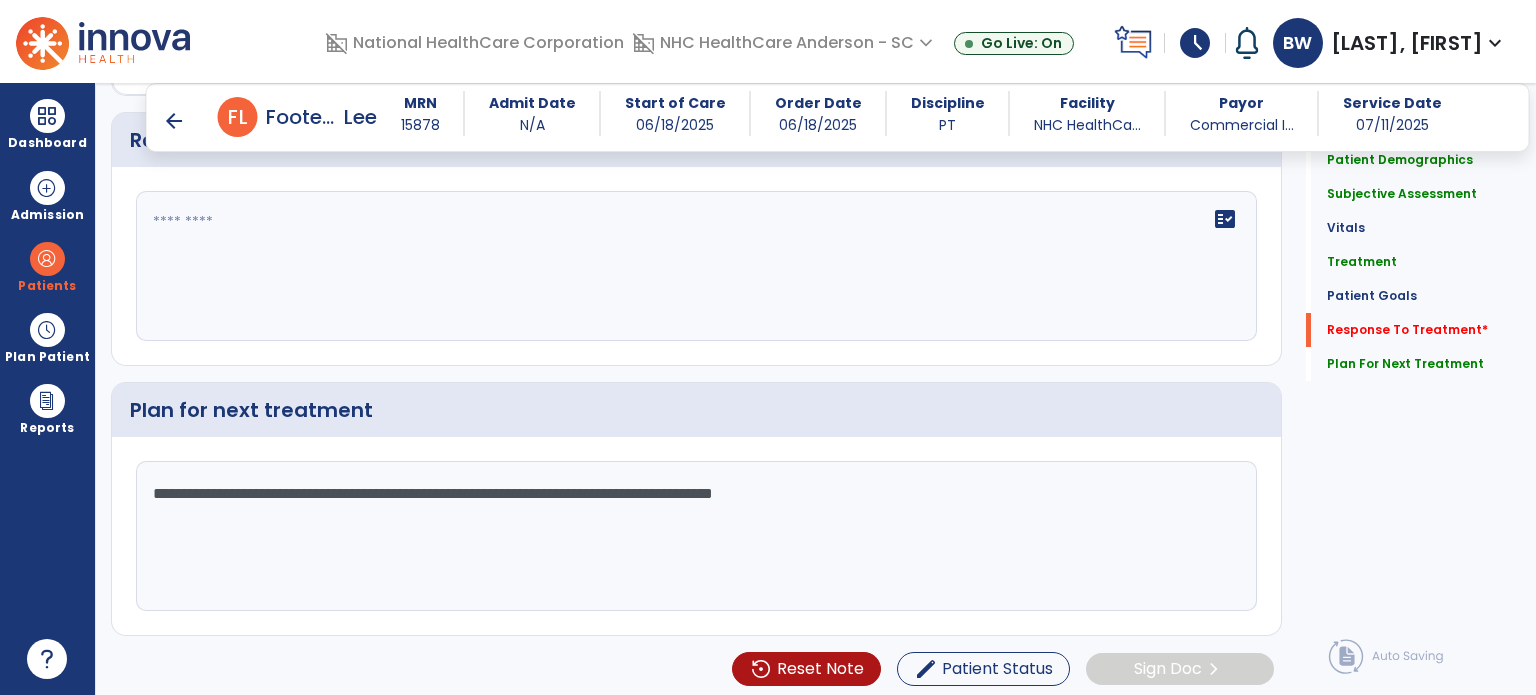 scroll, scrollTop: 3115, scrollLeft: 0, axis: vertical 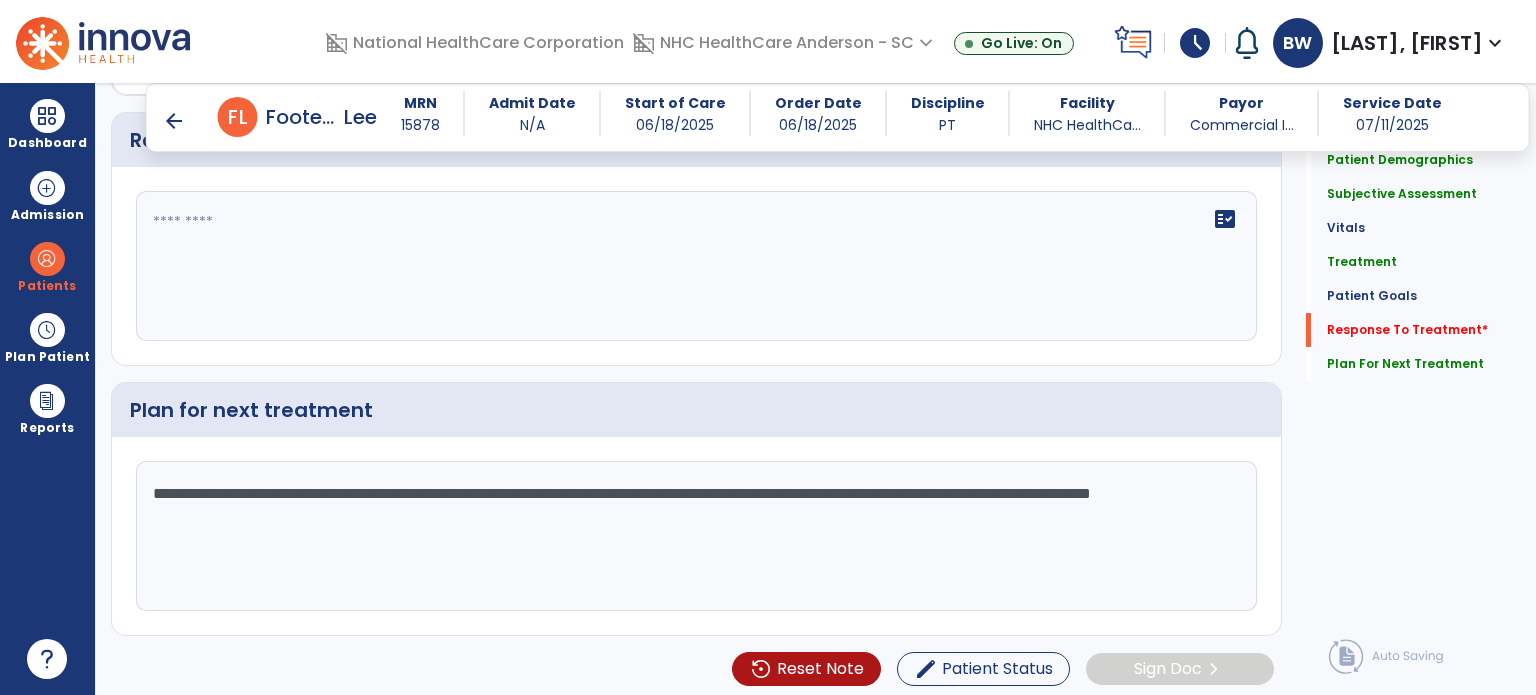 type on "**********" 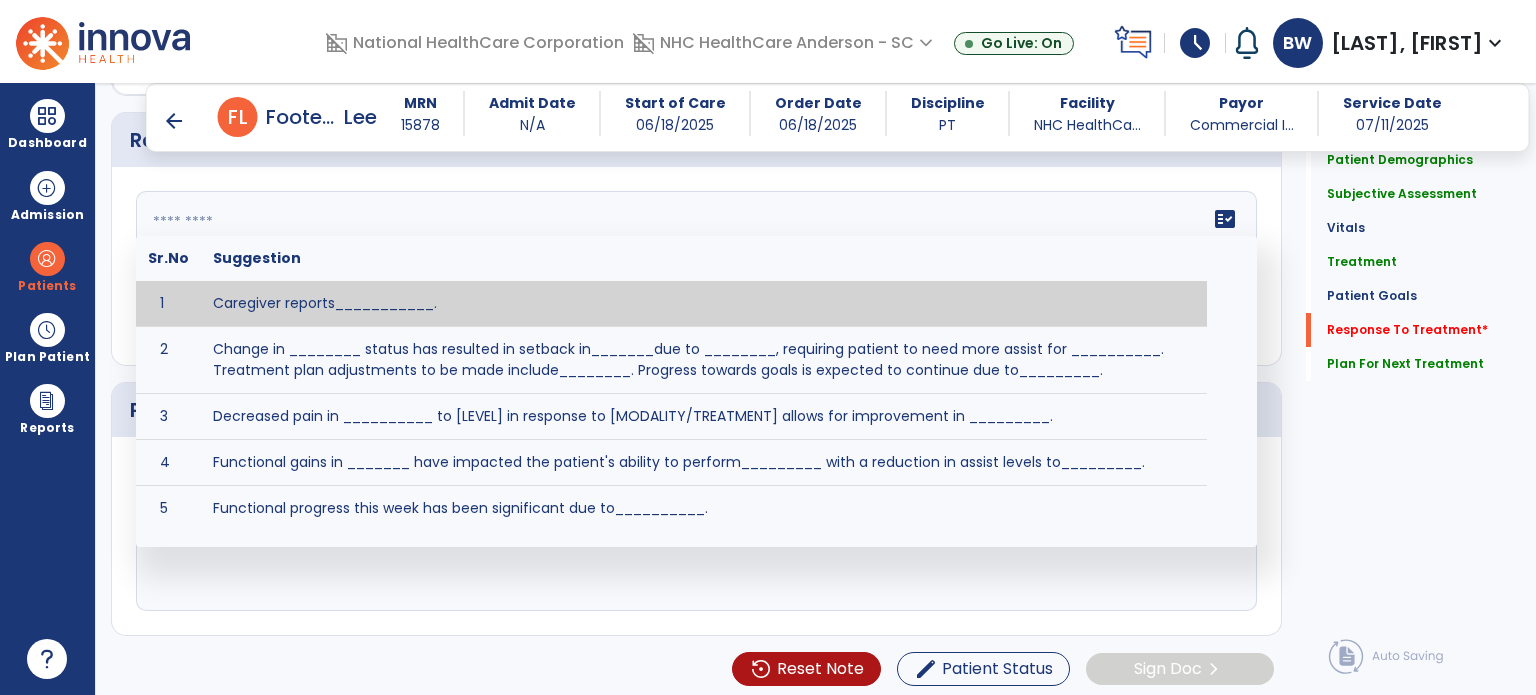 click on "fact_check  Sr.No Suggestion 1 Caregiver reports___________. 2 Change in ________ status has resulted in setback in_______due to ________, requiring patient to need more assist for __________.   Treatment plan adjustments to be made include________.  Progress towards goals is expected to continue due to_________. 3 Decreased pain in __________ to [LEVEL] in response to [MODALITY/TREATMENT] allows for improvement in _________. 4 Functional gains in _______ have impacted the patient's ability to perform_________ with a reduction in assist levels to_________. 5 Functional progress this week has been significant due to__________. 6 Gains in ________ have improved the patient's ability to perform ______with decreased levels of assist to___________. 7 Improvement in ________allows patient to tolerate higher levels of challenges in_________. 8 Pain in [AREA] has decreased to [LEVEL] in response to [TREATMENT/MODALITY], allowing fore ease in completing__________. 9 10 11 12 13 14 15 16 17 18 19 20 21" 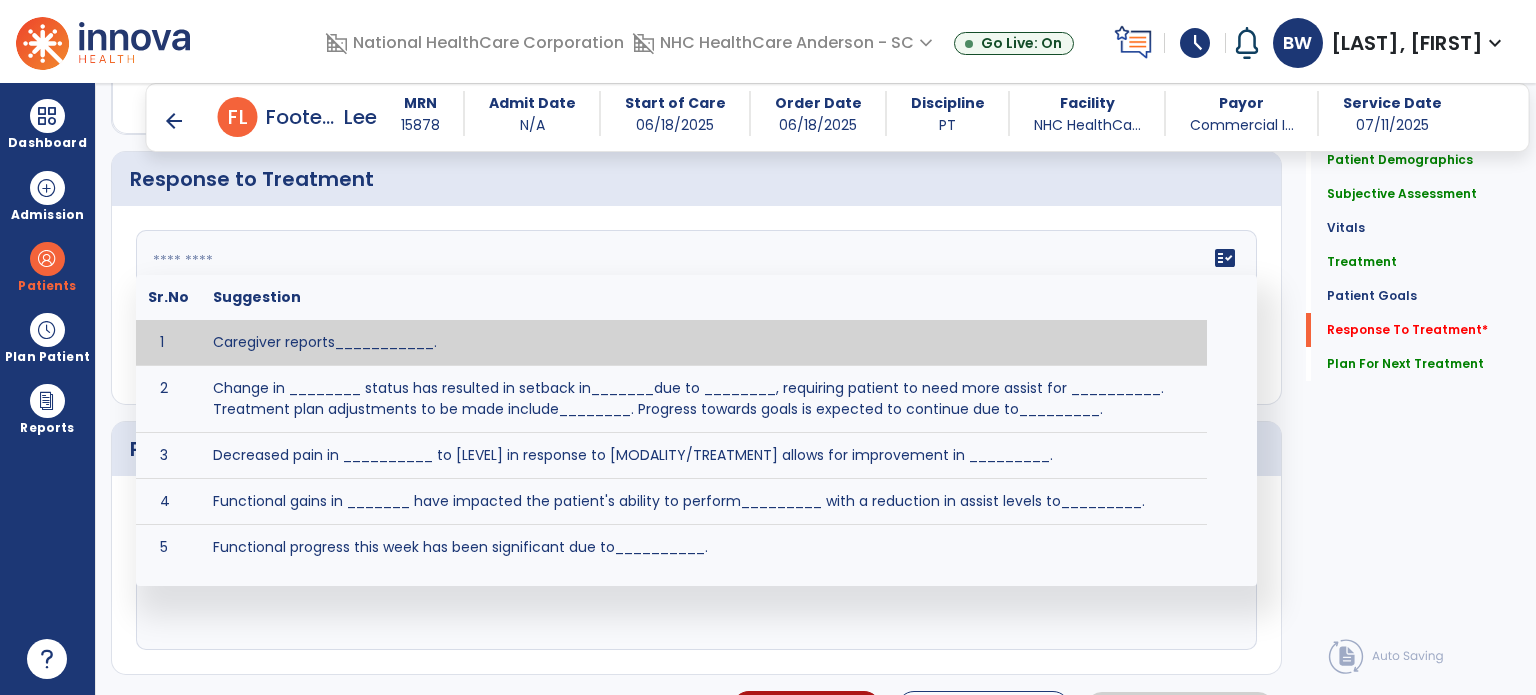 scroll, scrollTop: 3115, scrollLeft: 0, axis: vertical 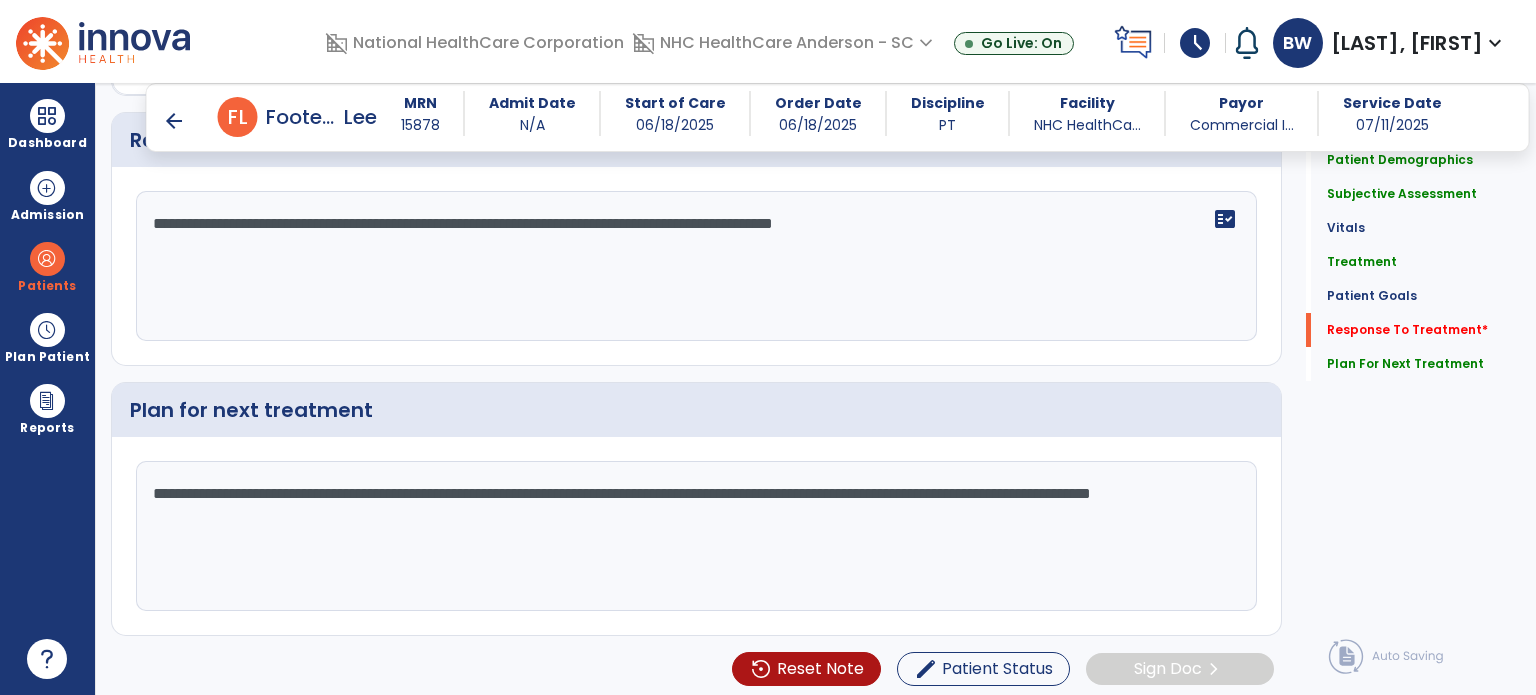 type on "**********" 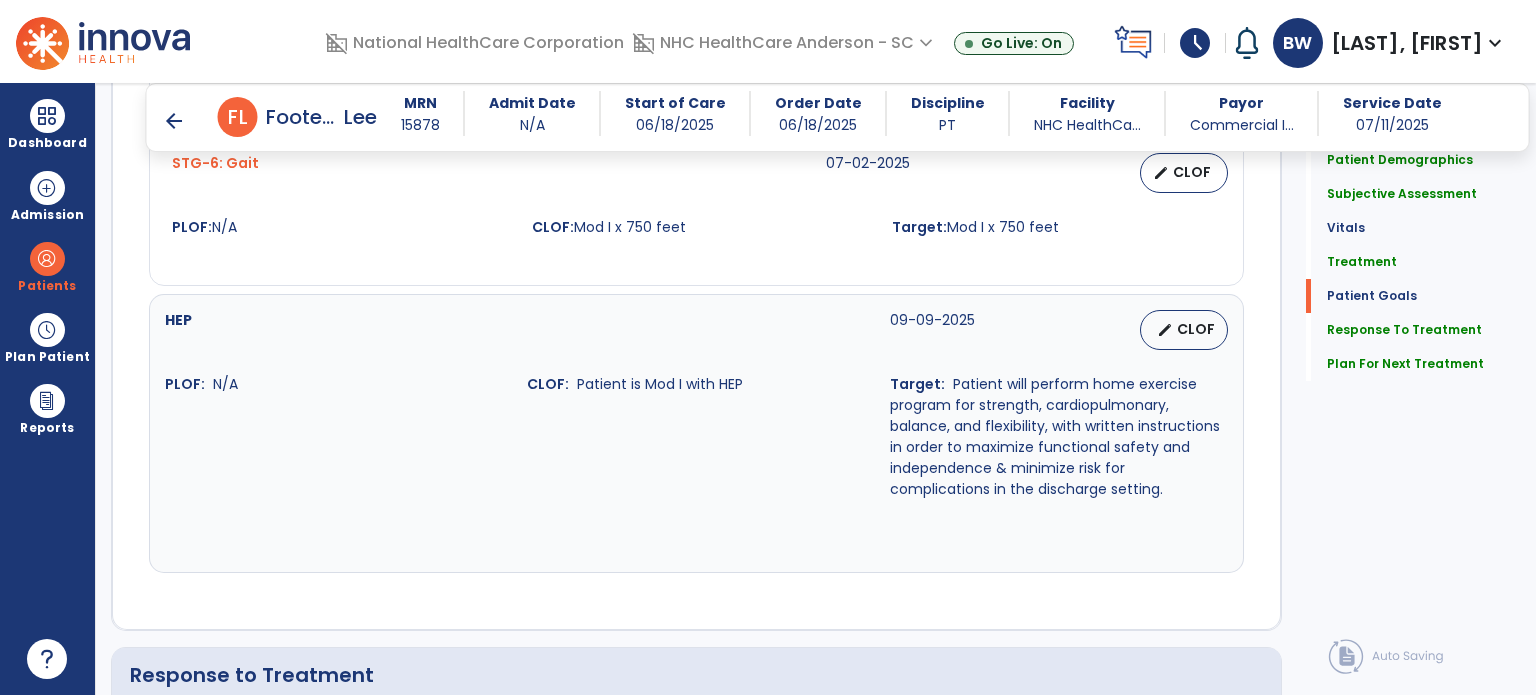 scroll, scrollTop: 2044, scrollLeft: 0, axis: vertical 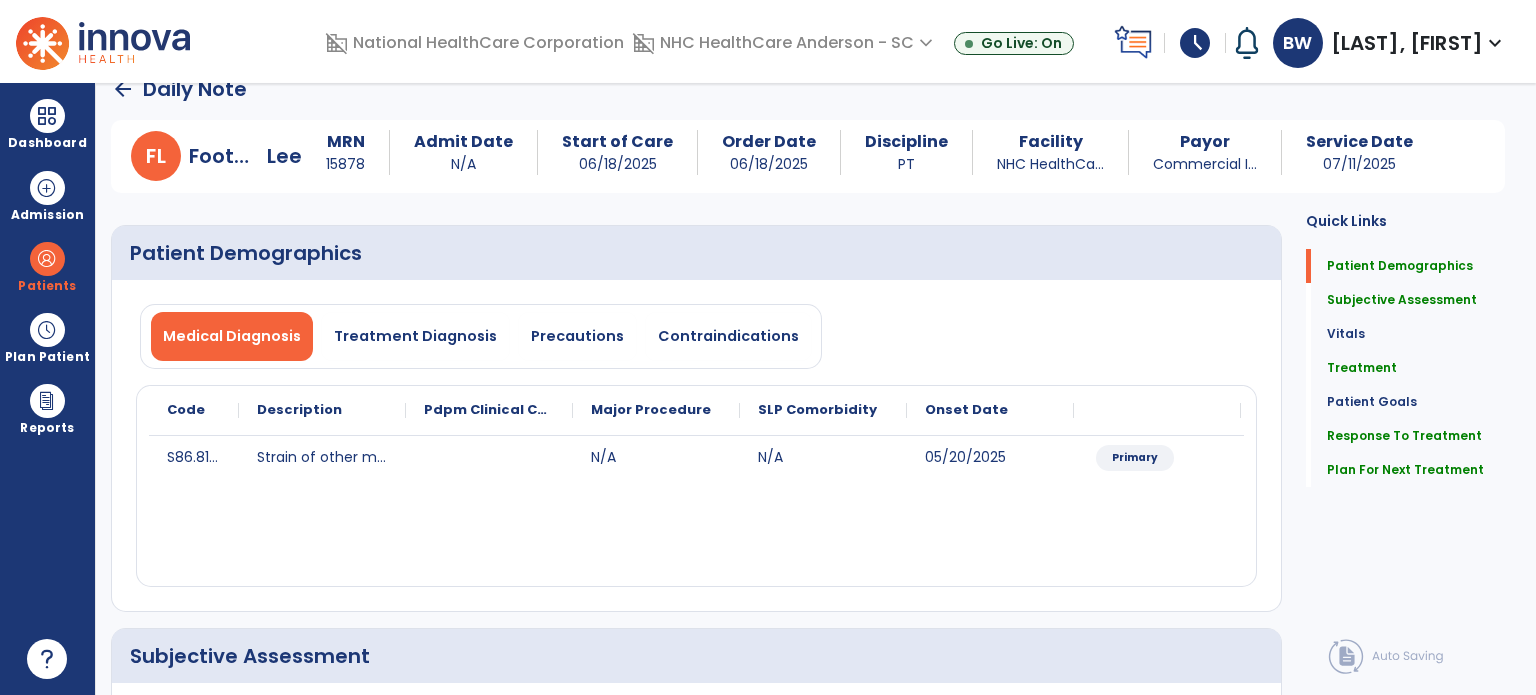 click at bounding box center [47, 116] 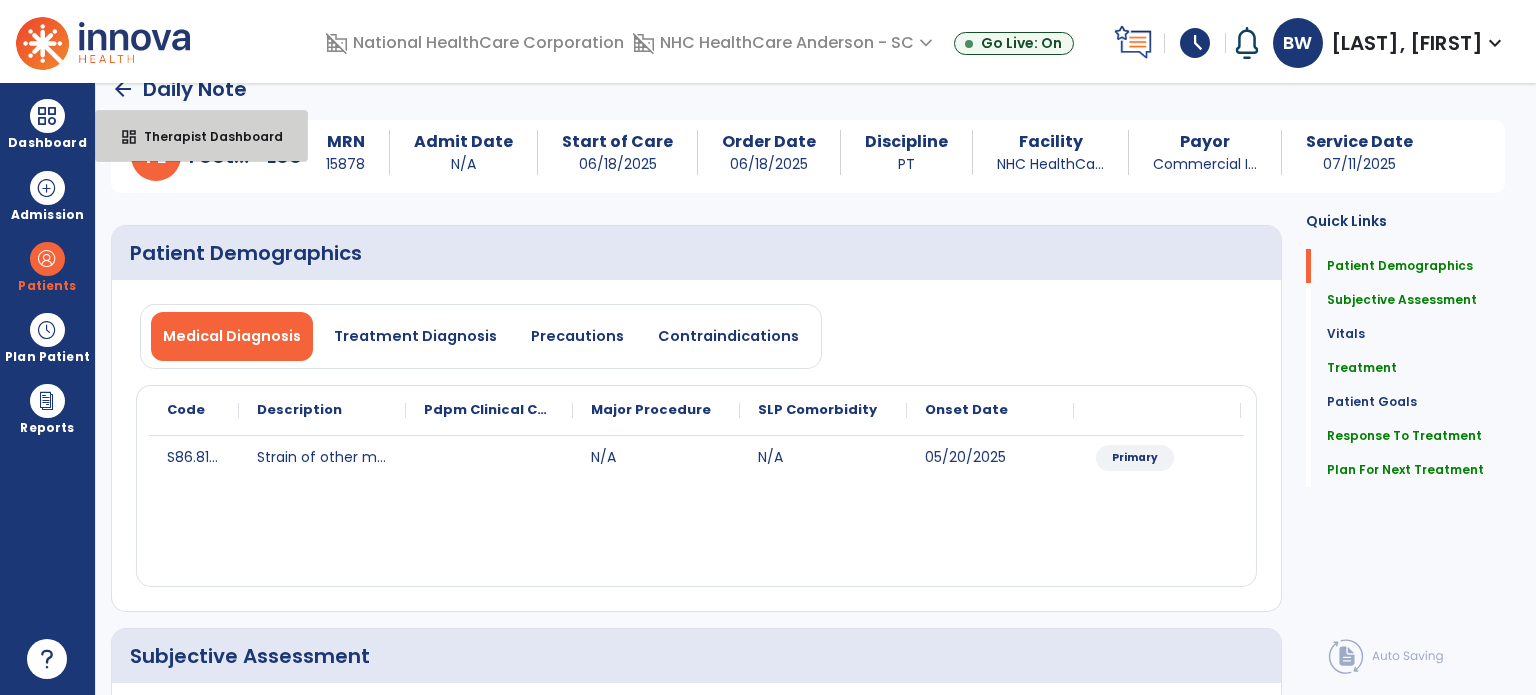 click on "Therapist Dashboard" at bounding box center [205, 136] 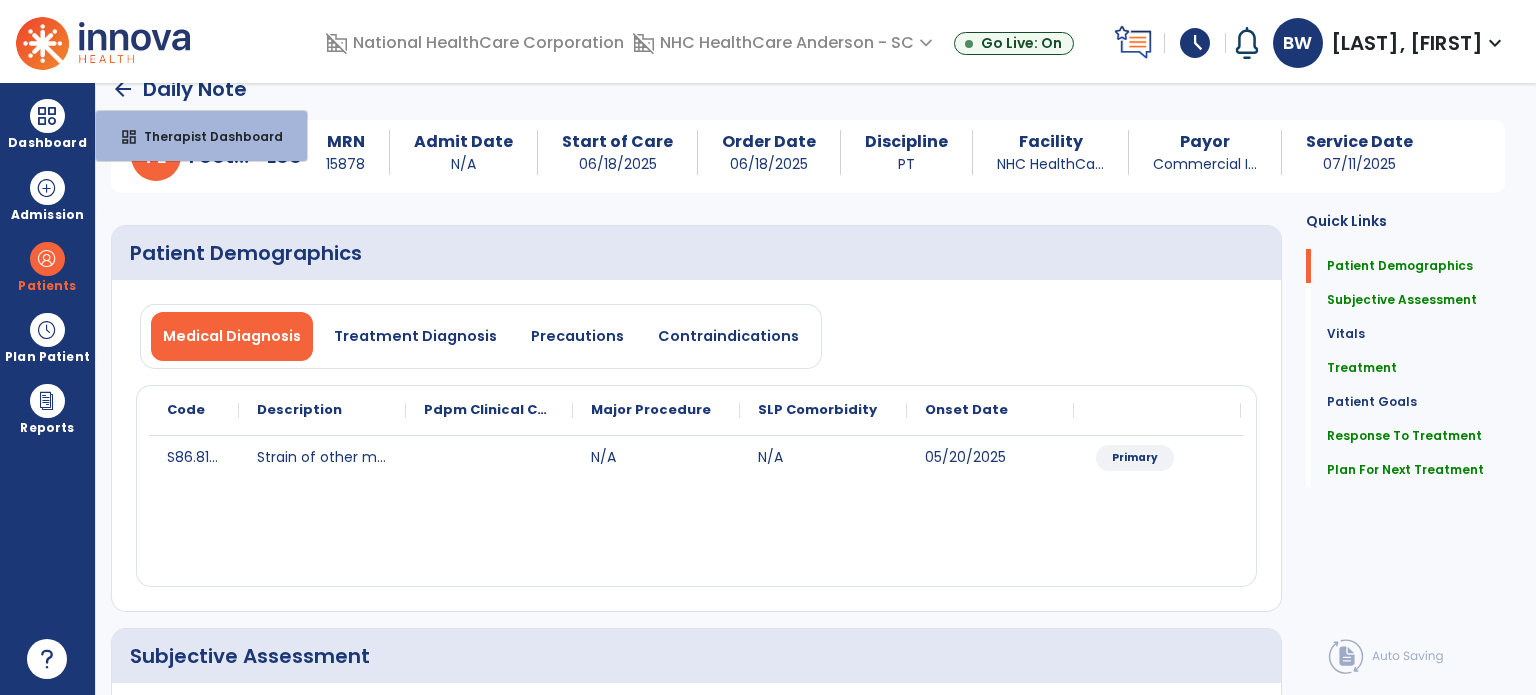 select on "****" 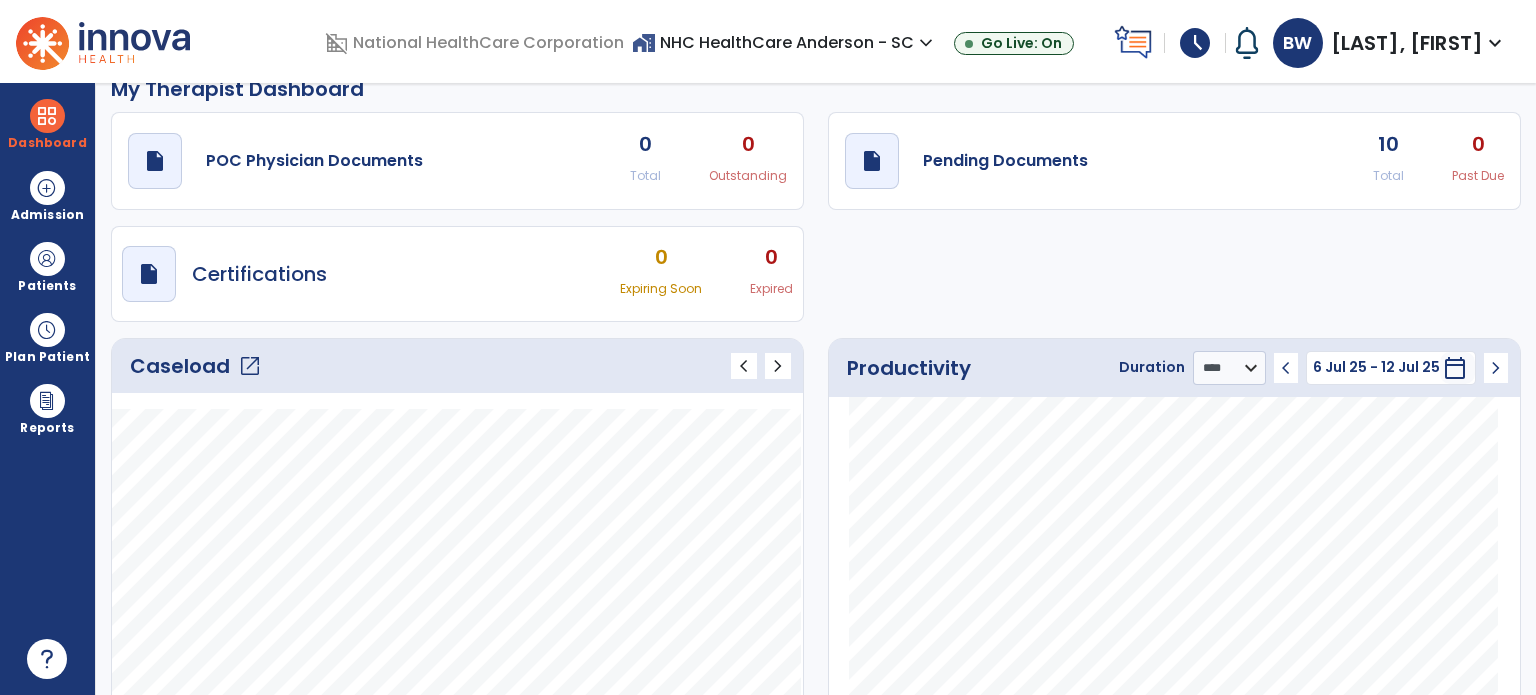 click on "draft   open_in_new" 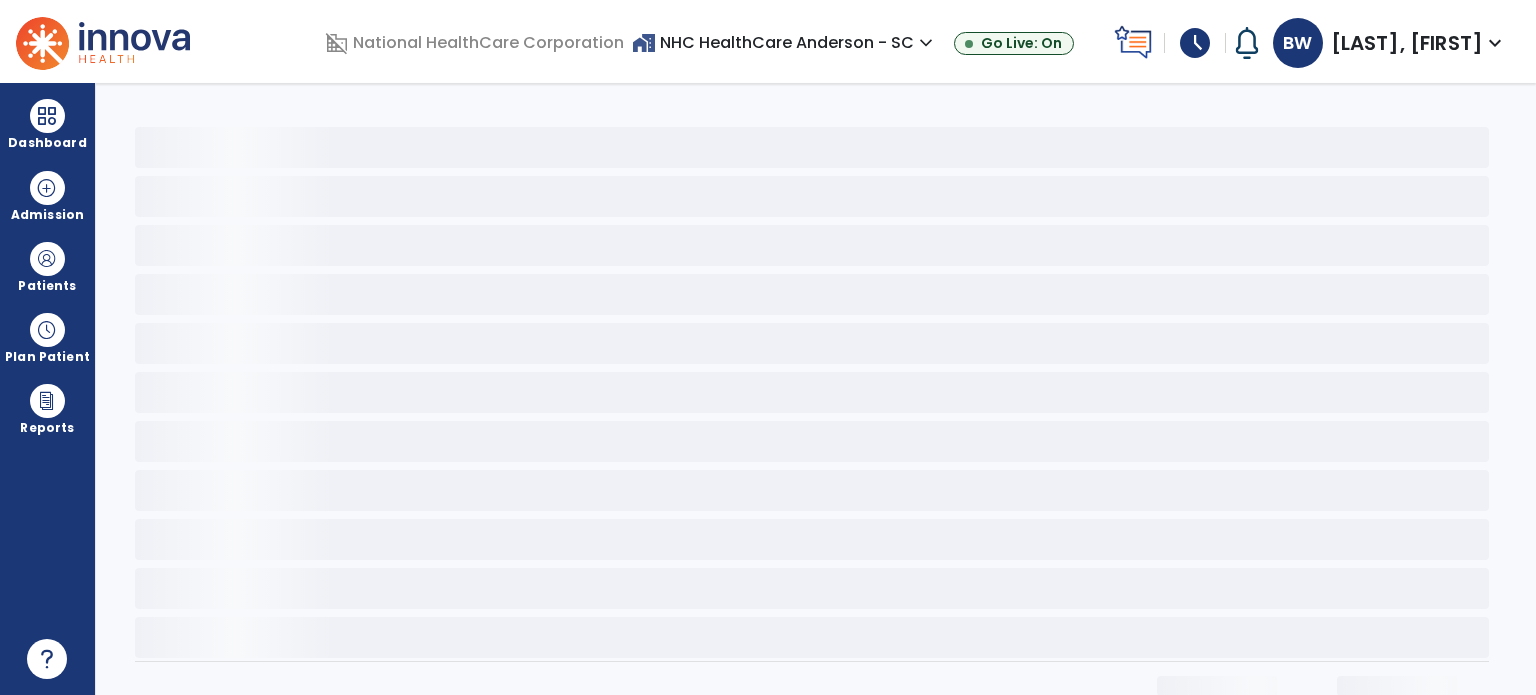 scroll, scrollTop: 0, scrollLeft: 0, axis: both 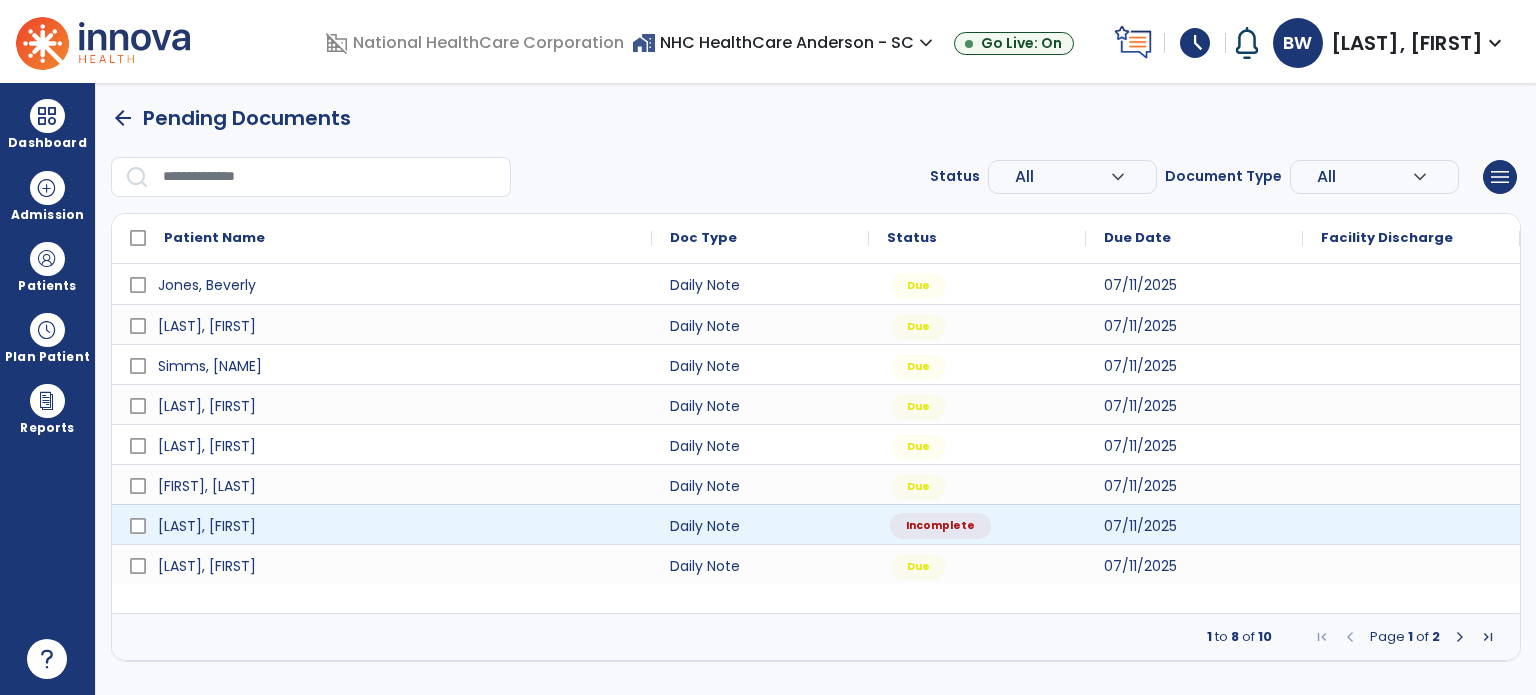 click on "Incomplete" at bounding box center (977, 524) 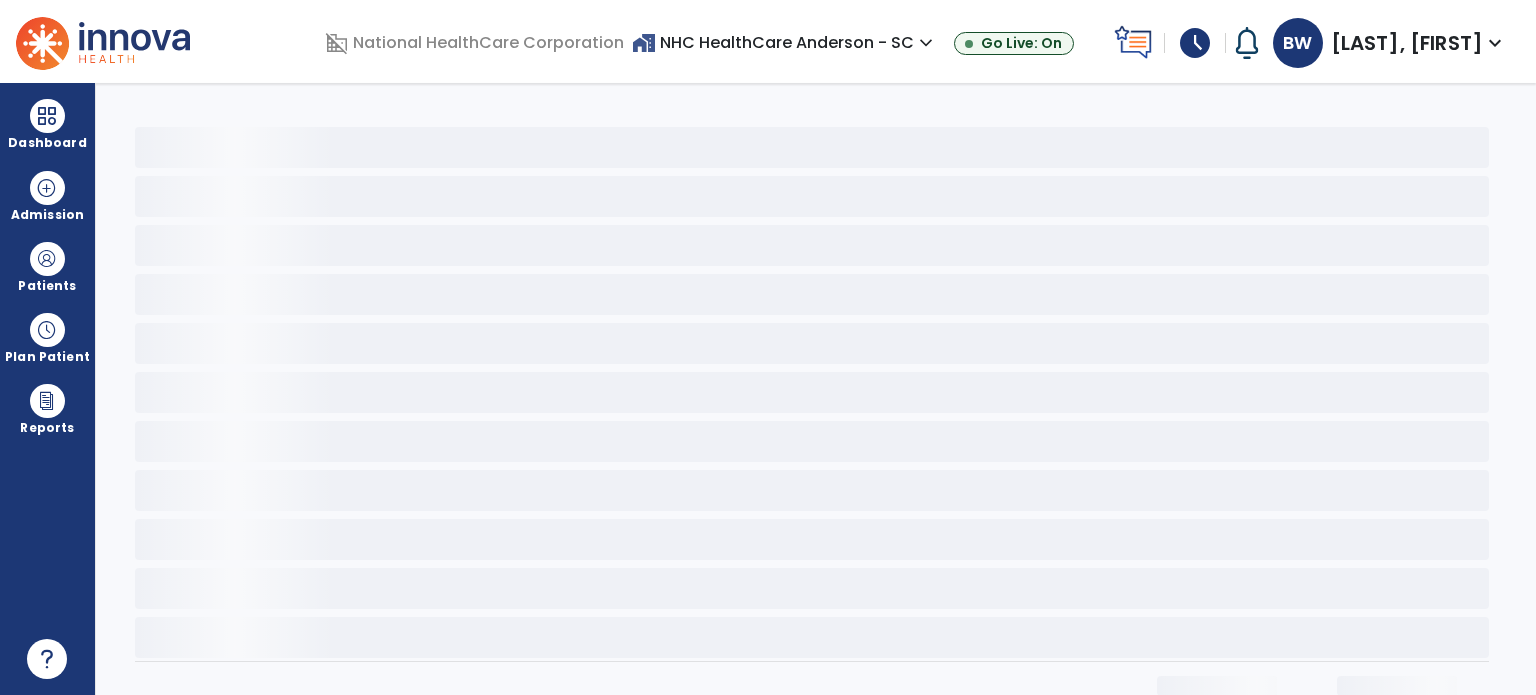 select on "*" 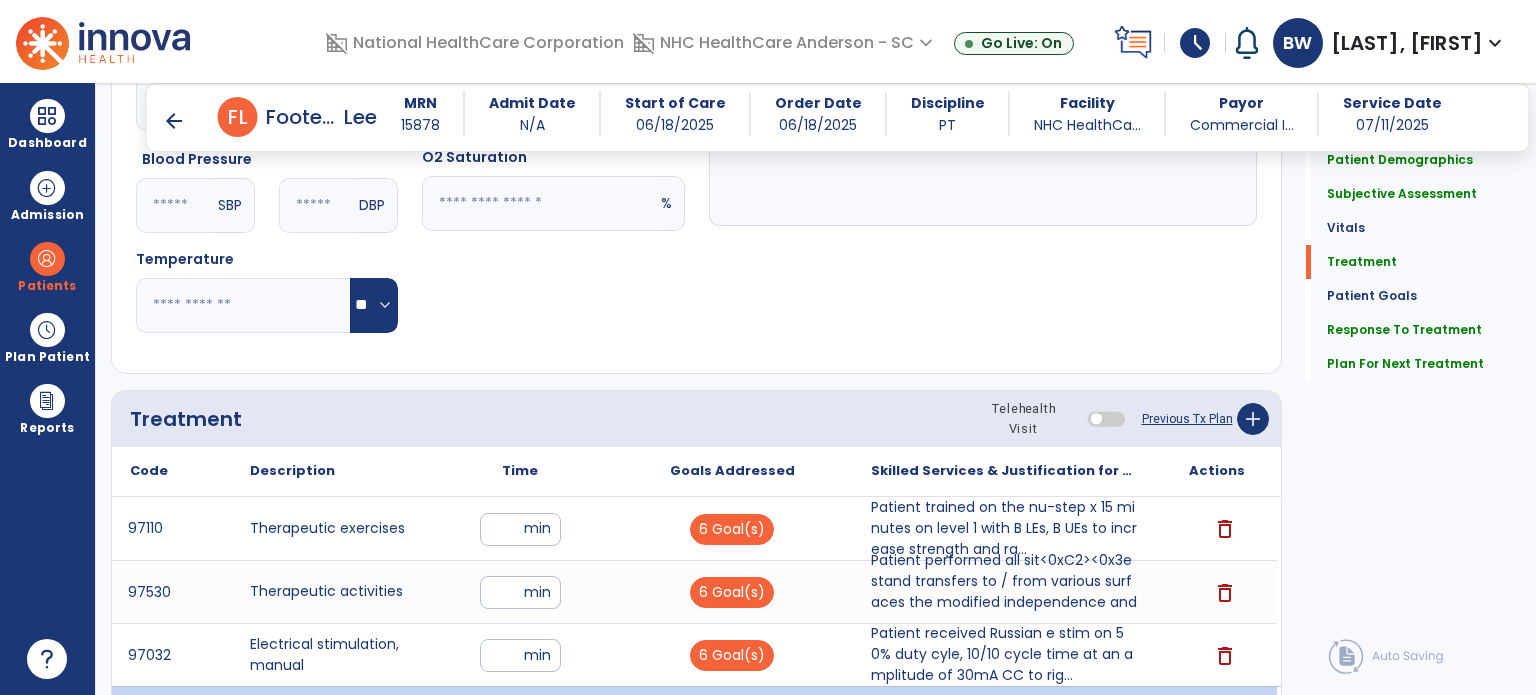 scroll, scrollTop: 1180, scrollLeft: 0, axis: vertical 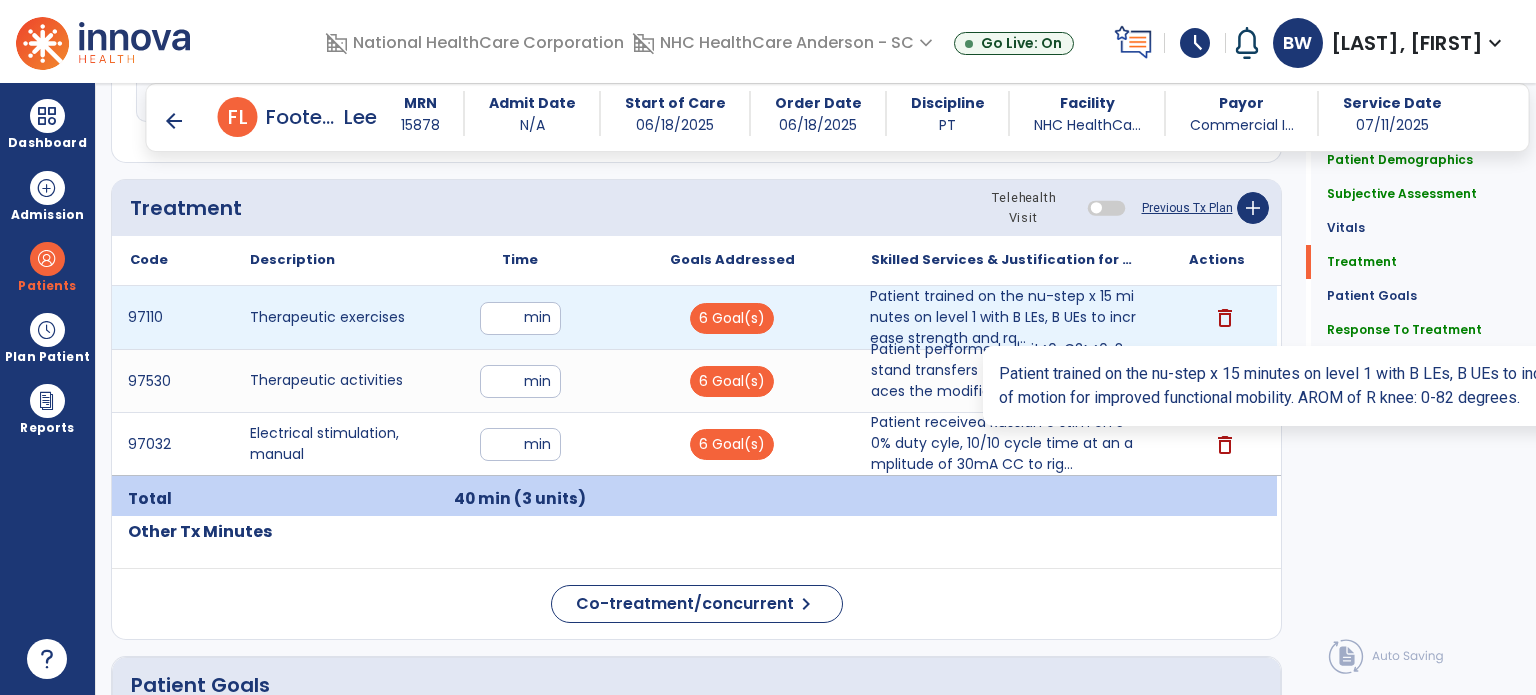 click on "Patient trained on the nu-step x 15 minutes on level 1 with B LEs, B UEs to increase strength and ra..." at bounding box center [1004, 317] 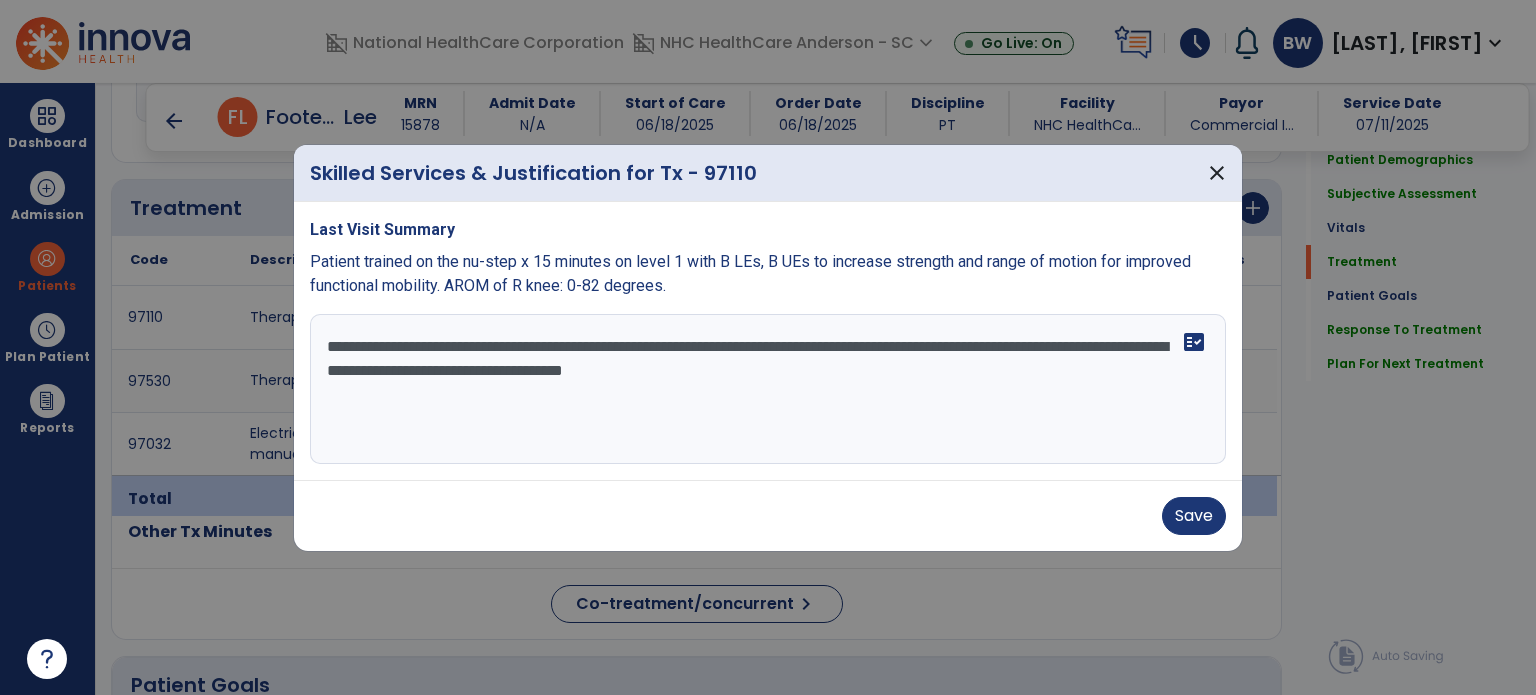 click on "**********" at bounding box center [768, 389] 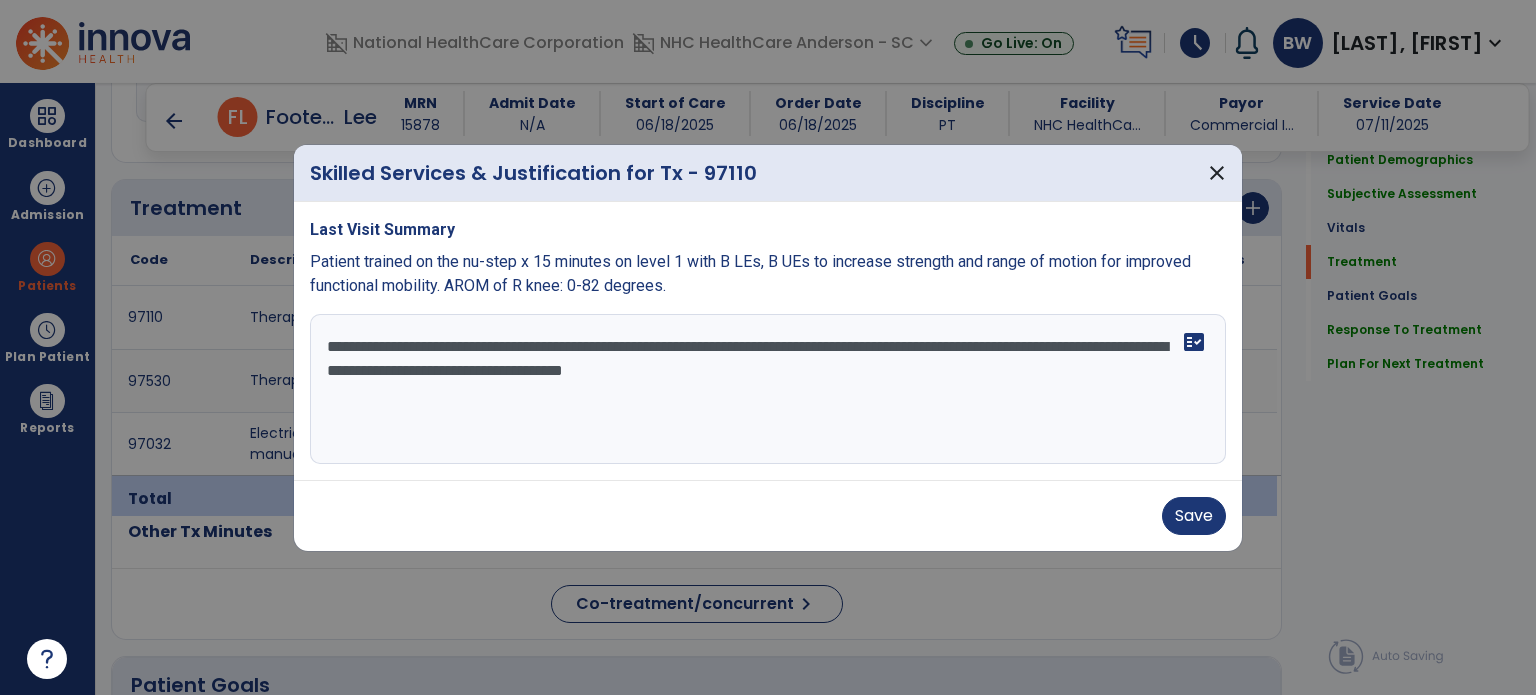 click on "**********" at bounding box center (768, 389) 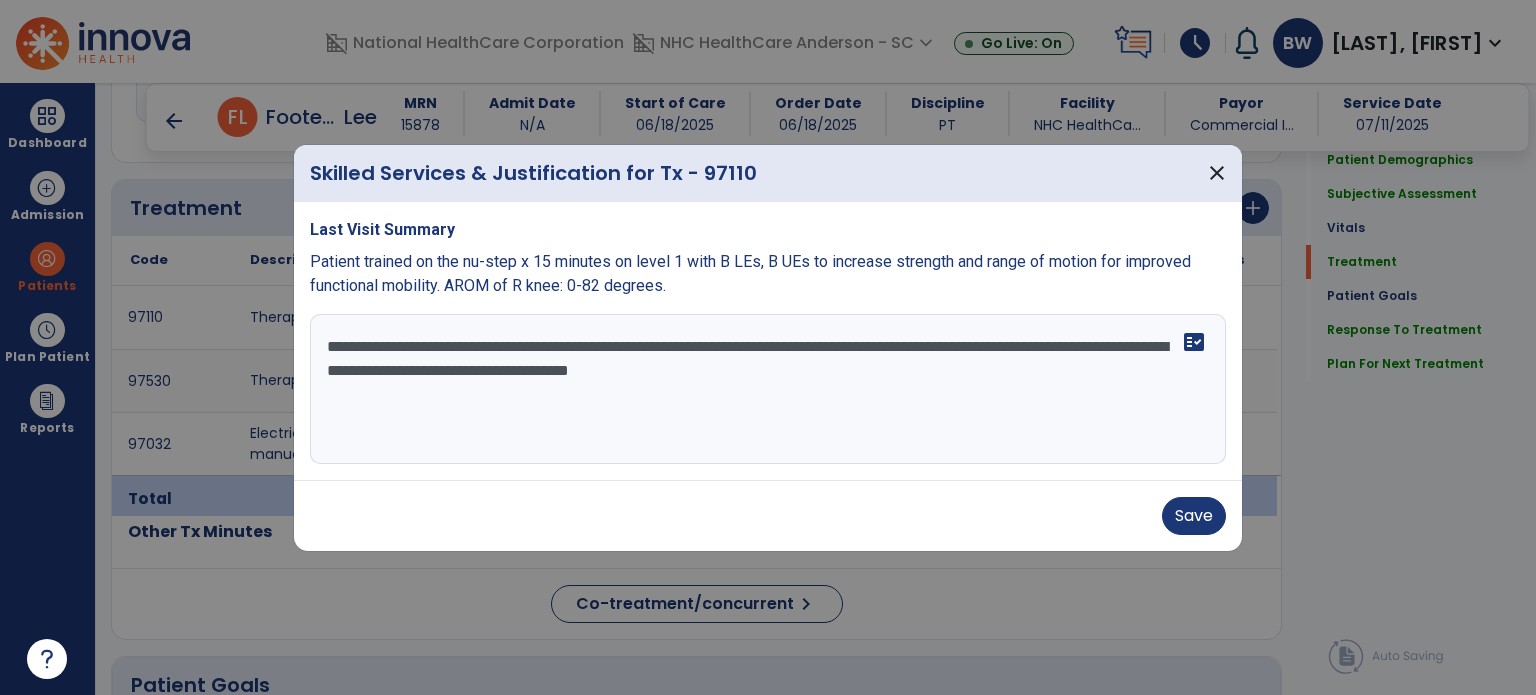 click on "**********" at bounding box center [768, 389] 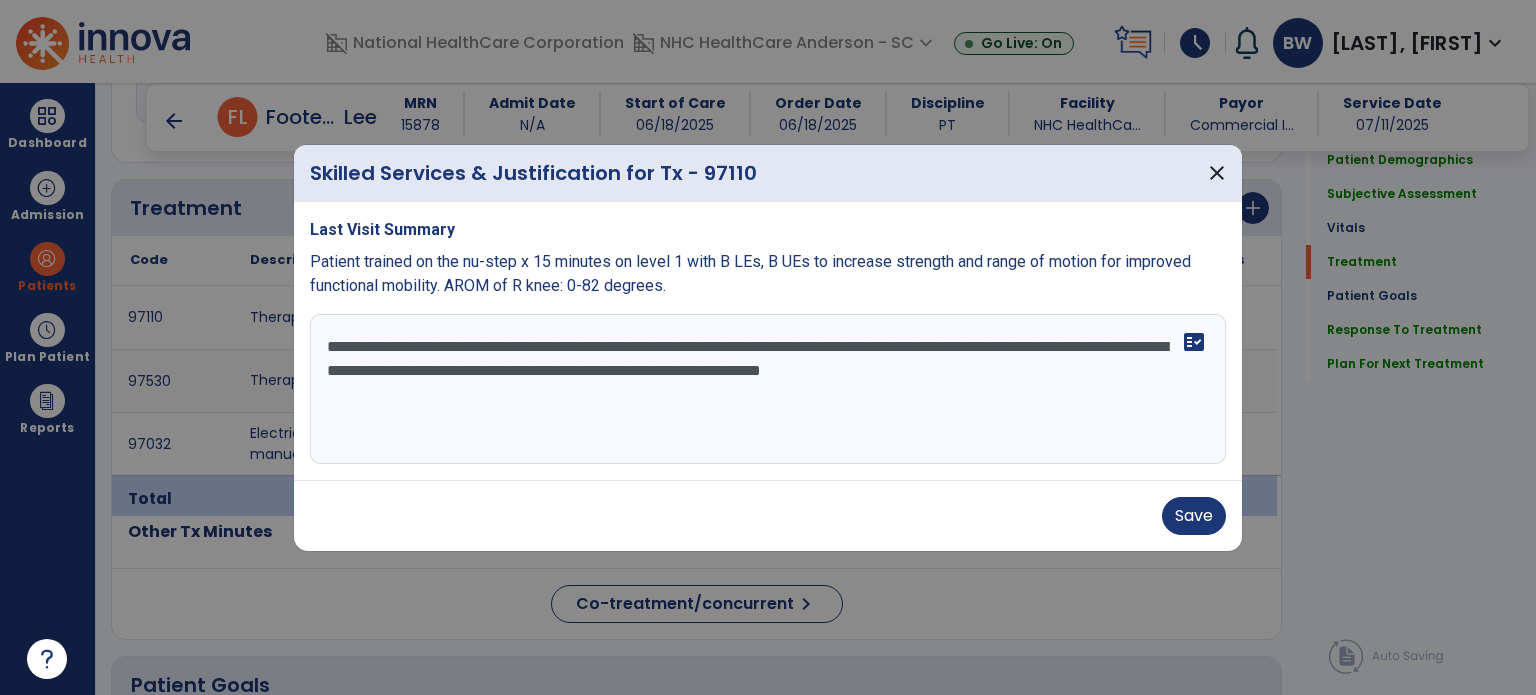type on "**********" 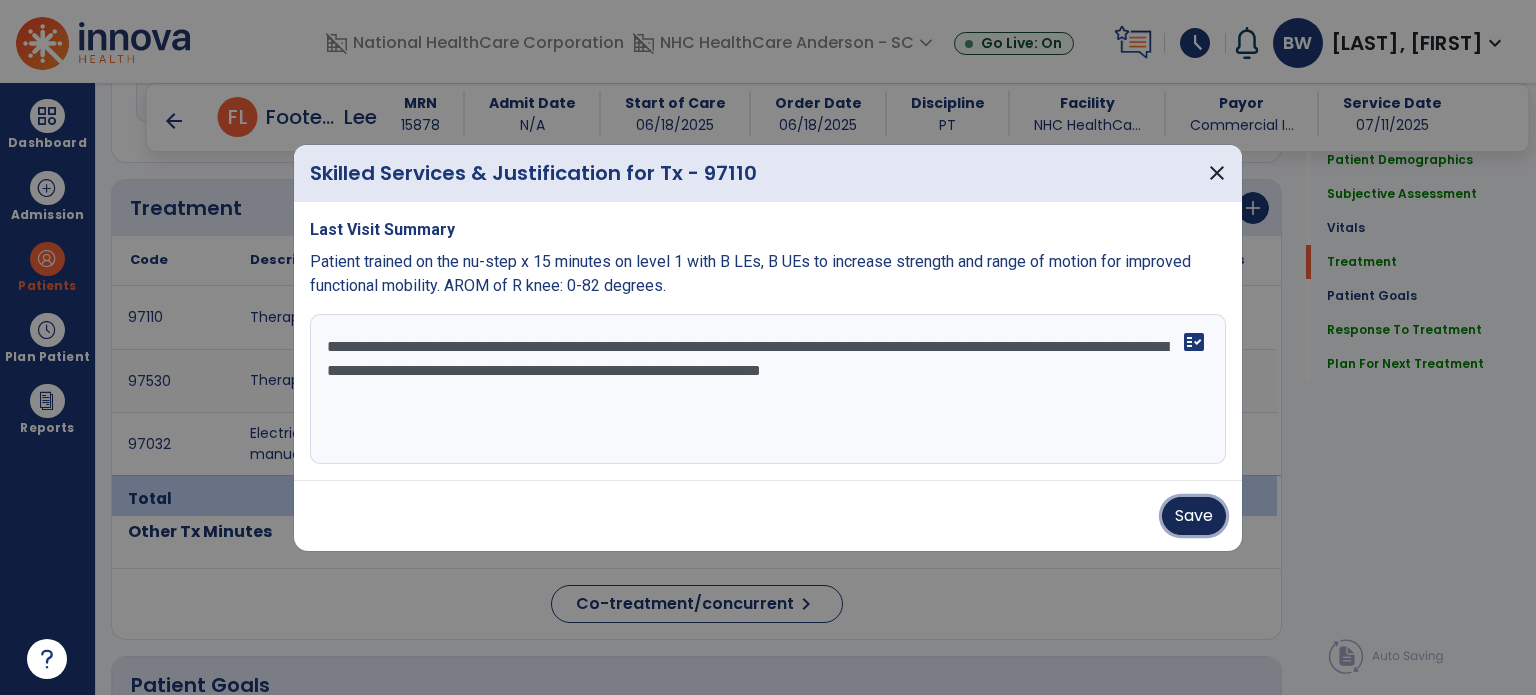 click on "Save" at bounding box center (1194, 516) 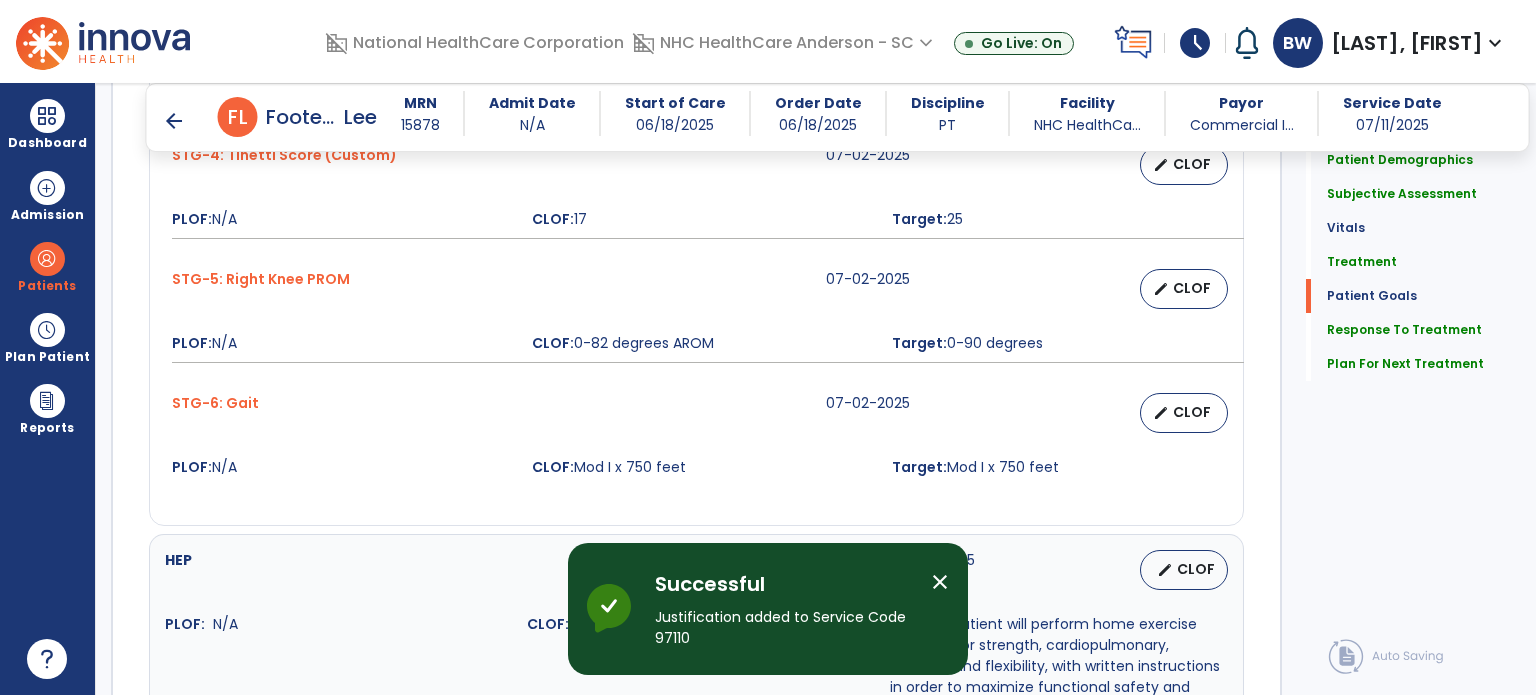 scroll, scrollTop: 3115, scrollLeft: 0, axis: vertical 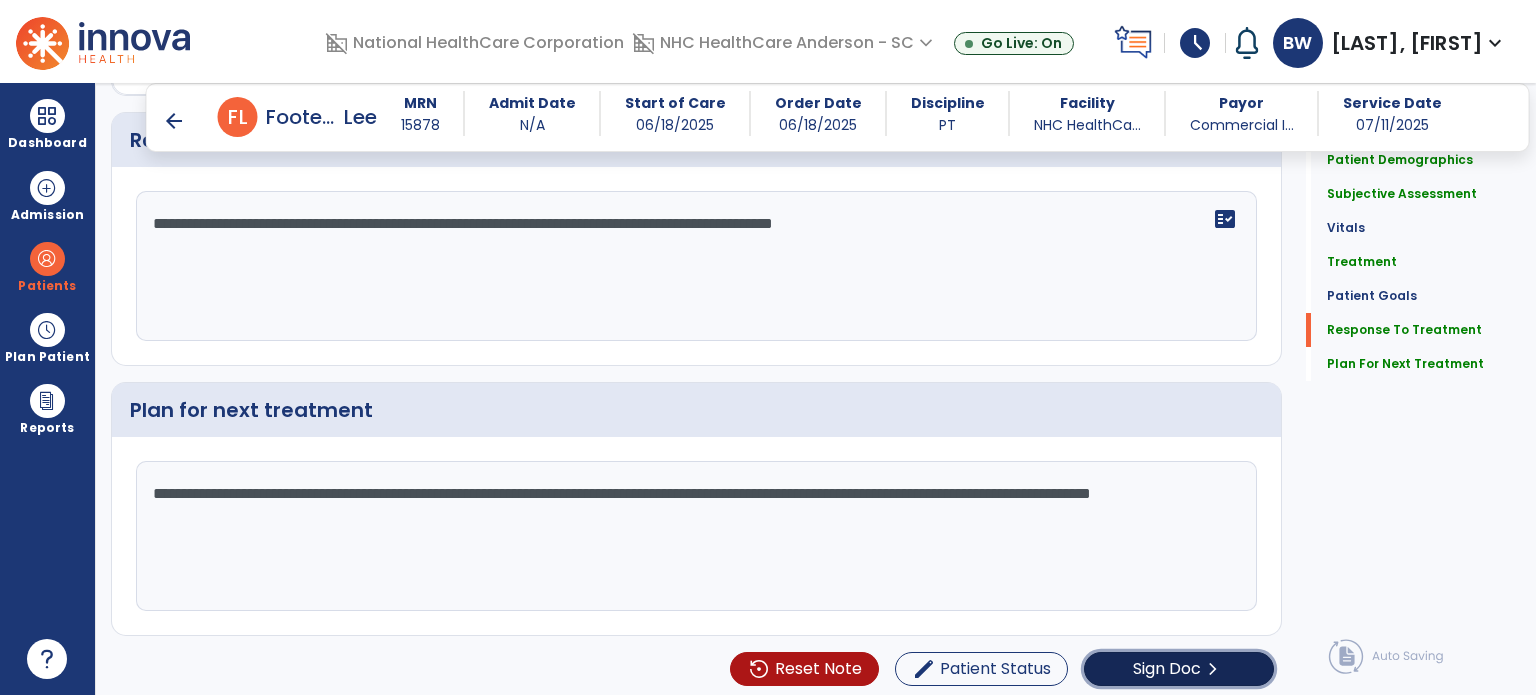 click on "Sign Doc  chevron_right" 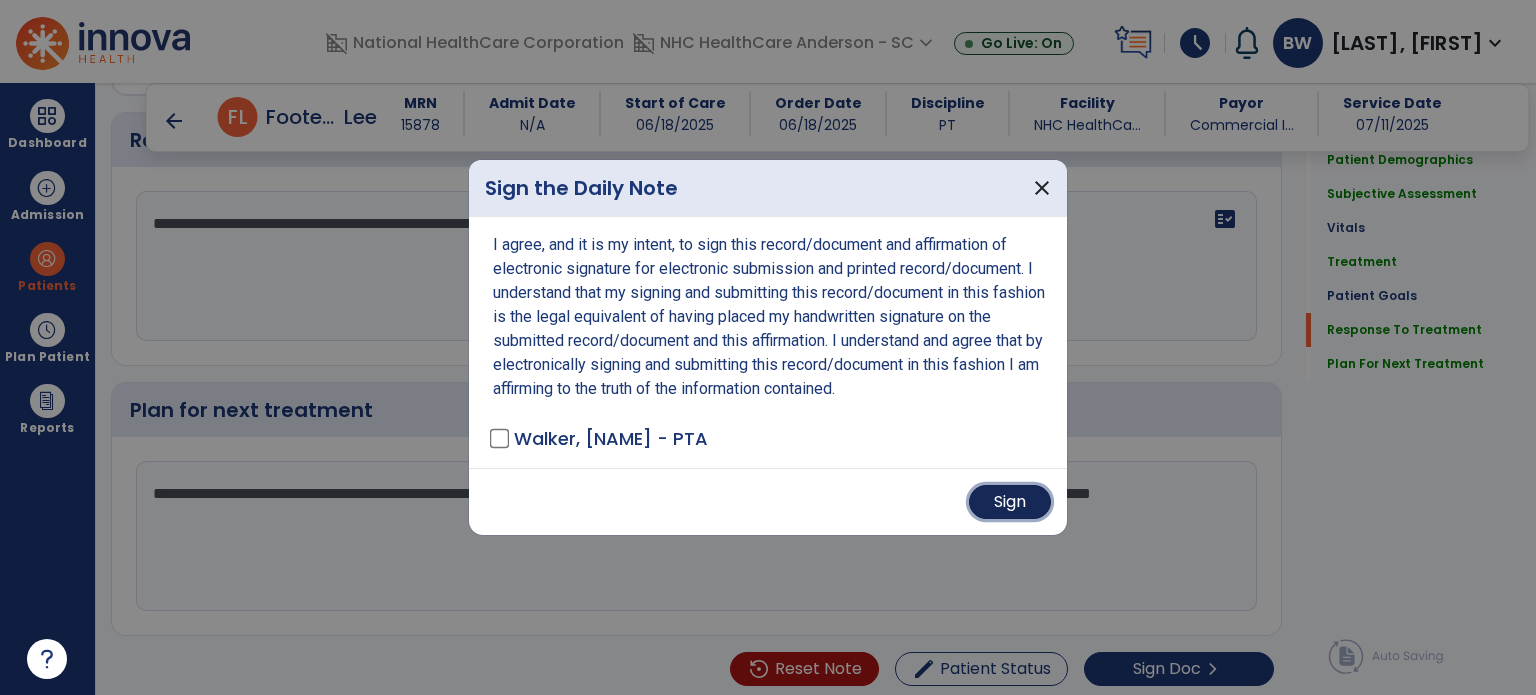 click on "Sign" at bounding box center (1010, 502) 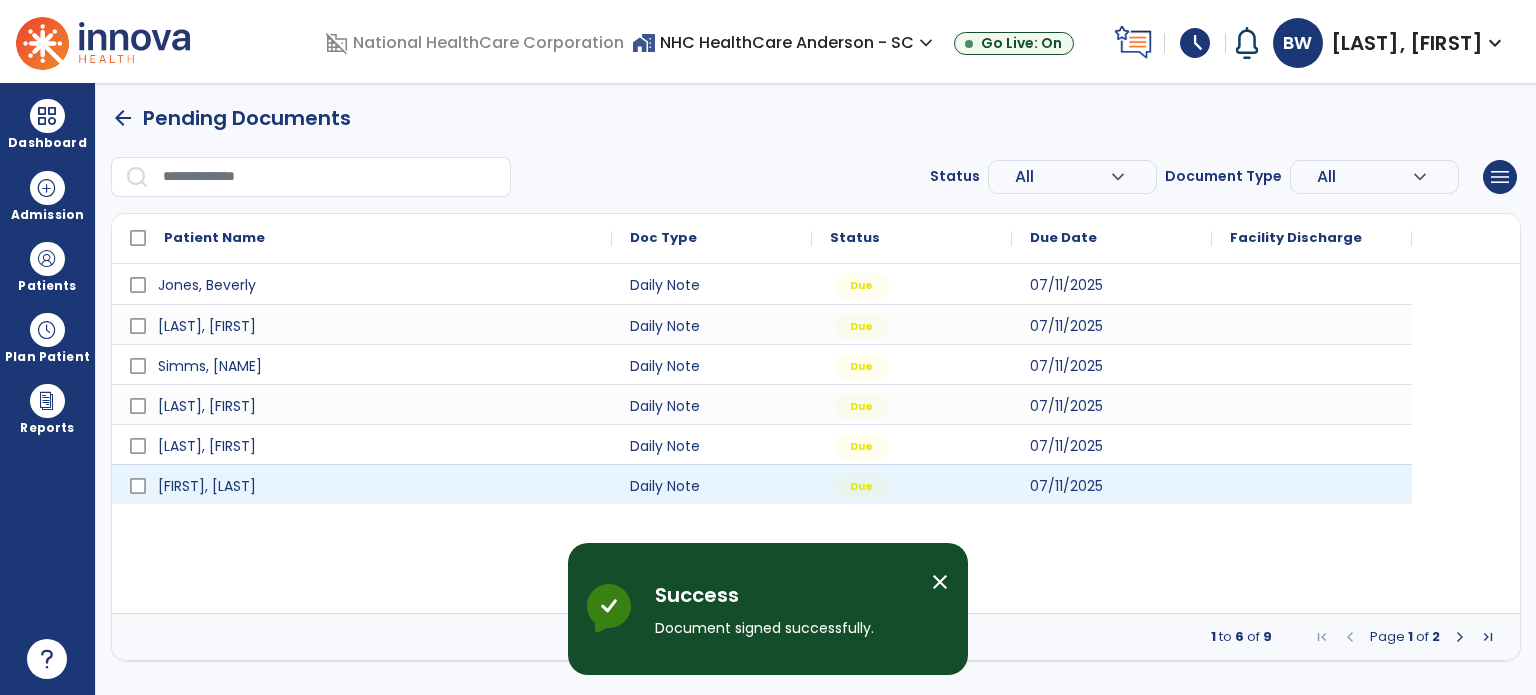 scroll, scrollTop: 0, scrollLeft: 0, axis: both 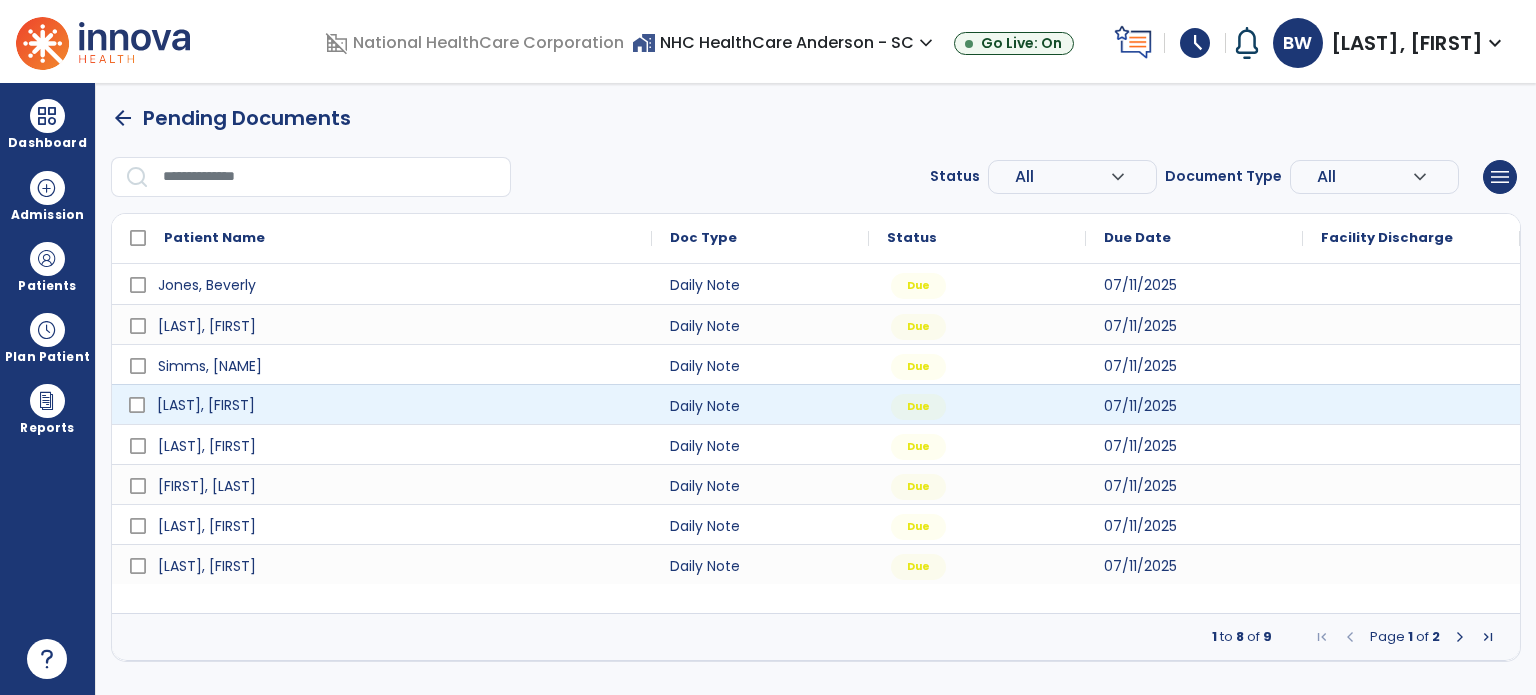 click on "[LAST], [FIRST]" at bounding box center (396, 405) 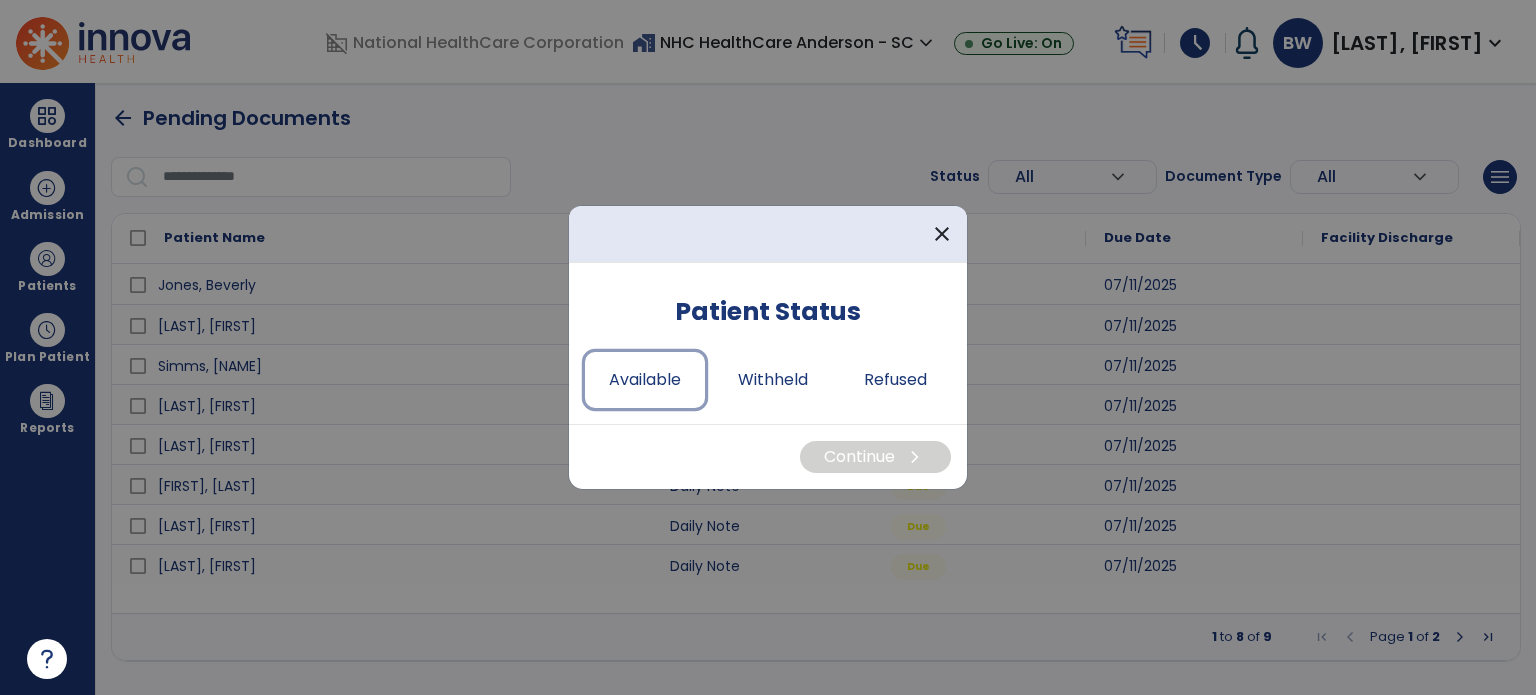 click on "Available" at bounding box center [645, 380] 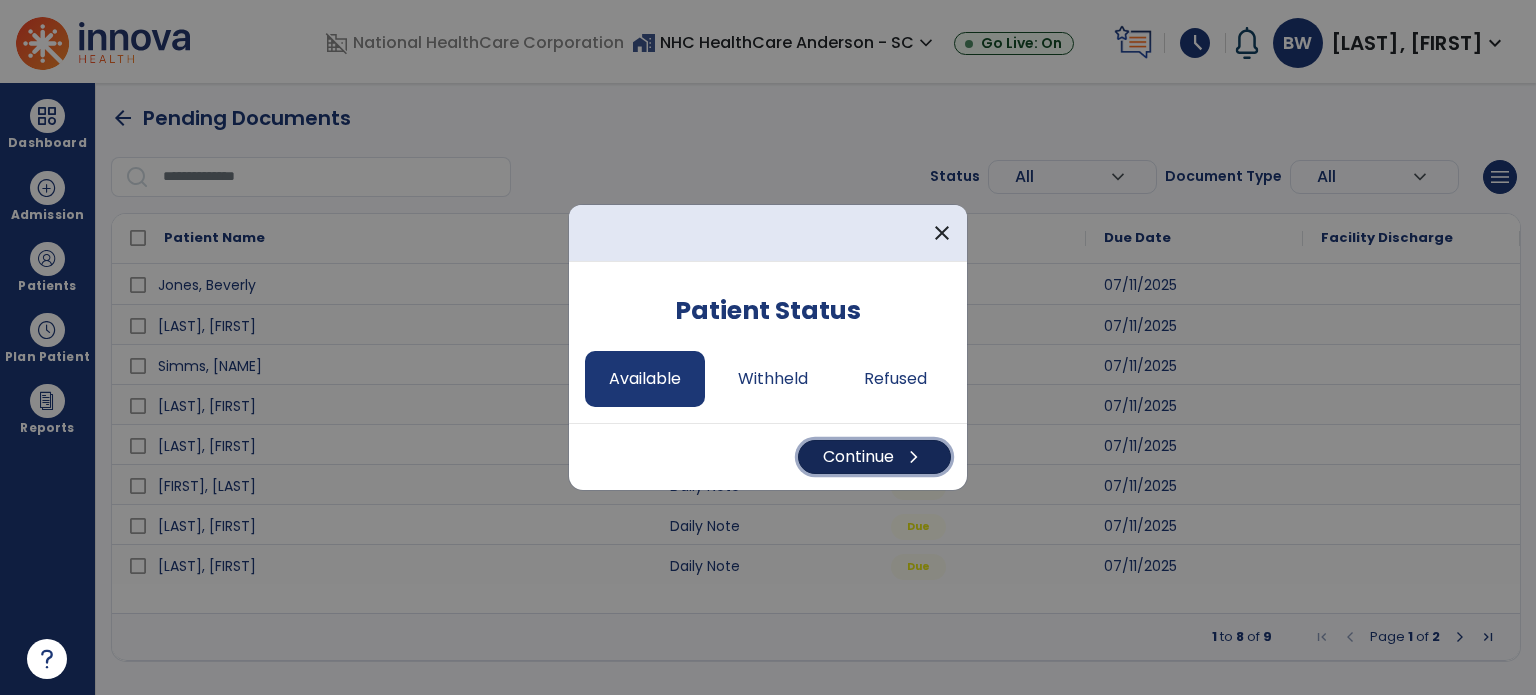 click on "Continue   chevron_right" at bounding box center (874, 457) 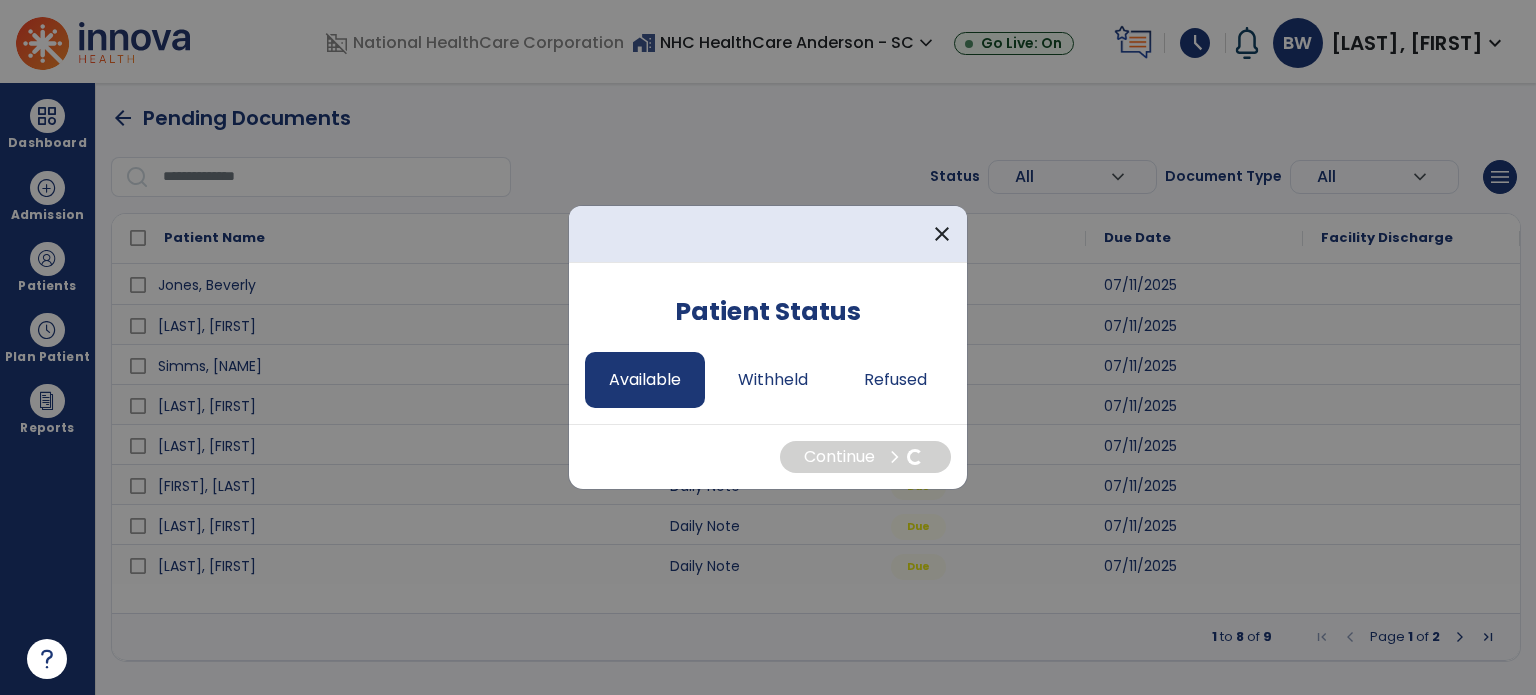 select on "*" 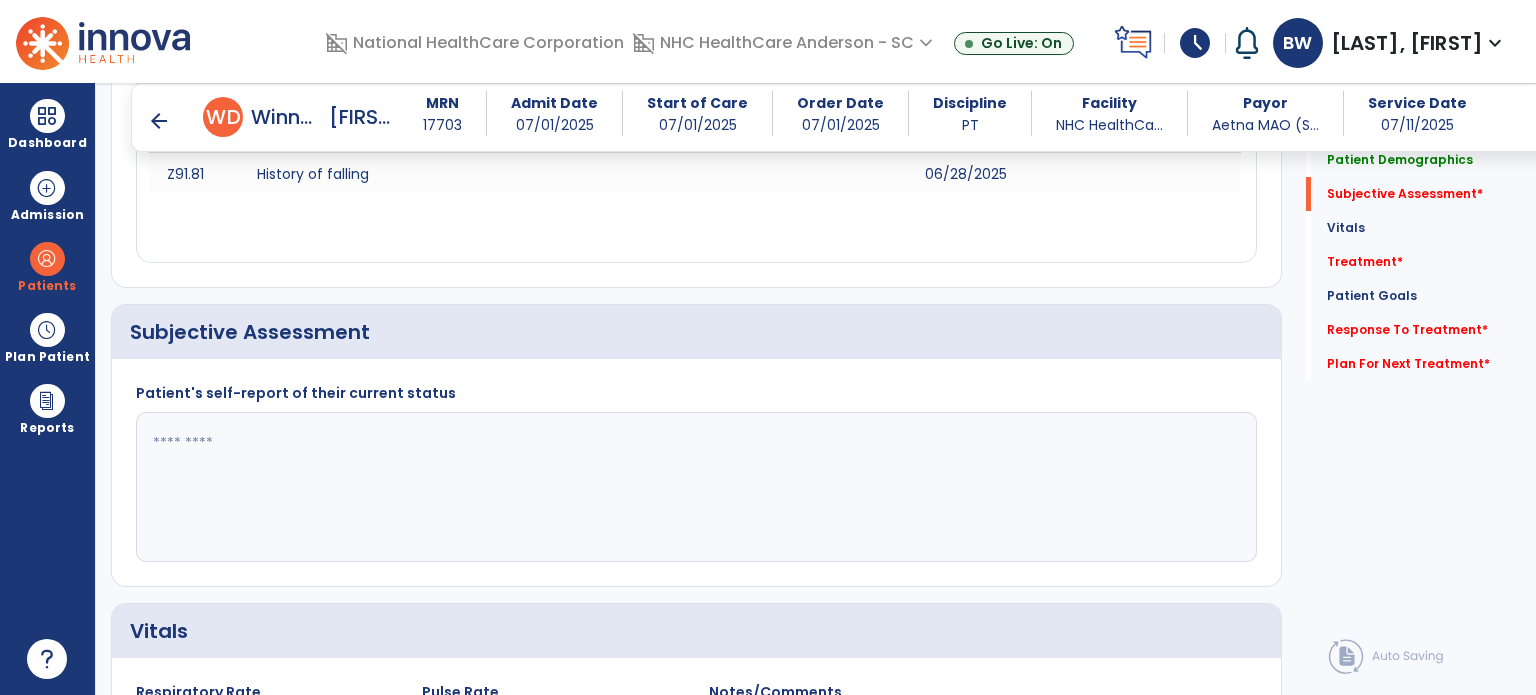 scroll, scrollTop: 340, scrollLeft: 0, axis: vertical 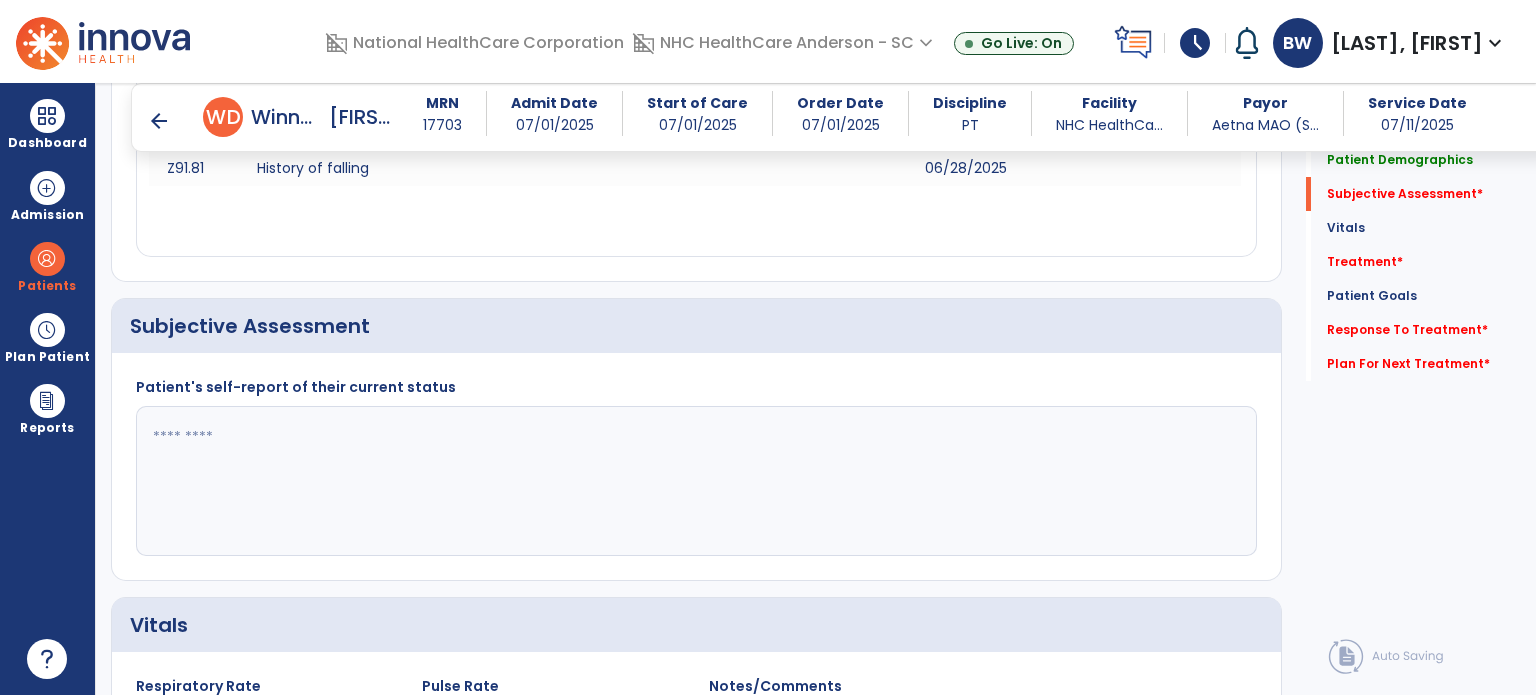 click 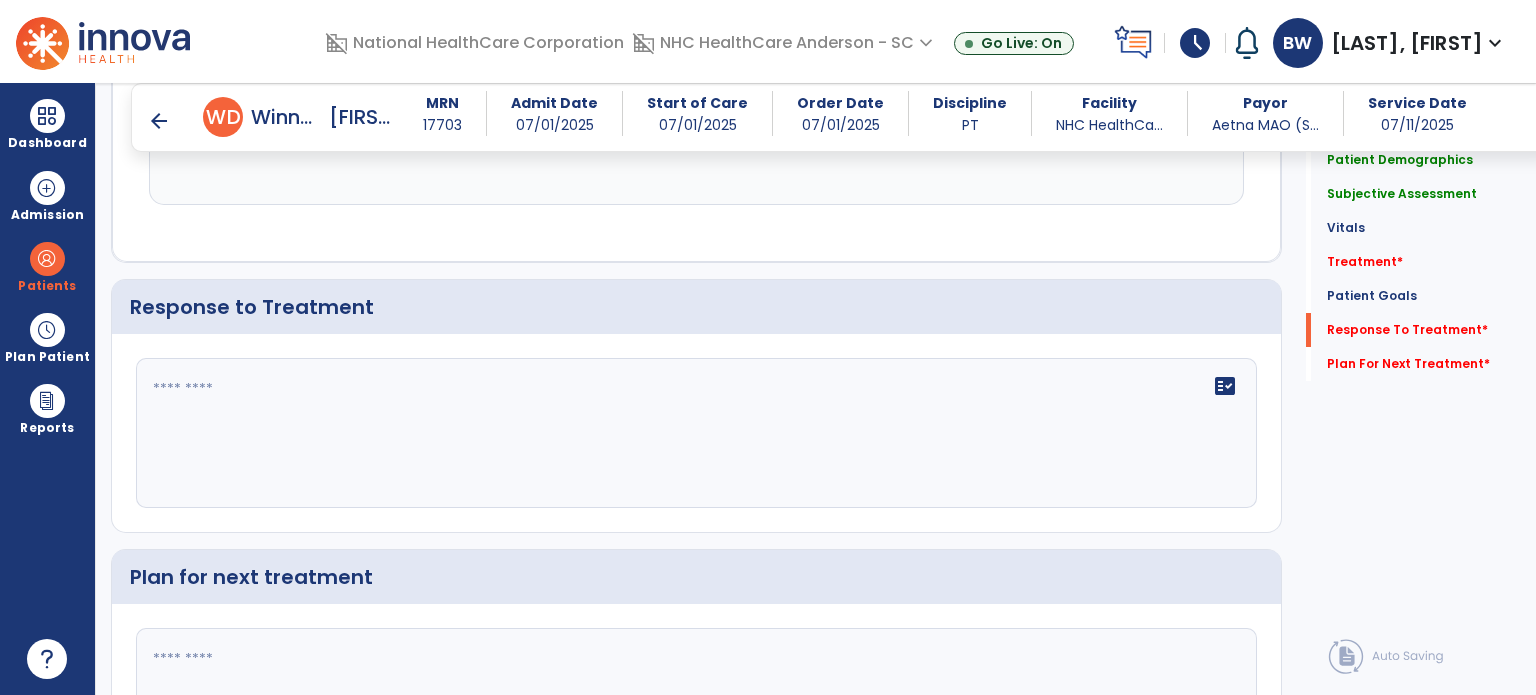 scroll, scrollTop: 3144, scrollLeft: 0, axis: vertical 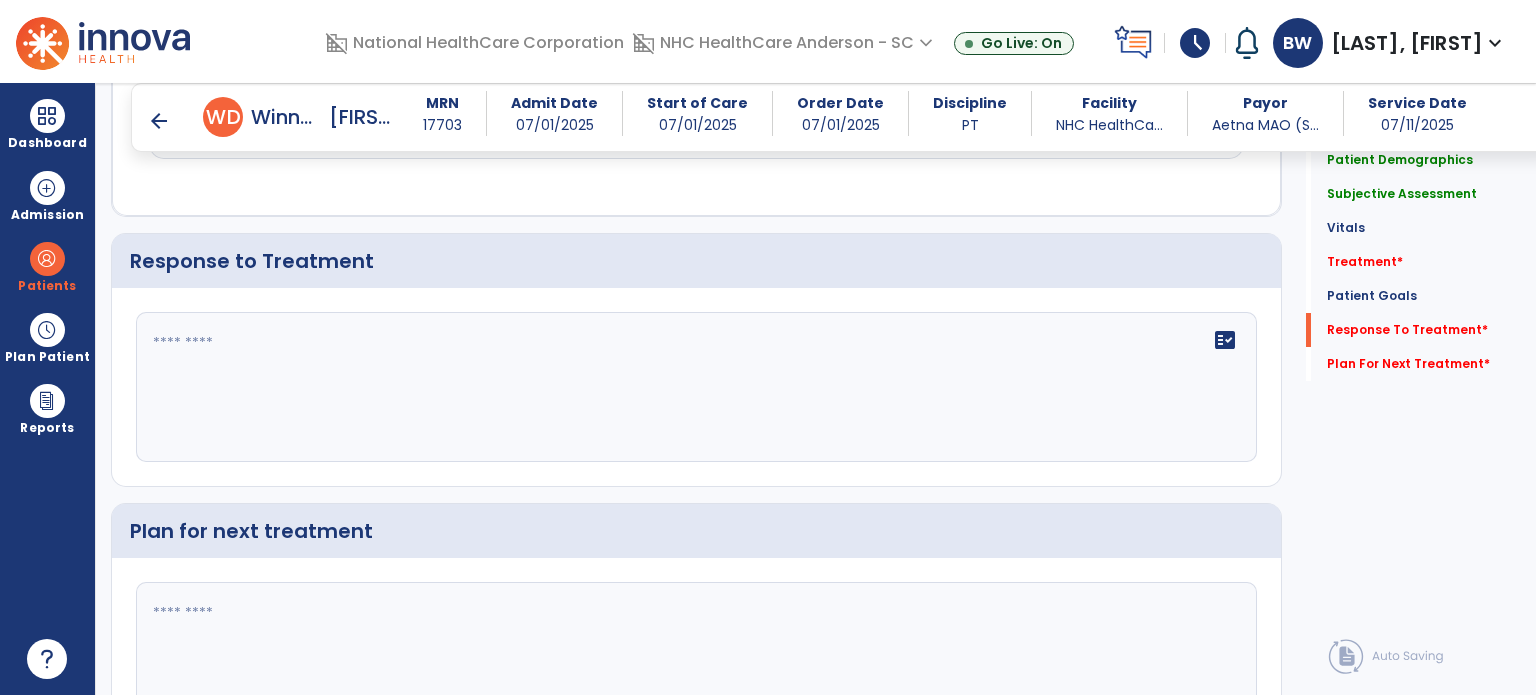 type on "**********" 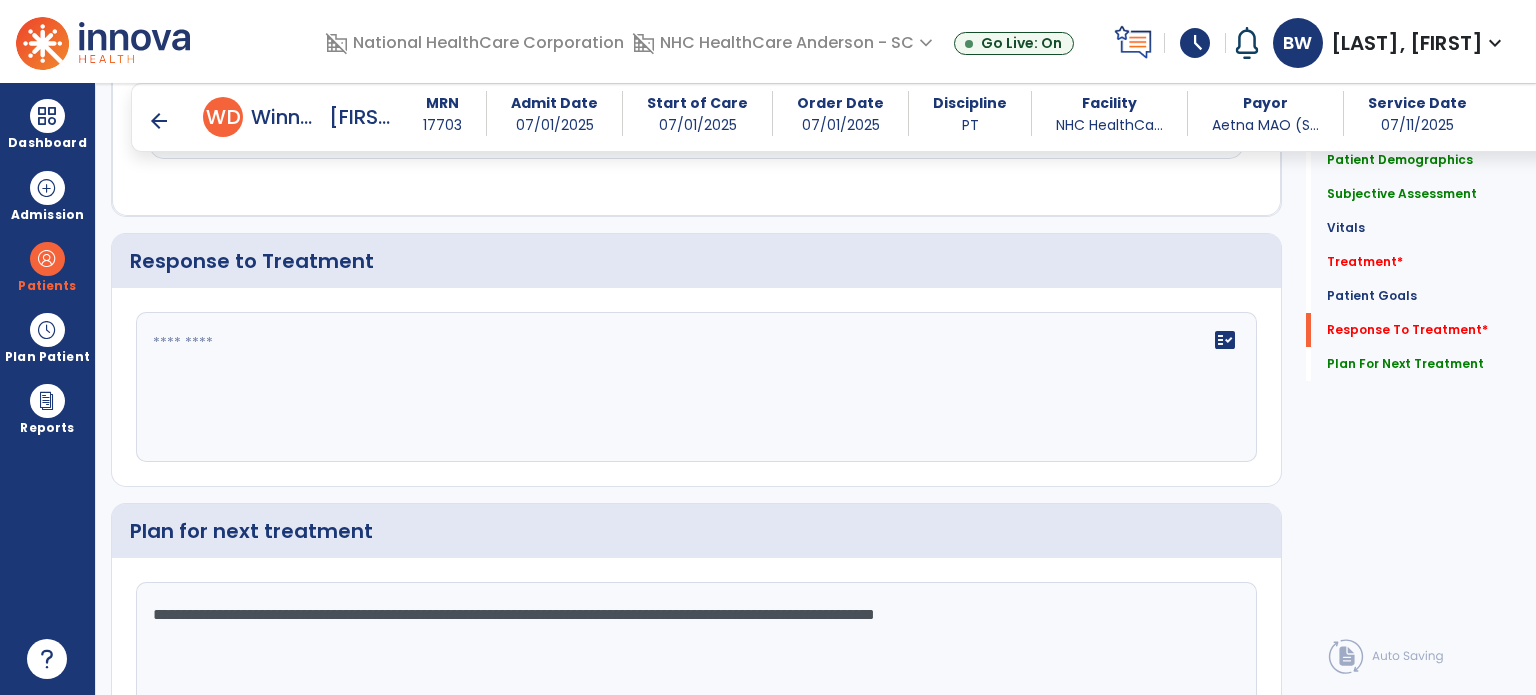click on "**********" 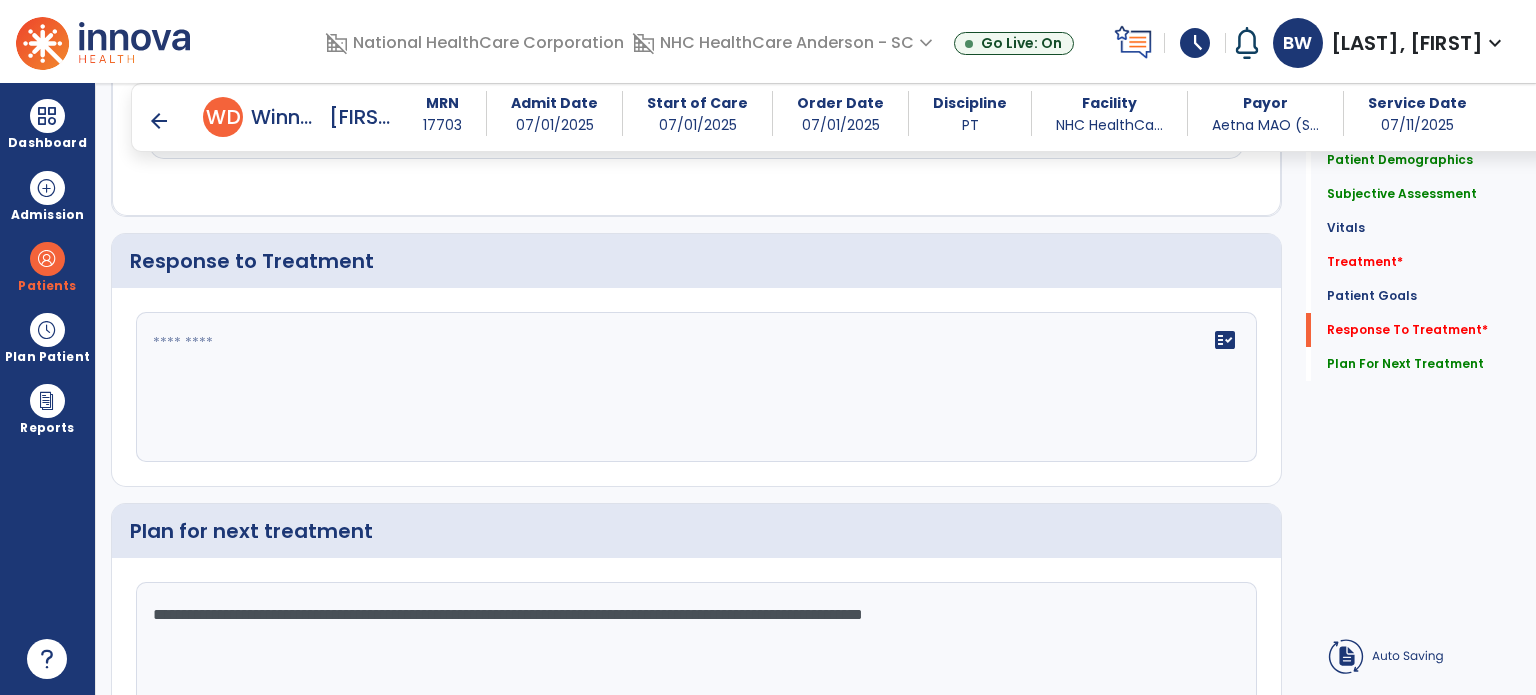click on "**********" 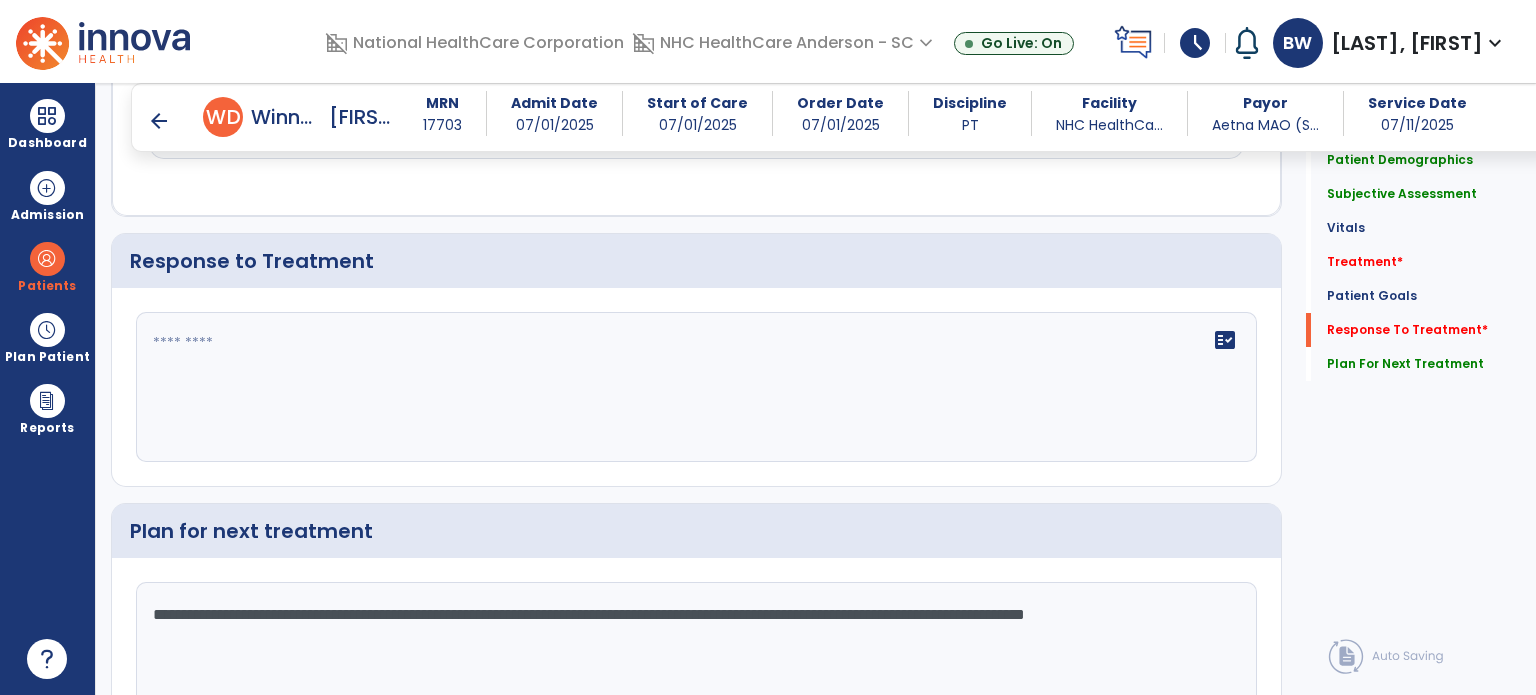 type on "**********" 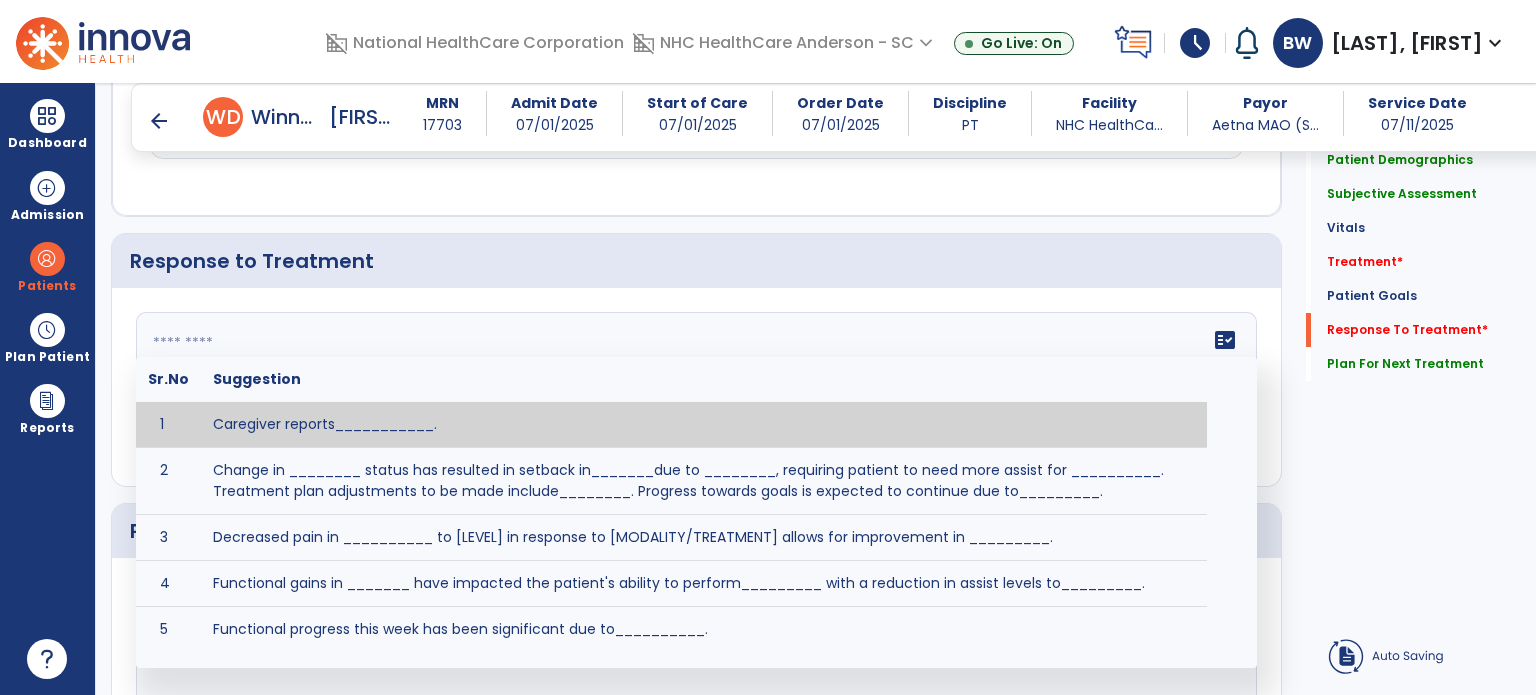 click on "fact_check  Sr.No Suggestion 1 Caregiver reports___________. 2 Change in ________ status has resulted in setback in_______due to ________, requiring patient to need more assist for __________.   Treatment plan adjustments to be made include________.  Progress towards goals is expected to continue due to_________. 3 Decreased pain in __________ to [LEVEL] in response to [MODALITY/TREATMENT] allows for improvement in _________. 4 Functional gains in _______ have impacted the patient's ability to perform_________ with a reduction in assist levels to_________. 5 Functional progress this week has been significant due to__________. 6 Gains in ________ have improved the patient's ability to perform ______with decreased levels of assist to___________. 7 Improvement in ________allows patient to tolerate higher levels of challenges in_________. 8 Pain in [AREA] has decreased to [LEVEL] in response to [TREATMENT/MODALITY], allowing fore ease in completing__________. 9 10 11 12 13 14 15 16 17 18 19 20 21" 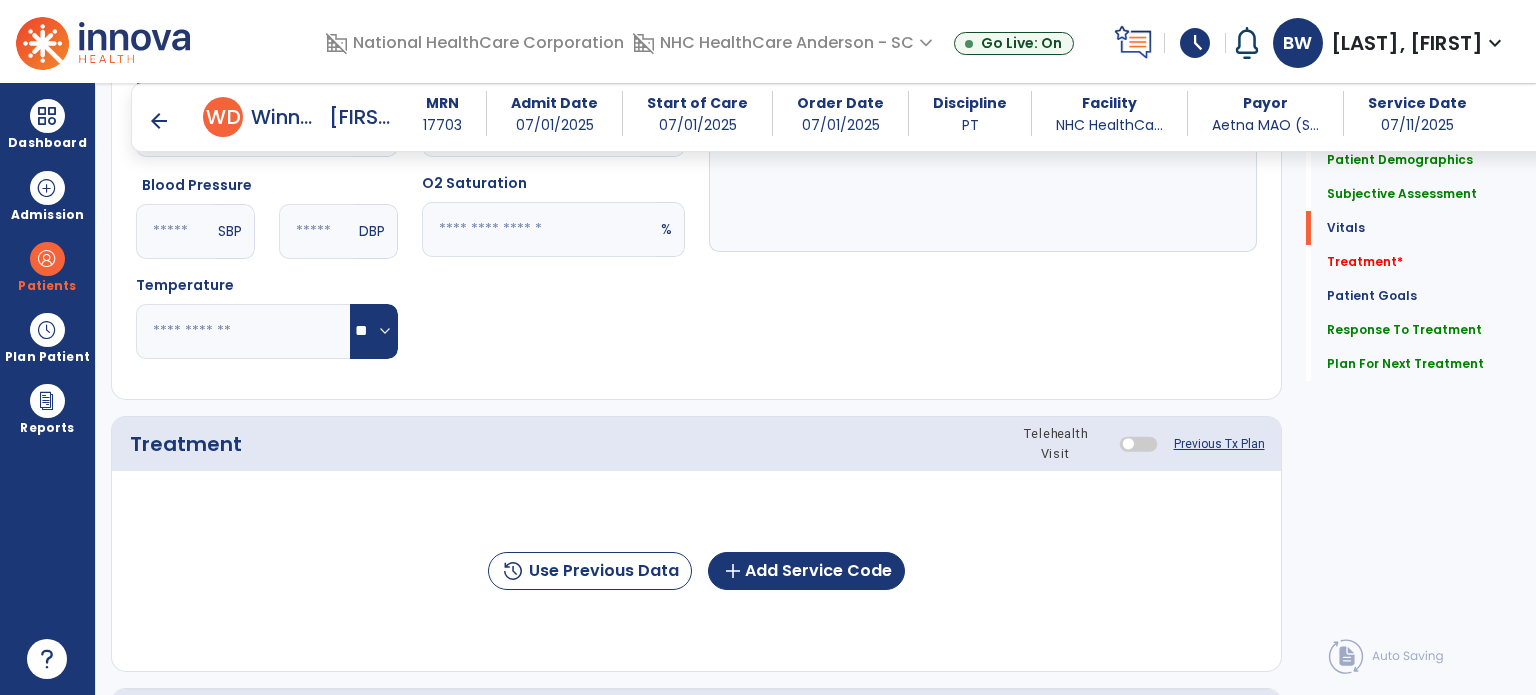 scroll, scrollTop: 948, scrollLeft: 0, axis: vertical 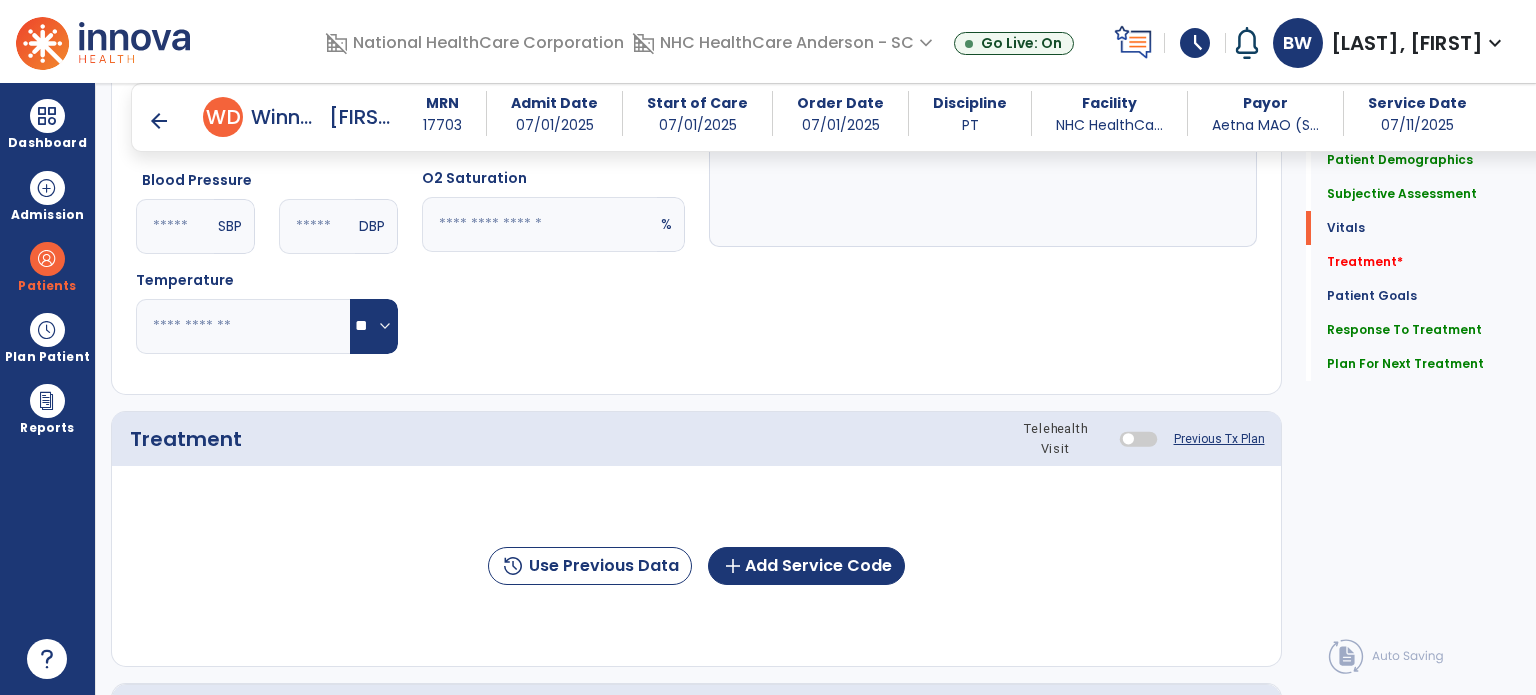 type on "**********" 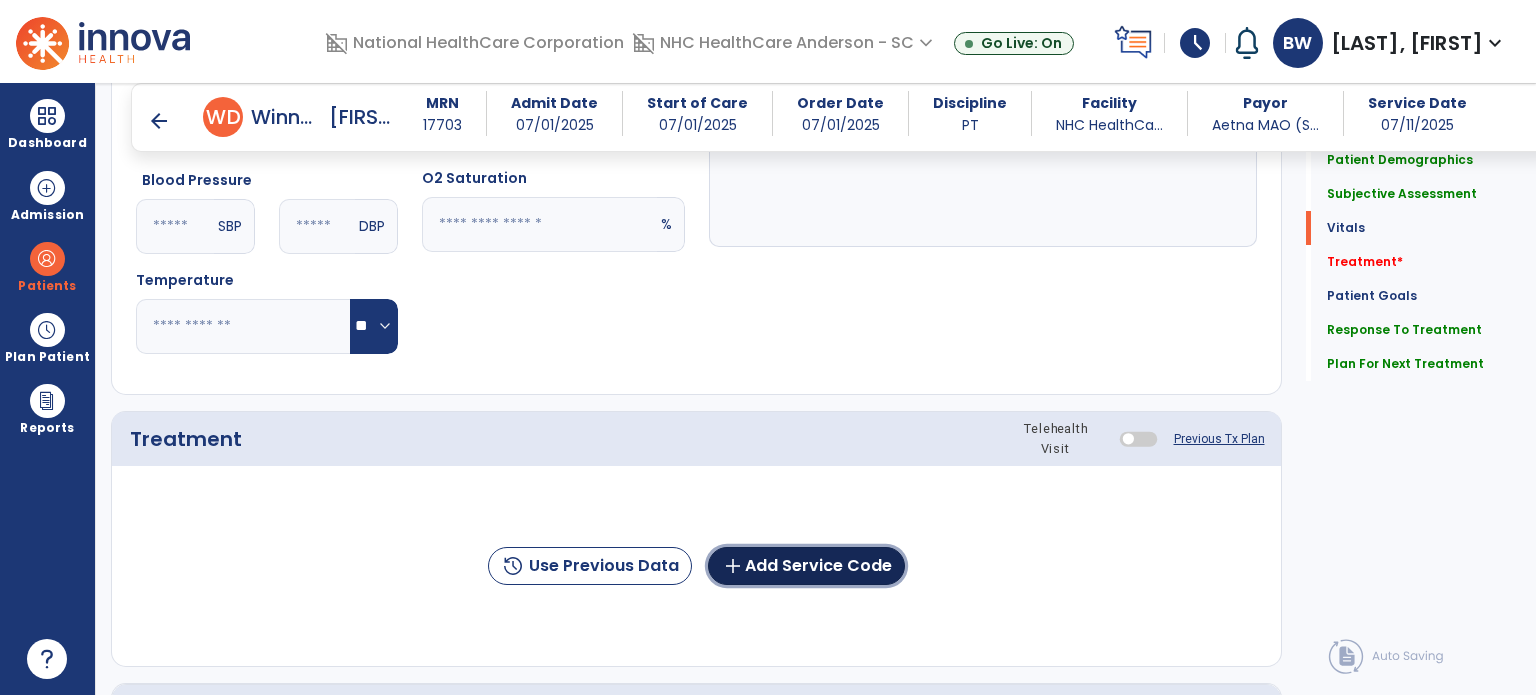 click on "add  Add Service Code" 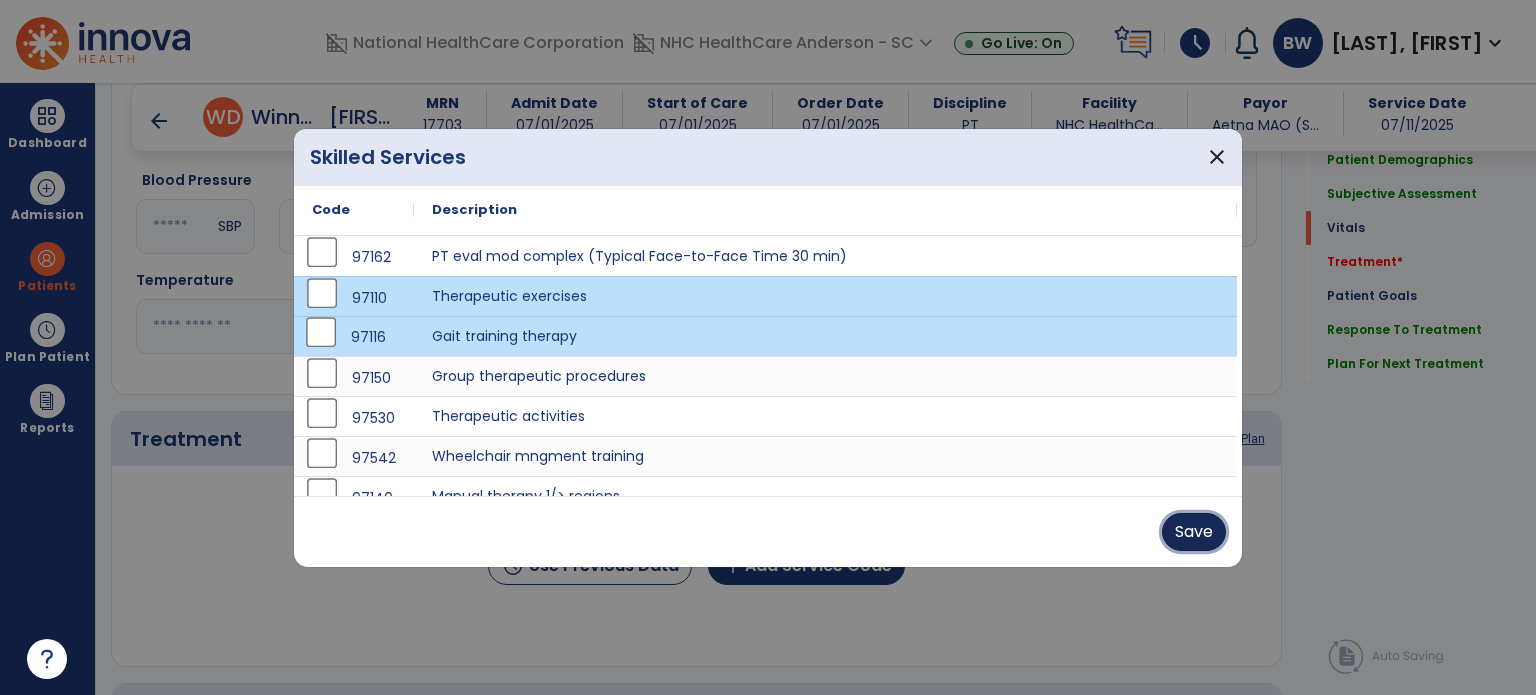 click on "Save" at bounding box center (1194, 532) 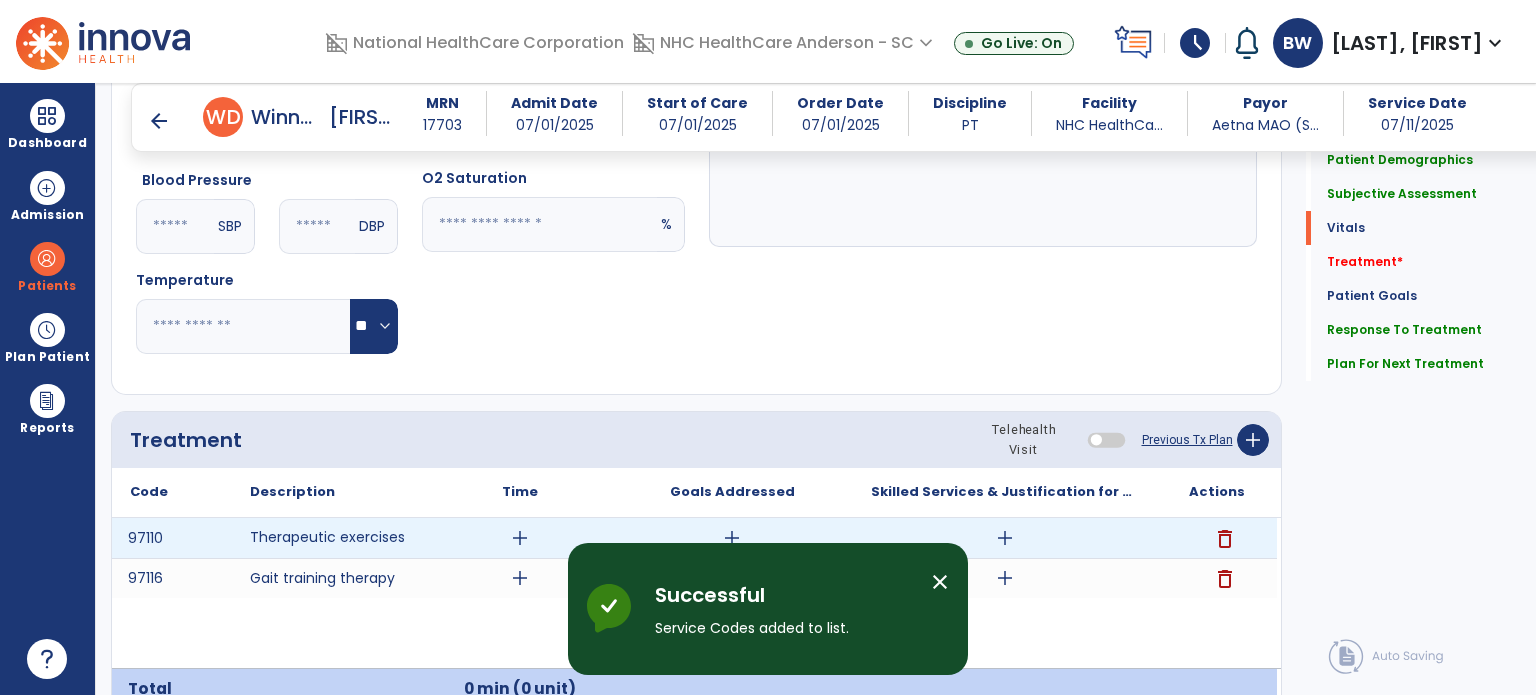 click on "add" at bounding box center (520, 538) 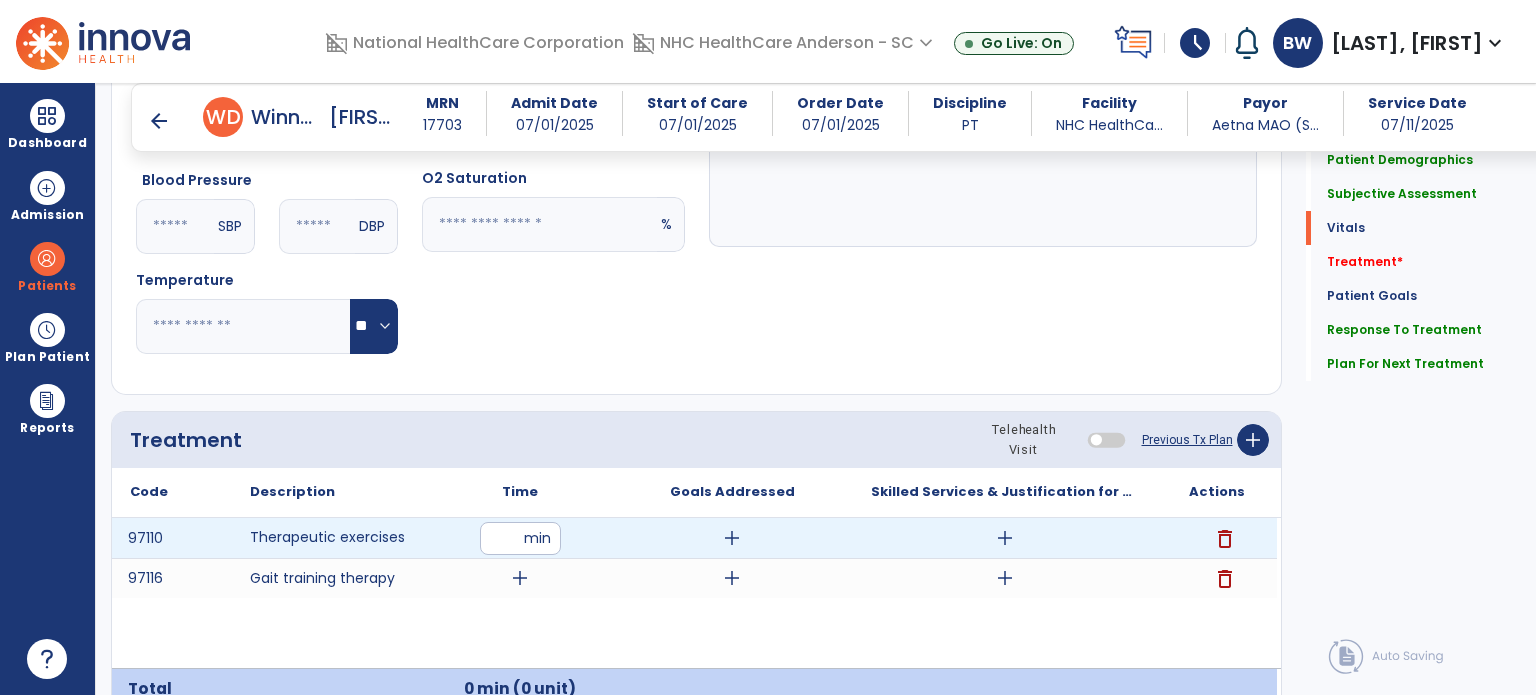 type on "**" 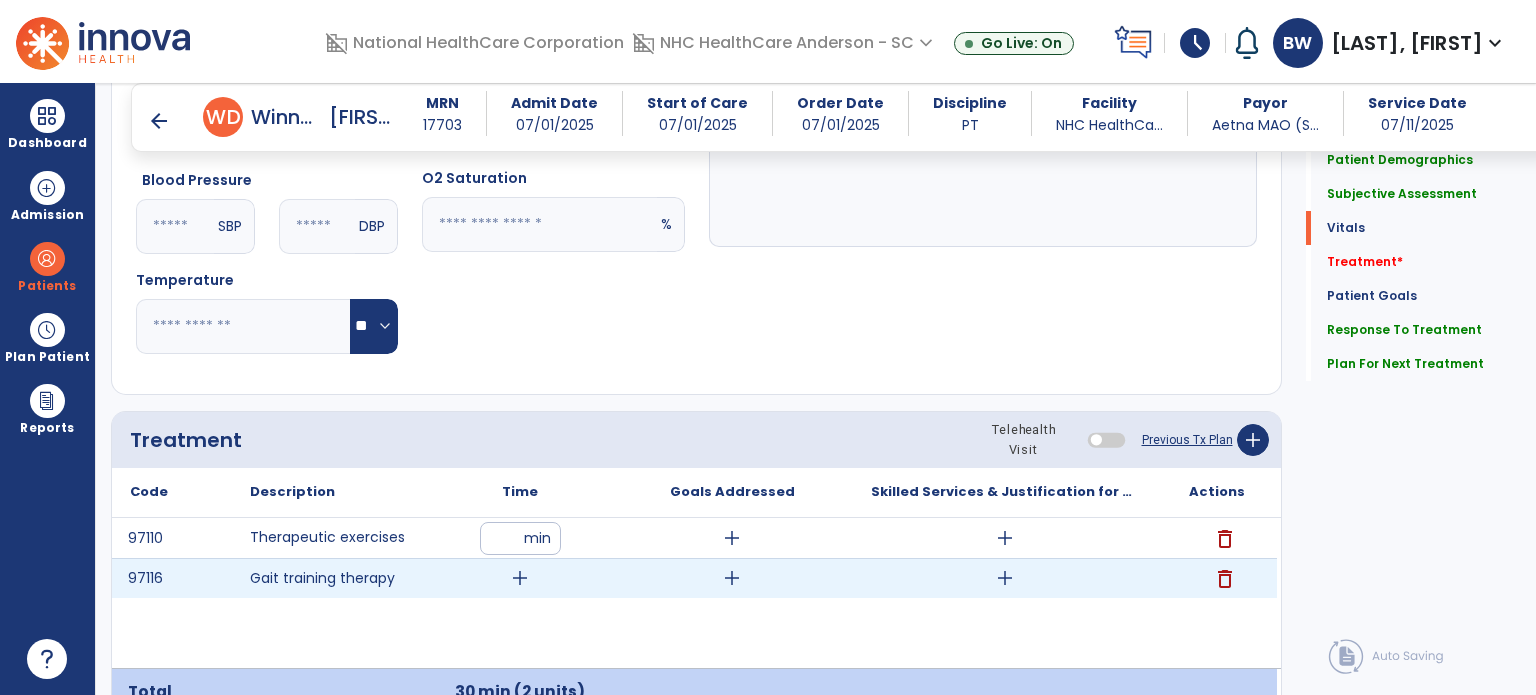 click on "add" at bounding box center (520, 578) 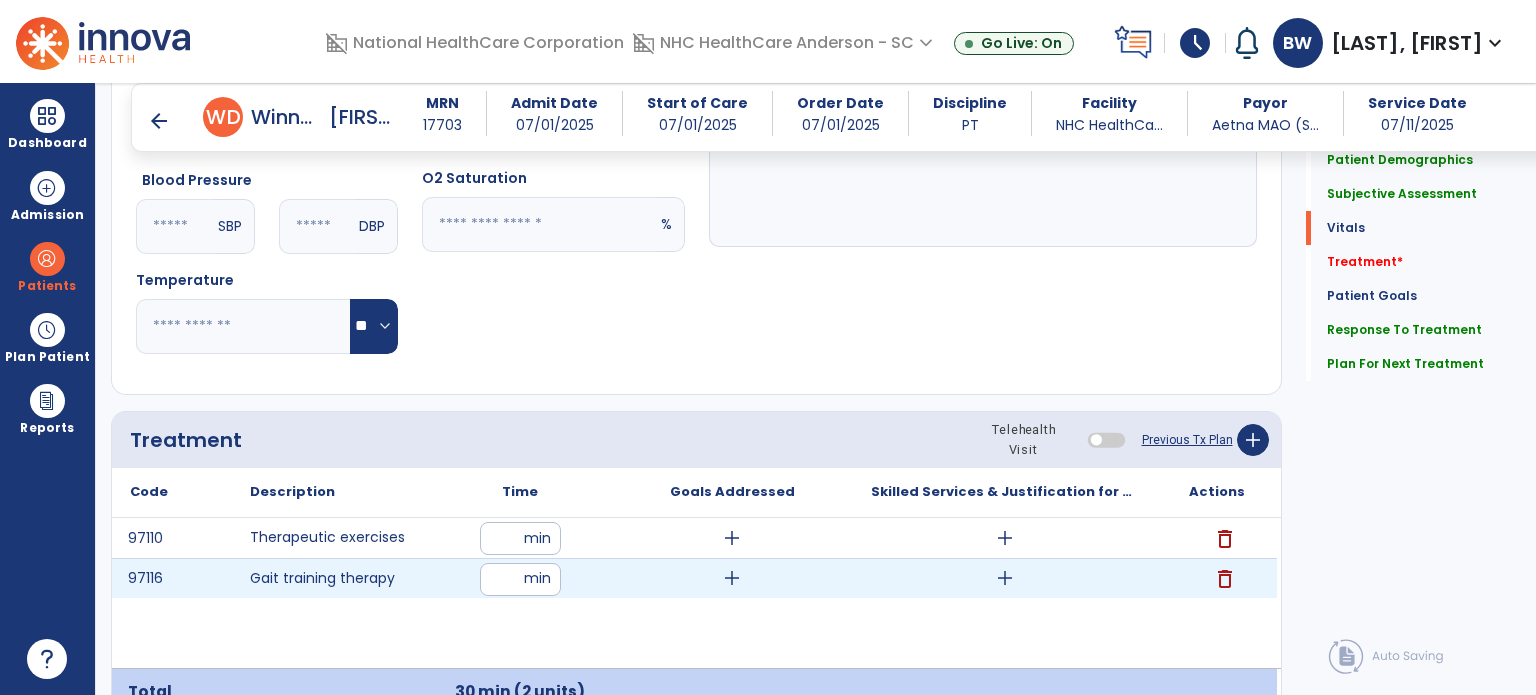 type on "**" 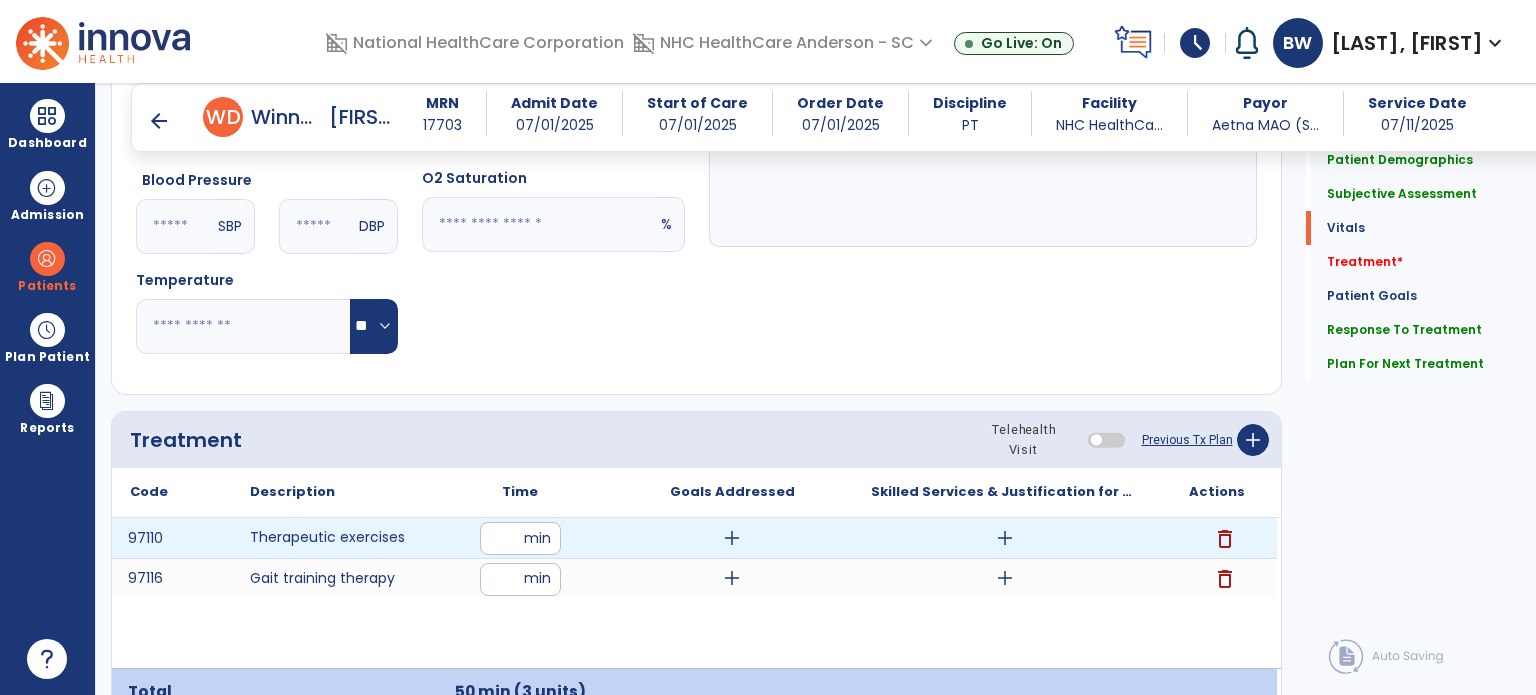 click on "add" at bounding box center (732, 538) 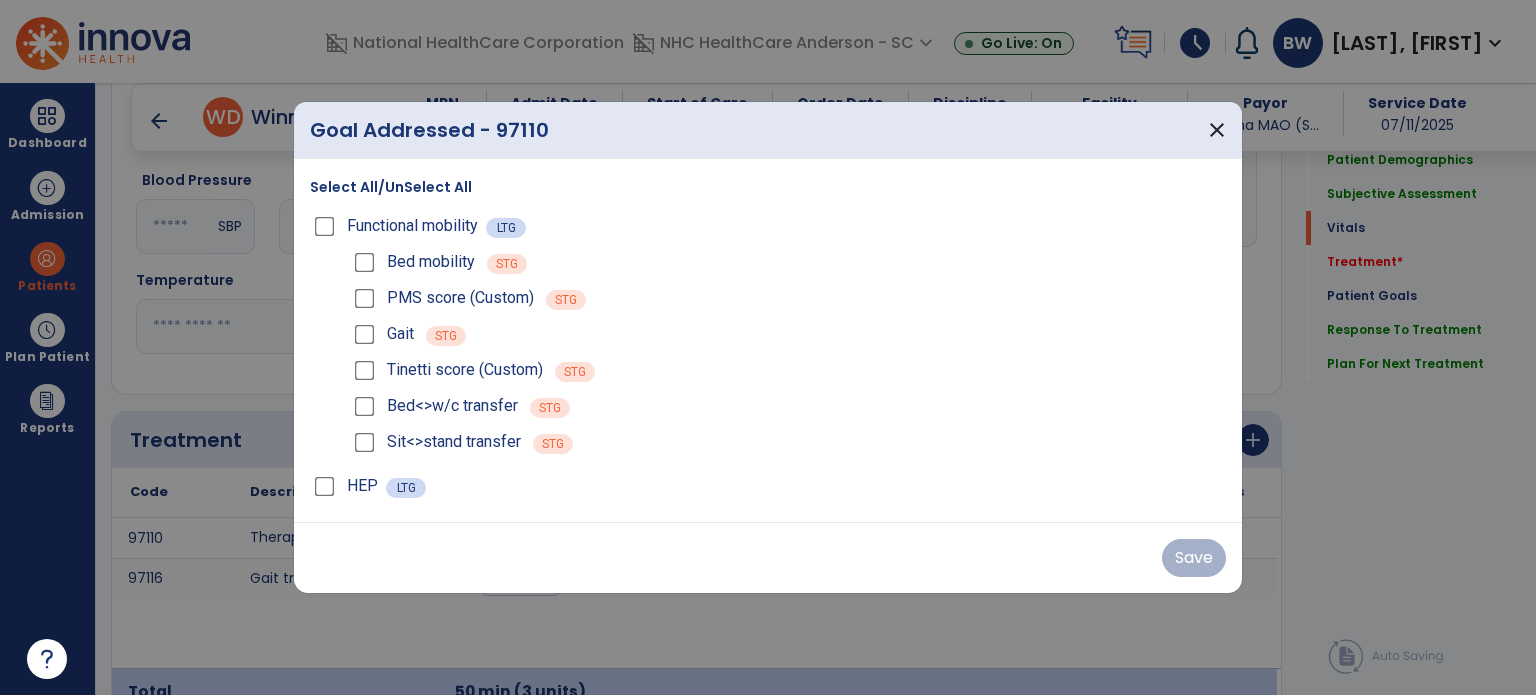 click on "Select All/UnSelect All" at bounding box center (391, 187) 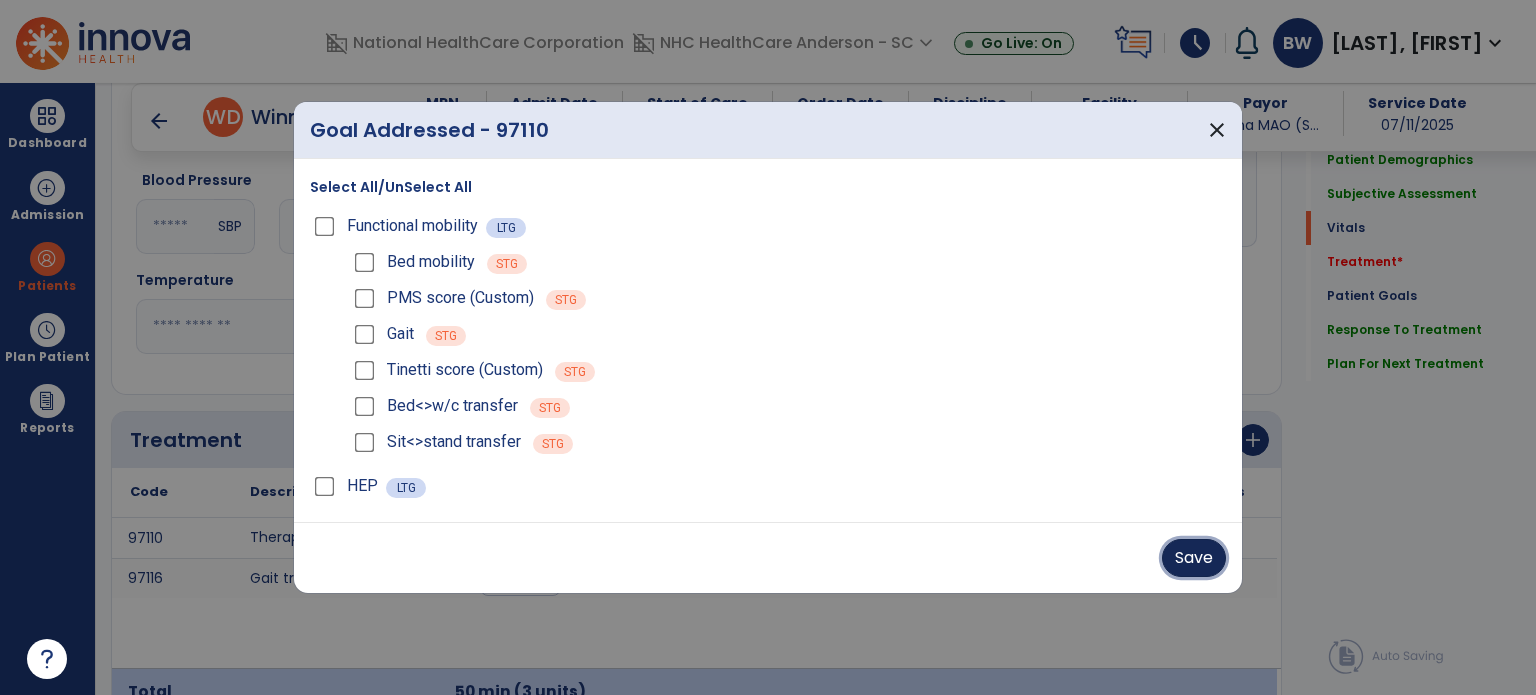 click on "Save" at bounding box center [1194, 558] 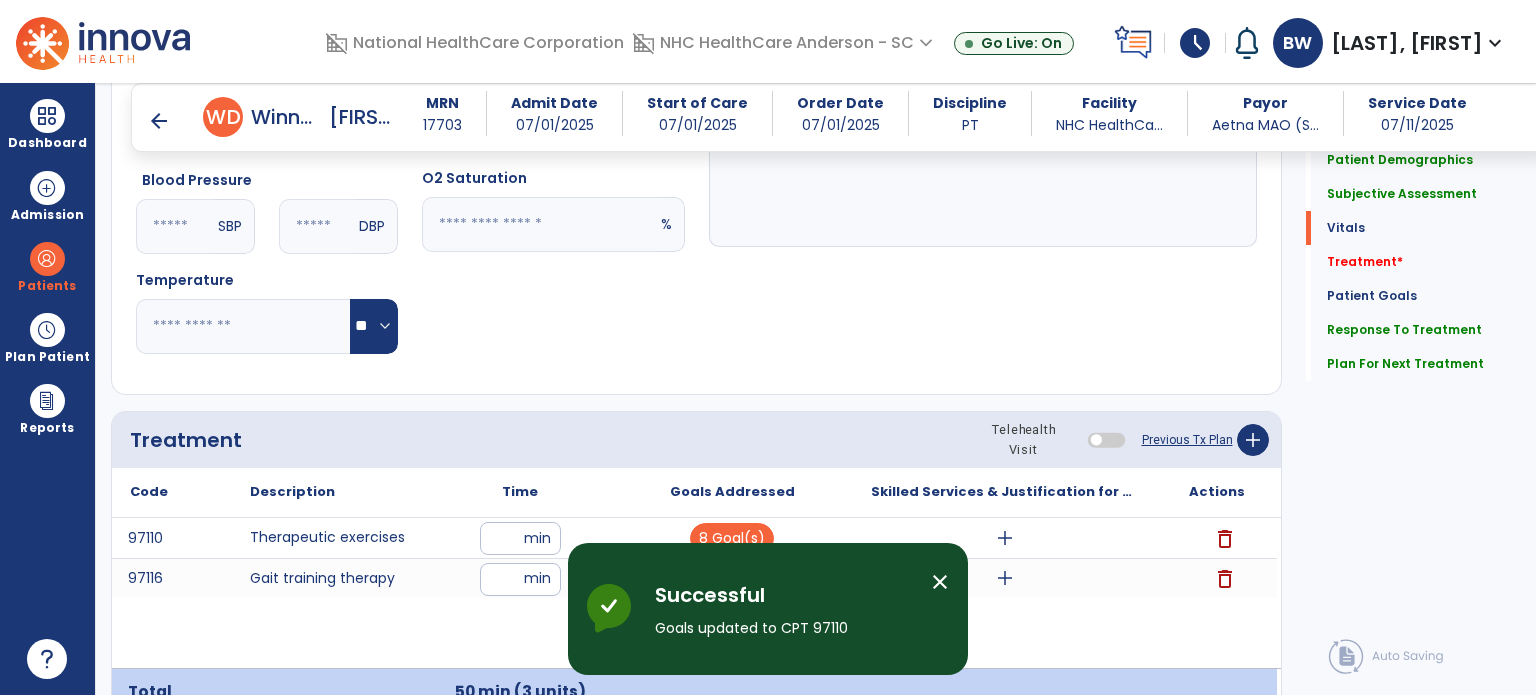 click on "close" at bounding box center [940, 582] 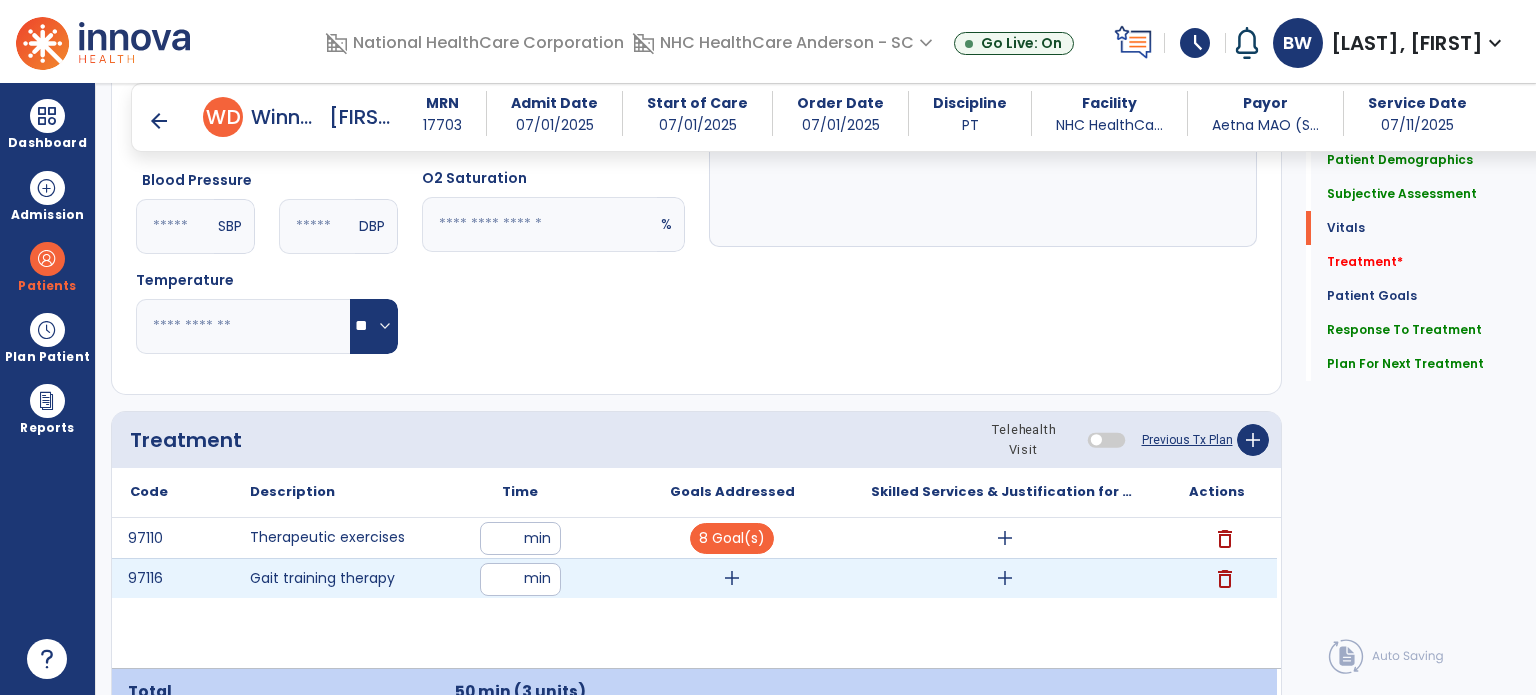 click on "add" at bounding box center (732, 578) 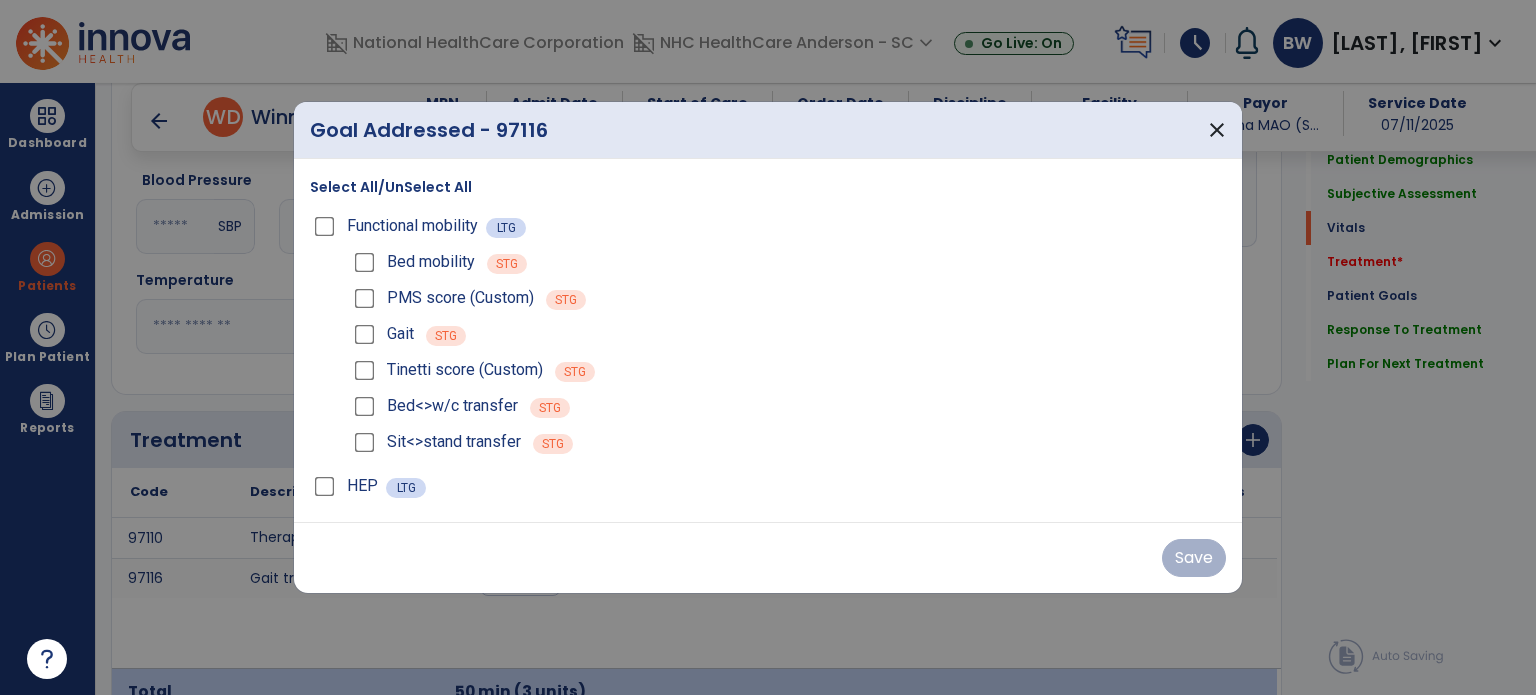 click on "Select All/UnSelect All" at bounding box center [391, 187] 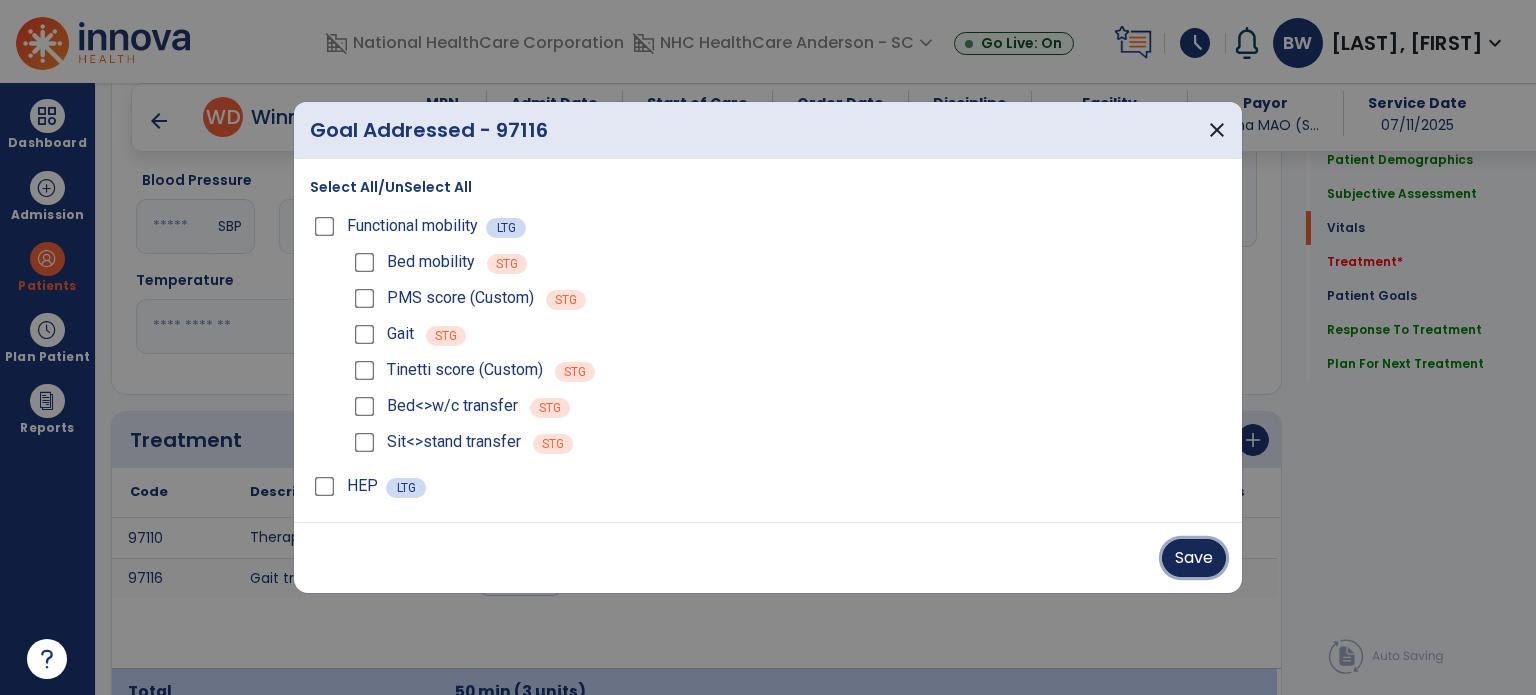 click on "Save" at bounding box center (1194, 558) 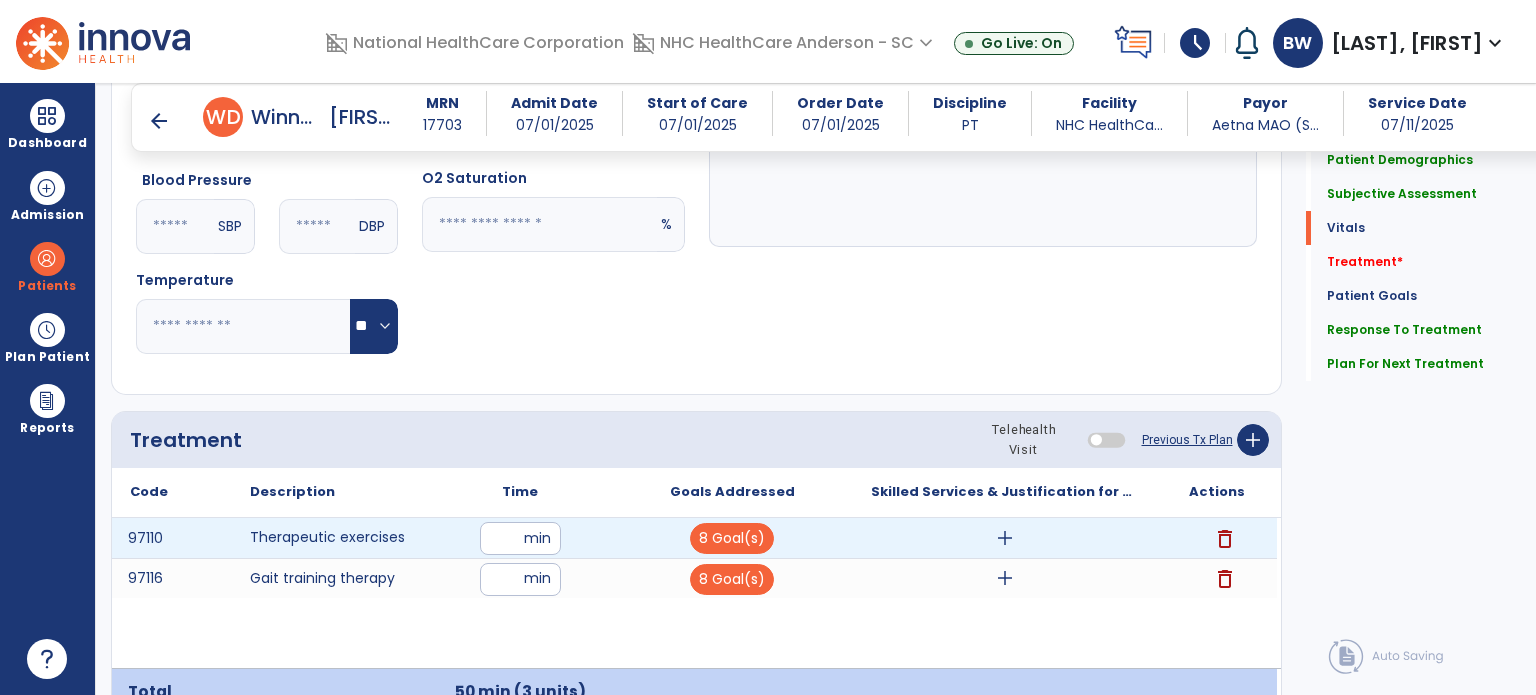 click on "add" at bounding box center [1005, 538] 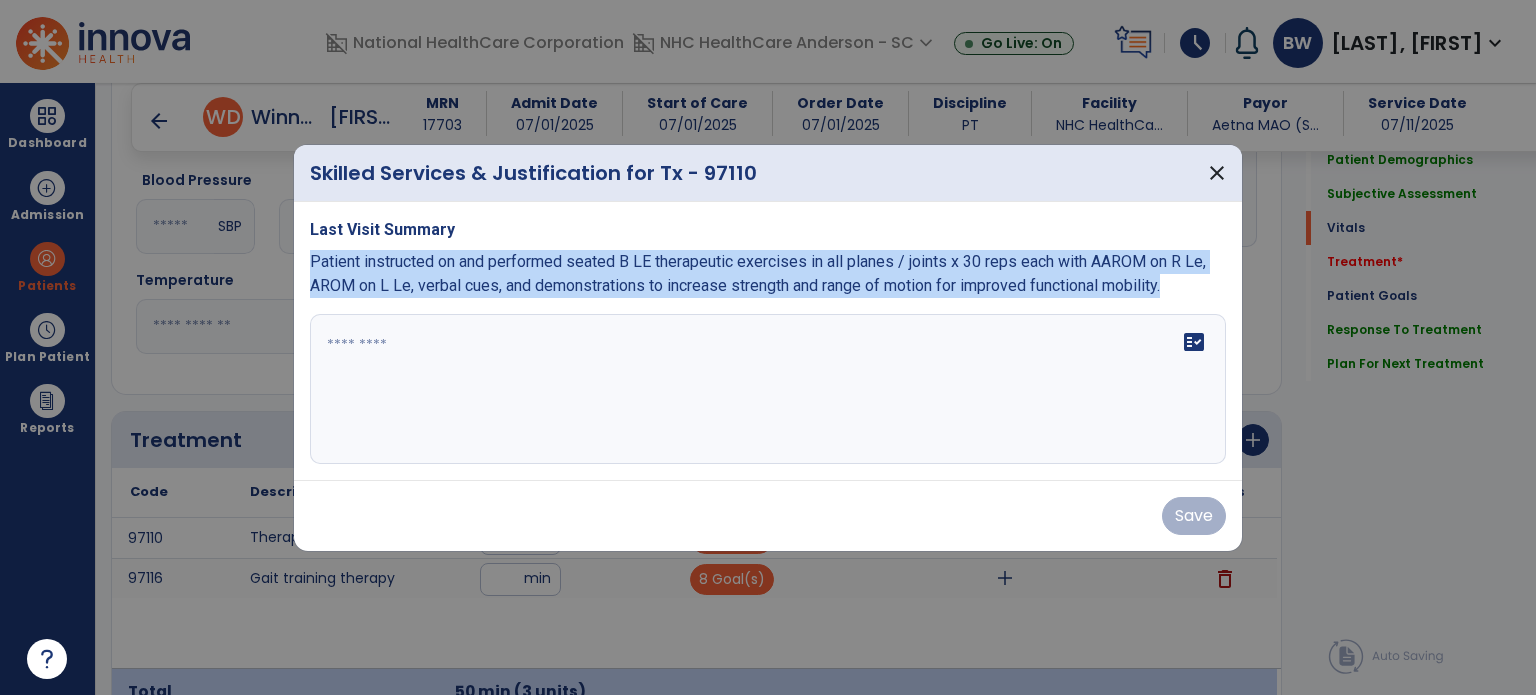 drag, startPoint x: 305, startPoint y: 265, endPoint x: 927, endPoint y: 363, distance: 629.6729 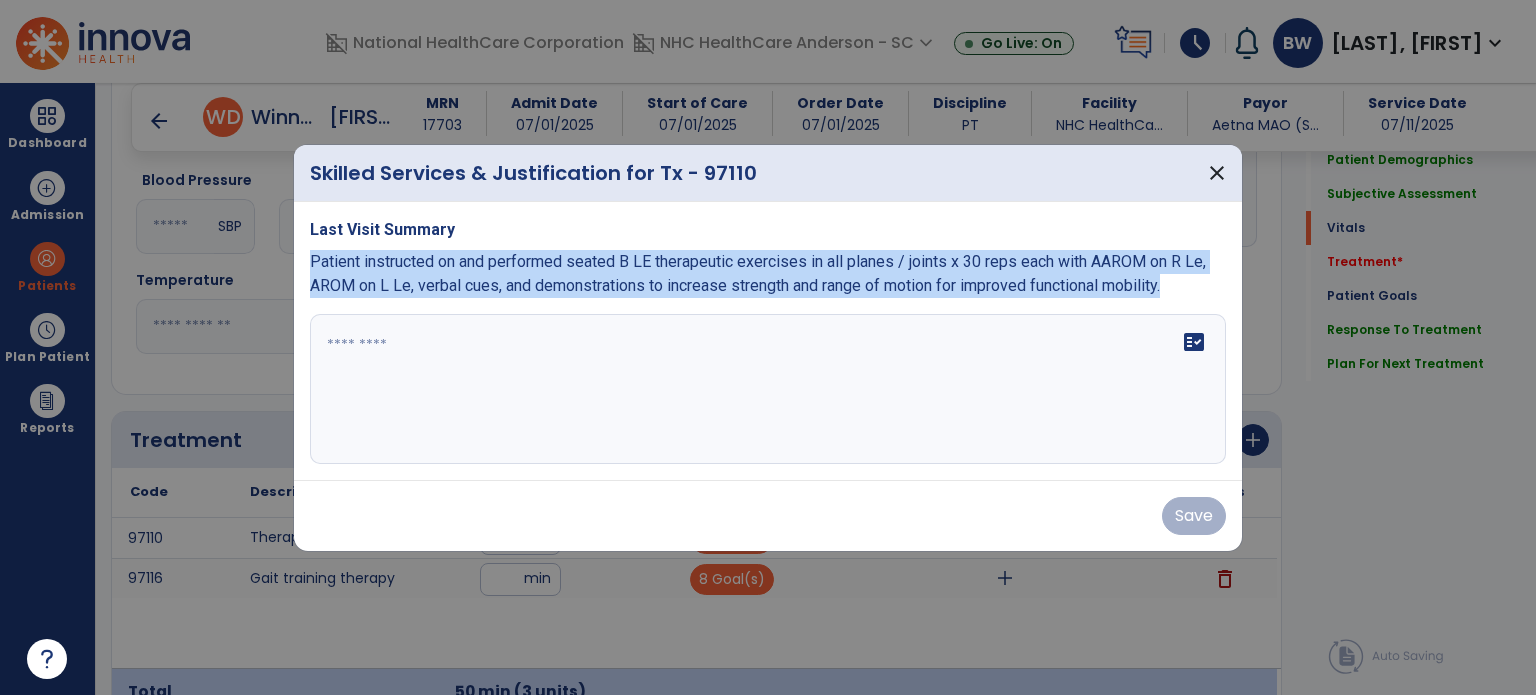 click on "Last Visit Summary Patient instructed on and performed seated B LE therapeutic exercises in all planes / joints x 30 reps each with AAROM on R Le, AROM on L Le, verbal cues, and demonstrations to increase strength and range of motion for improved functional mobility.    fact_check" at bounding box center (768, 341) 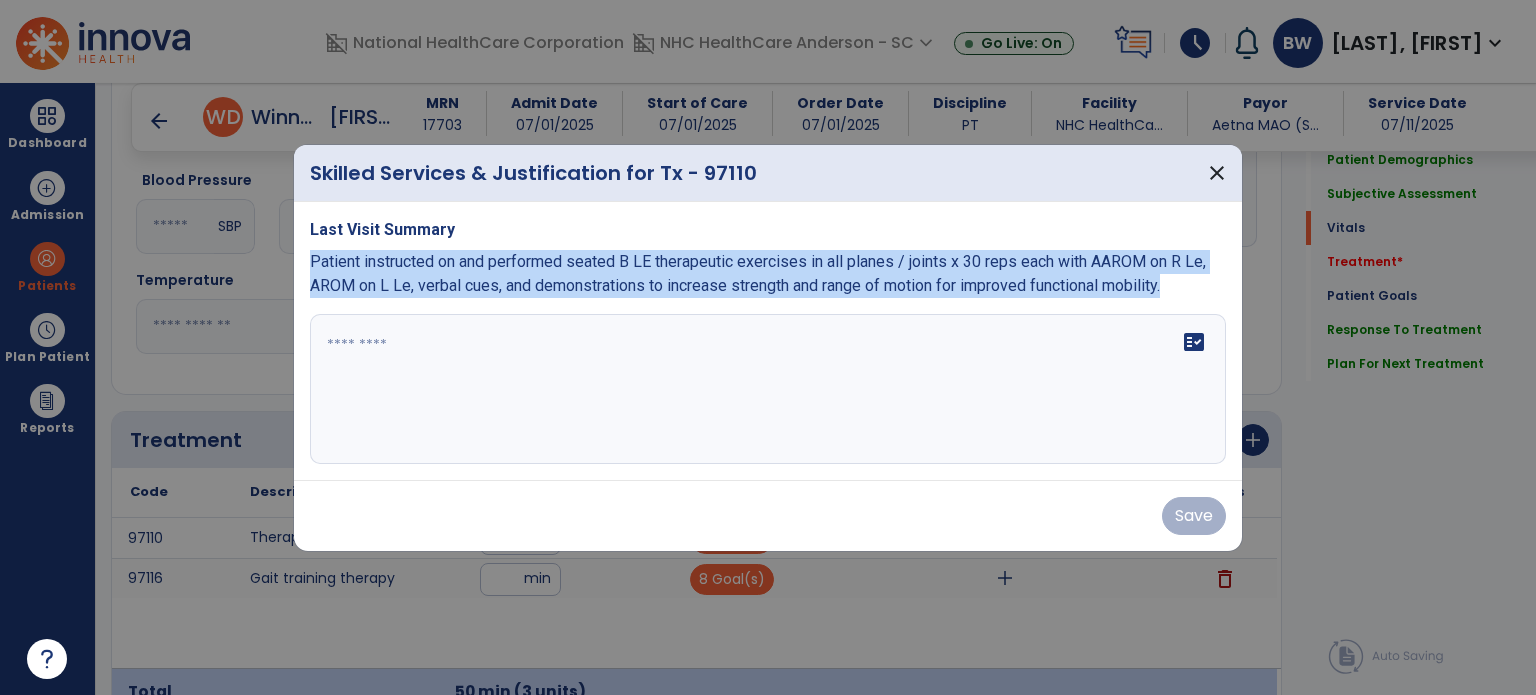 copy on "Patient instructed on and performed seated B LE therapeutic exercises in all planes / joints x 30 reps each with AAROM on R Le, AROM on L Le, verbal cues, and demonstrations to increase strength and range of motion for improved functional mobility." 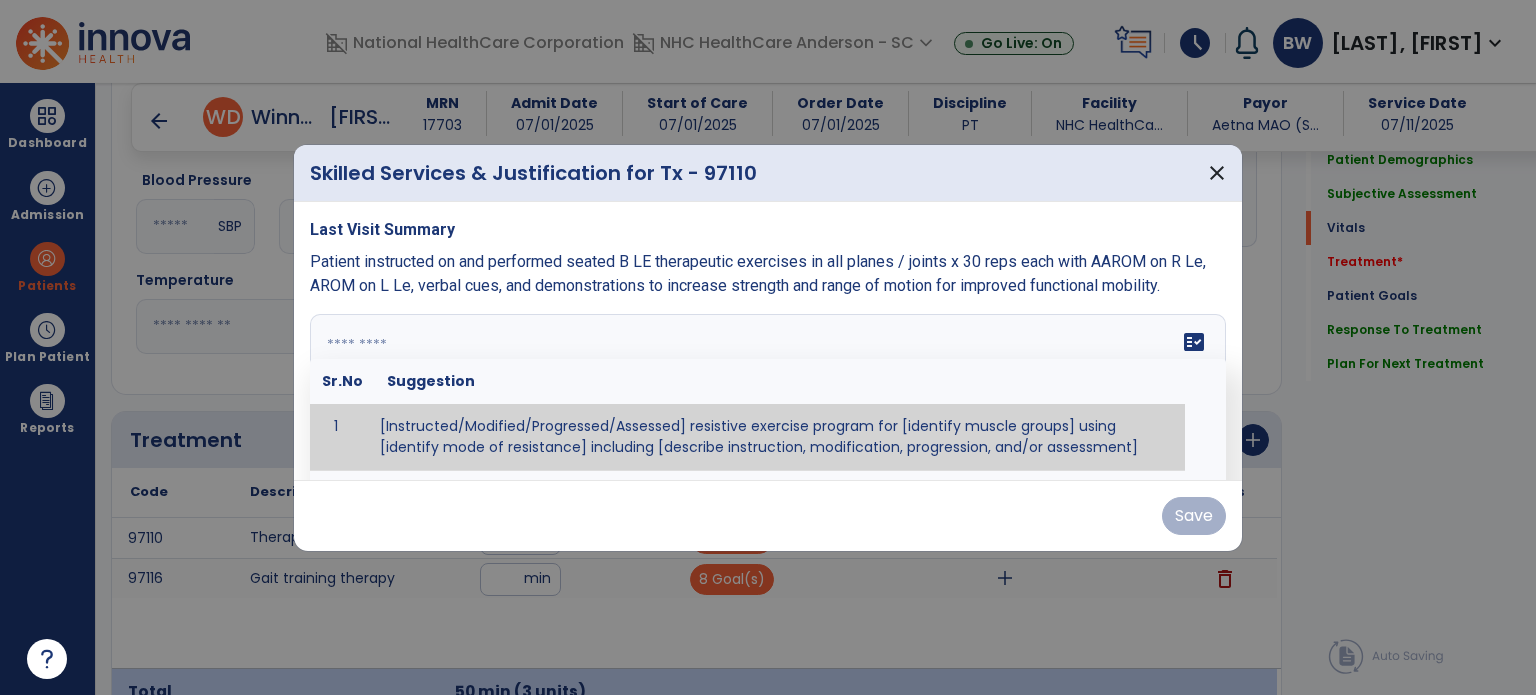 click at bounding box center (766, 389) 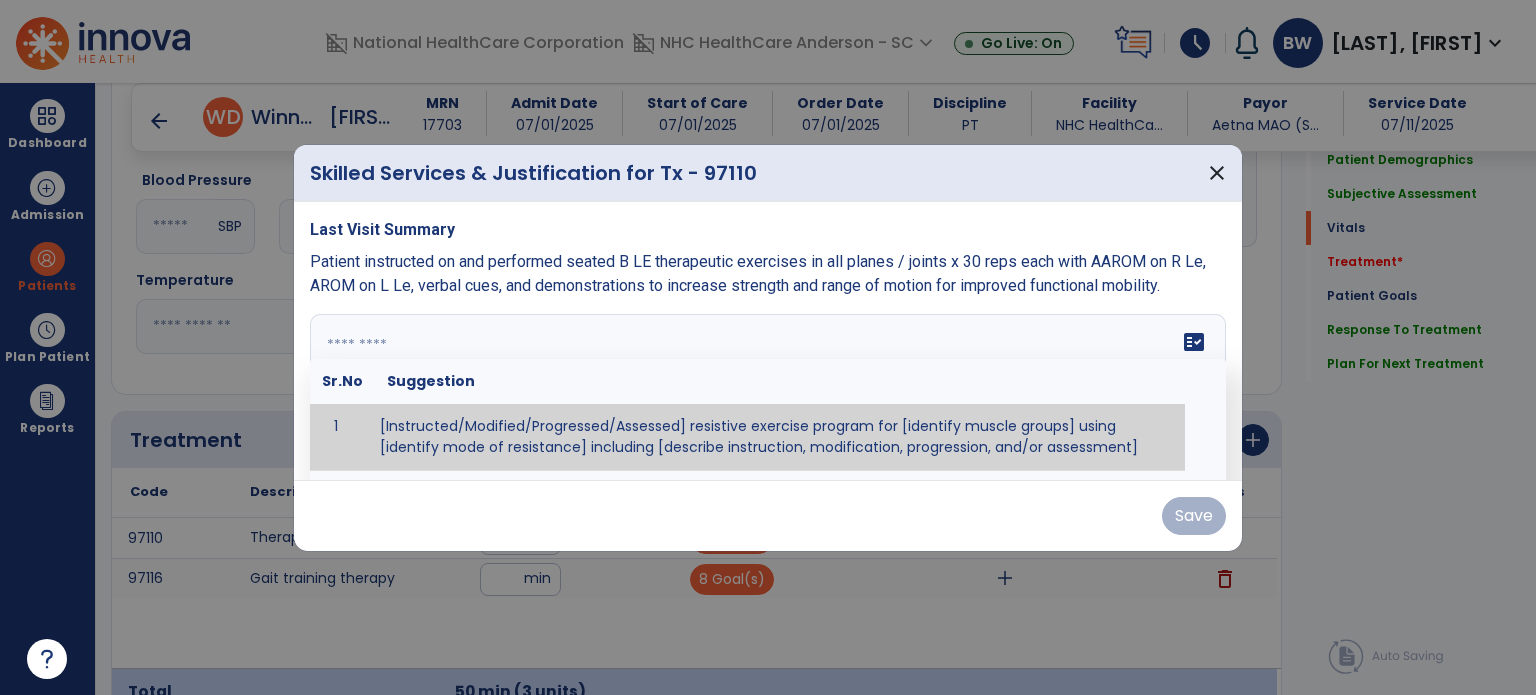 paste on "**********" 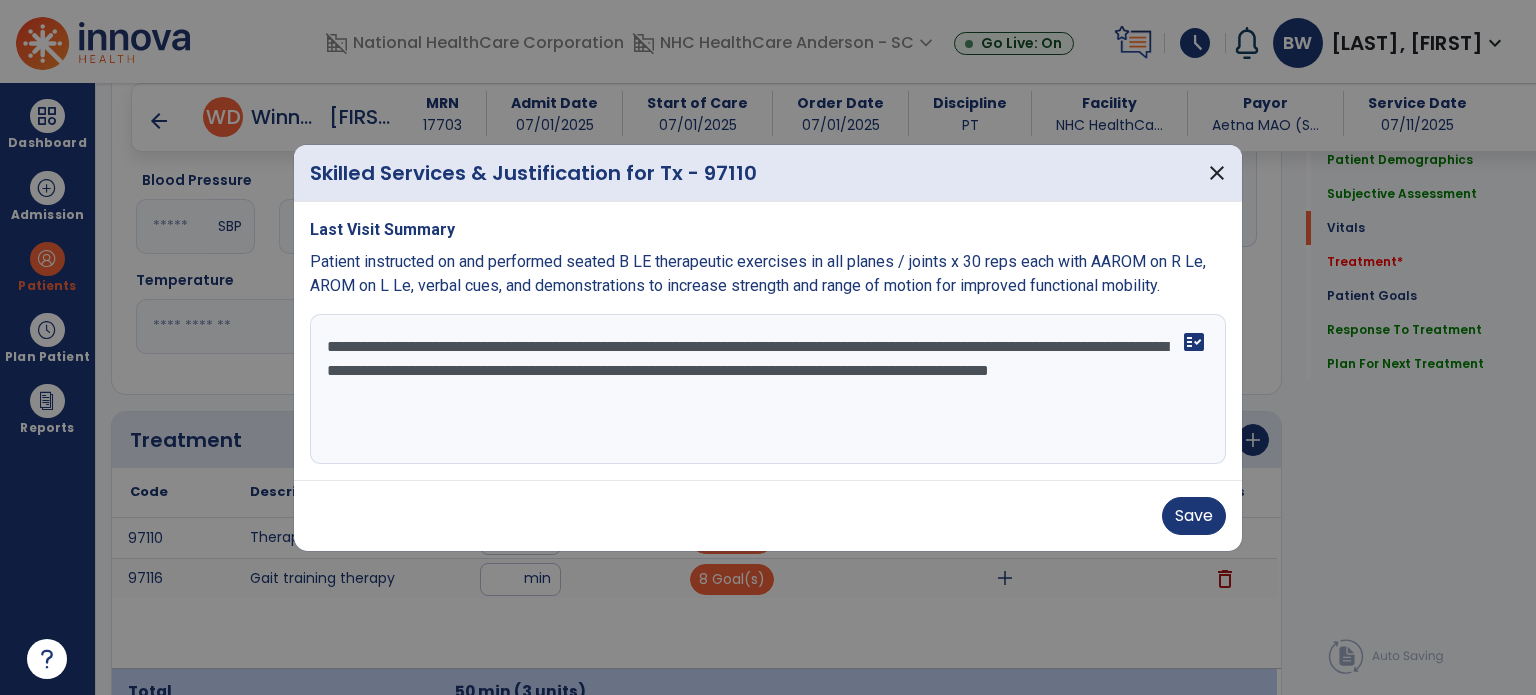 click at bounding box center [768, 347] 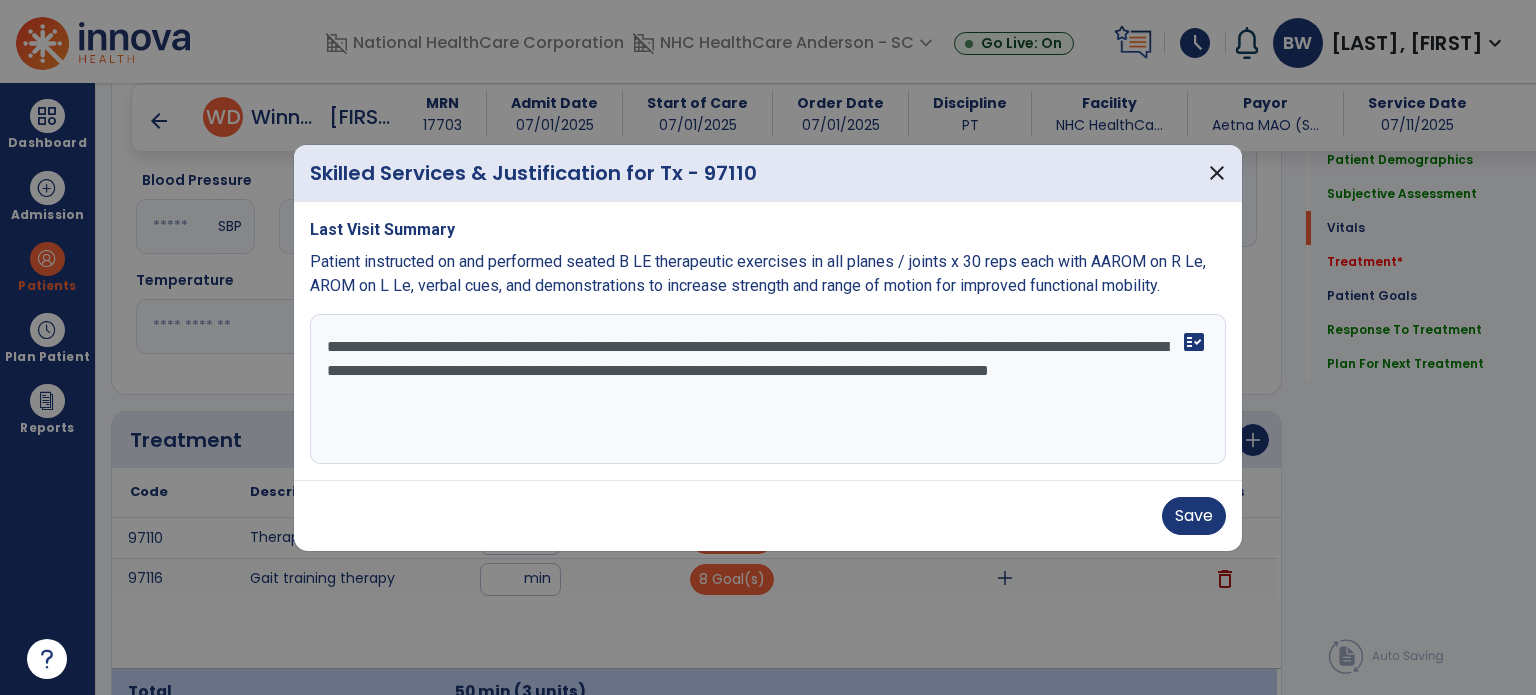 click on "**********" at bounding box center (768, 389) 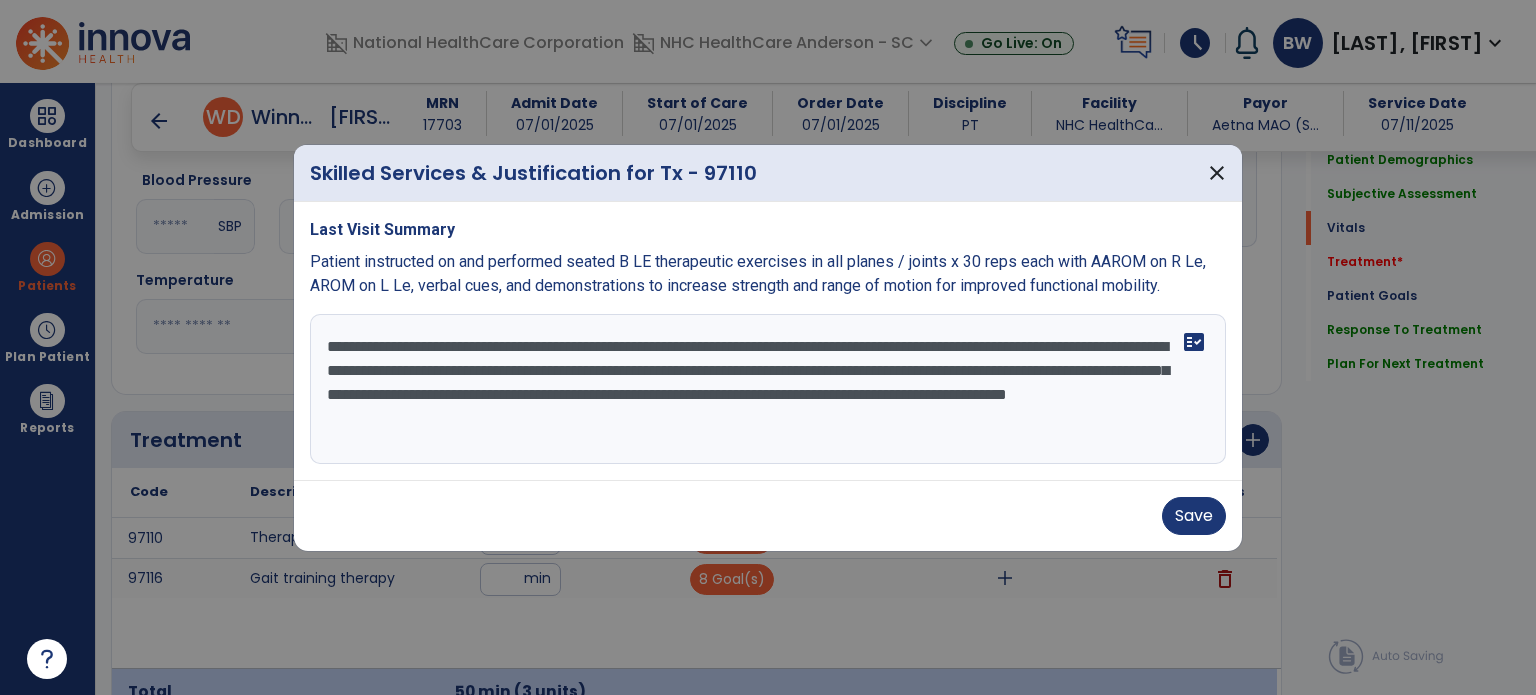 type on "**********" 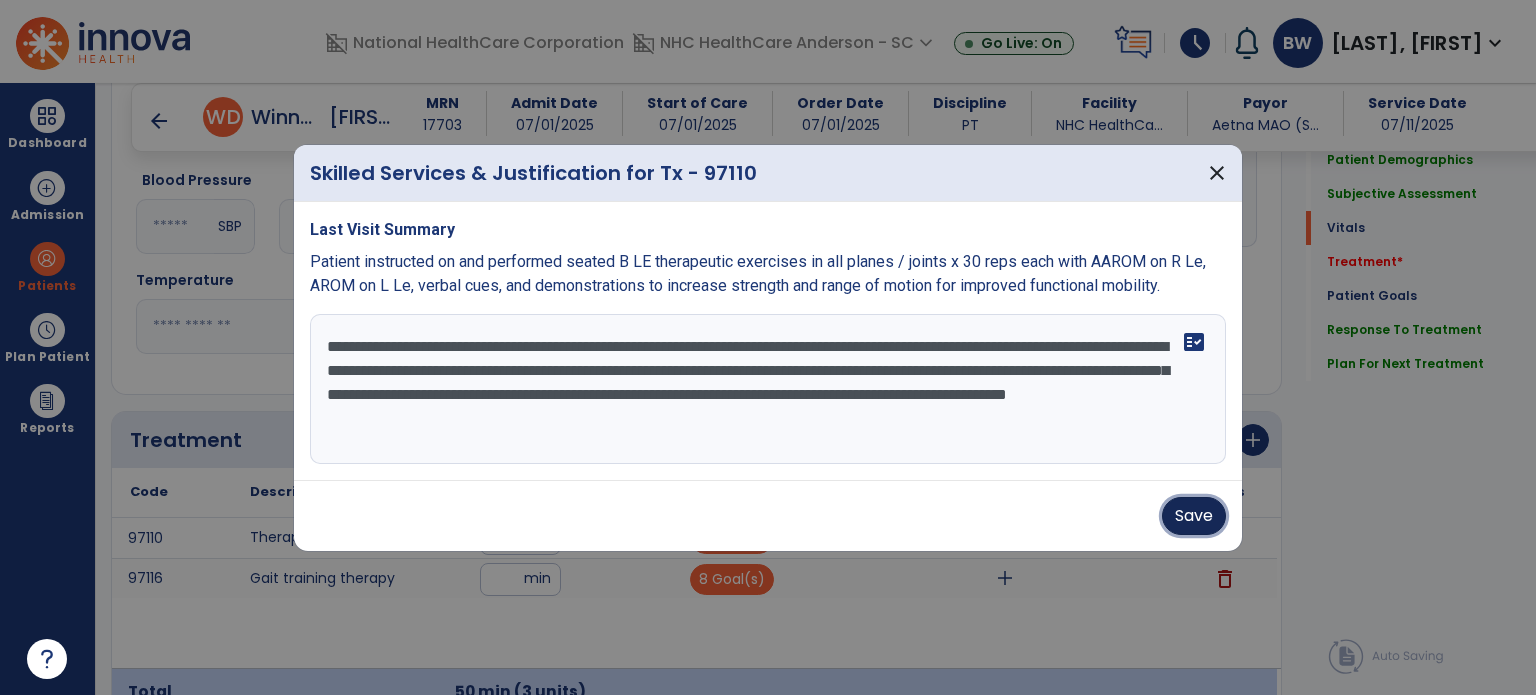 click on "Save" at bounding box center (1194, 516) 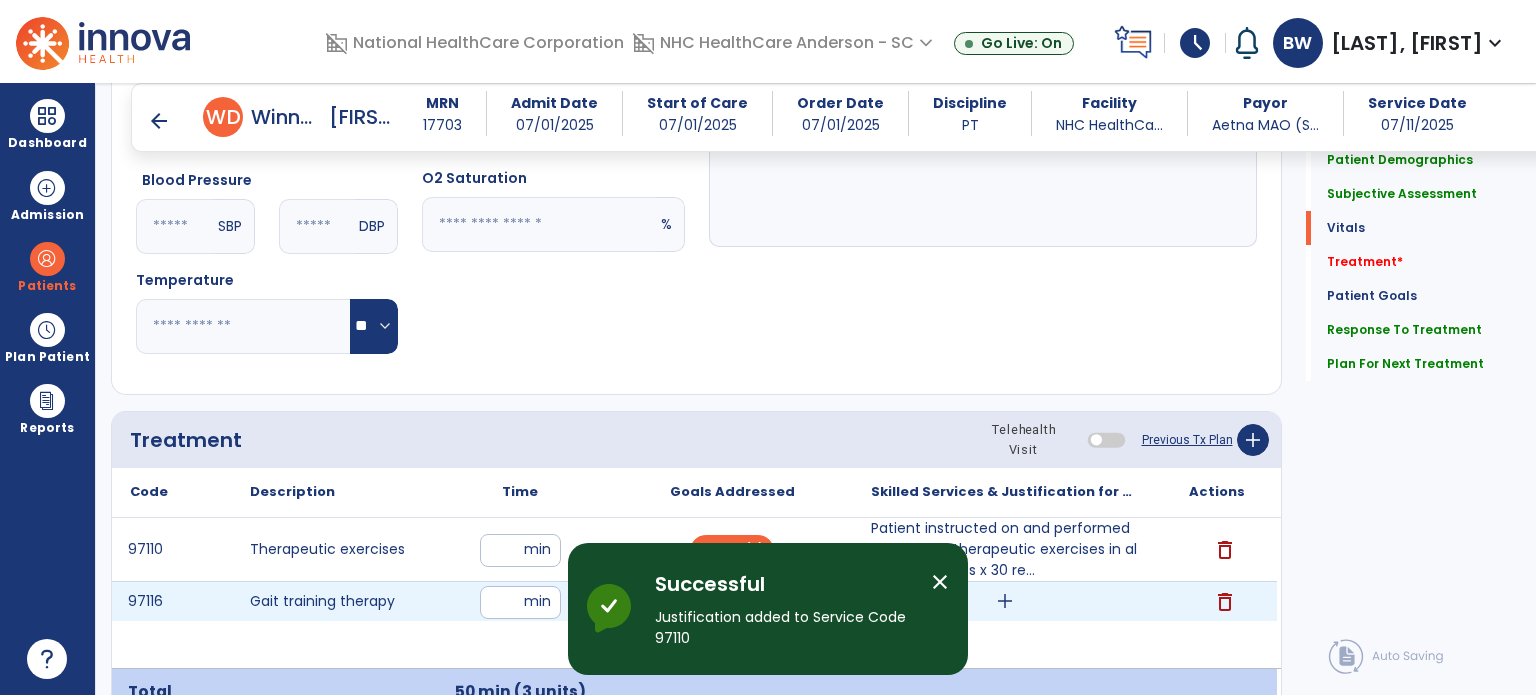 click on "add" at bounding box center [1005, 601] 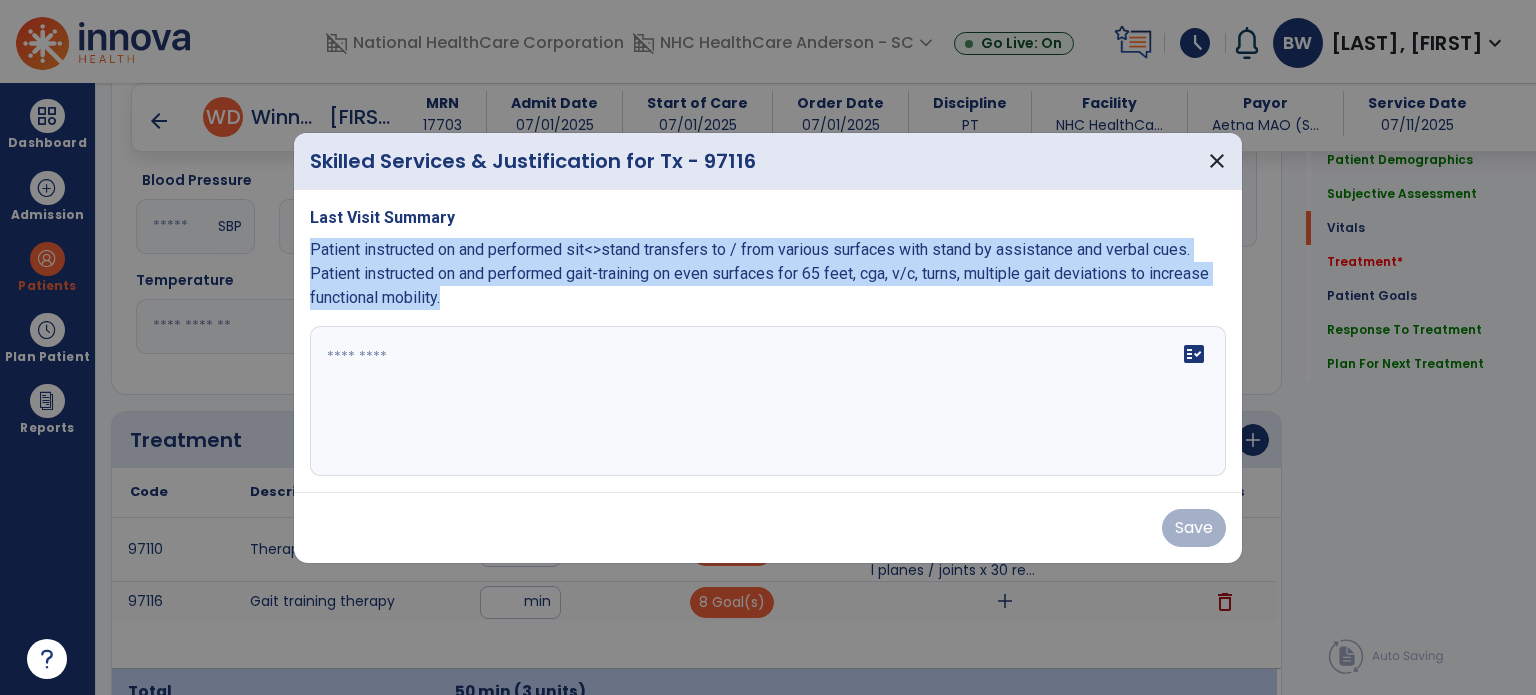 drag, startPoint x: 302, startPoint y: 251, endPoint x: 1006, endPoint y: 413, distance: 722.3988 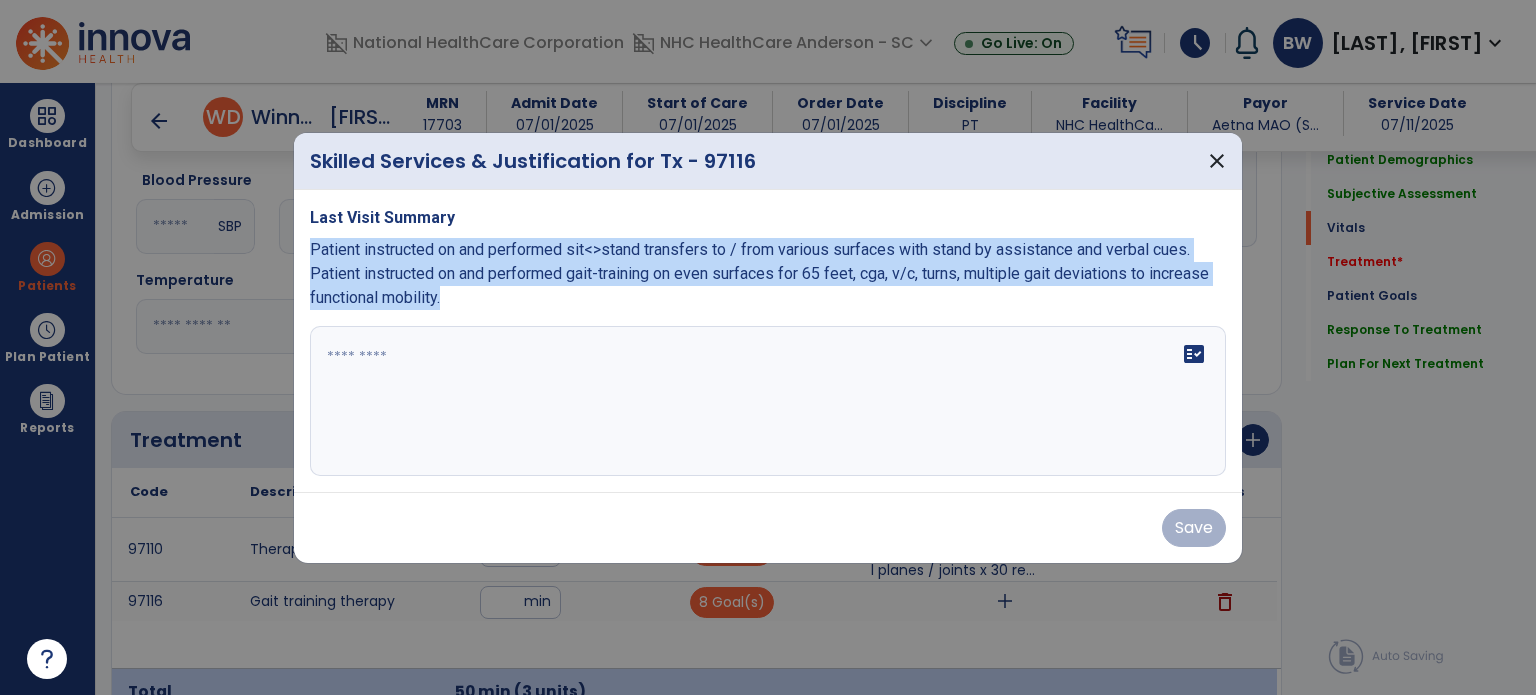 click on "Last Visit Summary Patient instructed on and performed sit<0xC2><0x80><0x8B>stand transfers to / from various surfaces with stand by assistance and verbal cues. Patient instructed on and performed gait-training on even surfaces for 65 feet, cga, v/c, turns, multiple gait deviations to increase functional mobility. fact_check" at bounding box center (768, 341) 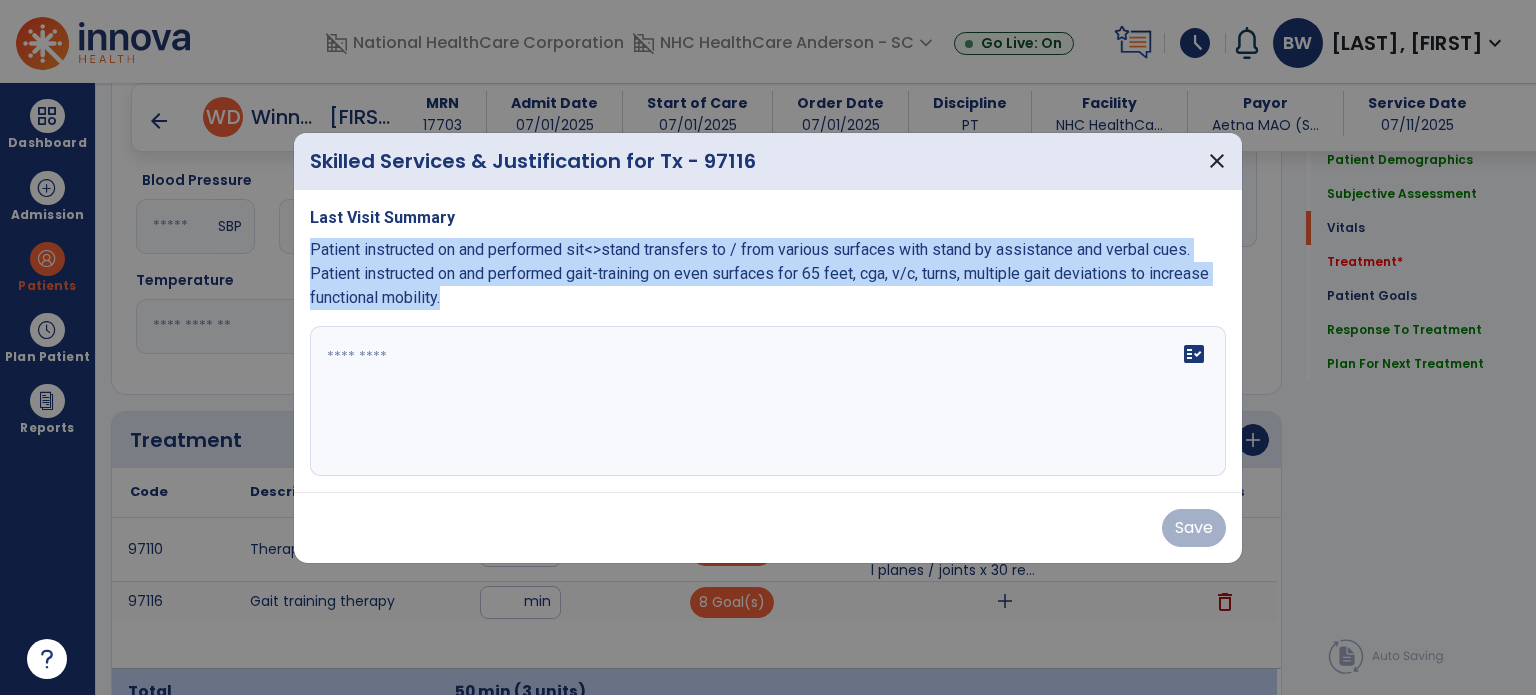 copy on "Patient instructed on and performed sit<>stand transfers to / from various surfaces with stand by assistance and verbal cues. Patient instructed on and performed gait-training on even surfaces for 65 feet, cga, v/c, turns, multiple gait deviations to increase functional mobility." 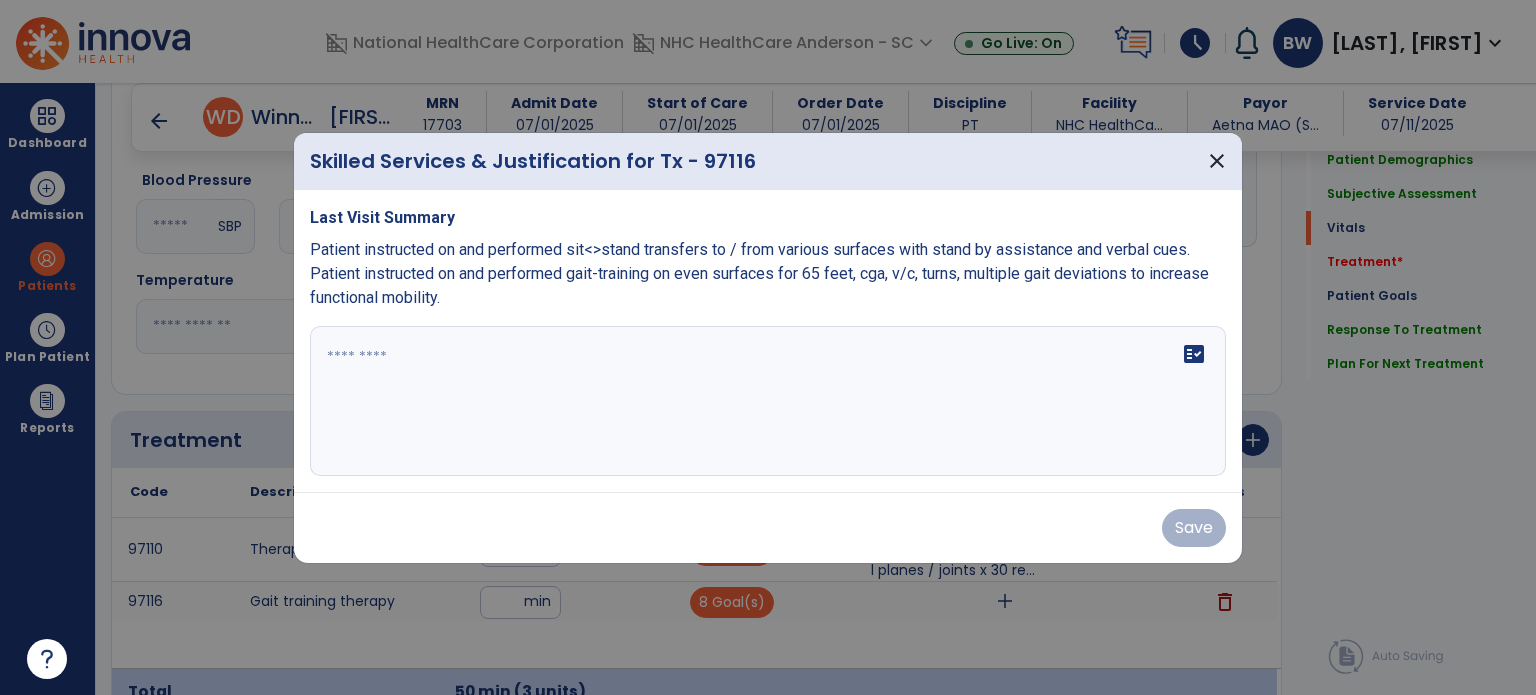 click at bounding box center (768, 401) 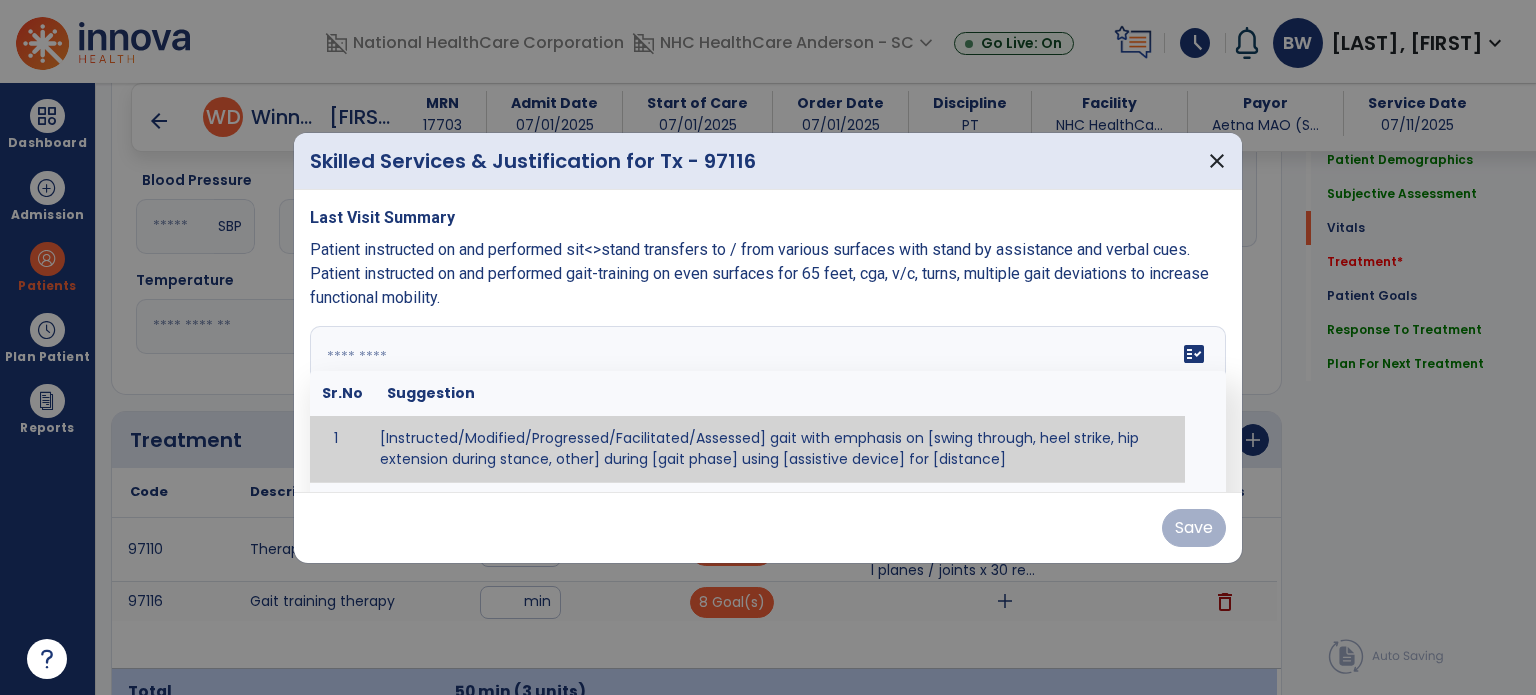 paste on "**********" 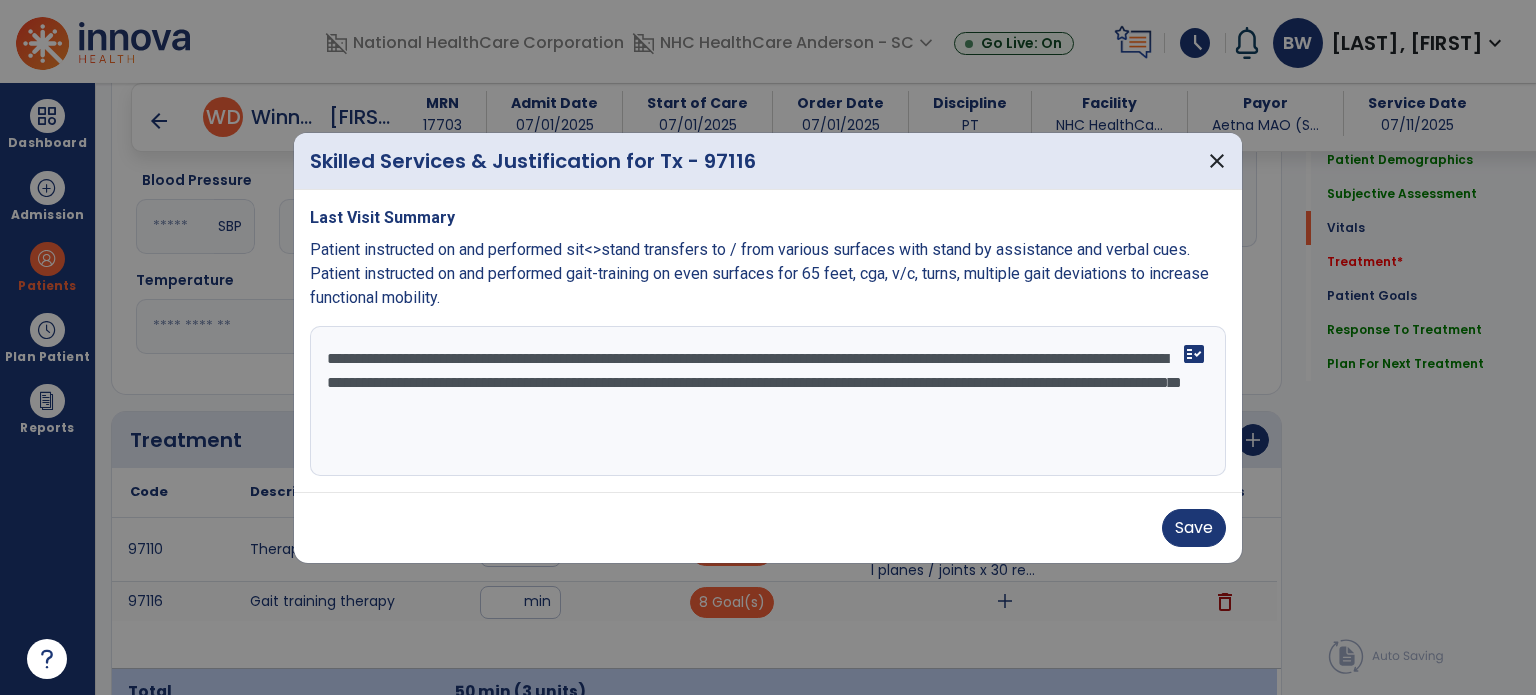 click at bounding box center (768, 347) 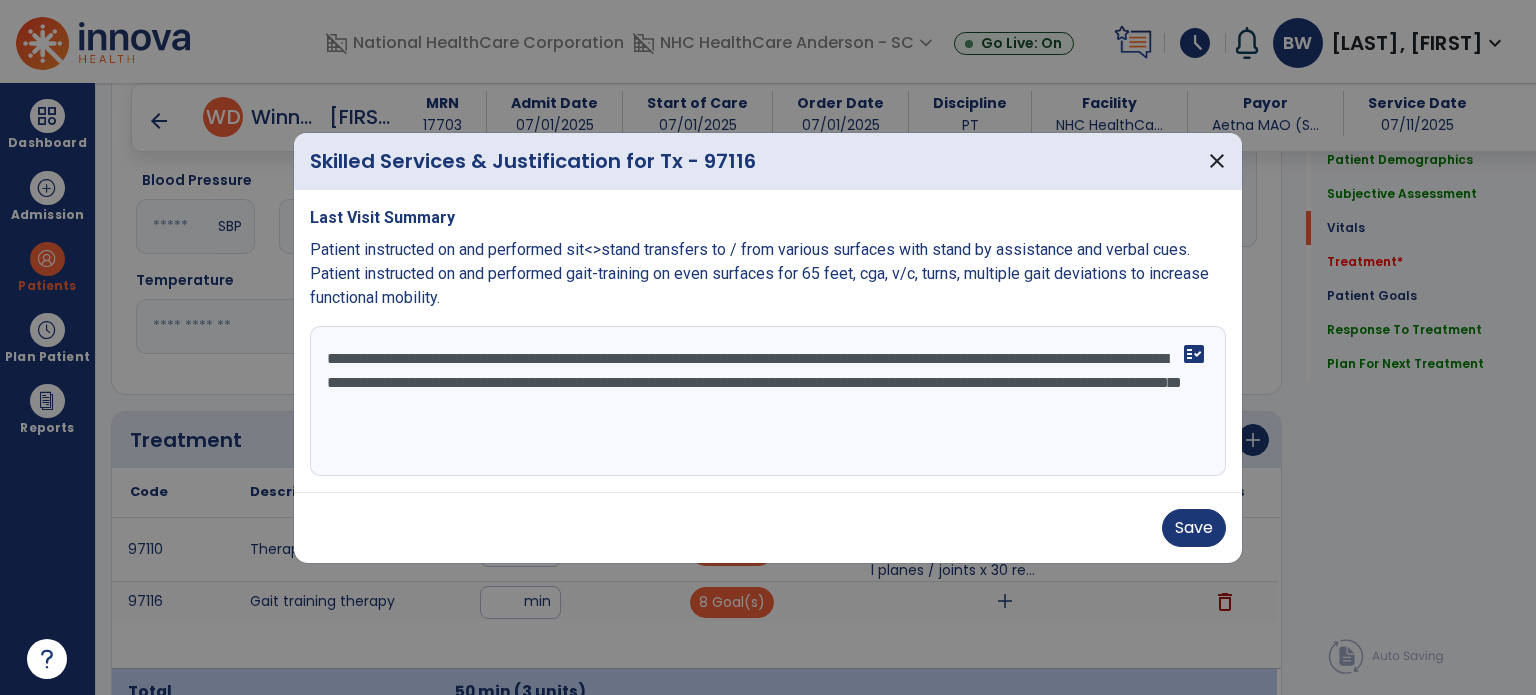 click on "**********" at bounding box center (768, 401) 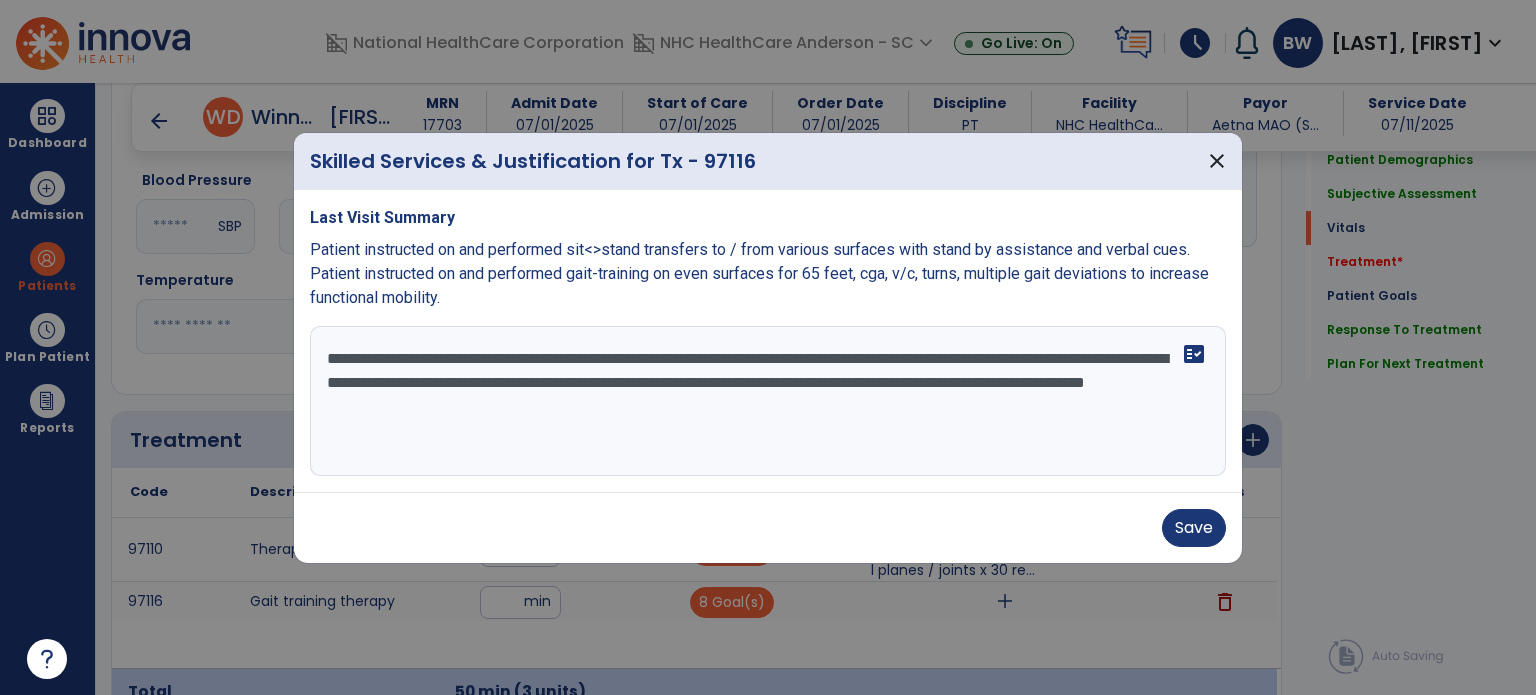 click on "**********" at bounding box center [768, 401] 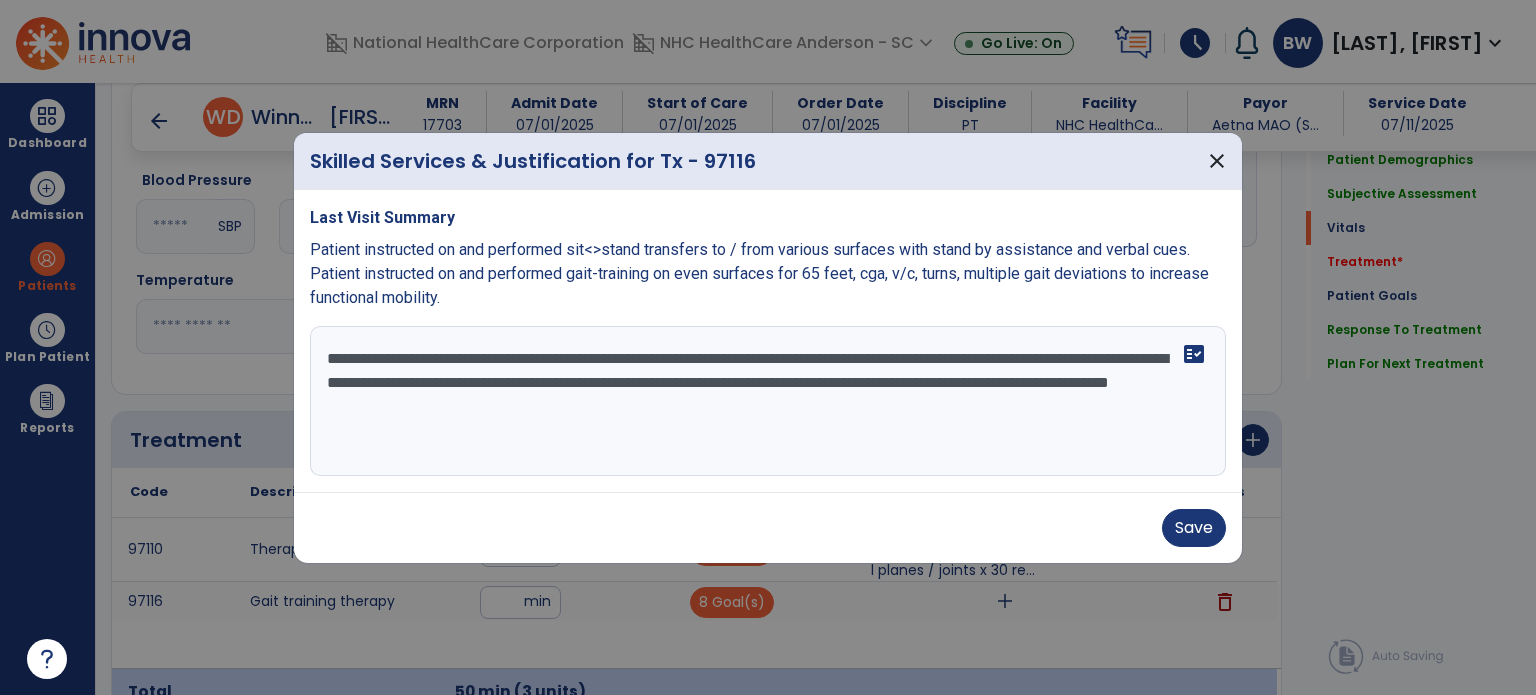 click on "**********" at bounding box center (768, 401) 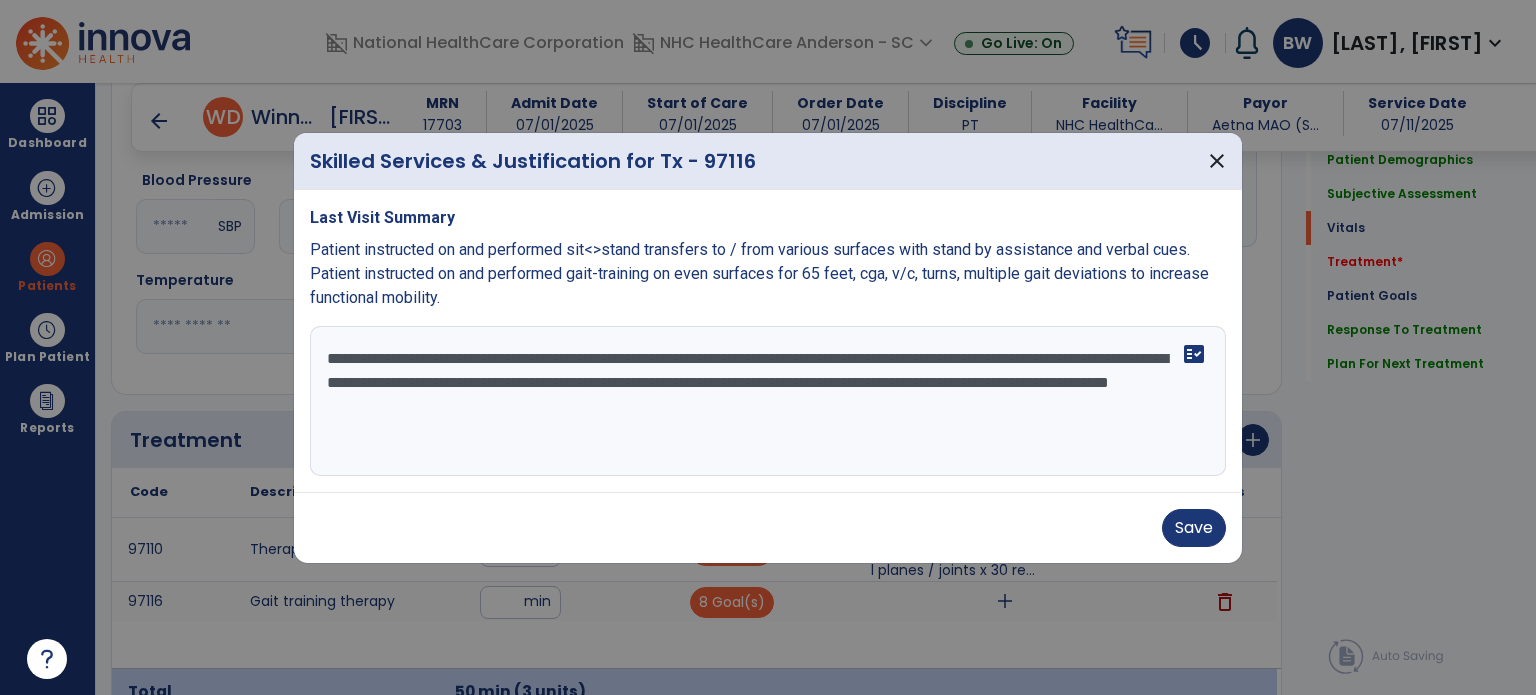 click on "**********" at bounding box center (768, 401) 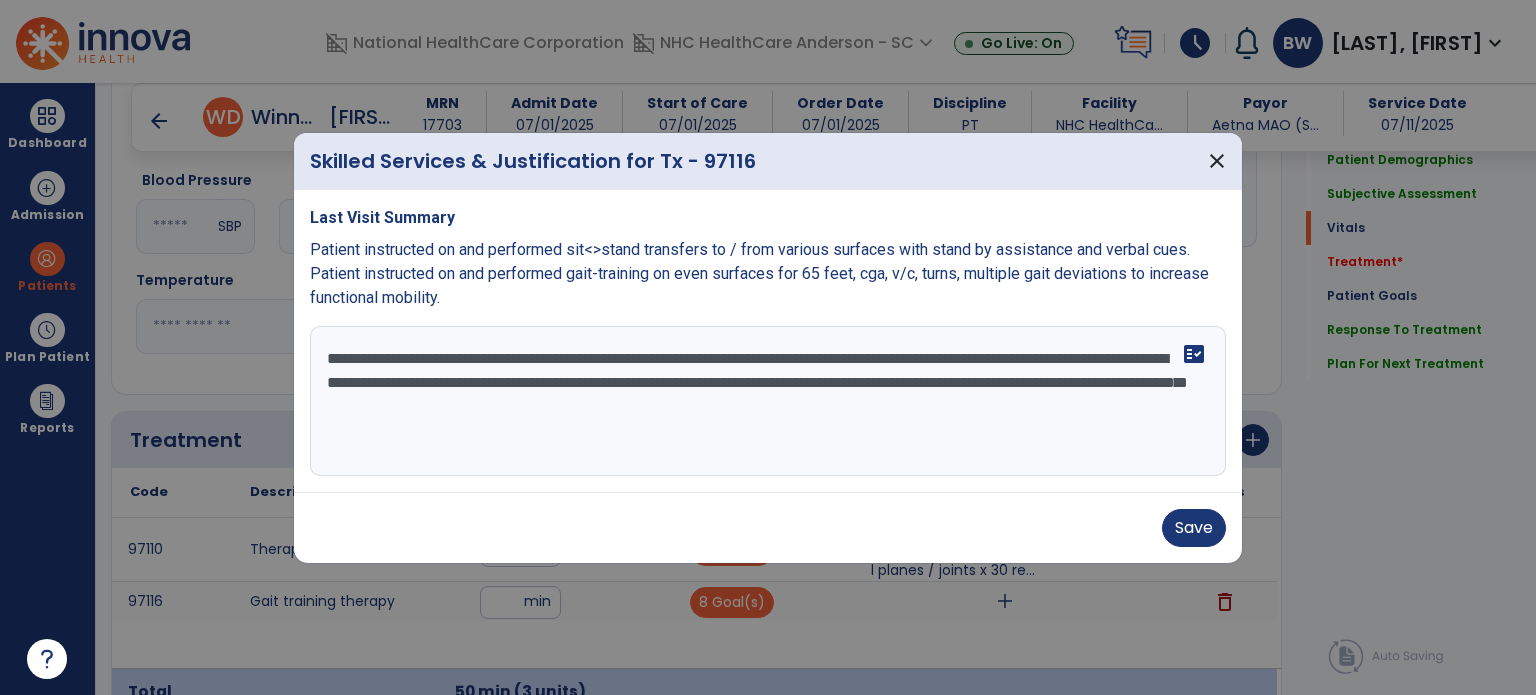 click on "**********" at bounding box center (768, 401) 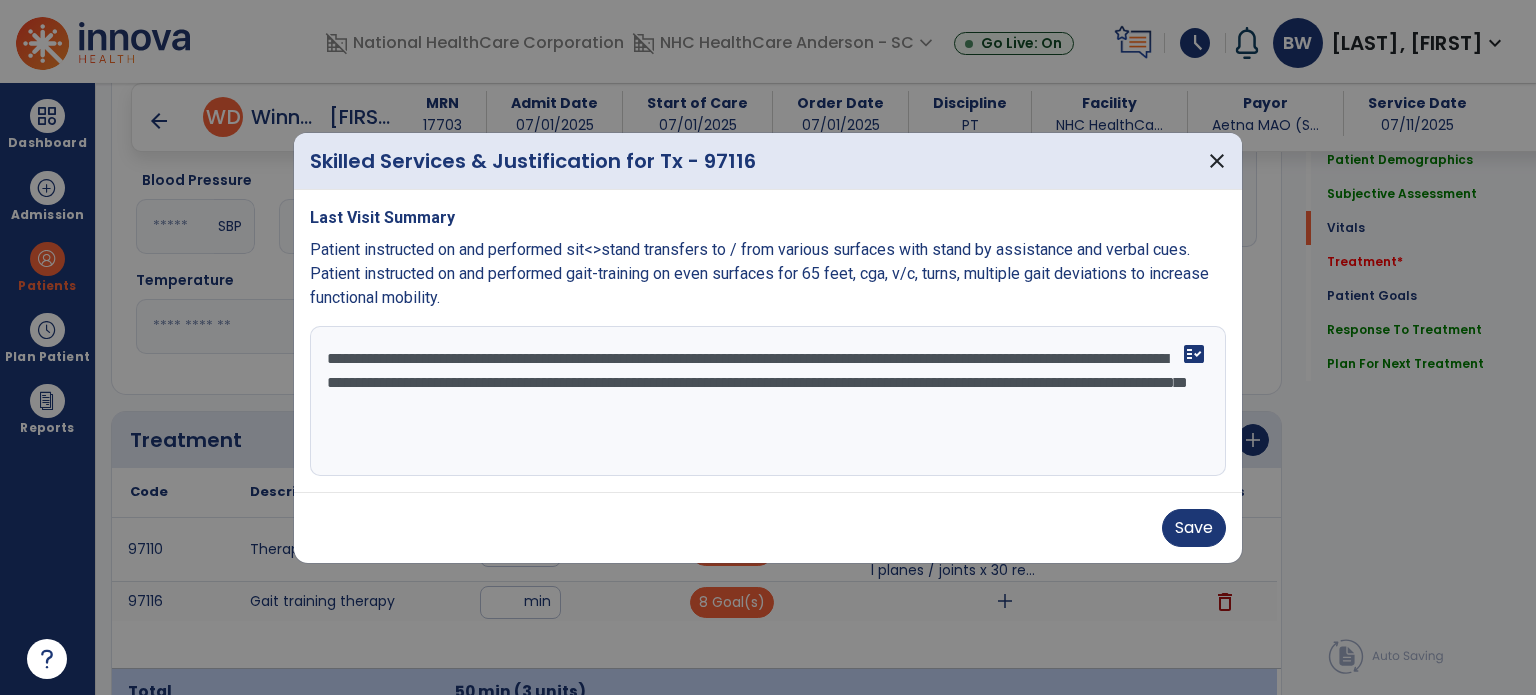 click on "**********" at bounding box center [768, 401] 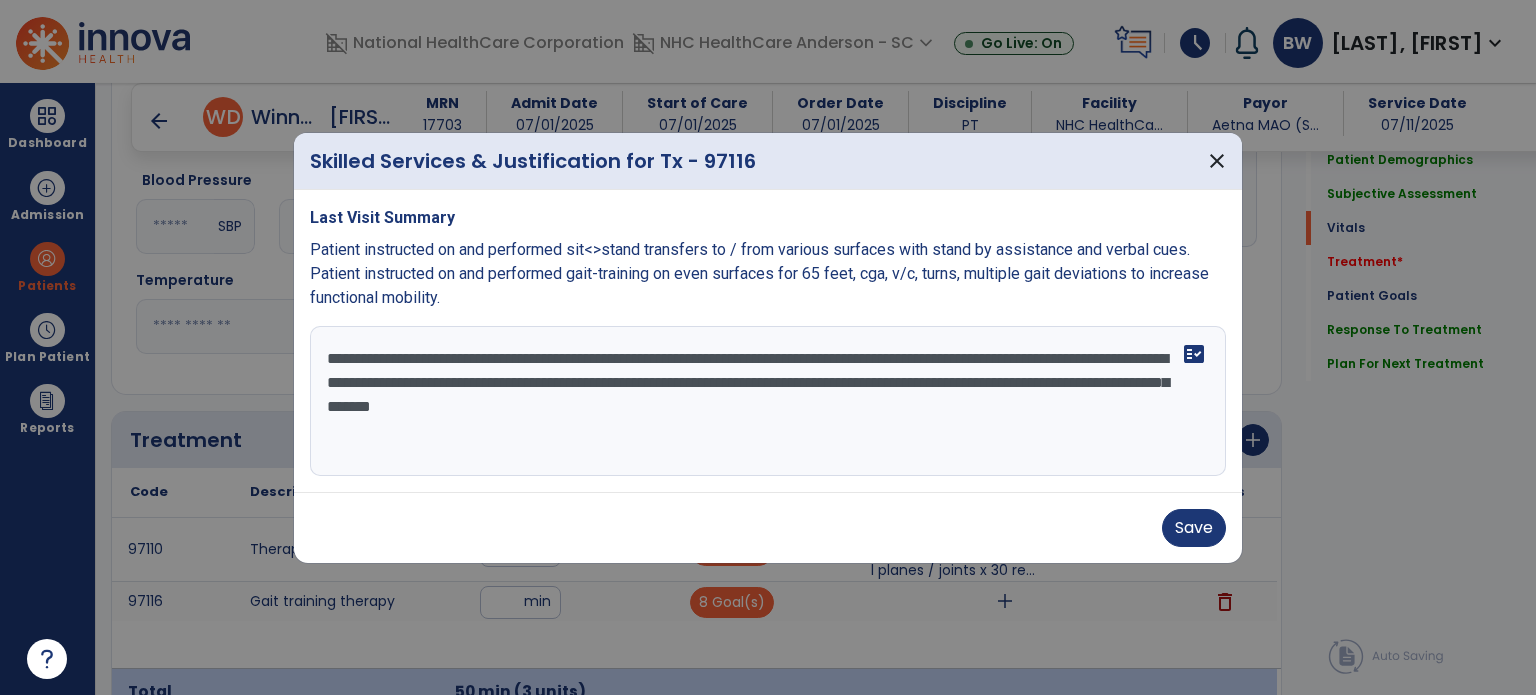 click on "**********" at bounding box center [768, 401] 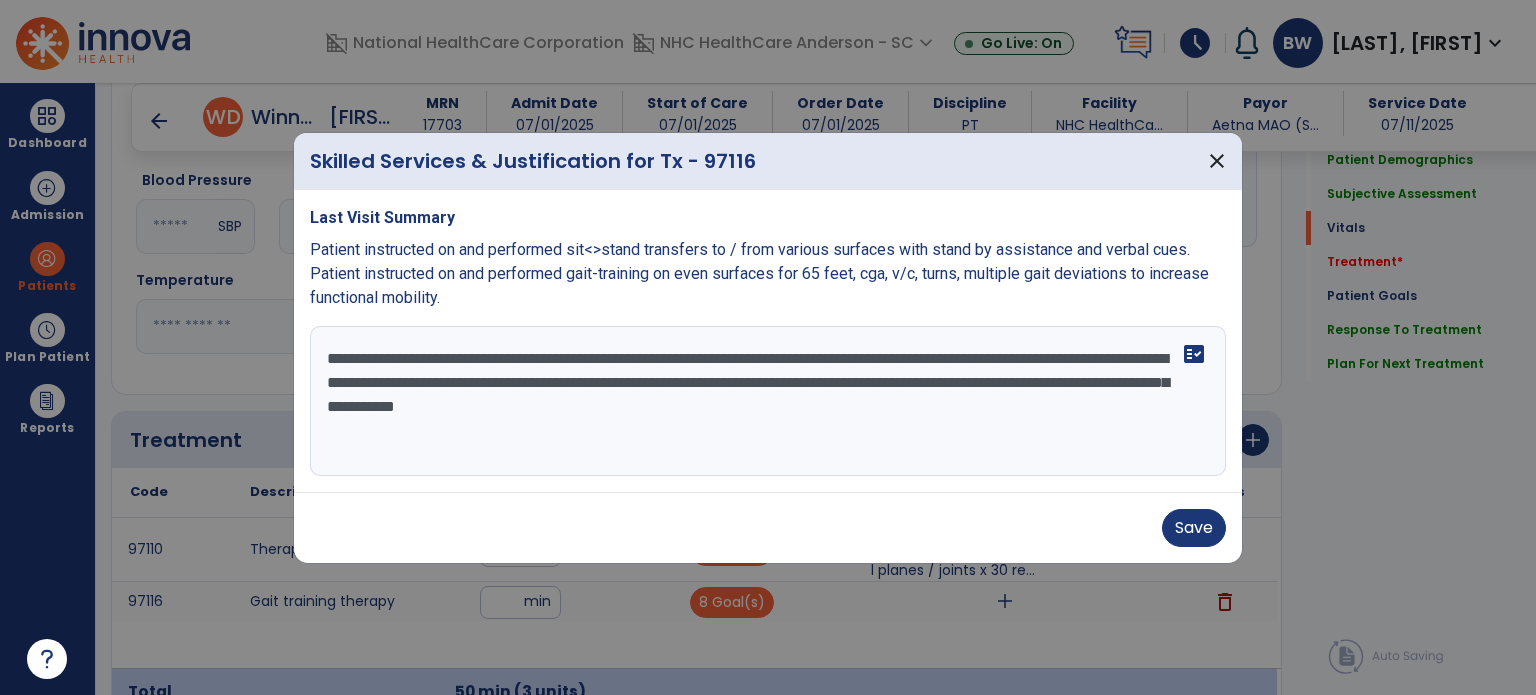 type on "**********" 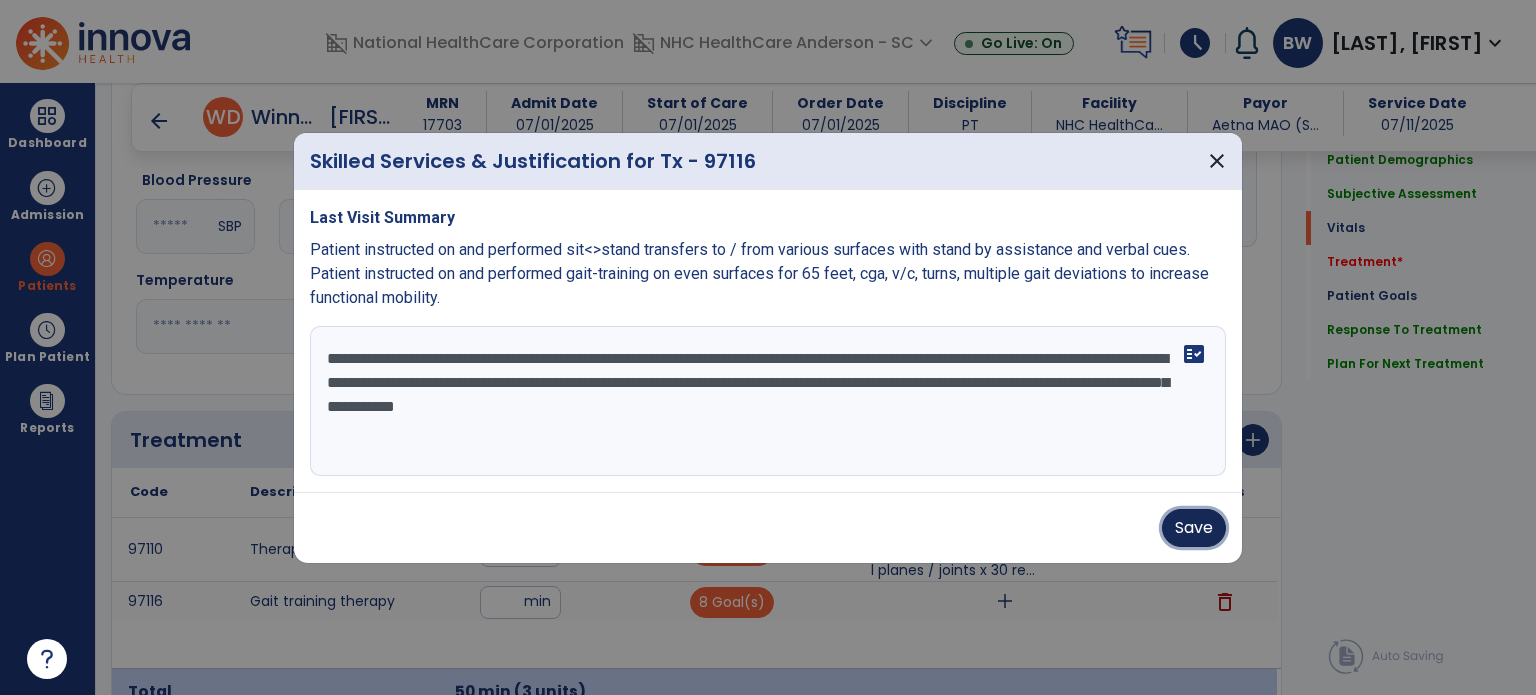 click on "Save" at bounding box center [1194, 528] 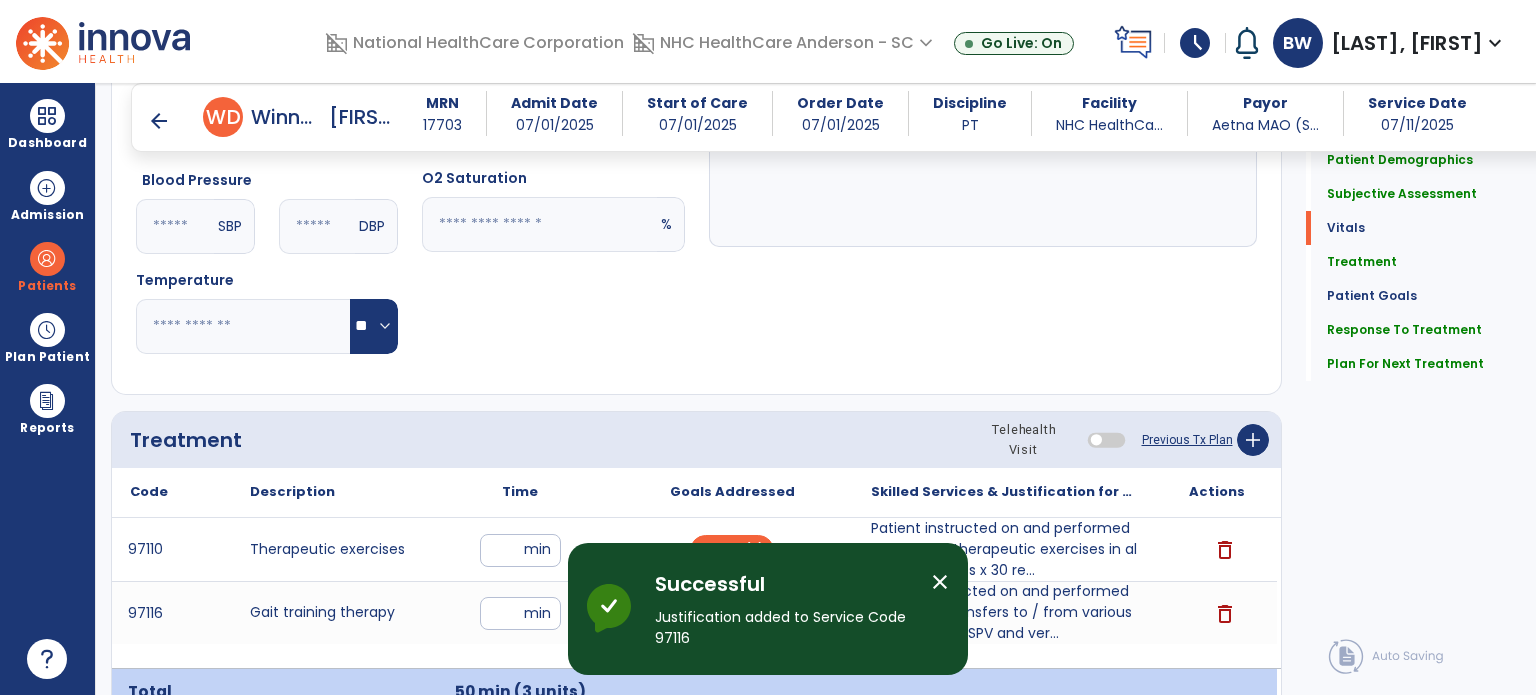 click on "close" at bounding box center [940, 582] 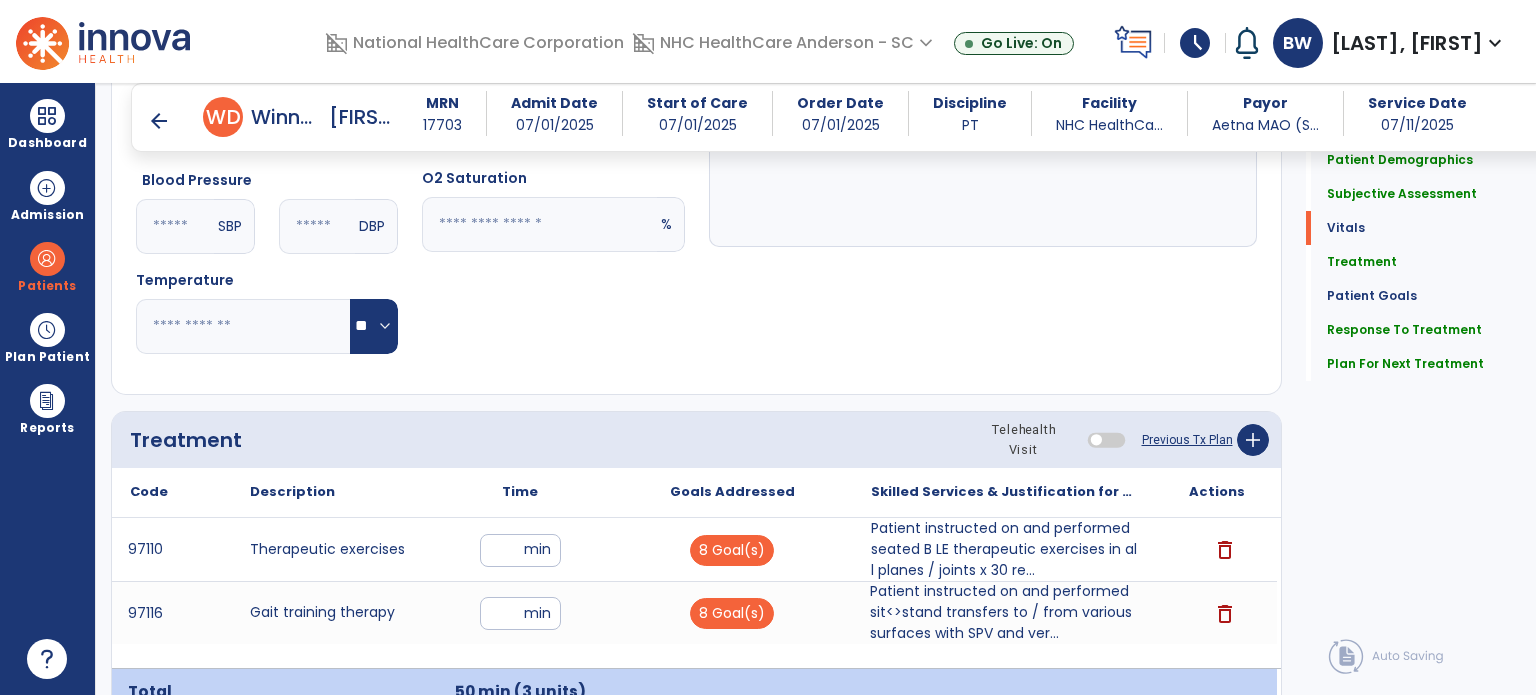 click on "Quick Links  Patient Demographics   Patient Demographics   Subjective Assessment   Subjective Assessment   Vitals   Vitals   Treatment   Treatment   Patient Goals   Patient Goals   Response To Treatment   Response To Treatment   Plan For Next Treatment   Plan For Next Treatment" 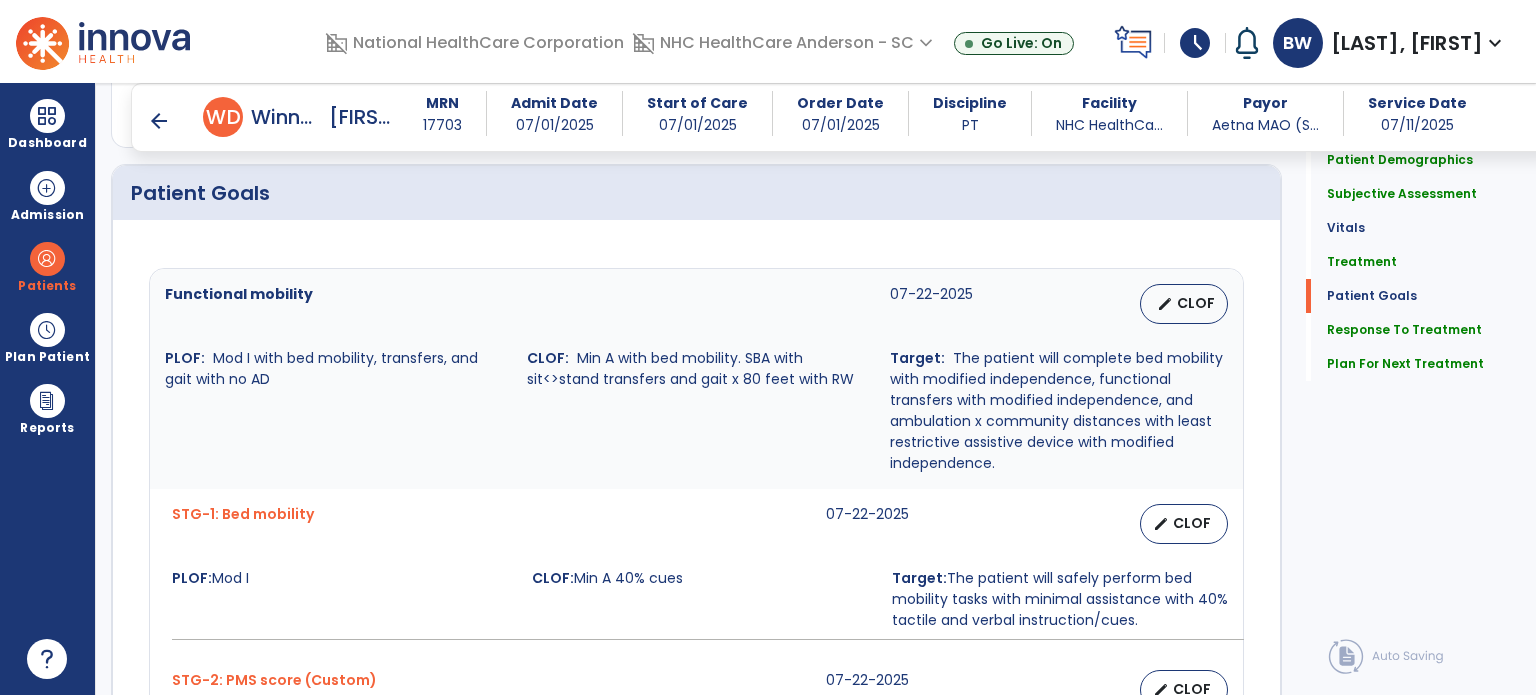 scroll, scrollTop: 1691, scrollLeft: 0, axis: vertical 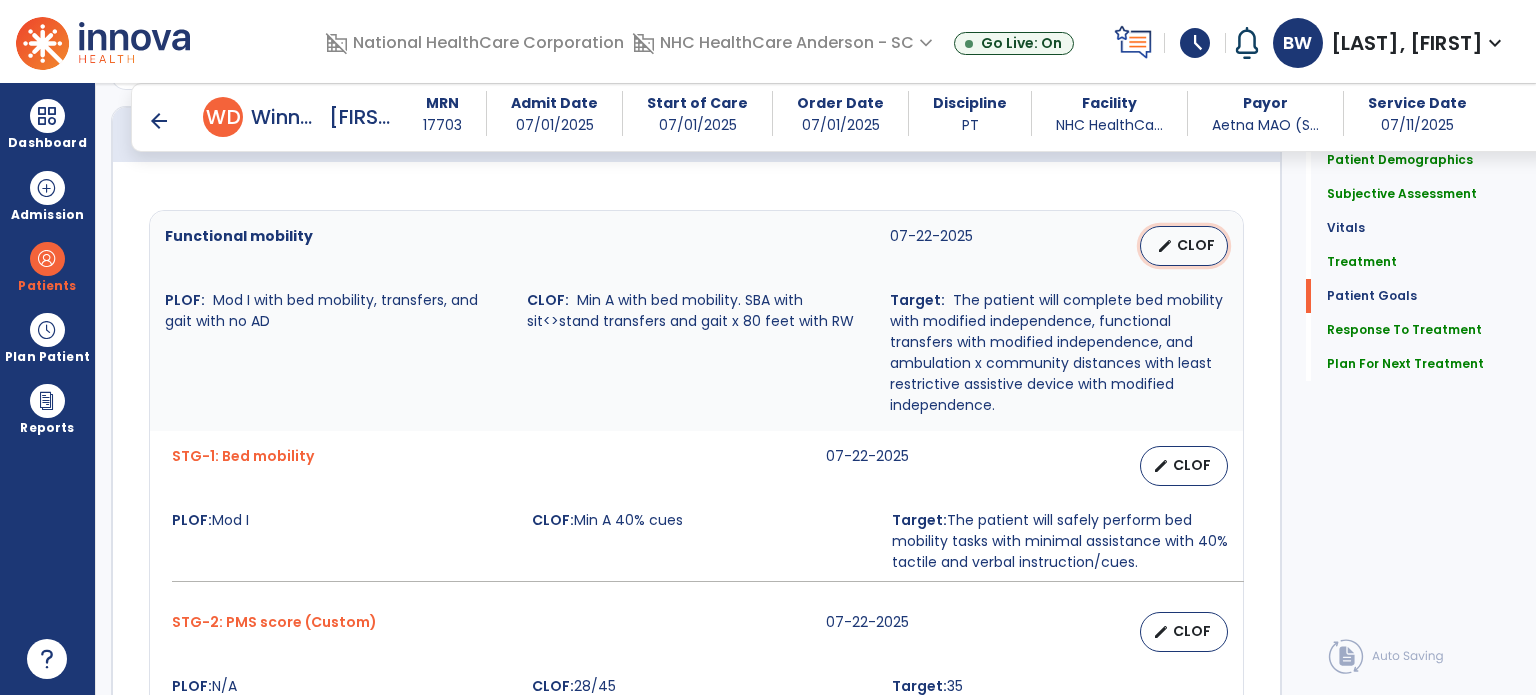 click on "CLOF" at bounding box center [1196, 245] 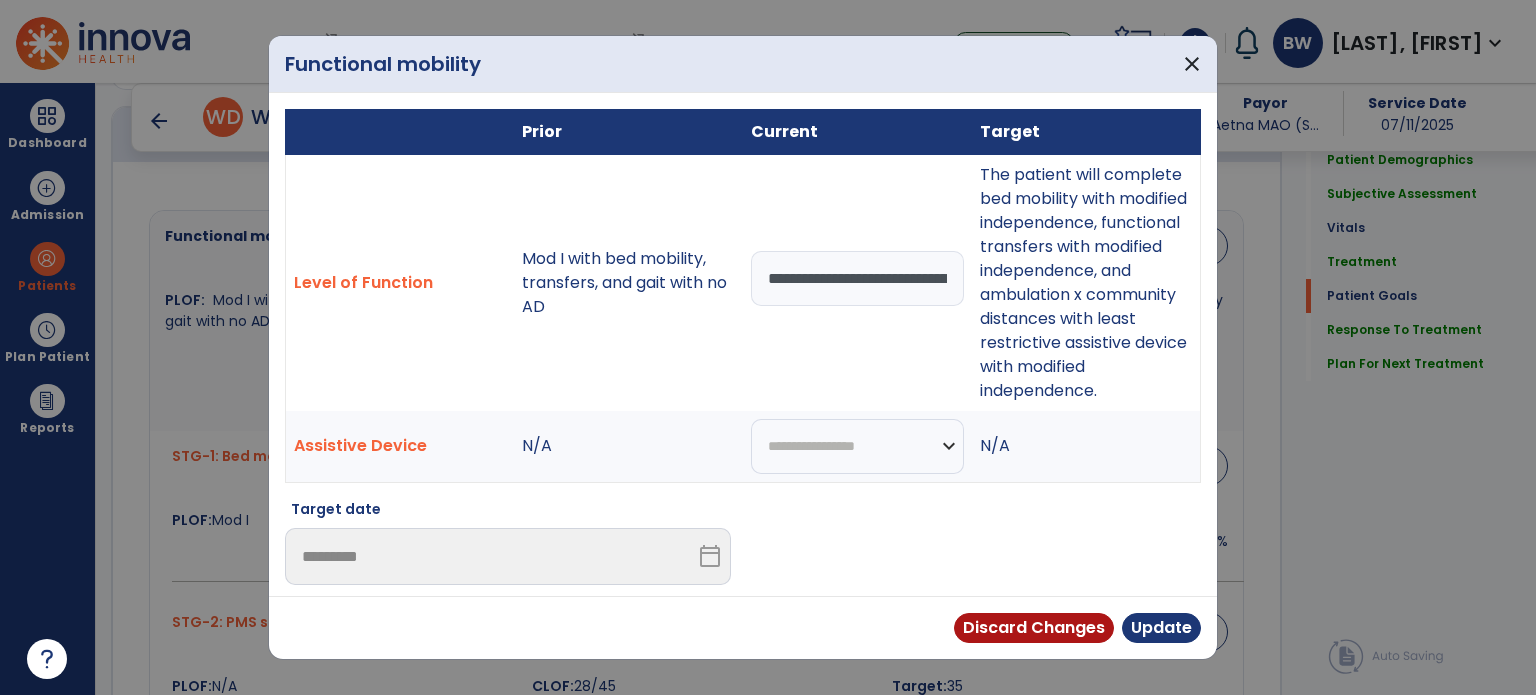 click on "**********" at bounding box center (857, 278) 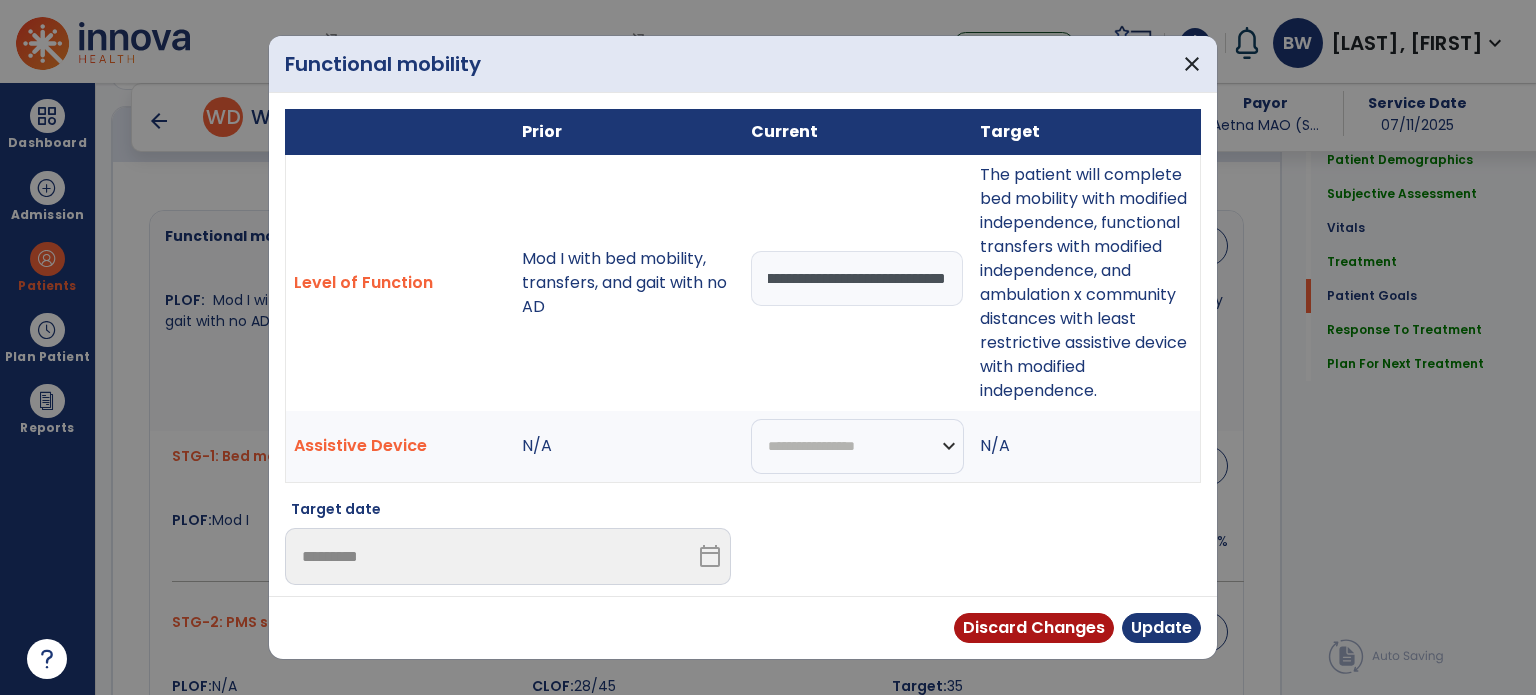 scroll, scrollTop: 0, scrollLeft: 460, axis: horizontal 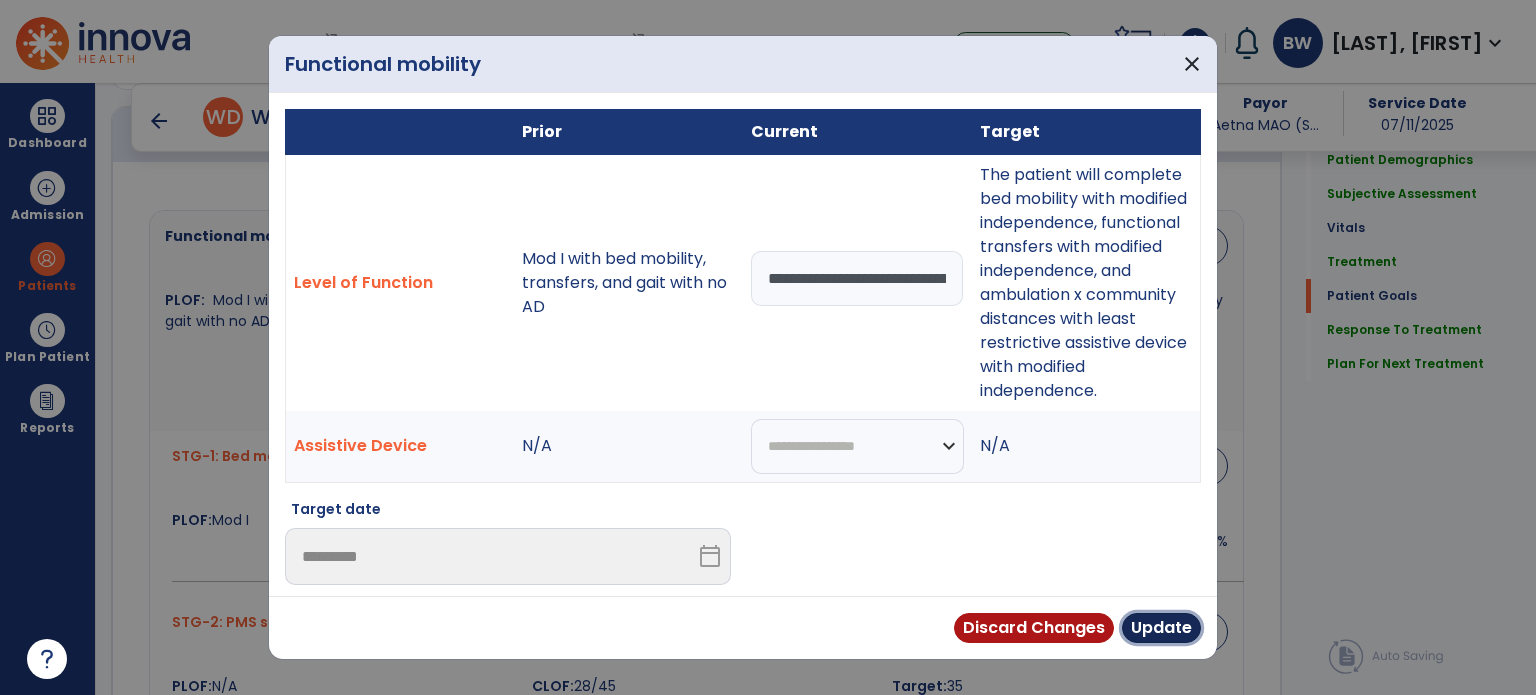 click on "Update" at bounding box center [1161, 628] 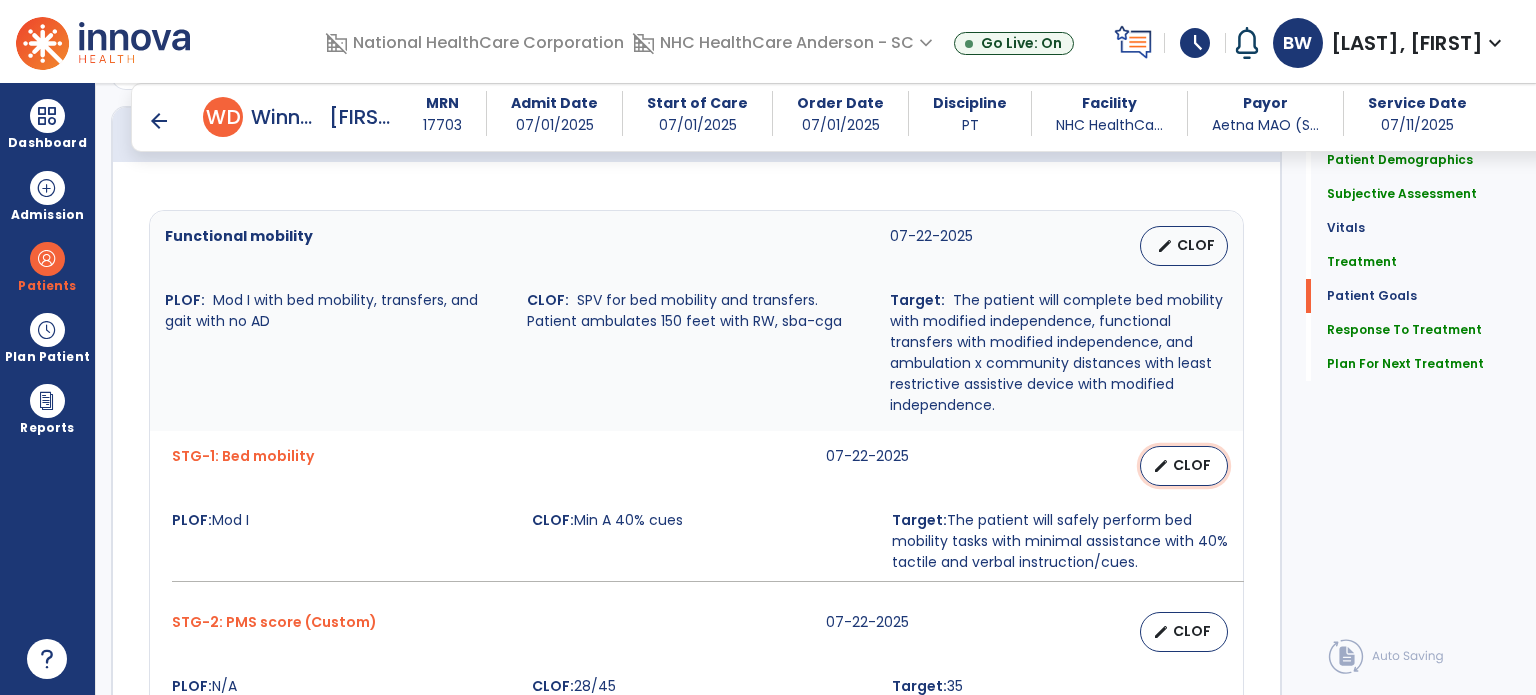 click on "edit" at bounding box center (1161, 466) 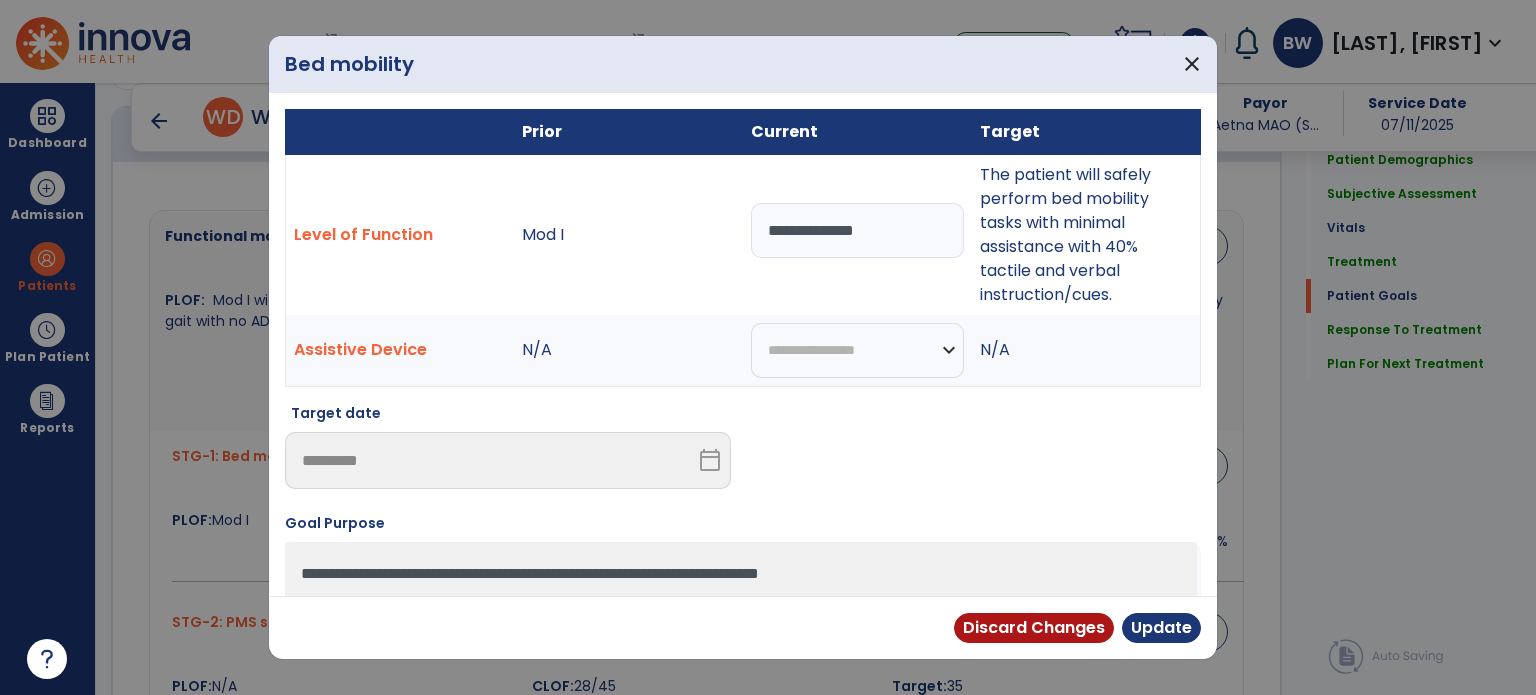 click on "**********" at bounding box center (857, 230) 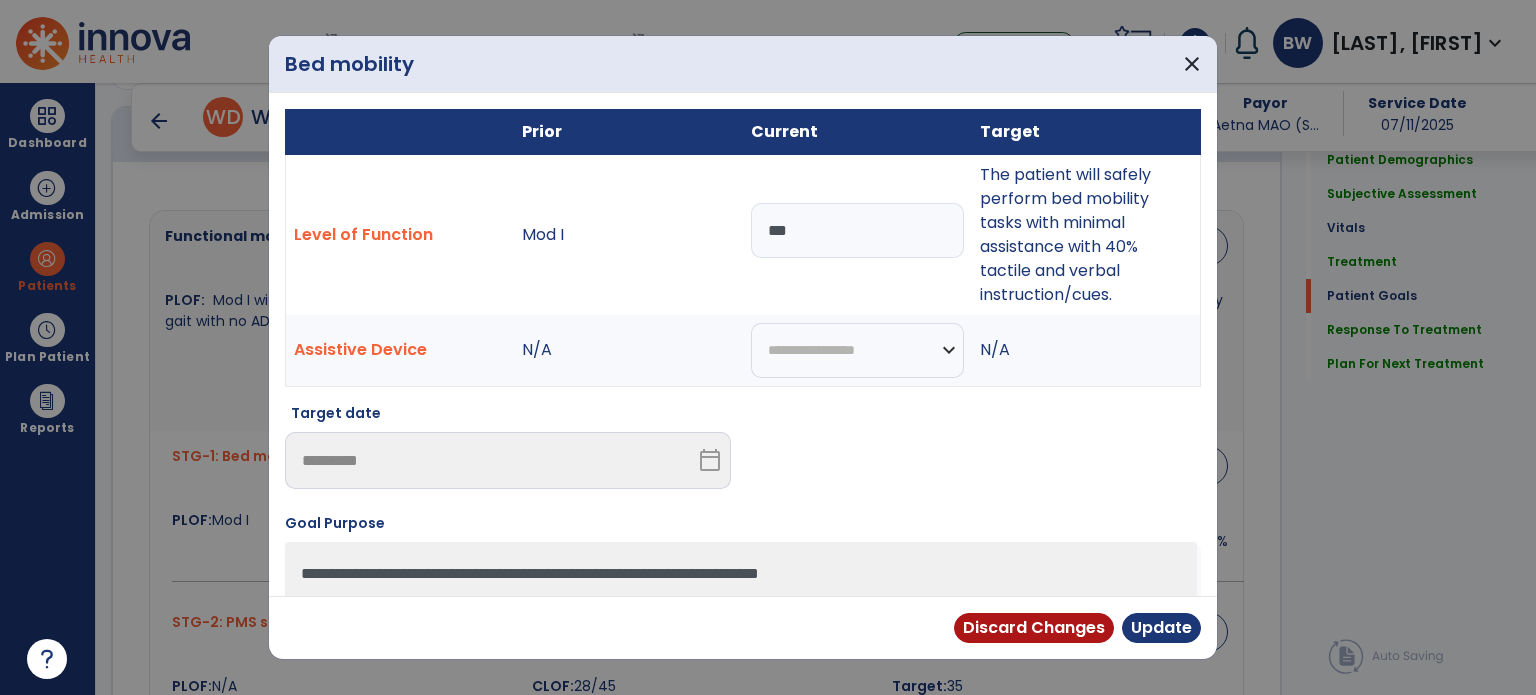 type on "***" 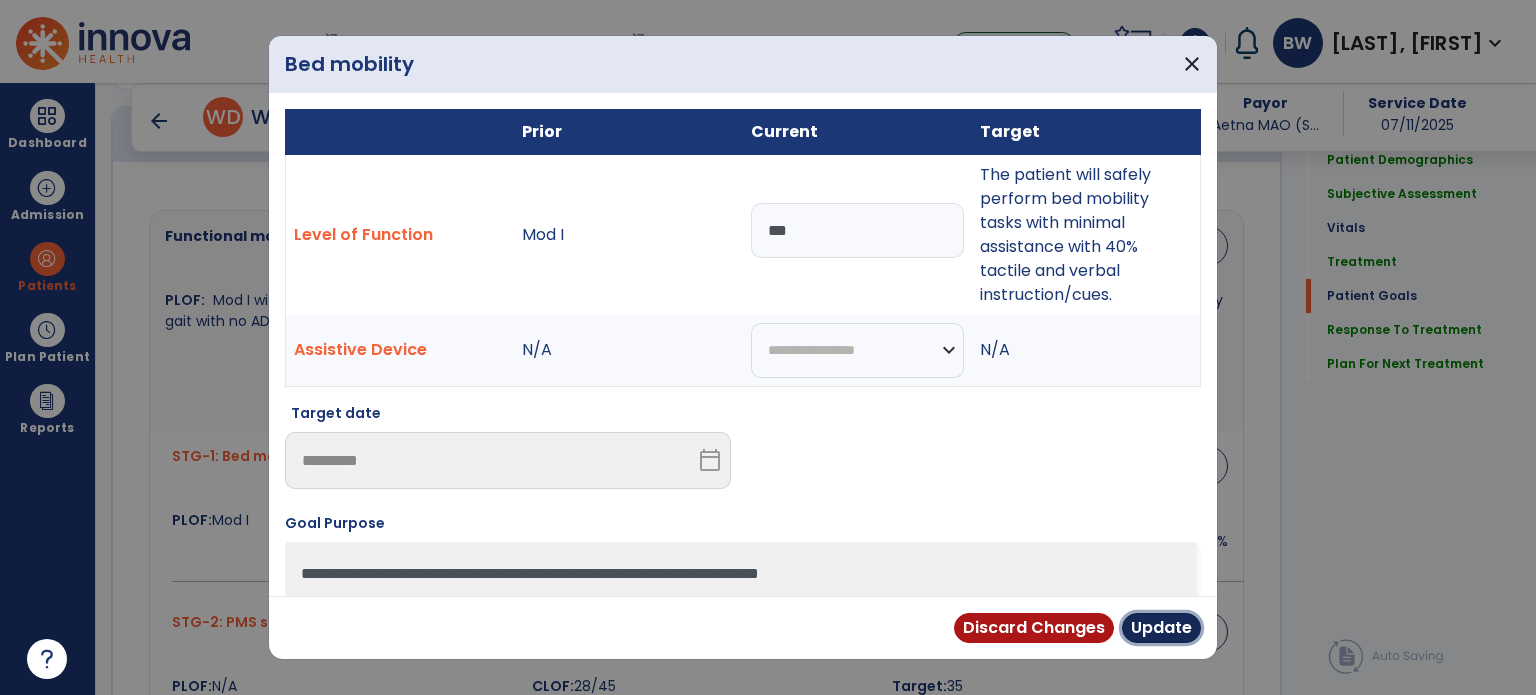 click on "Update" at bounding box center (1161, 628) 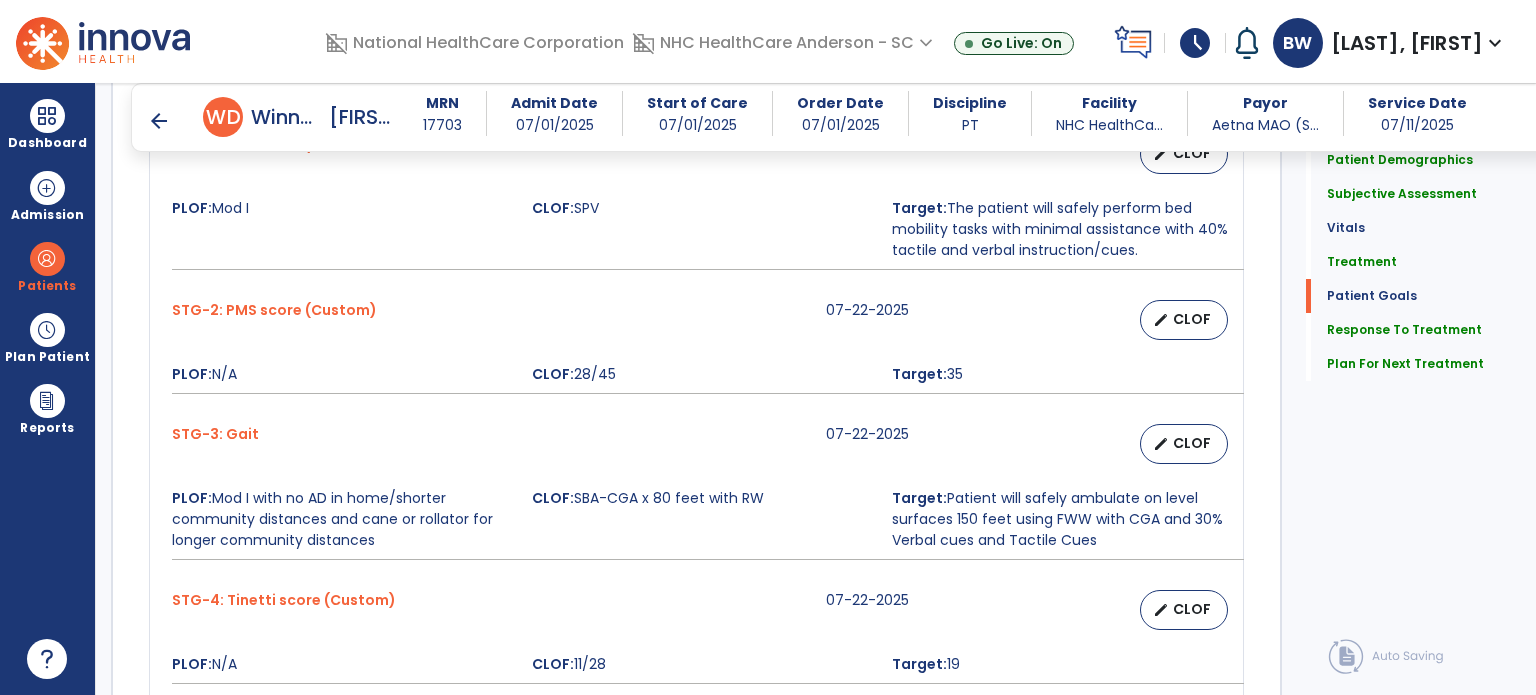 scroll, scrollTop: 2014, scrollLeft: 0, axis: vertical 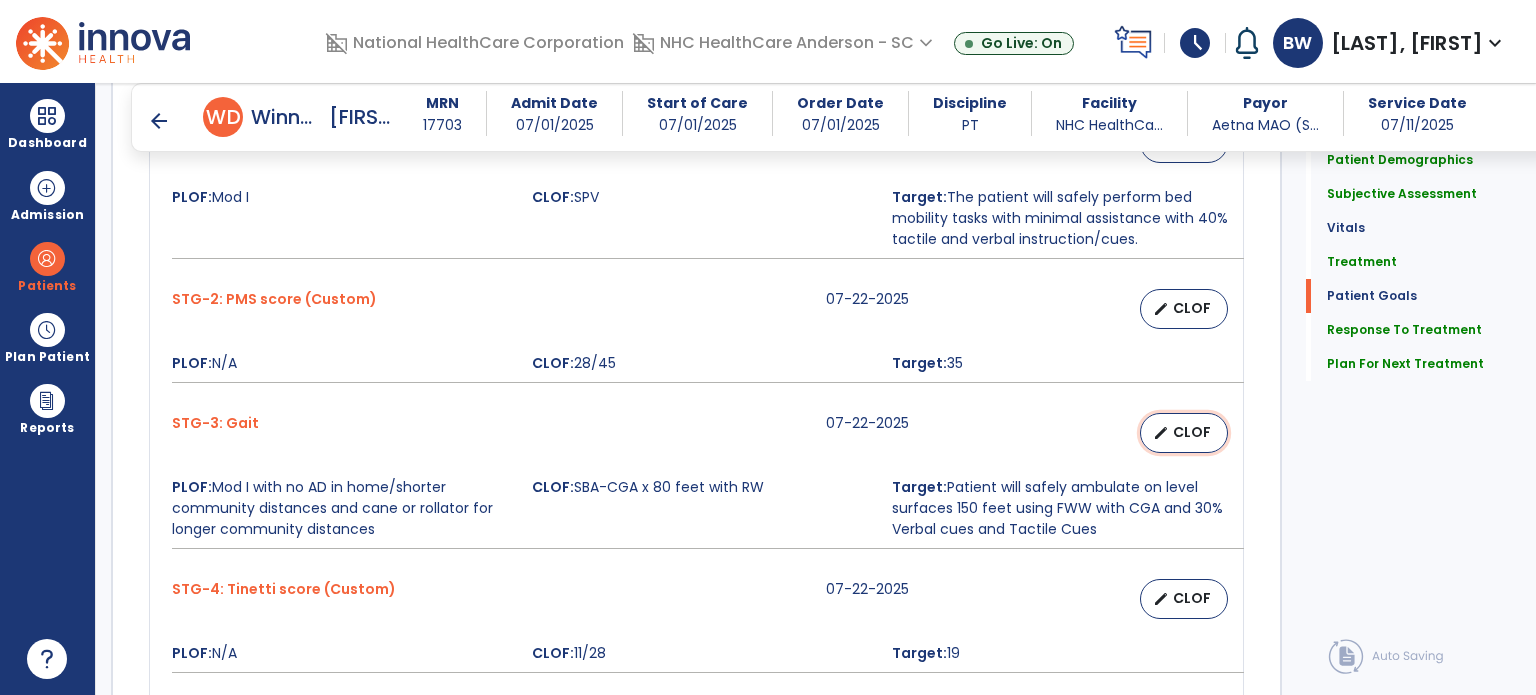 click on "CLOF" at bounding box center [1192, 432] 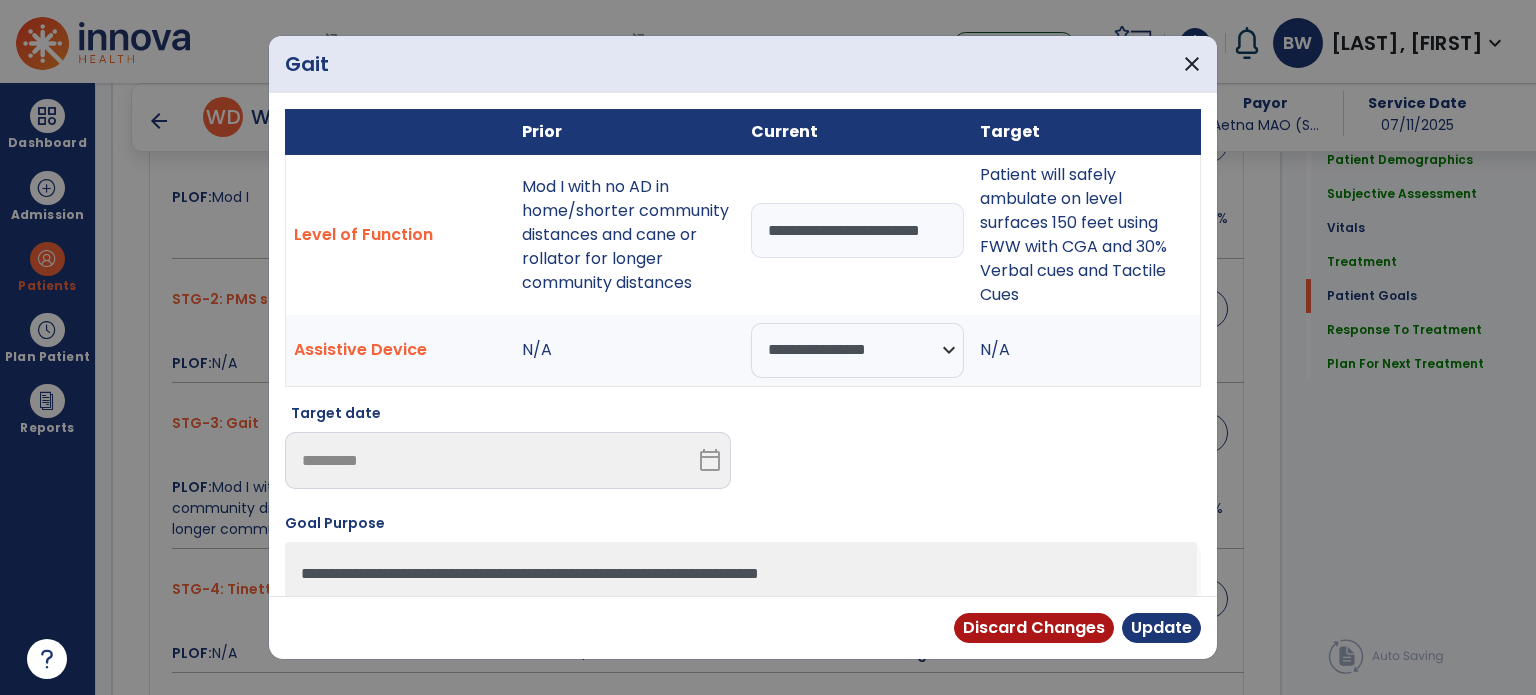 click on "**********" at bounding box center (857, 230) 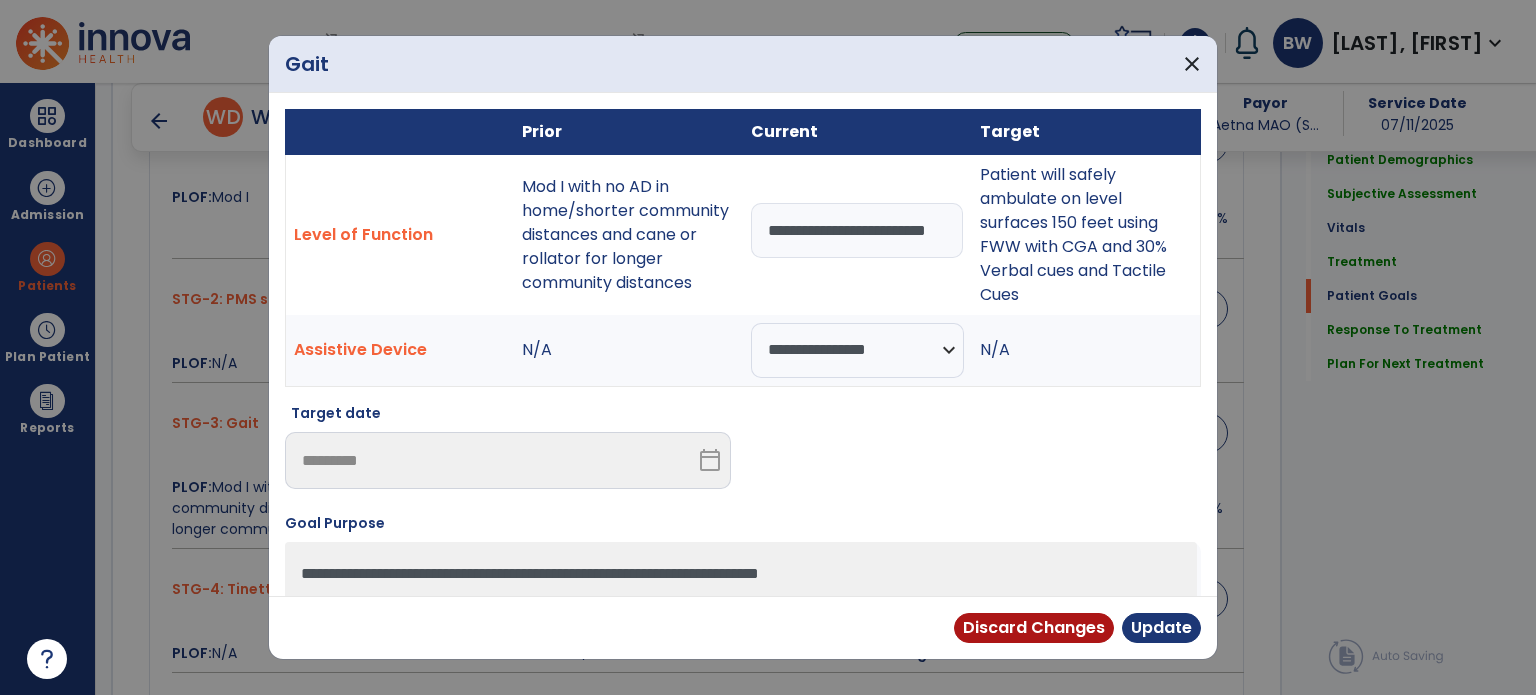 scroll, scrollTop: 0, scrollLeft: 40, axis: horizontal 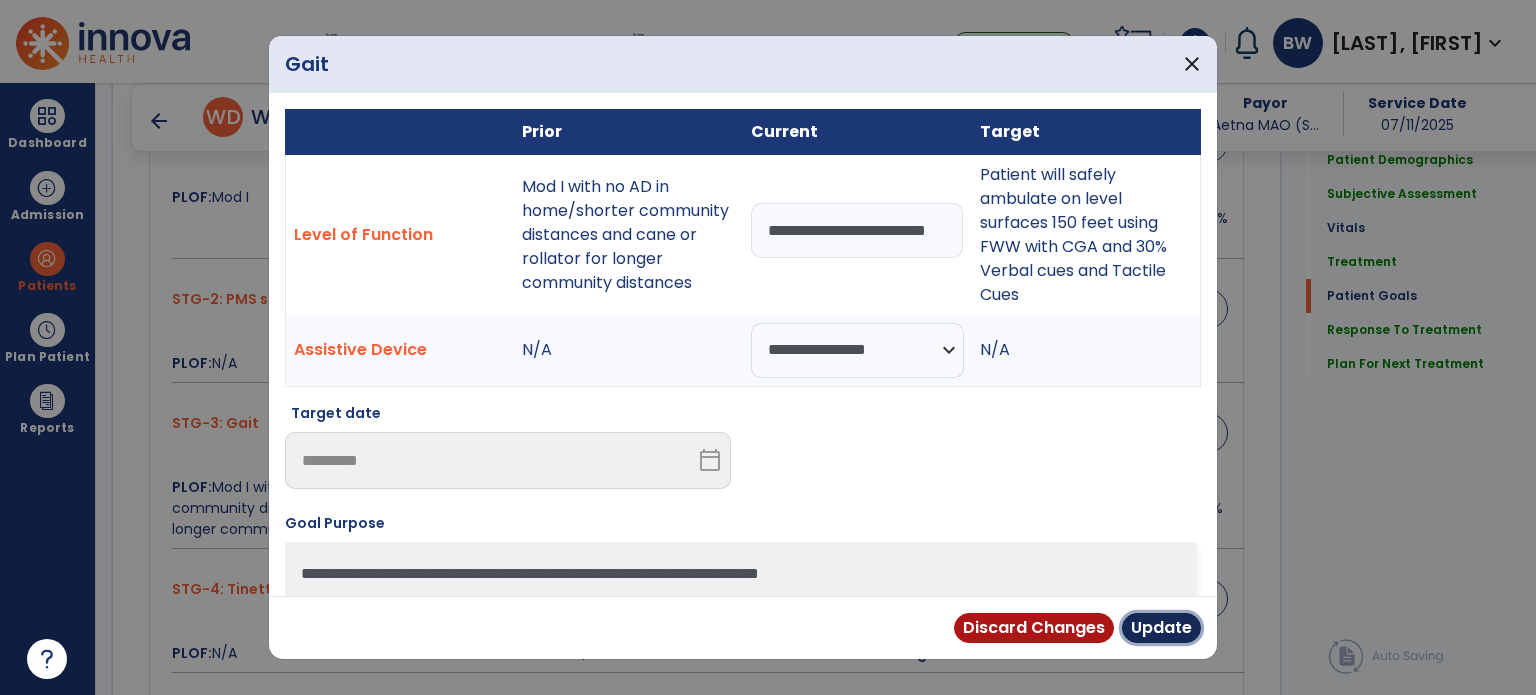 click on "Update" at bounding box center [1161, 628] 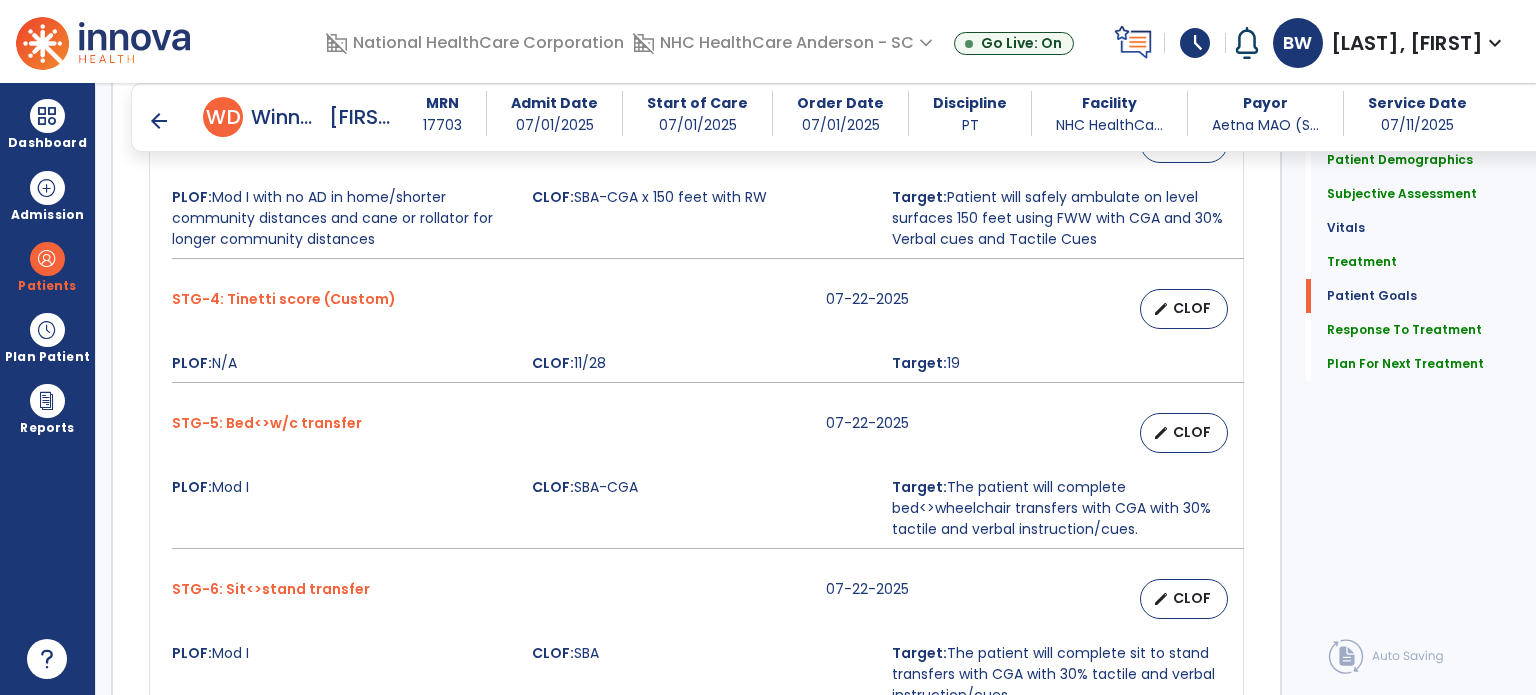 scroll, scrollTop: 2394, scrollLeft: 0, axis: vertical 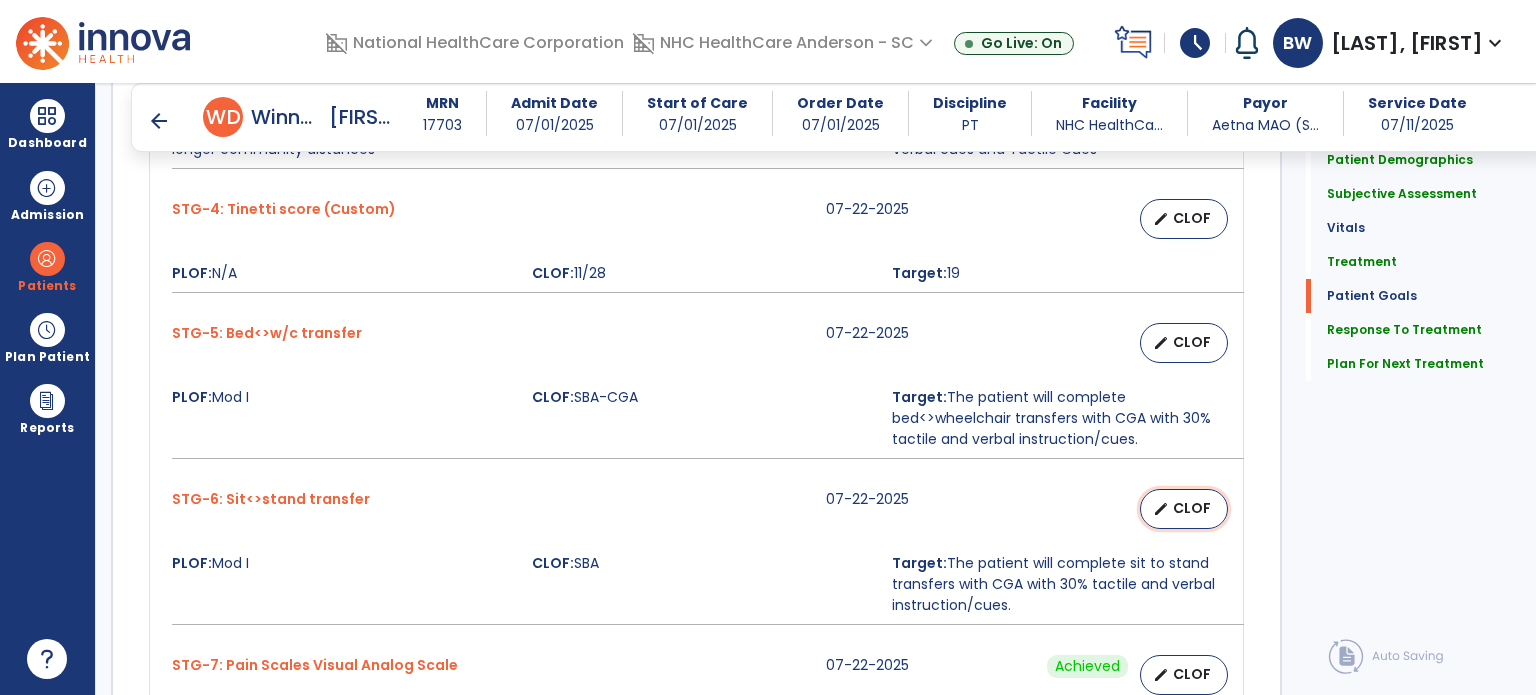 click on "edit   CLOF" at bounding box center (1184, 509) 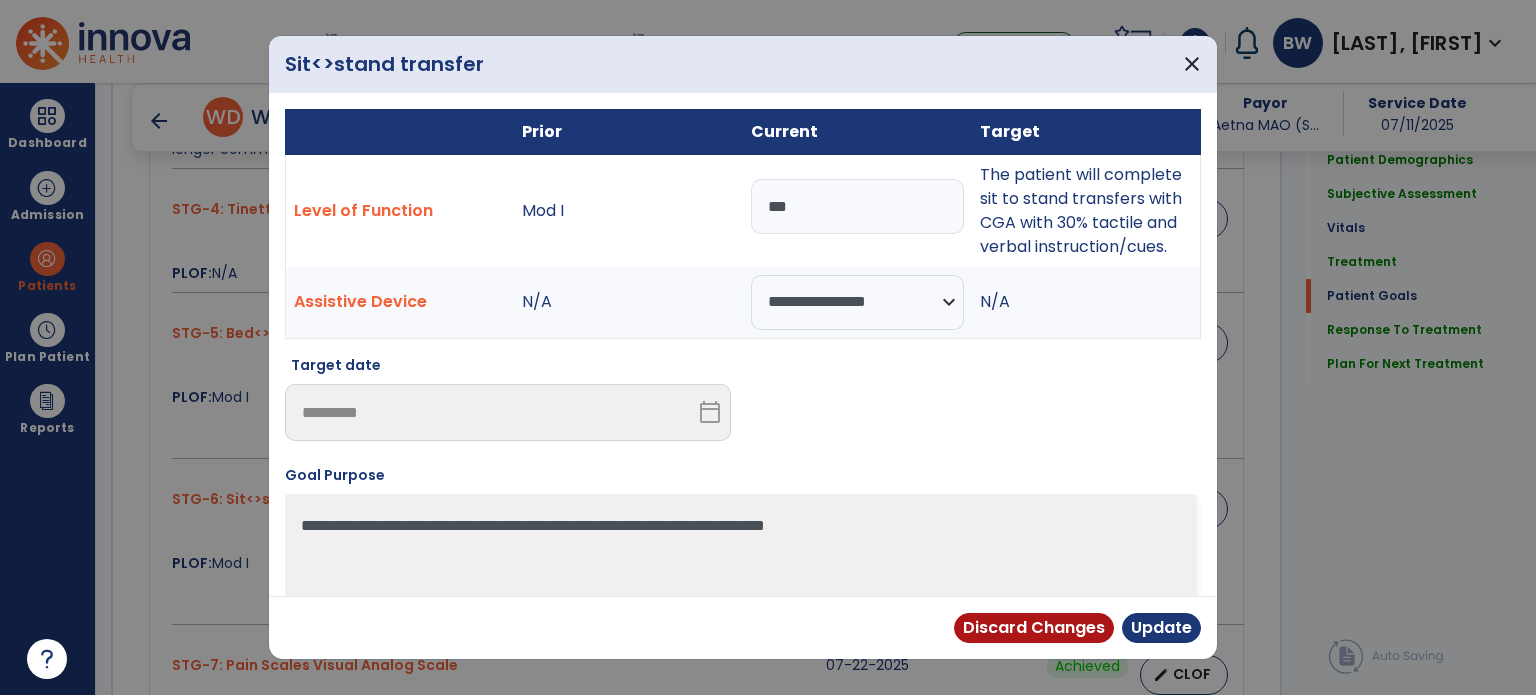 click on "***" at bounding box center (857, 206) 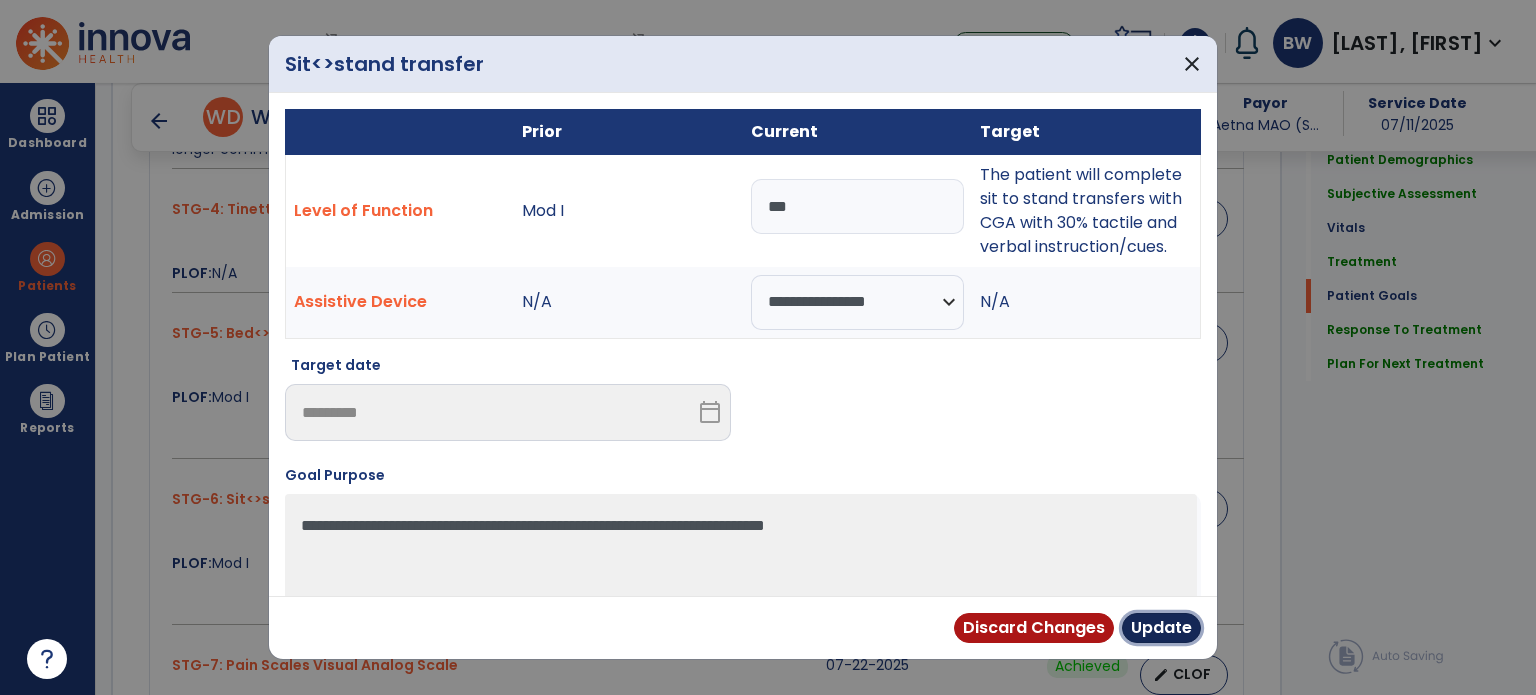 click on "Update" at bounding box center [1161, 628] 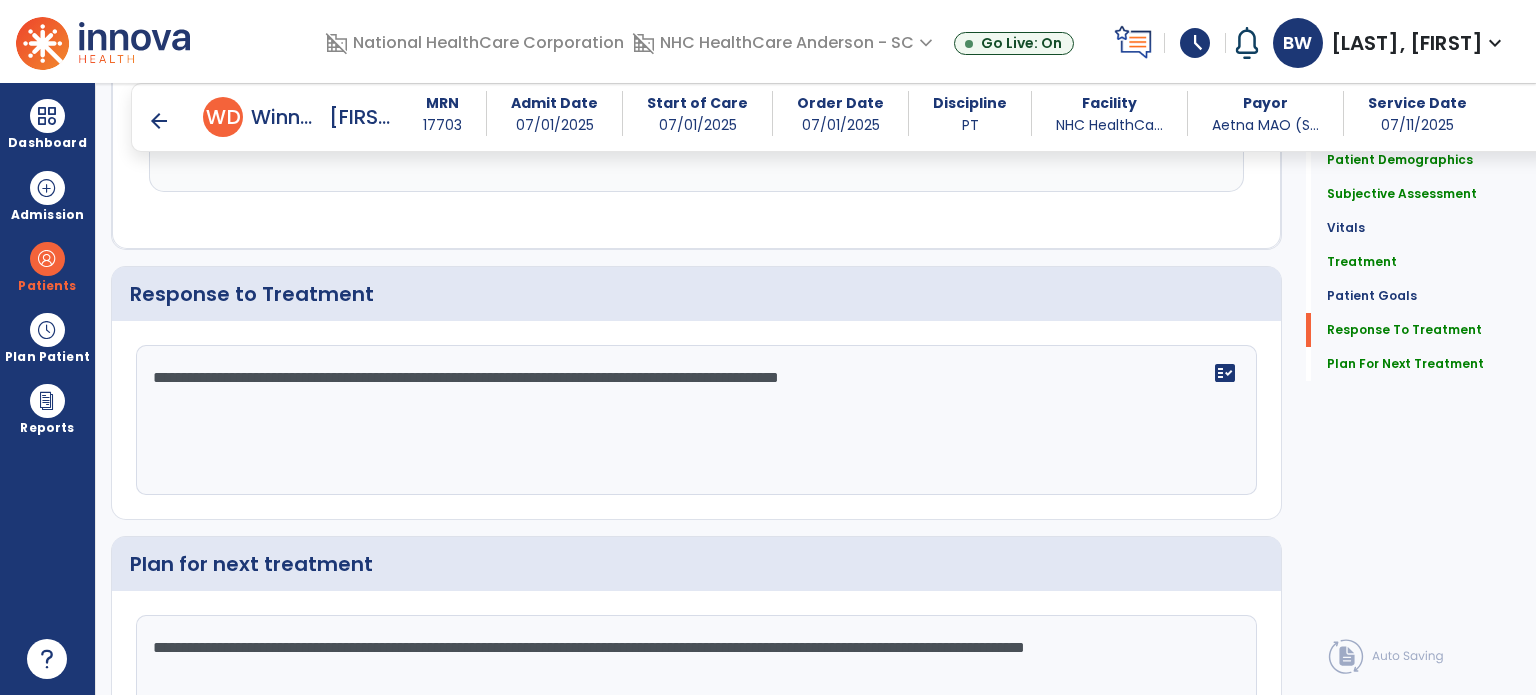 scroll, scrollTop: 3430, scrollLeft: 0, axis: vertical 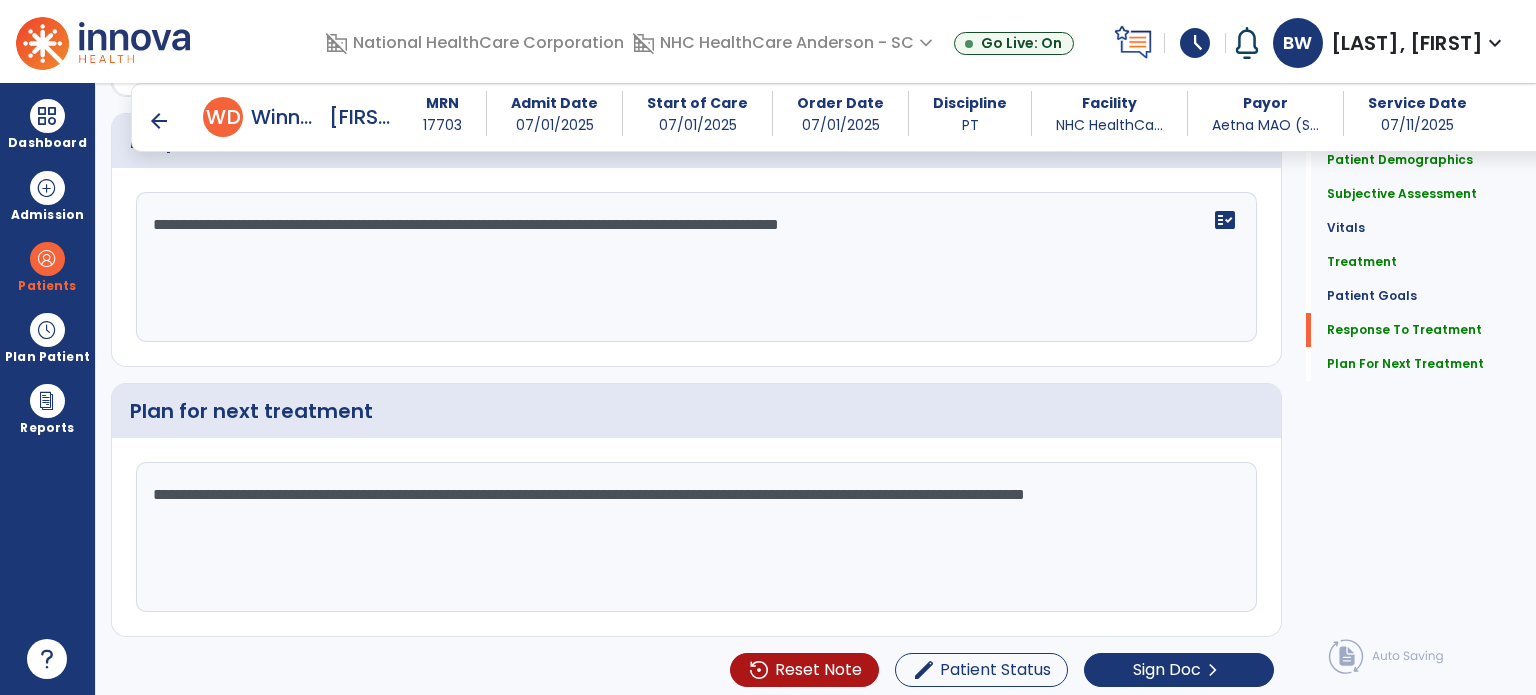 click on "Quick Links  Patient Demographics   Patient Demographics   Subjective Assessment   Subjective Assessment   Vitals   Vitals   Treatment   Treatment   Patient Goals   Patient Goals   Response To Treatment   Response To Treatment   Plan For Next Treatment   Plan For Next Treatment" 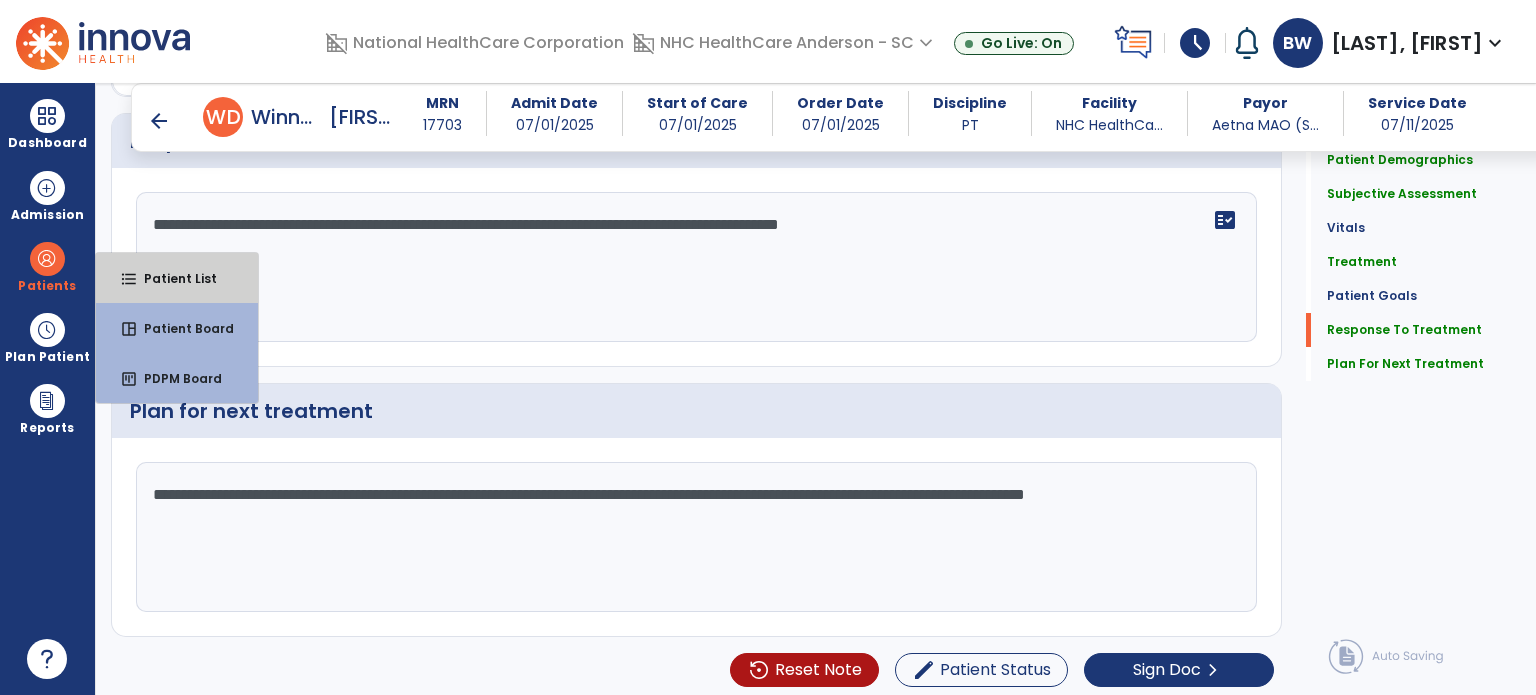 click on "format_list_bulleted  Patient List" at bounding box center [177, 278] 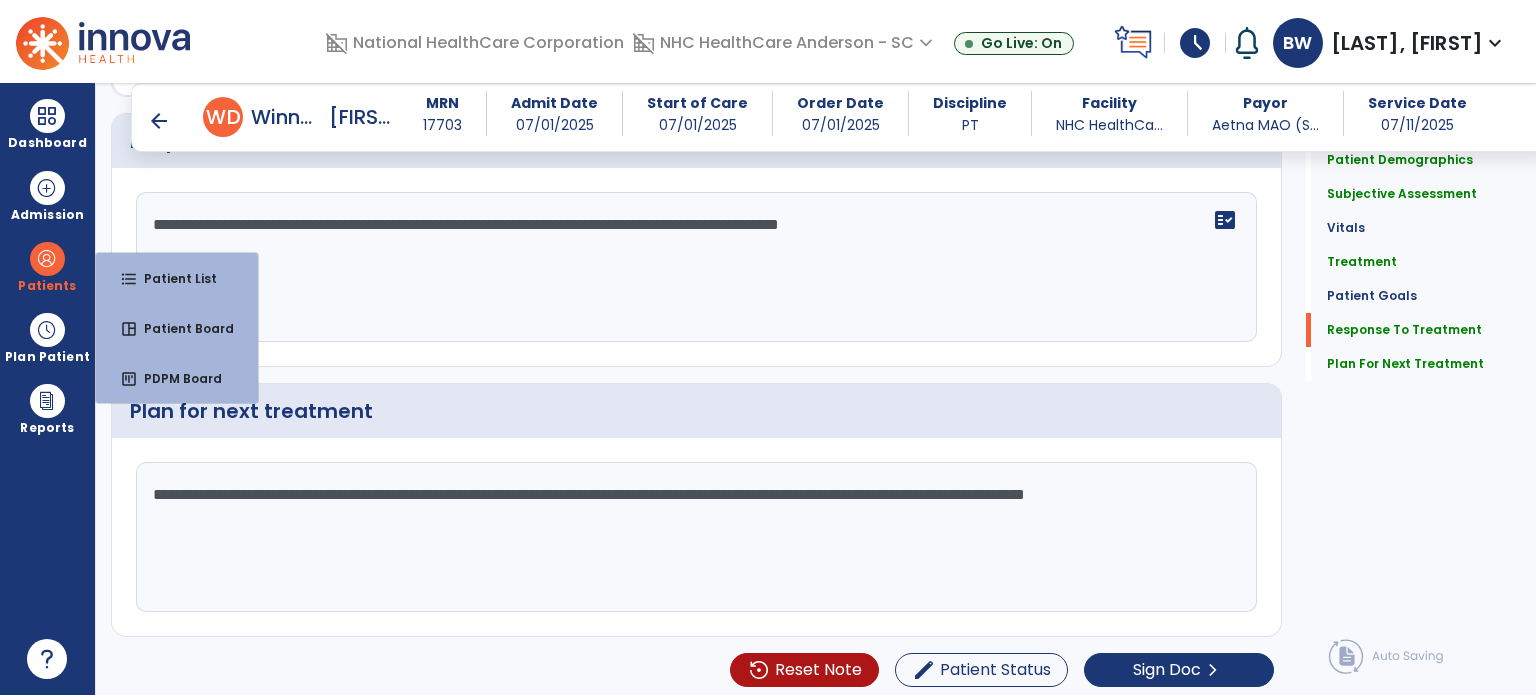 scroll, scrollTop: 46, scrollLeft: 0, axis: vertical 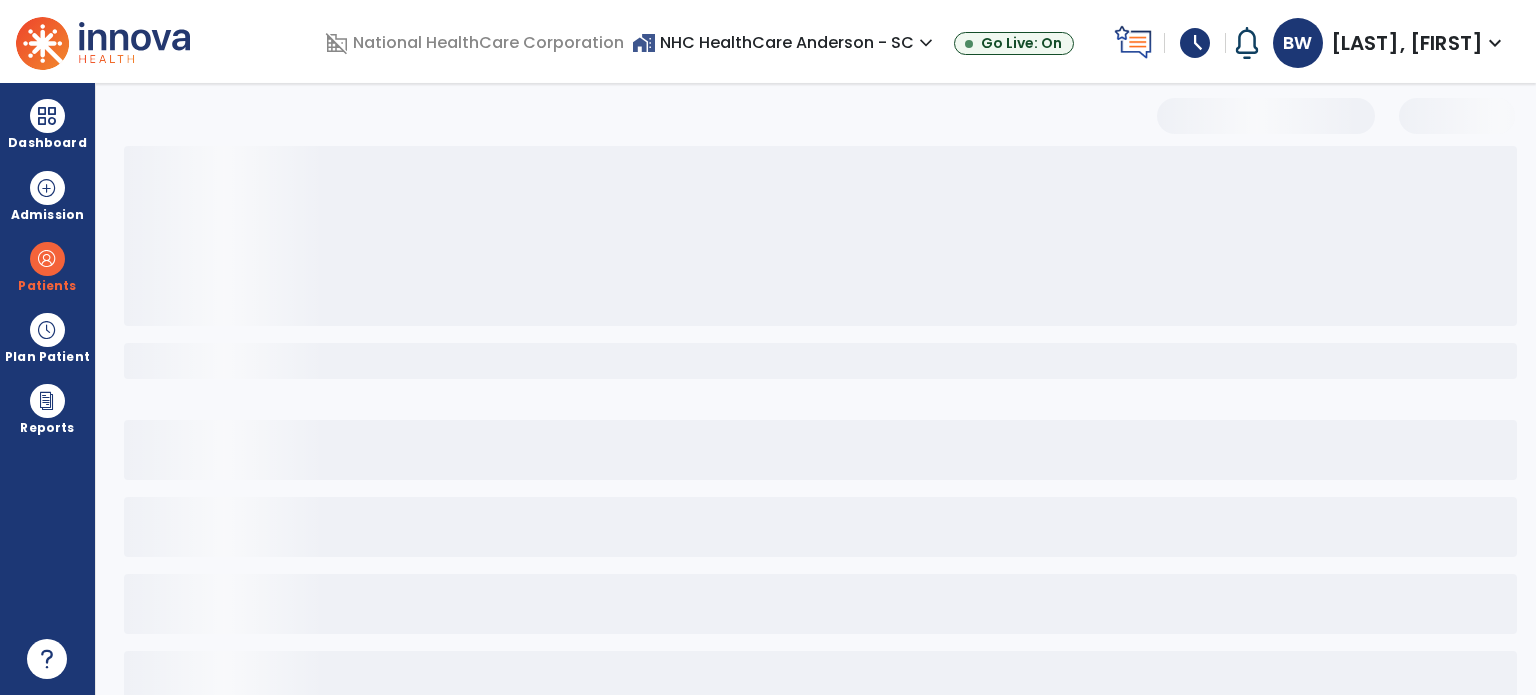 select on "***" 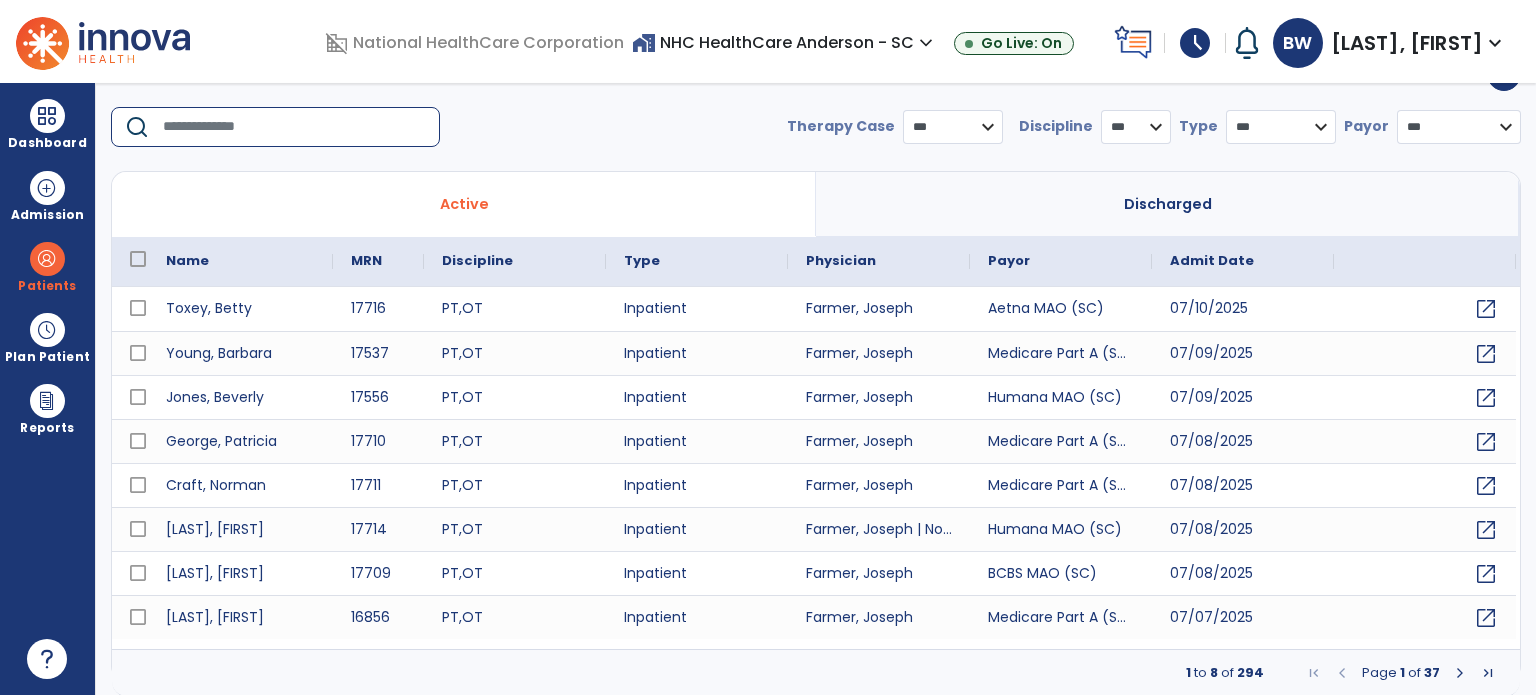 click at bounding box center [294, 127] 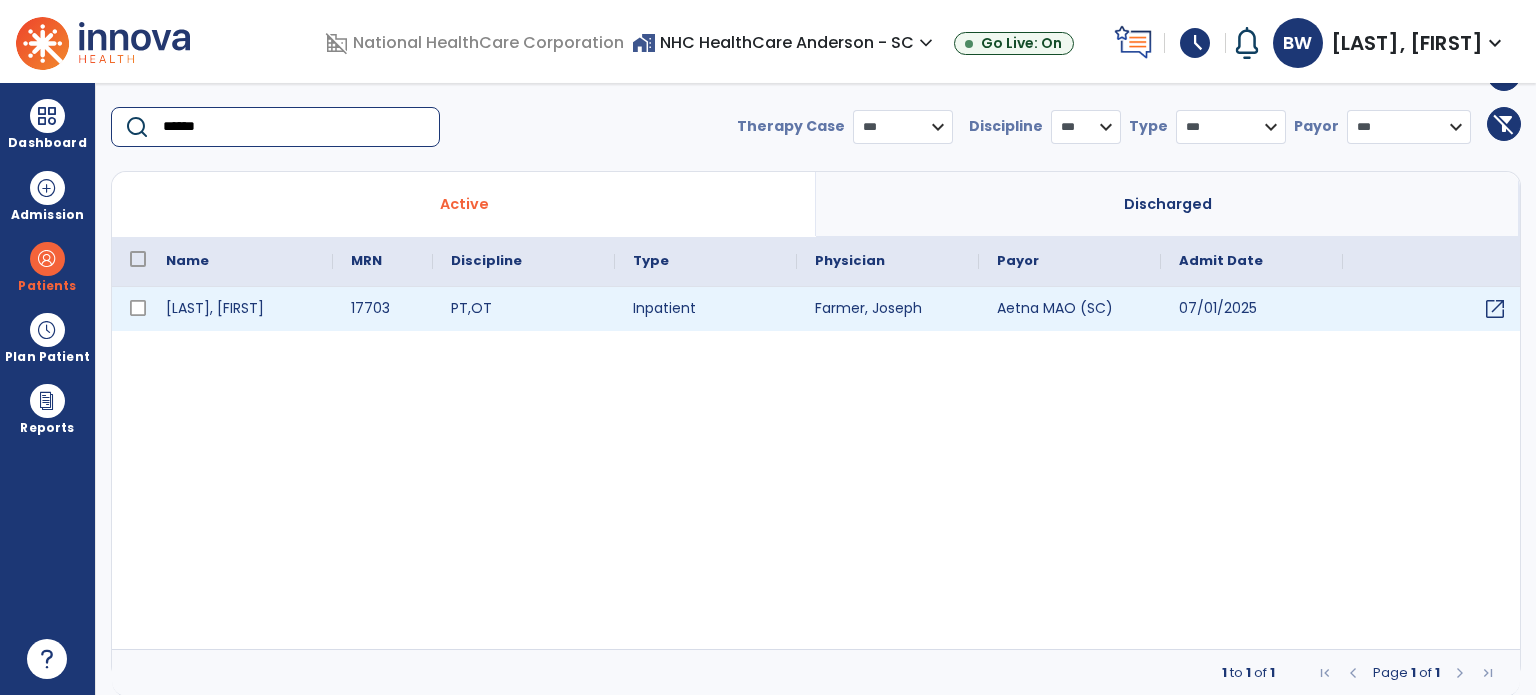 type on "******" 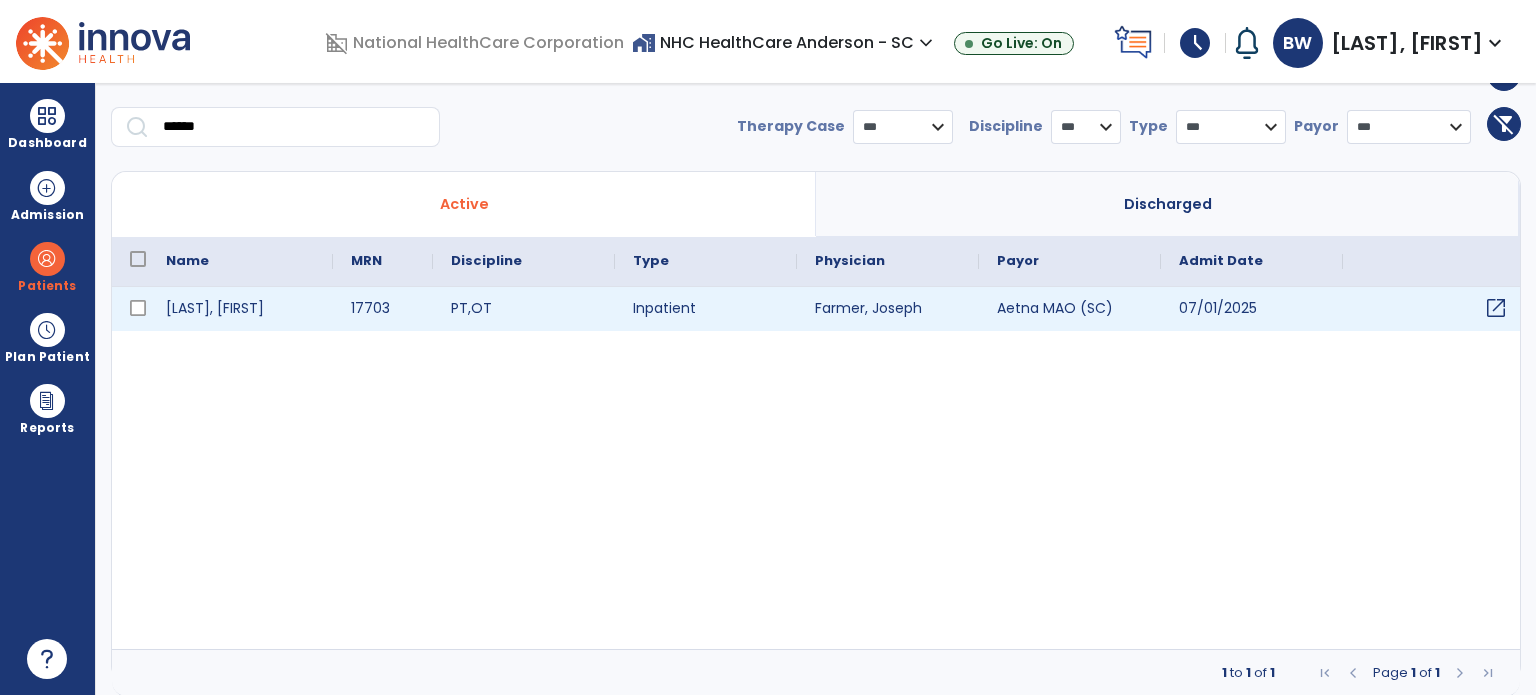 click on "open_in_new" at bounding box center [1496, 308] 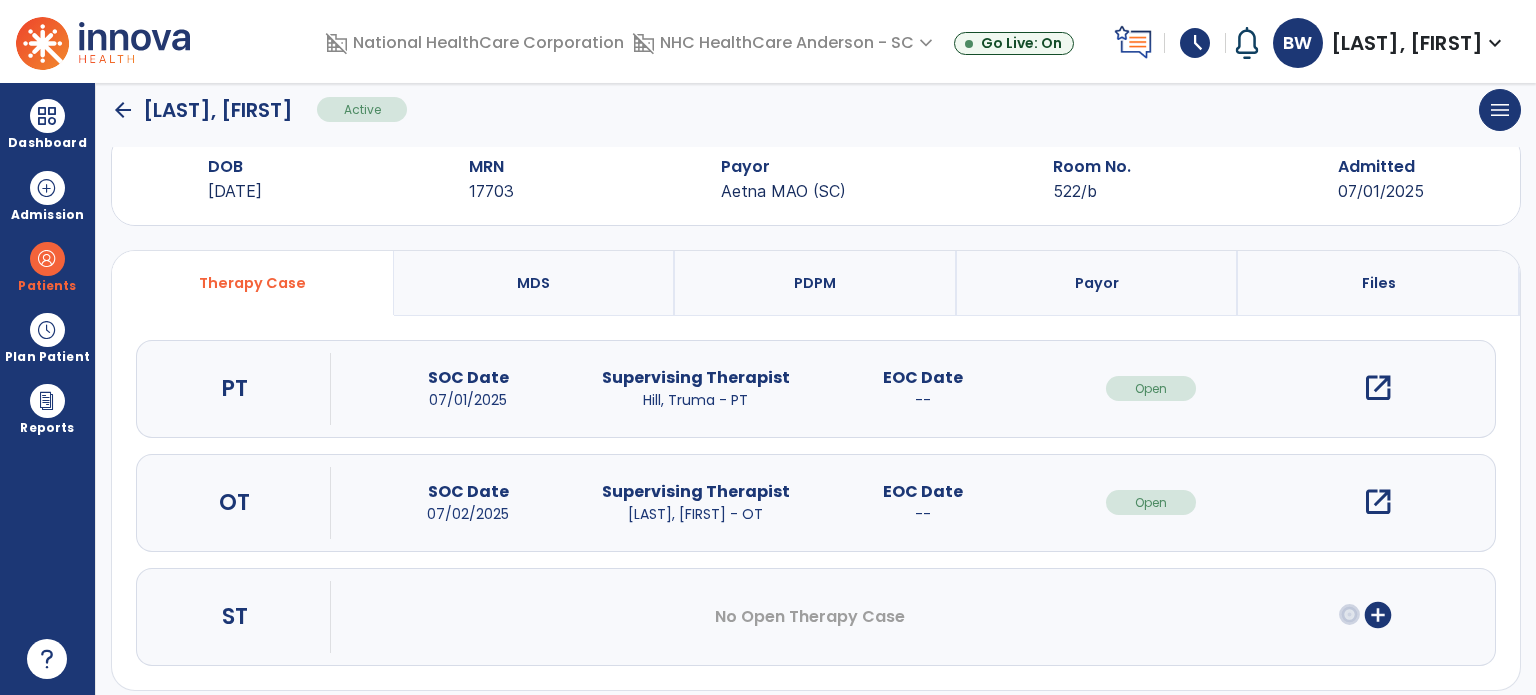 click on "open_in_new" at bounding box center [1378, 388] 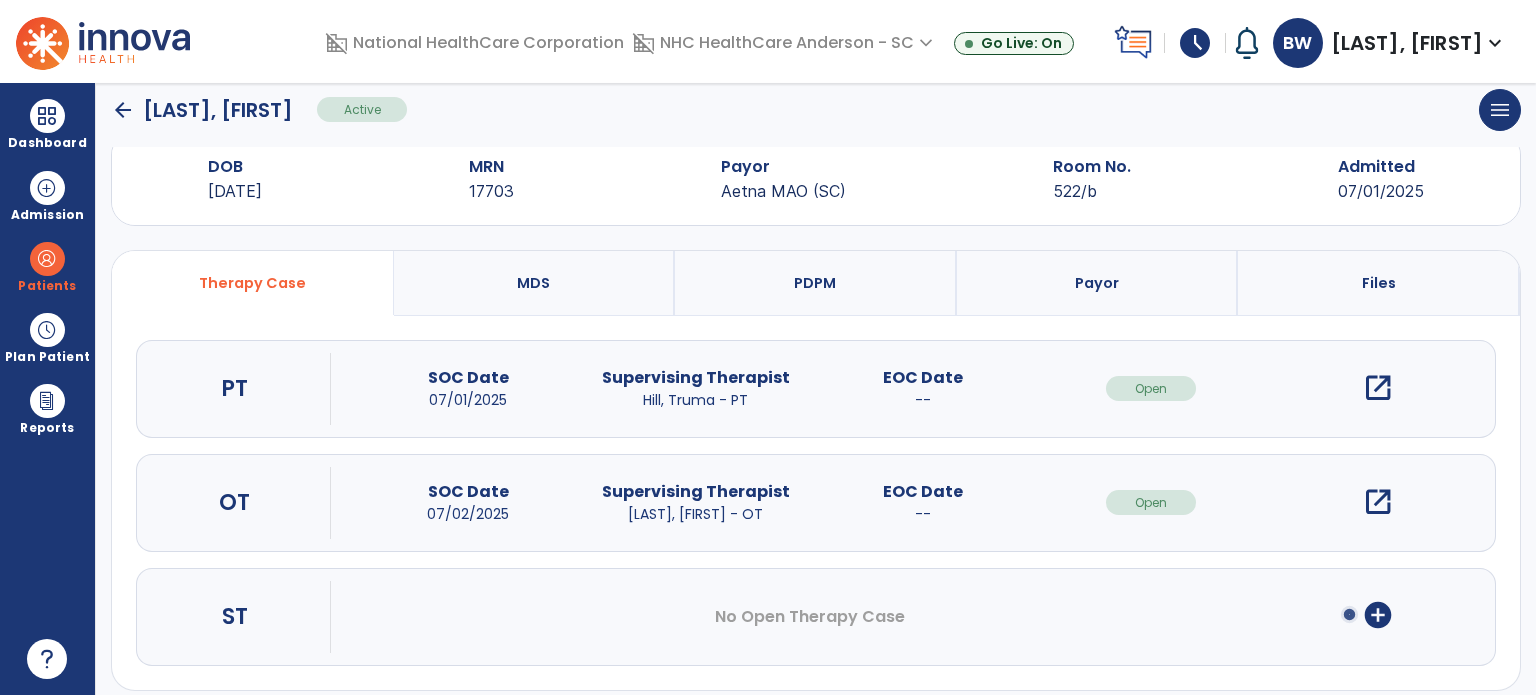 scroll, scrollTop: 0, scrollLeft: 0, axis: both 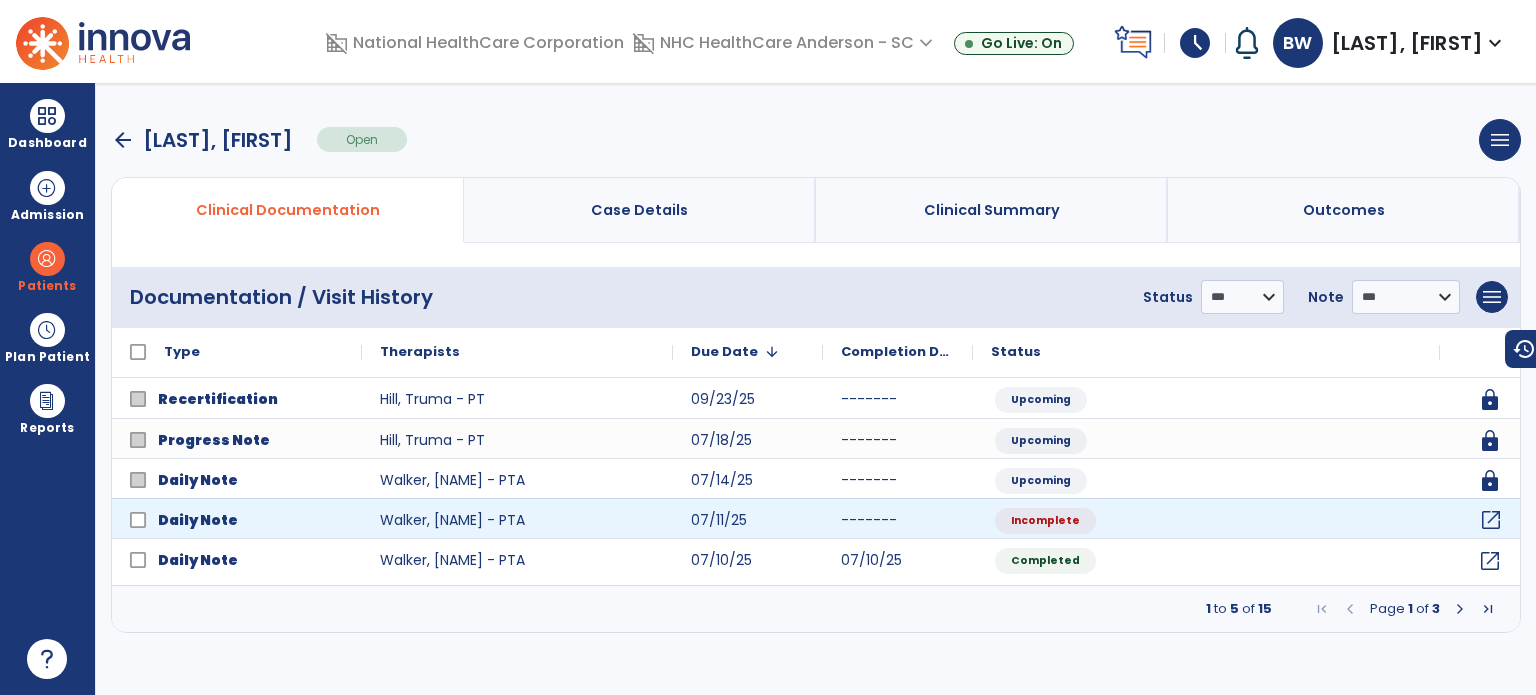 click on "open_in_new" 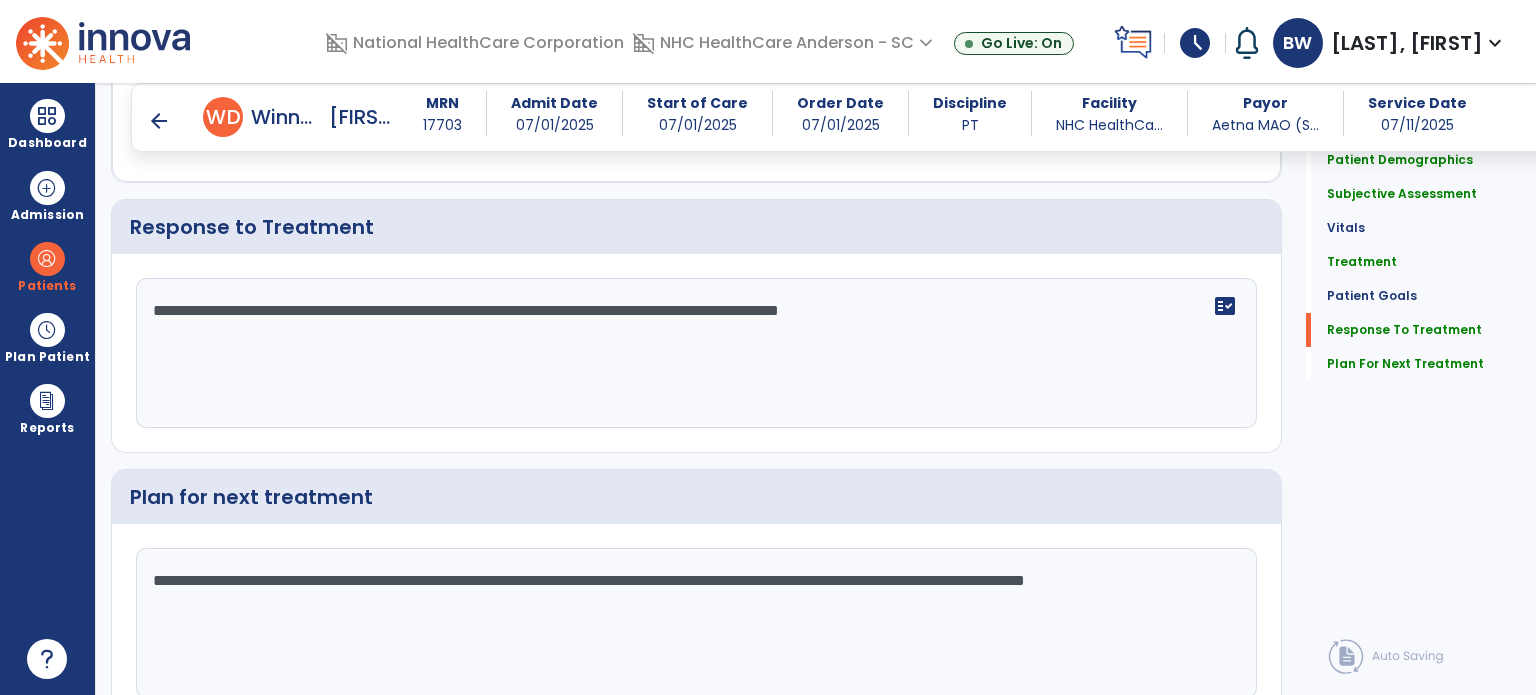 scroll, scrollTop: 3430, scrollLeft: 0, axis: vertical 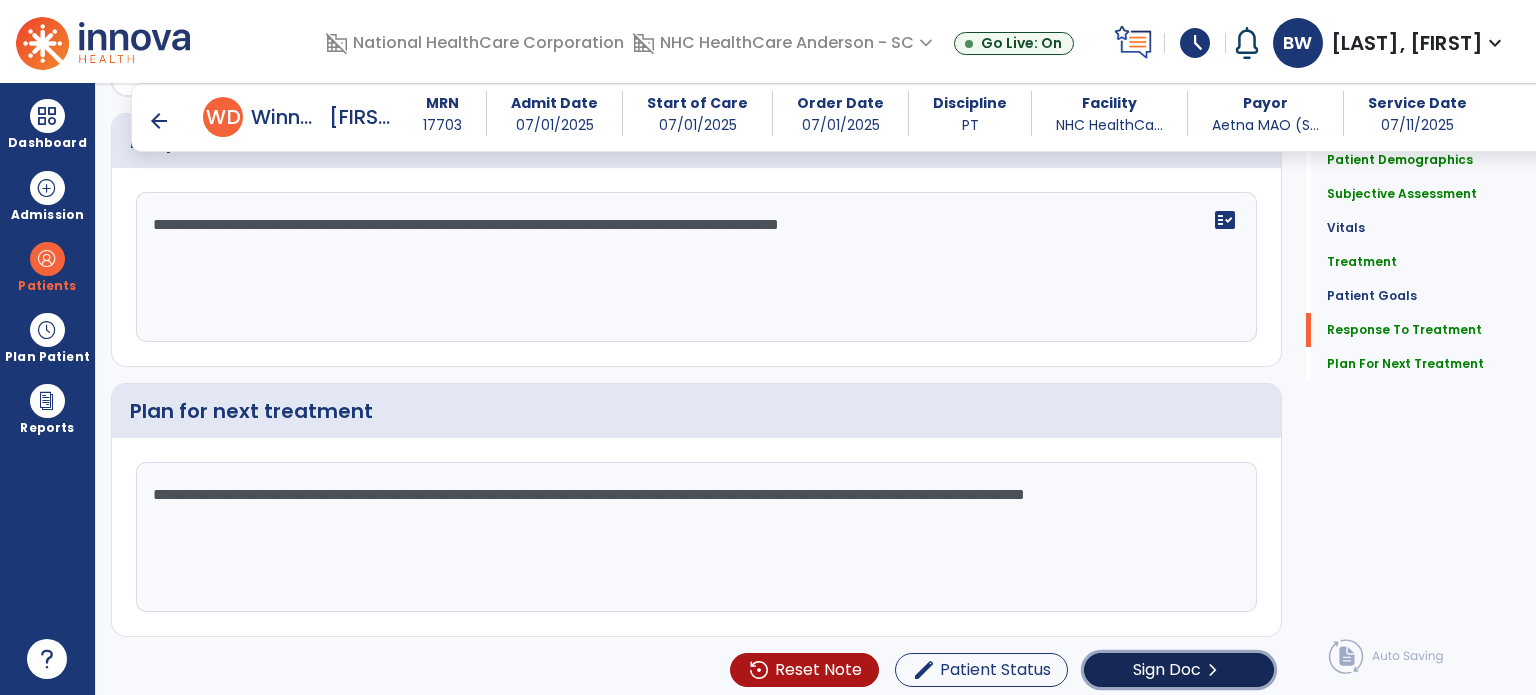 click on "chevron_right" 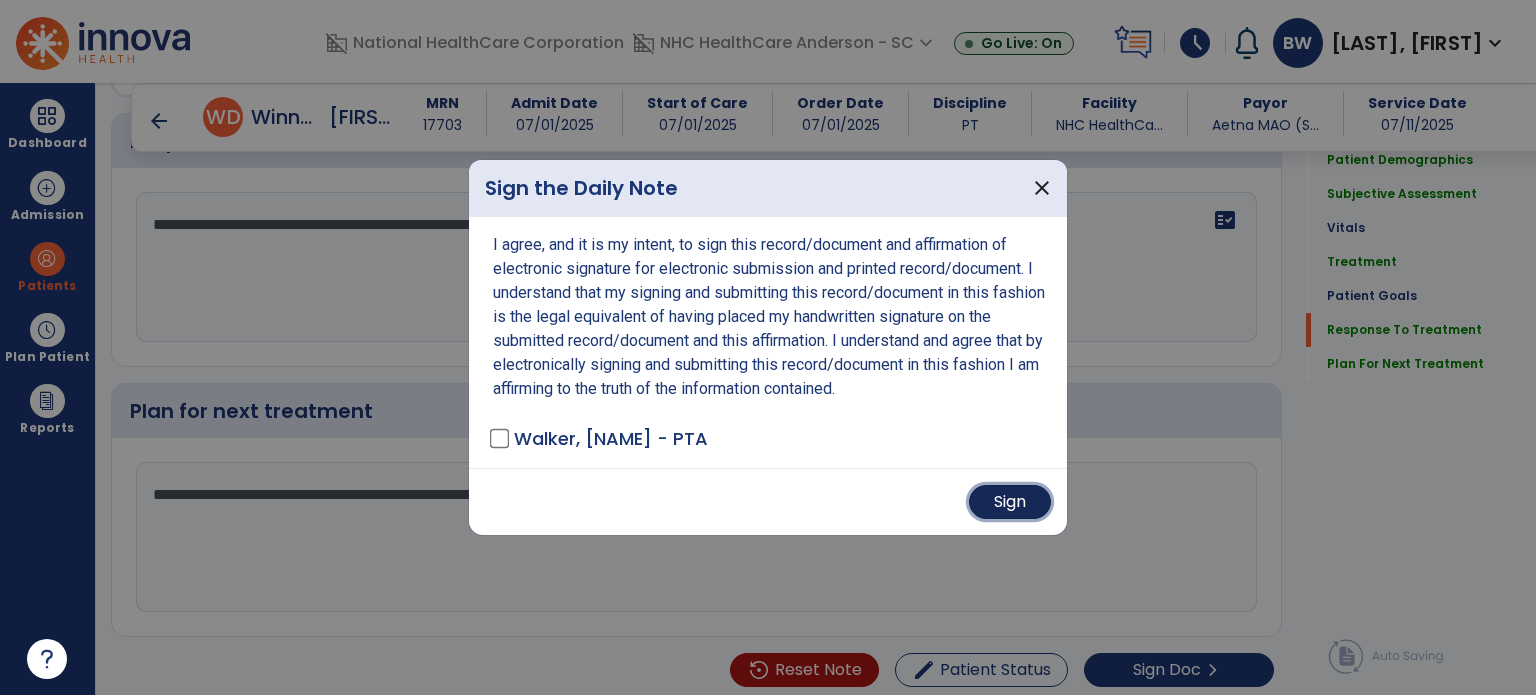 click on "Sign" at bounding box center [1010, 502] 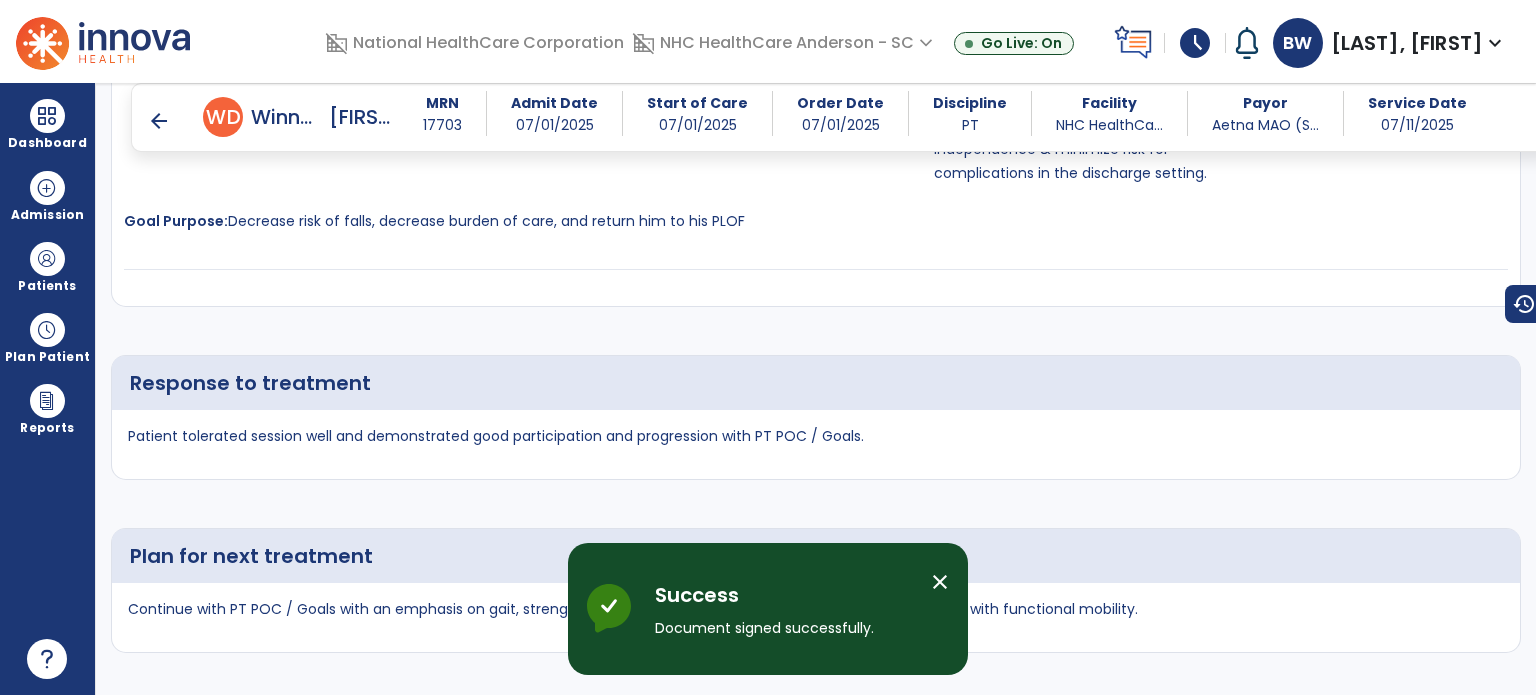 scroll, scrollTop: 4819, scrollLeft: 0, axis: vertical 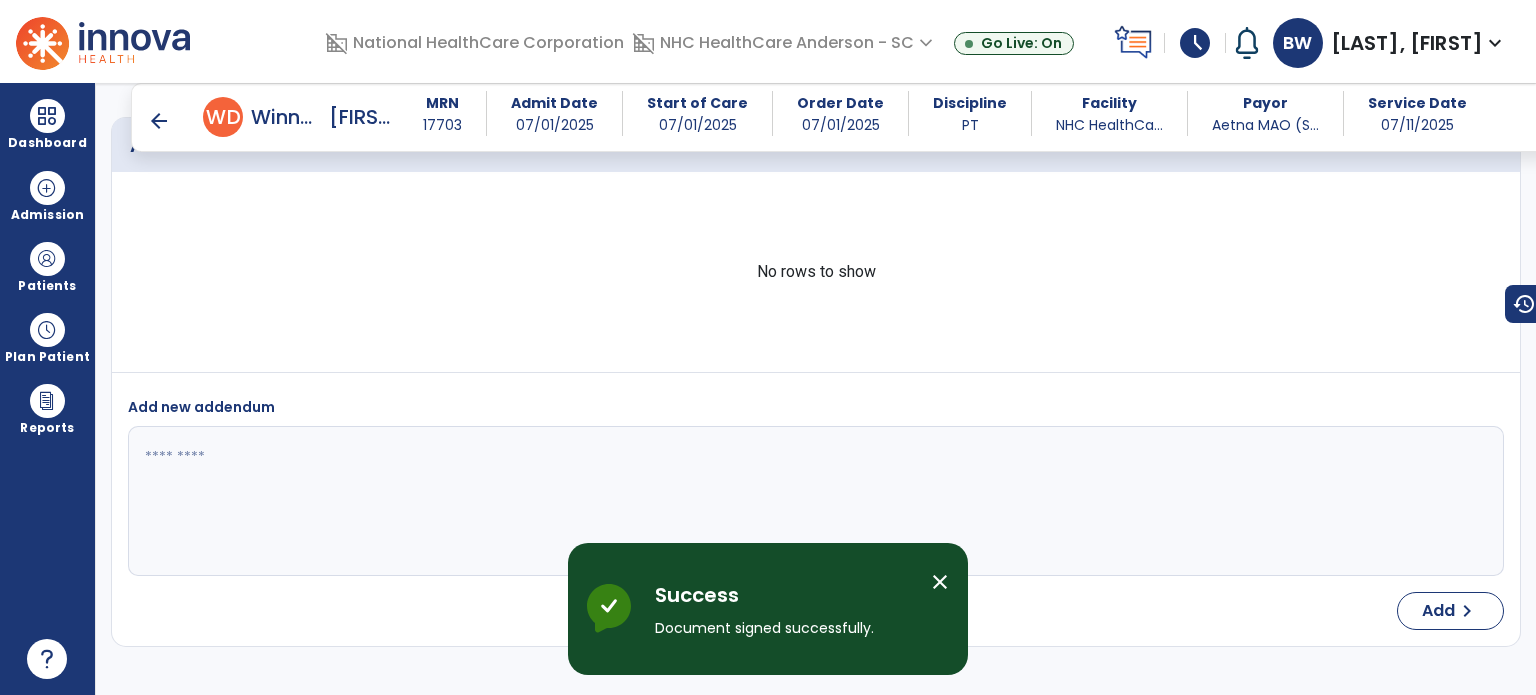 click on "close" at bounding box center [940, 582] 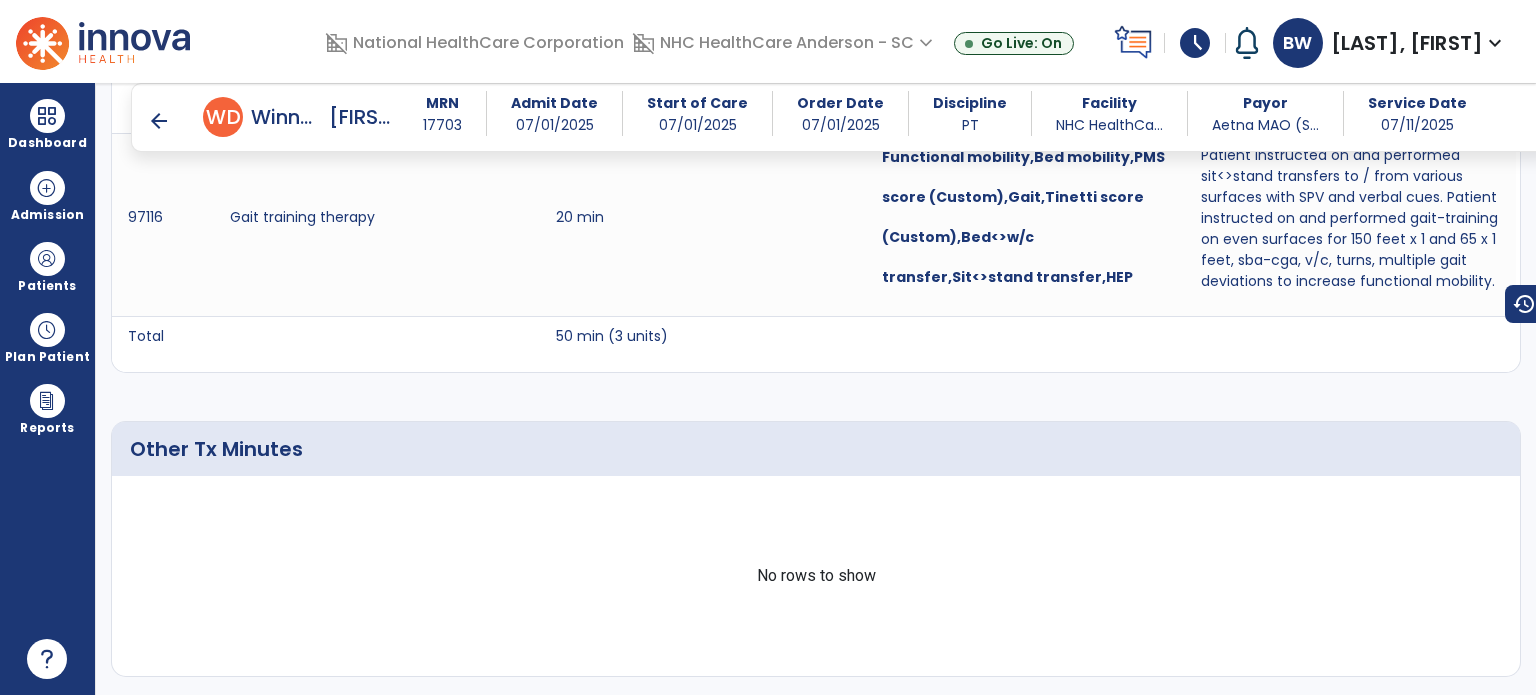 scroll, scrollTop: 0, scrollLeft: 0, axis: both 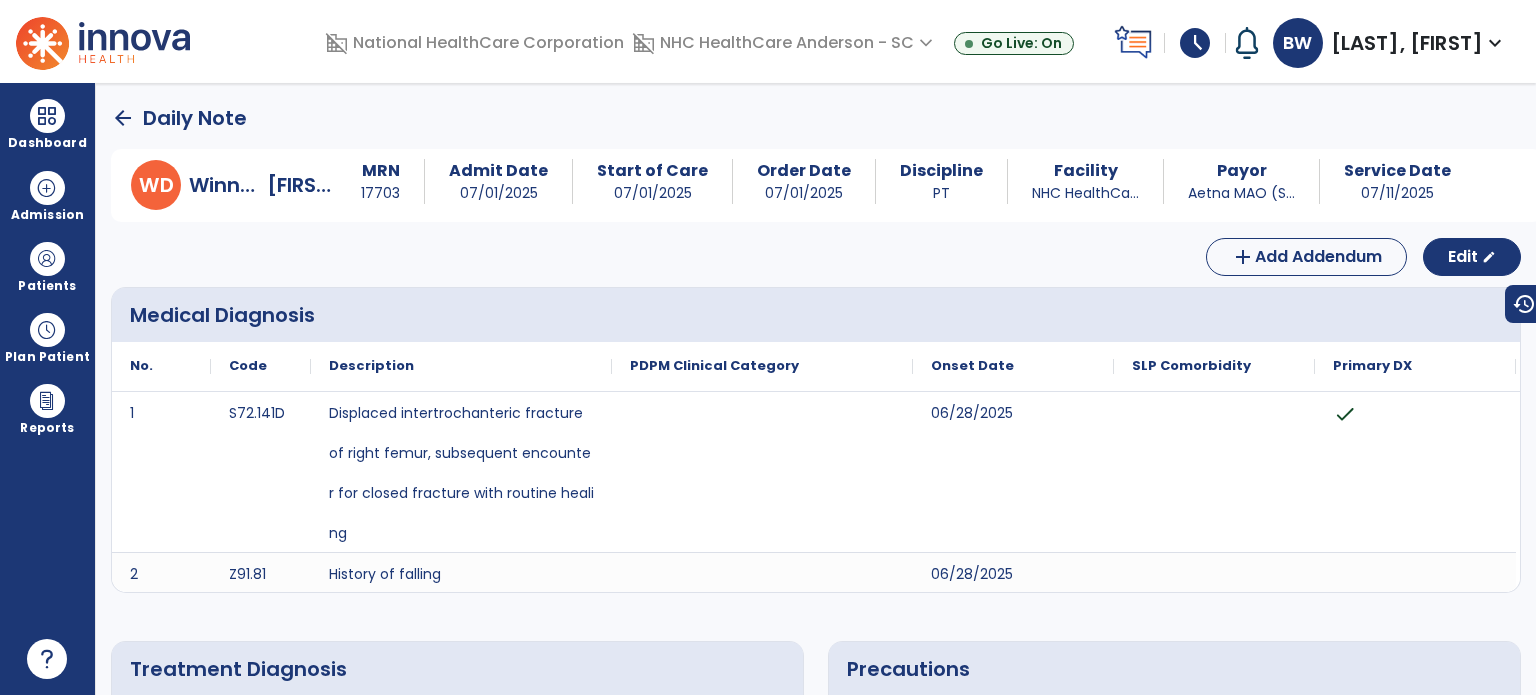 click on "Patients" at bounding box center (47, 286) 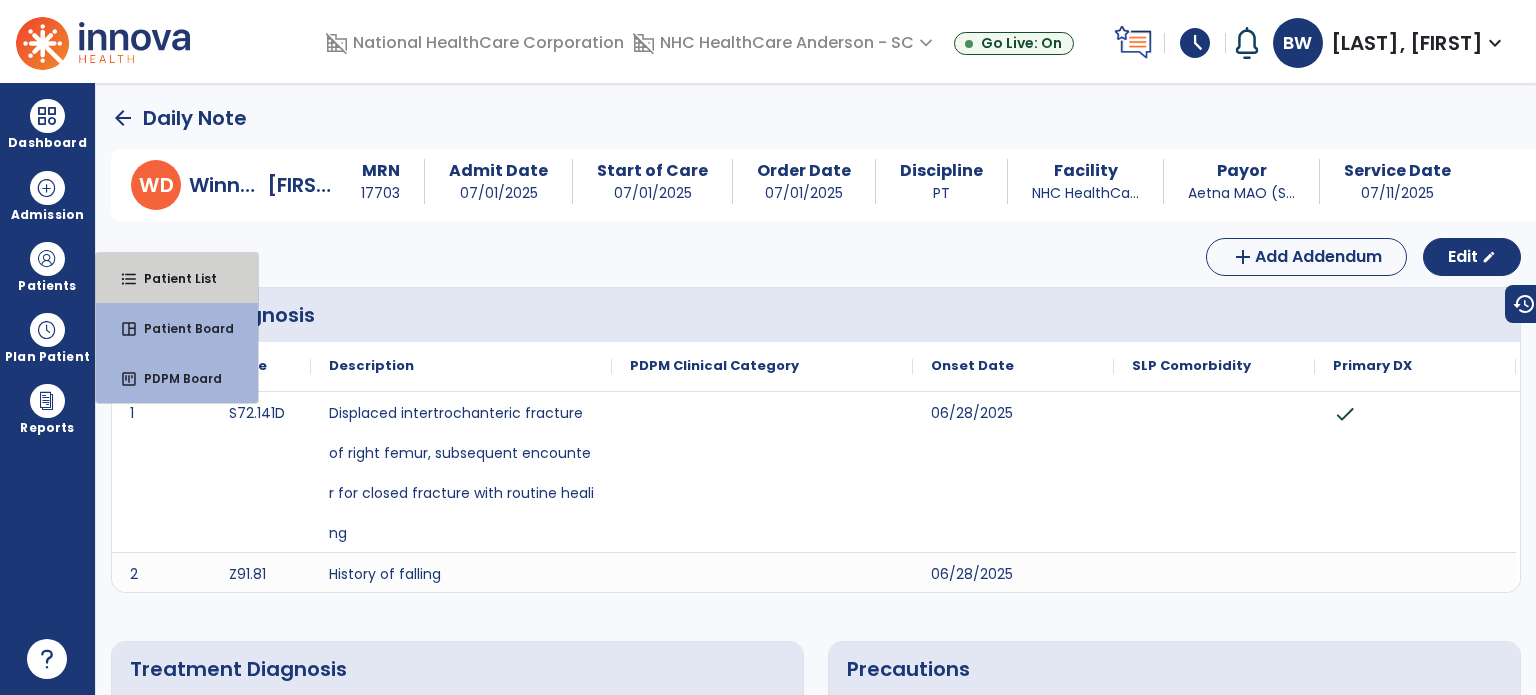 click on "Patient List" at bounding box center [172, 278] 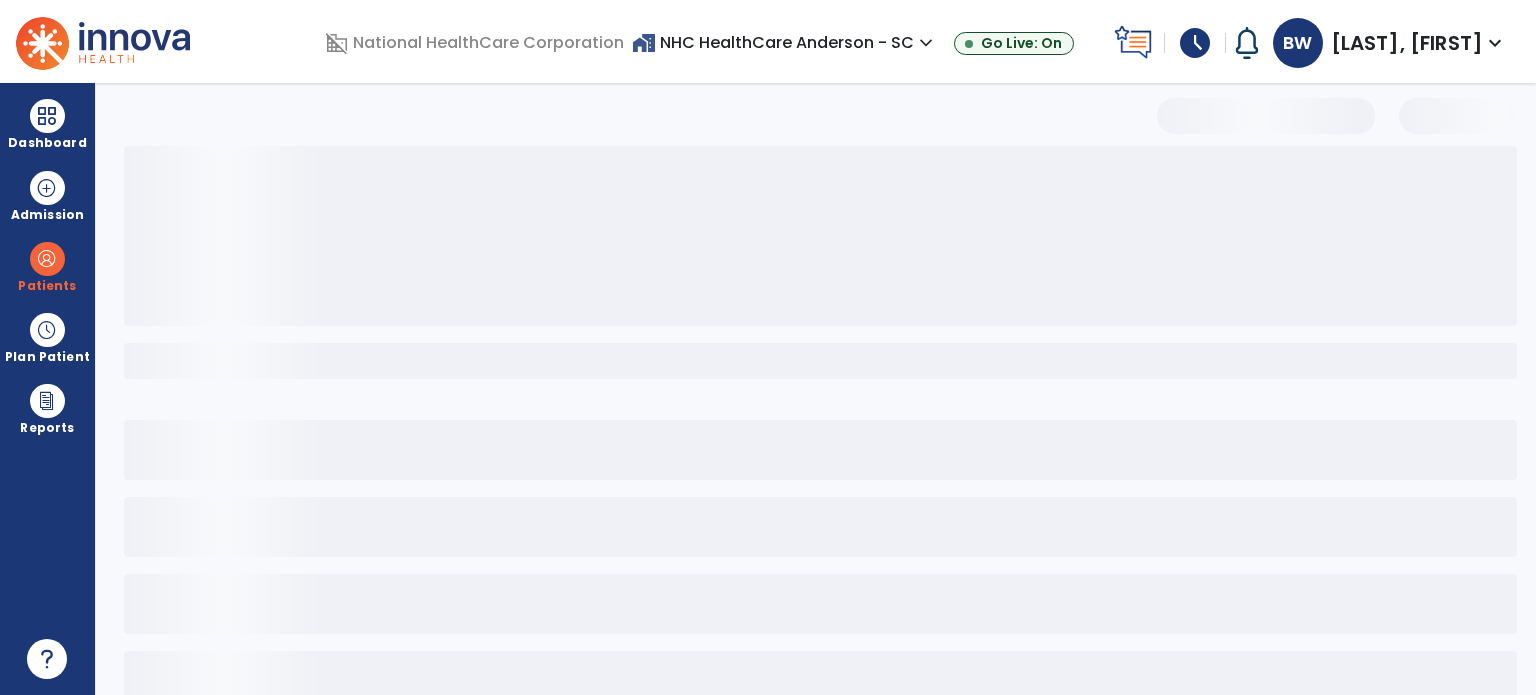 select on "***" 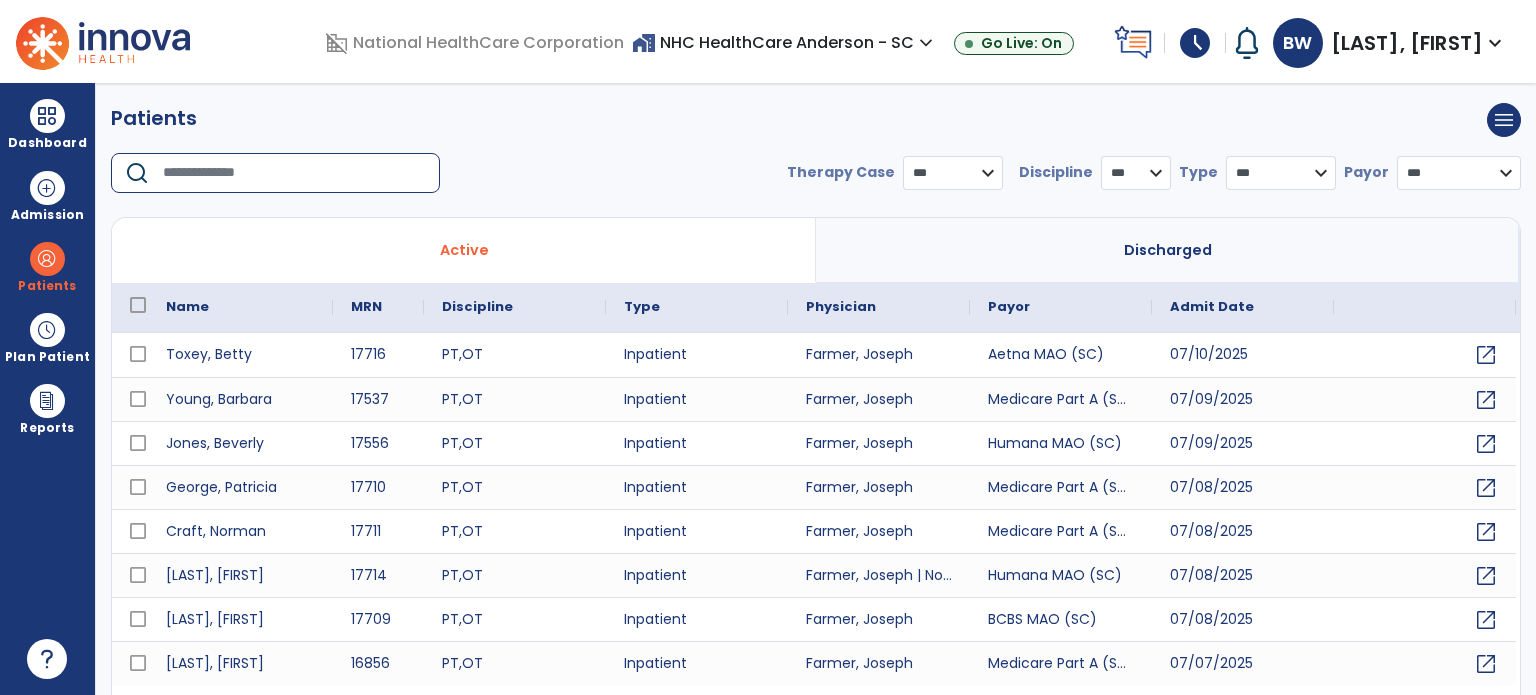 click at bounding box center [294, 173] 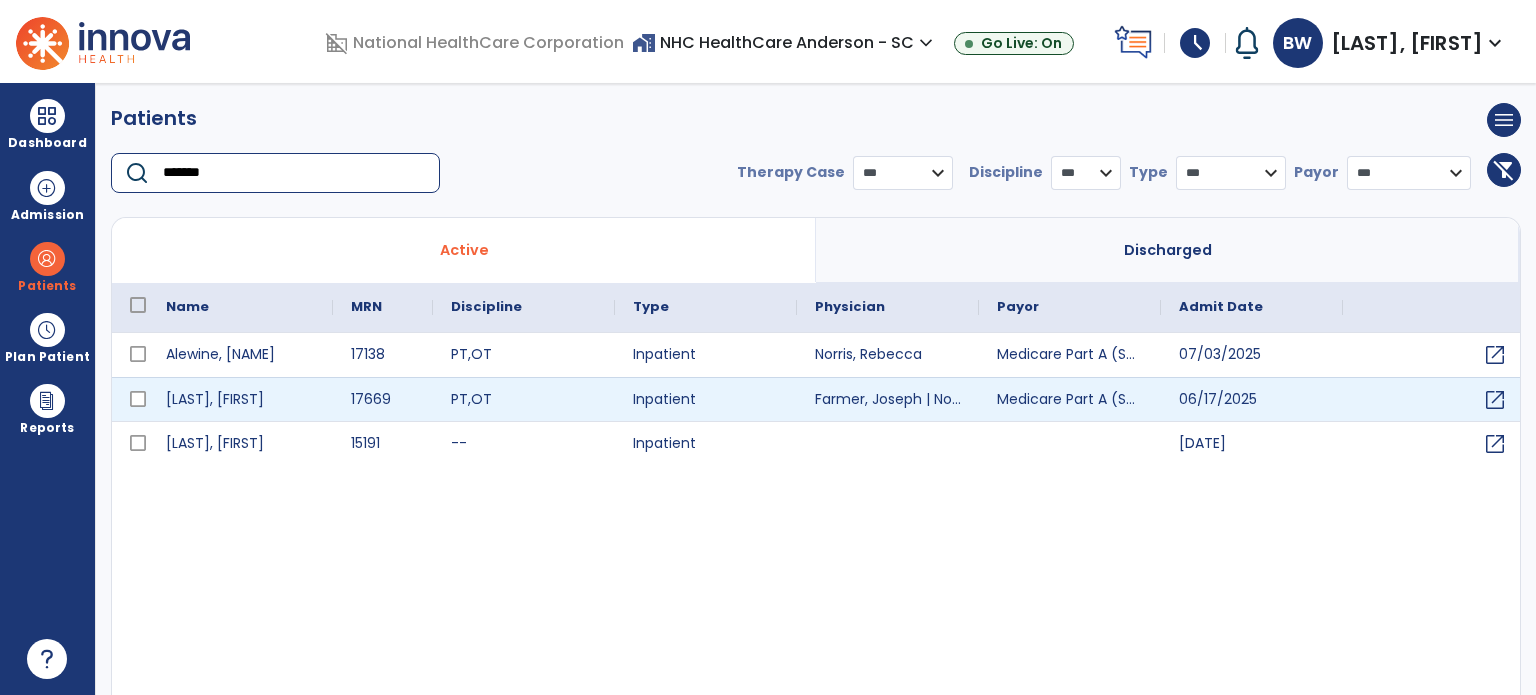 type on "*******" 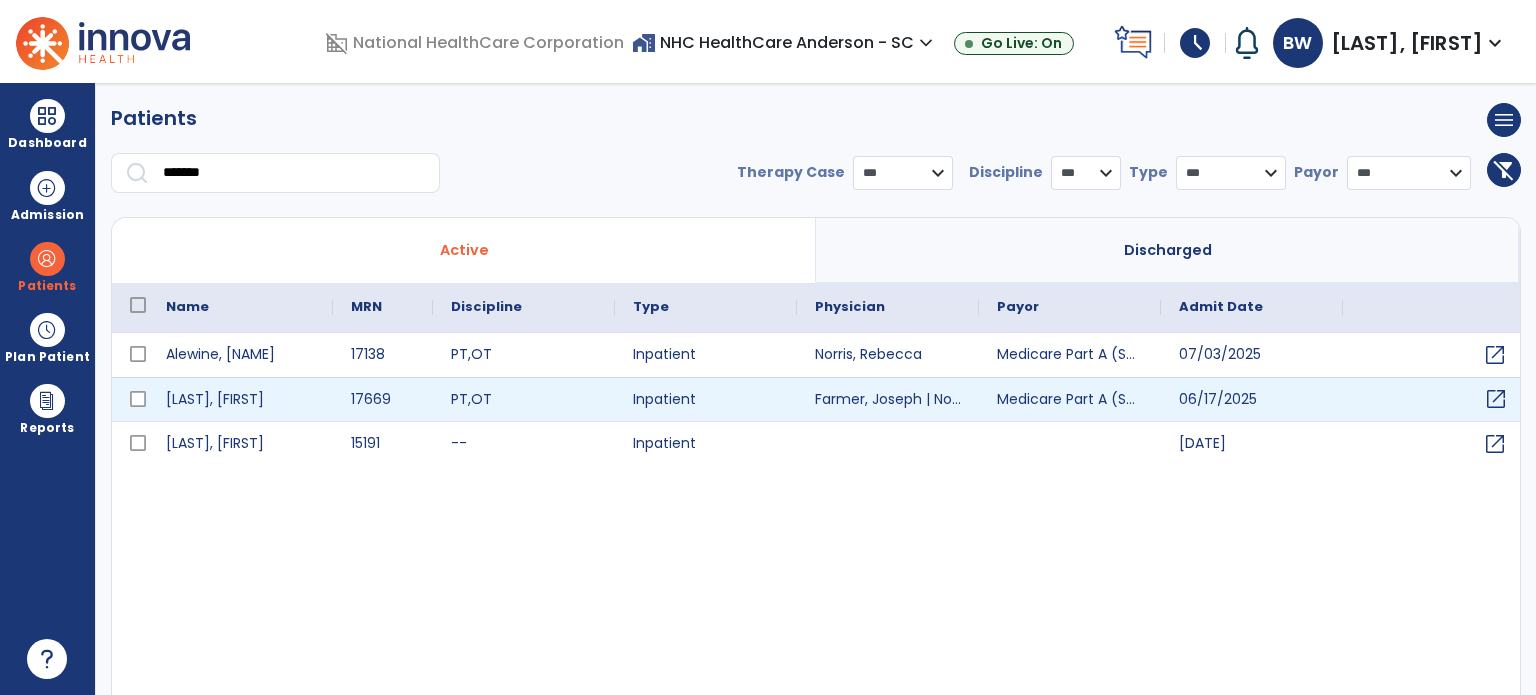 click on "open_in_new" at bounding box center [1496, 399] 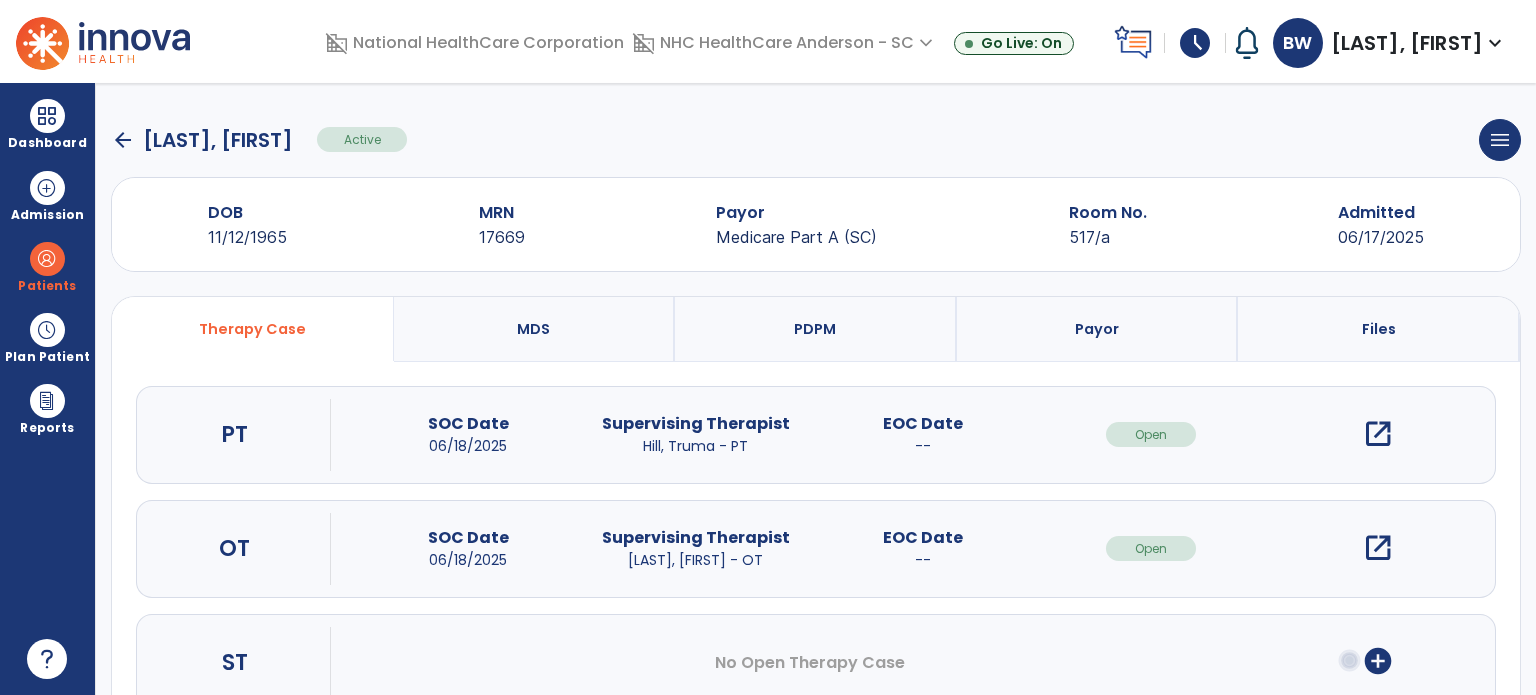 click on "open_in_new" at bounding box center (1378, 434) 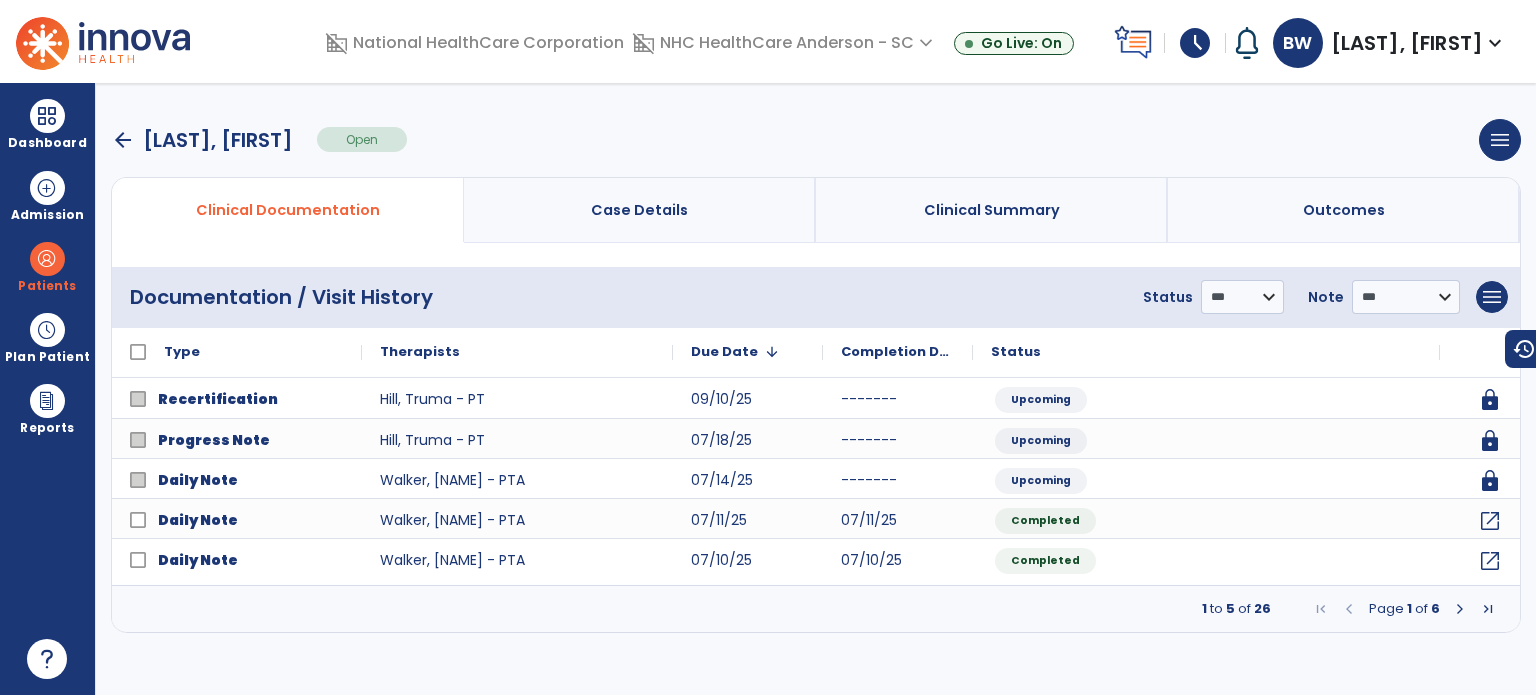 click on "Dashboard" at bounding box center (47, 143) 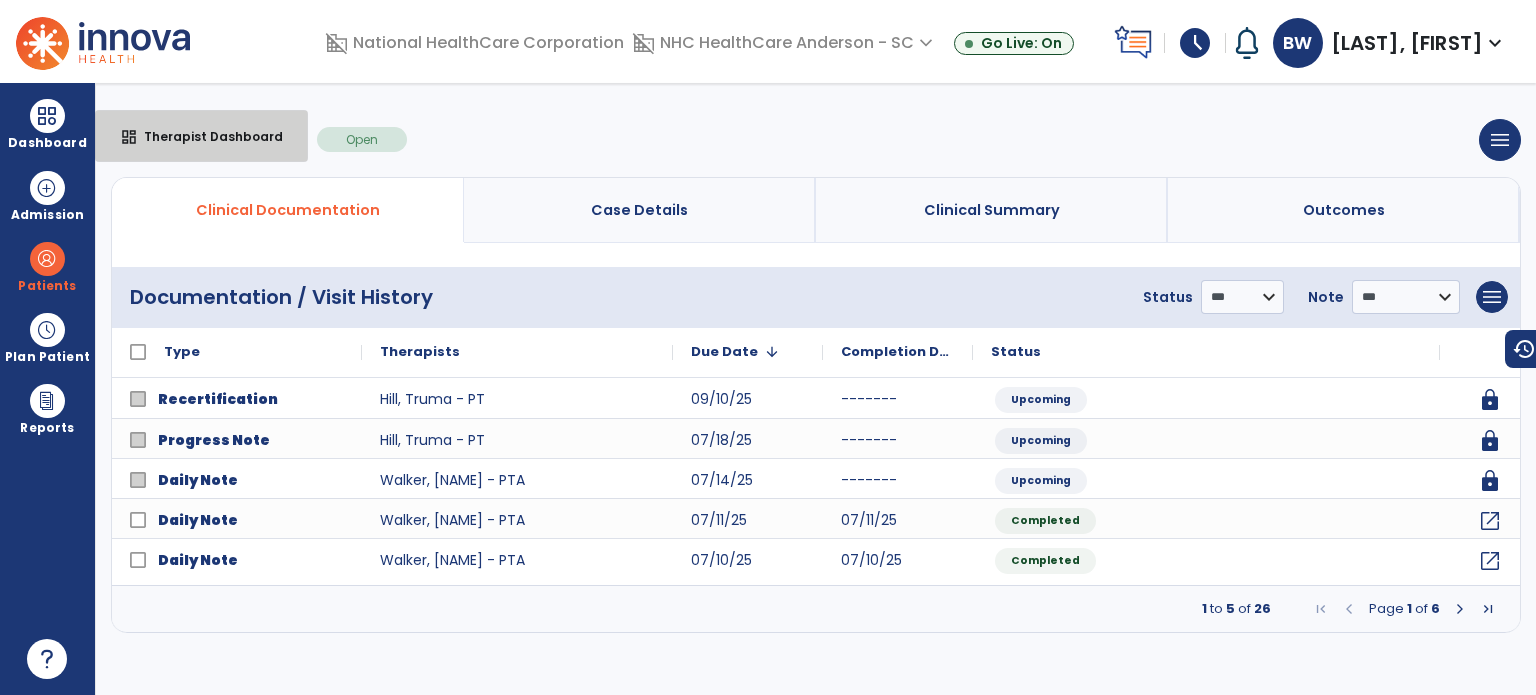 click on "Therapist Dashboard" at bounding box center [205, 136] 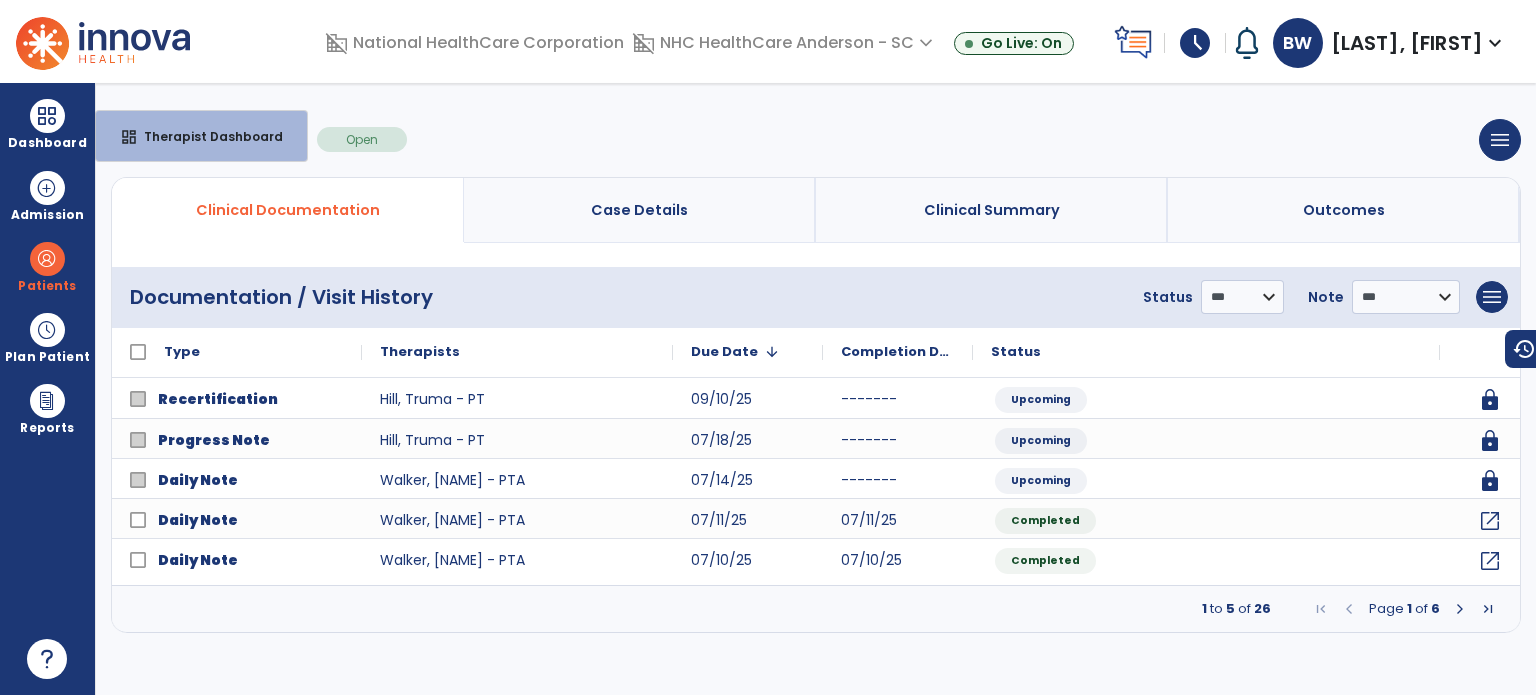 select on "****" 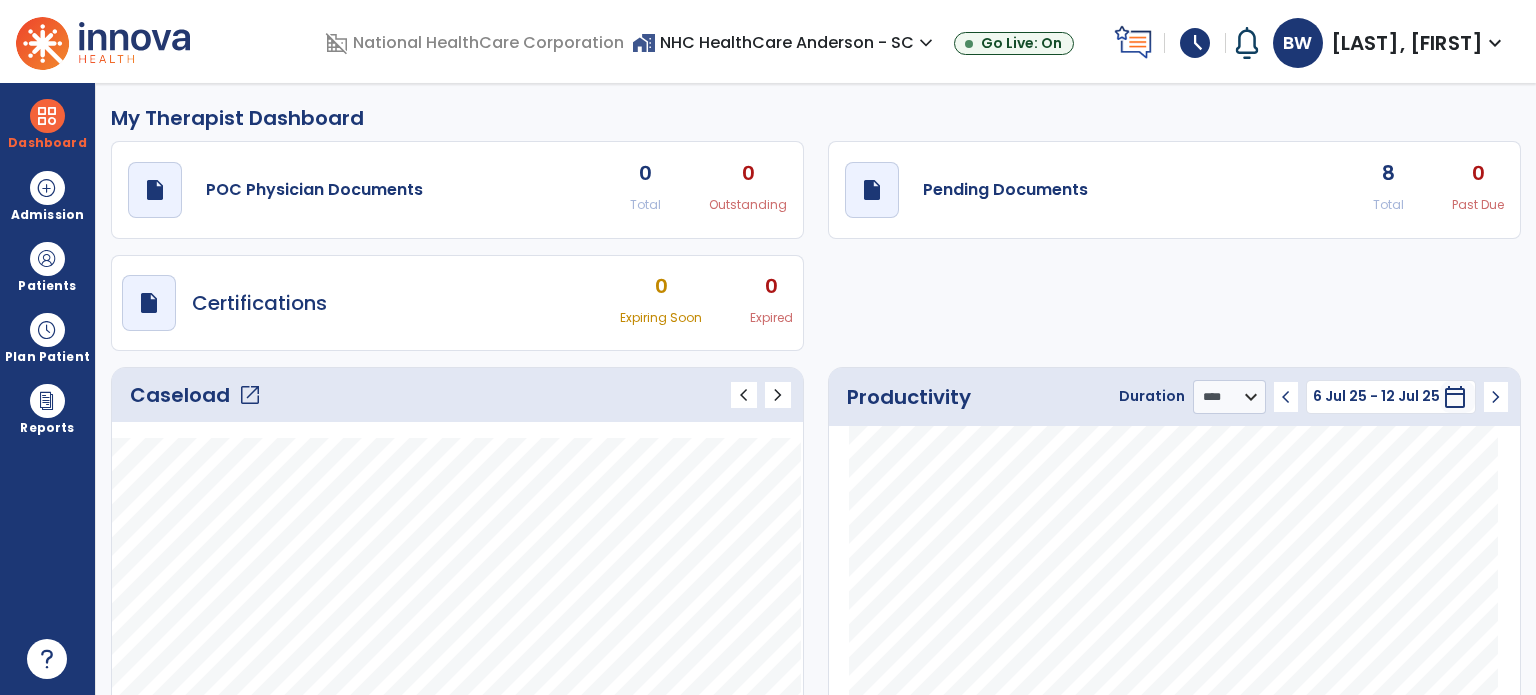 click at bounding box center (47, 330) 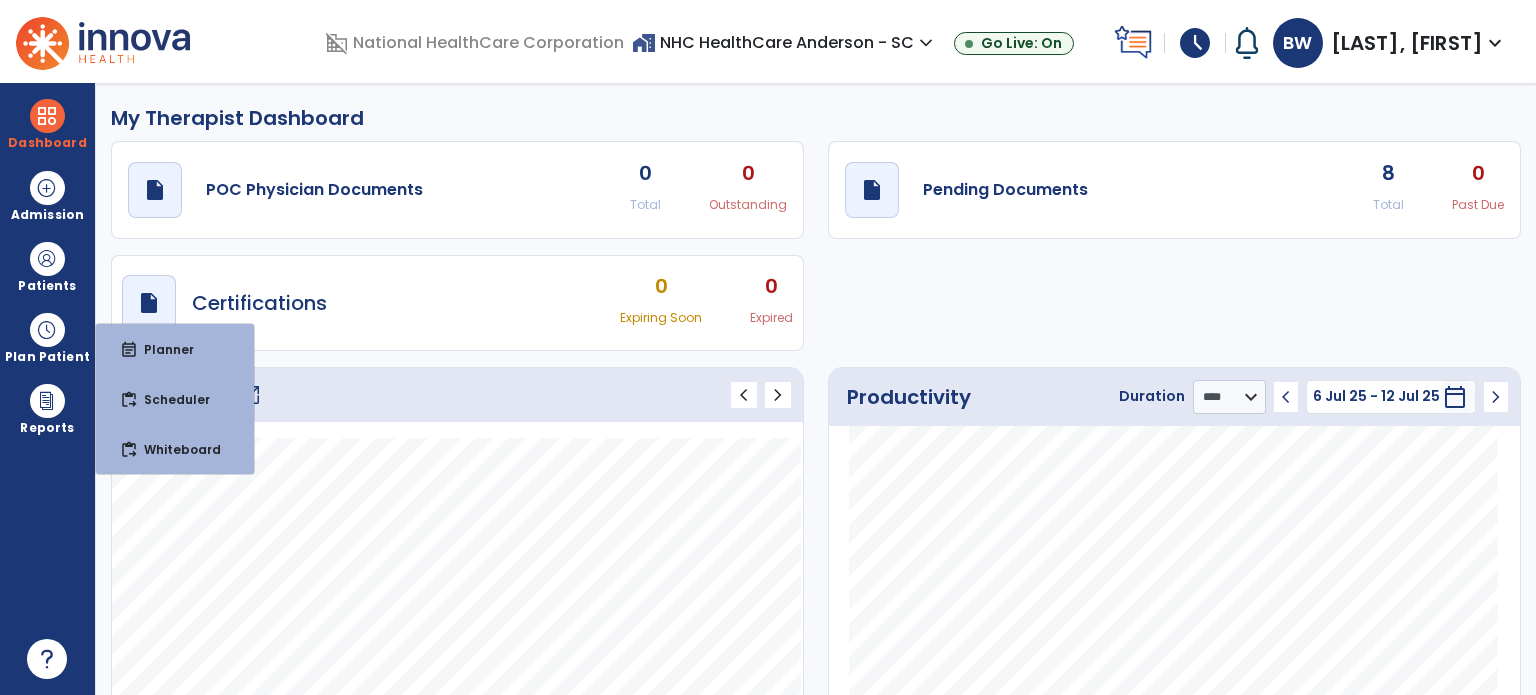 click on "Patients" at bounding box center [47, 266] 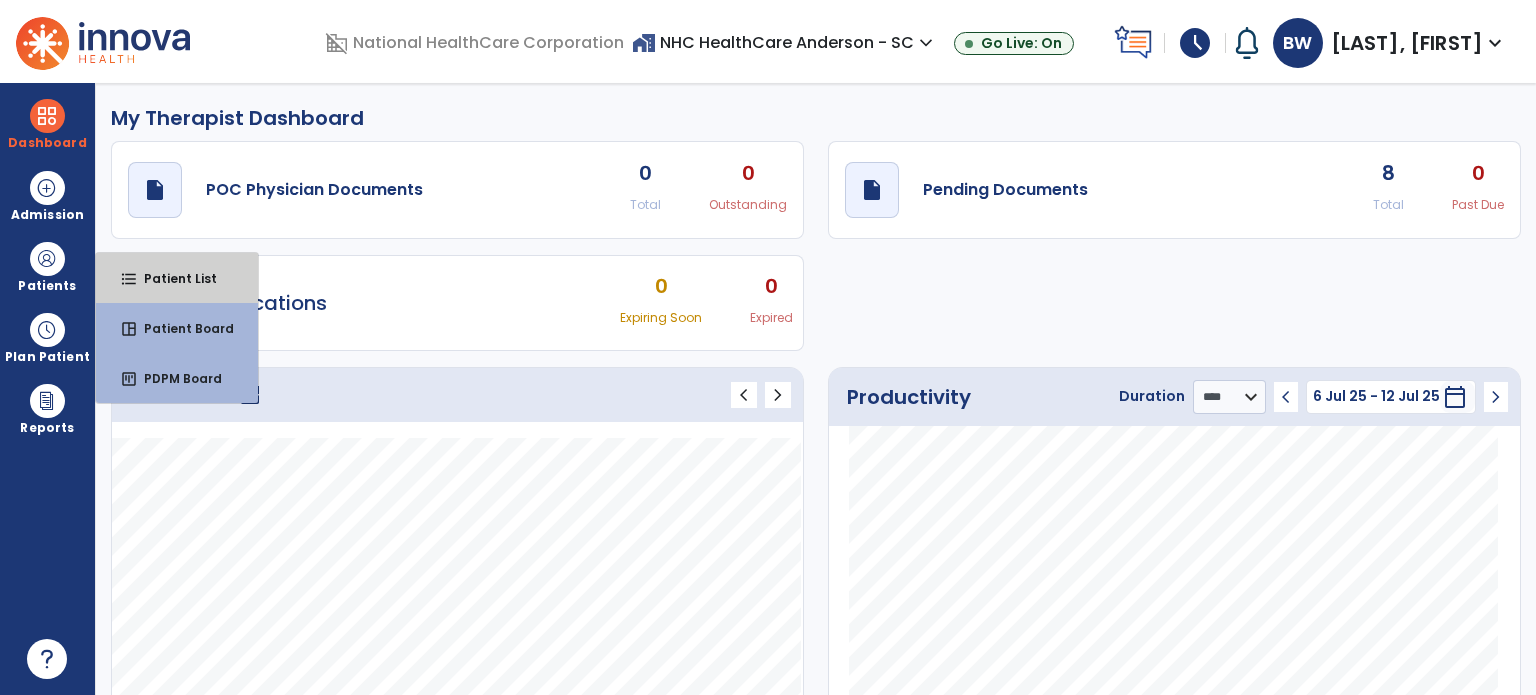 click on "format_list_bulleted  Patient List" at bounding box center [177, 278] 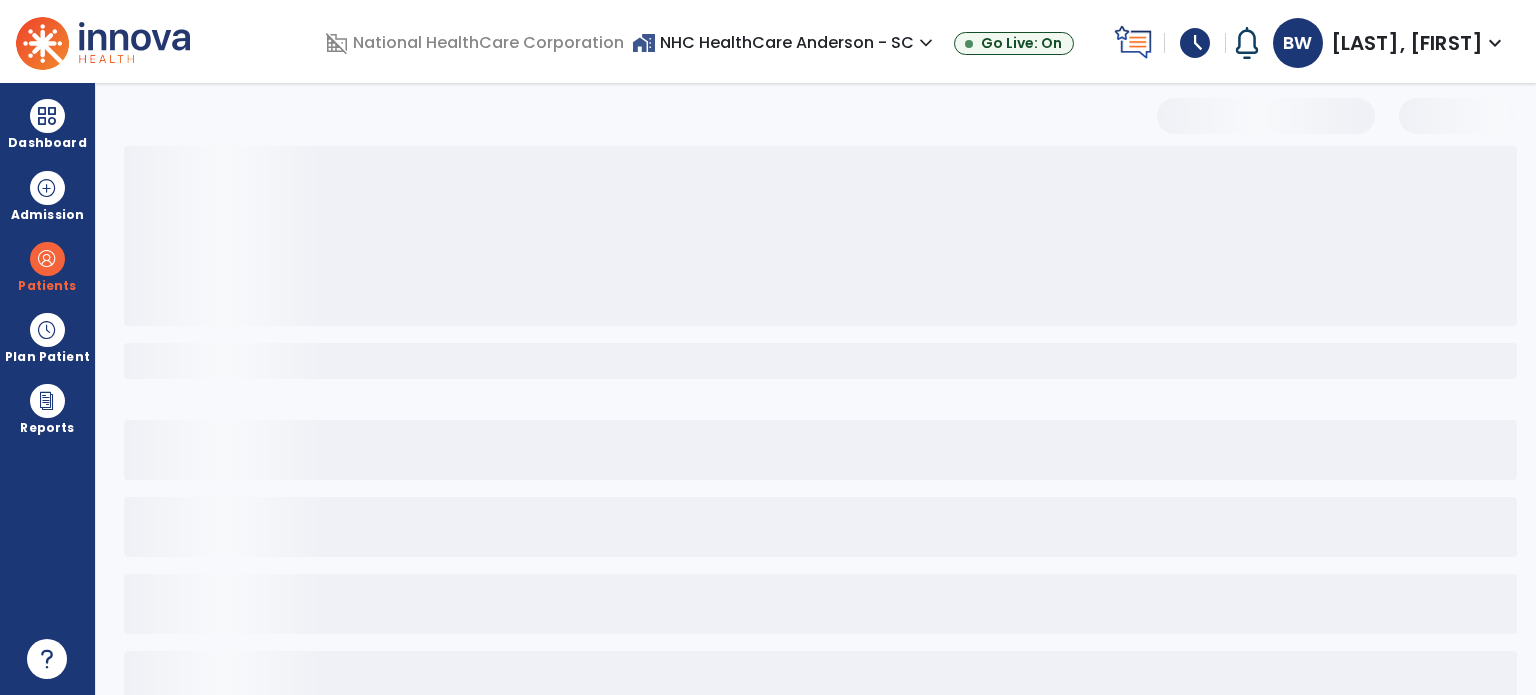select on "***" 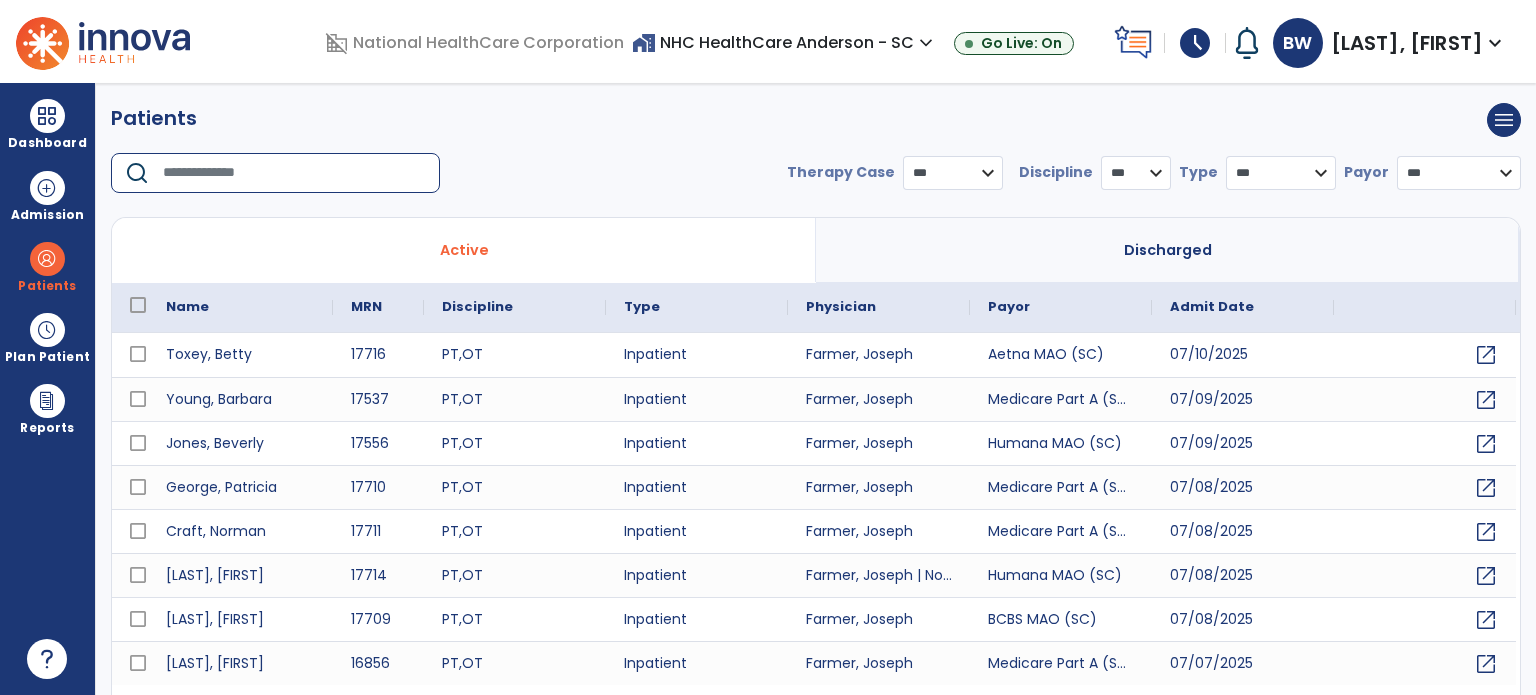 click at bounding box center [294, 173] 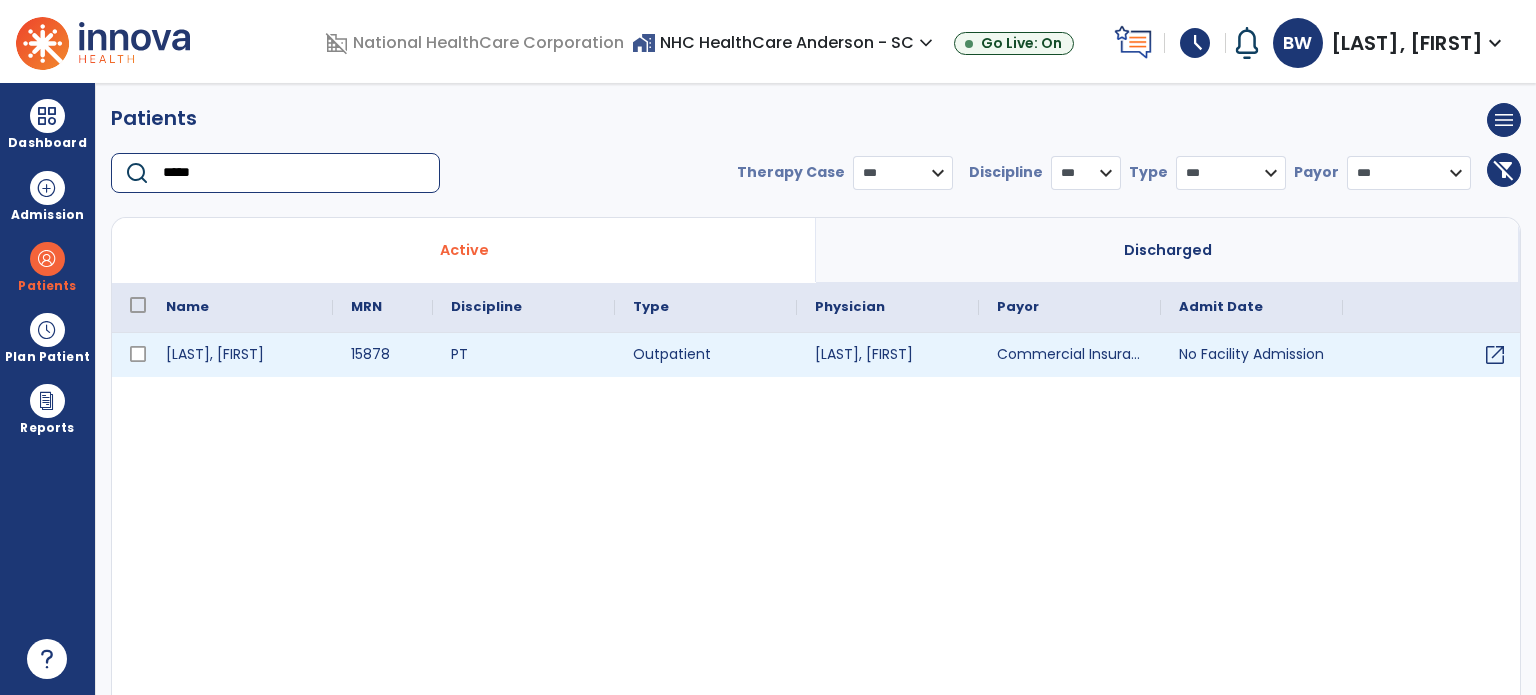 type on "*****" 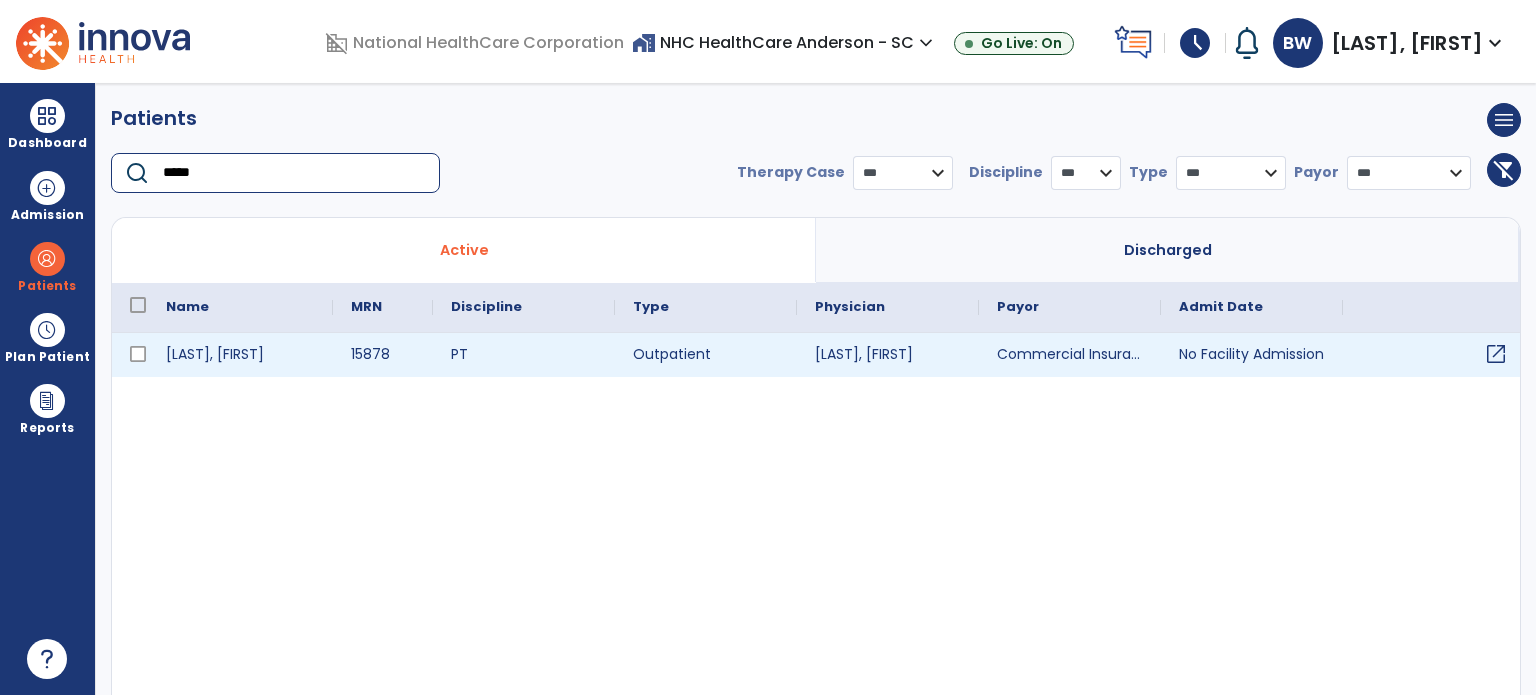 click on "open_in_new" at bounding box center [1496, 354] 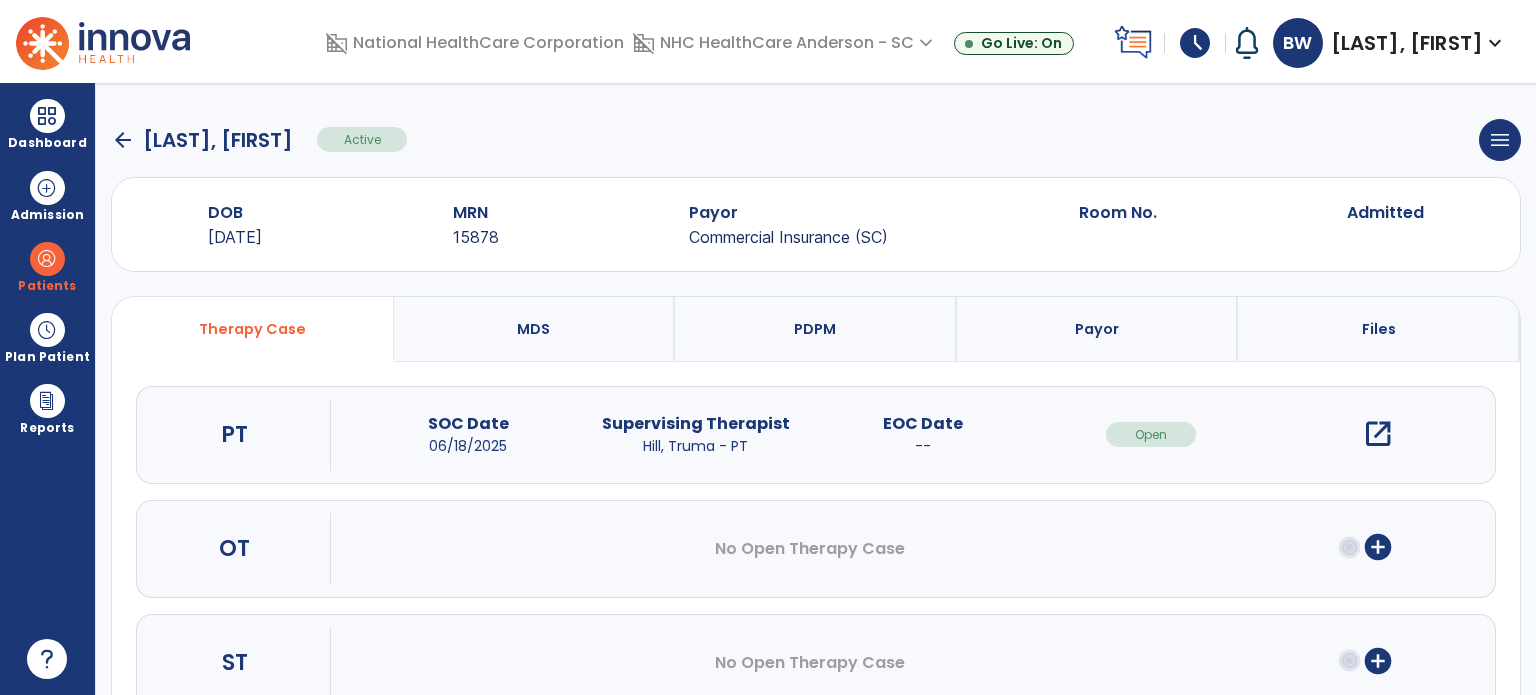 click on "open_in_new" at bounding box center (1378, 434) 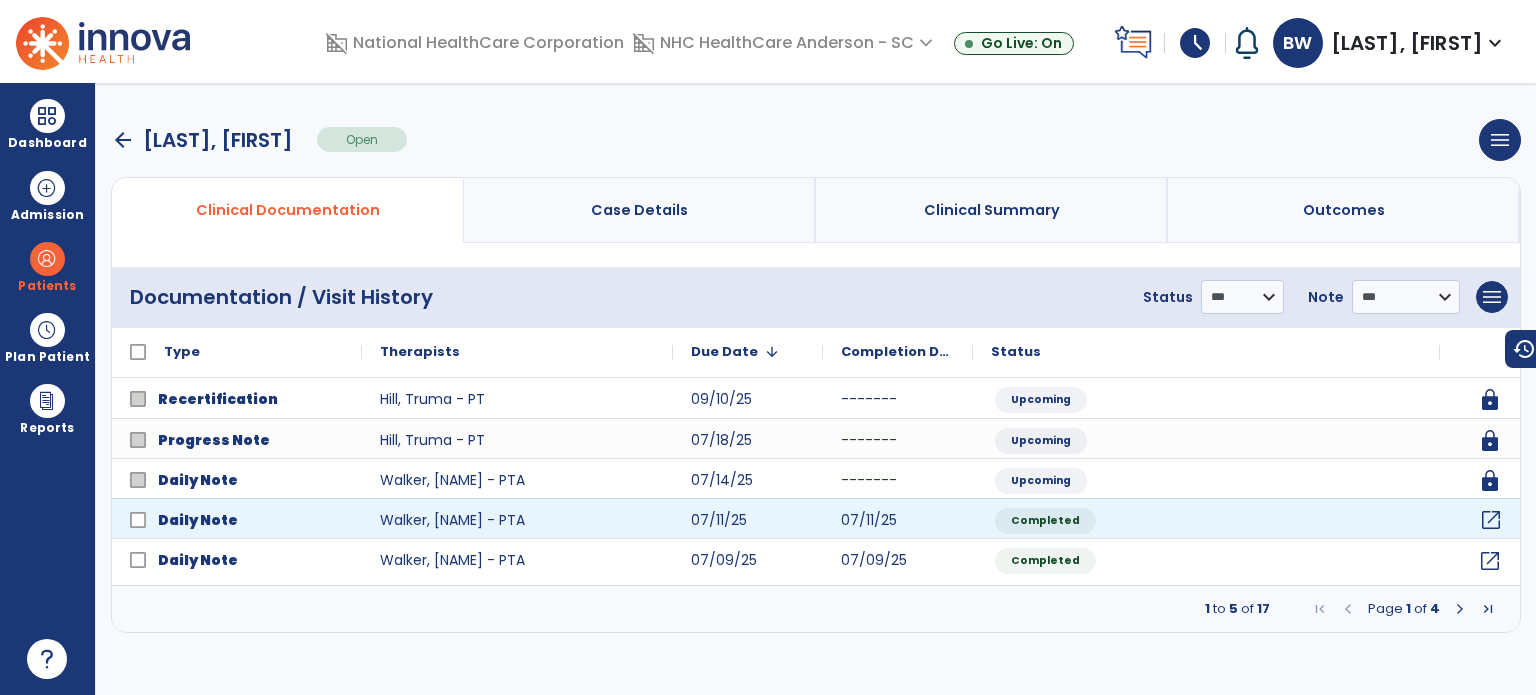 click on "open_in_new" 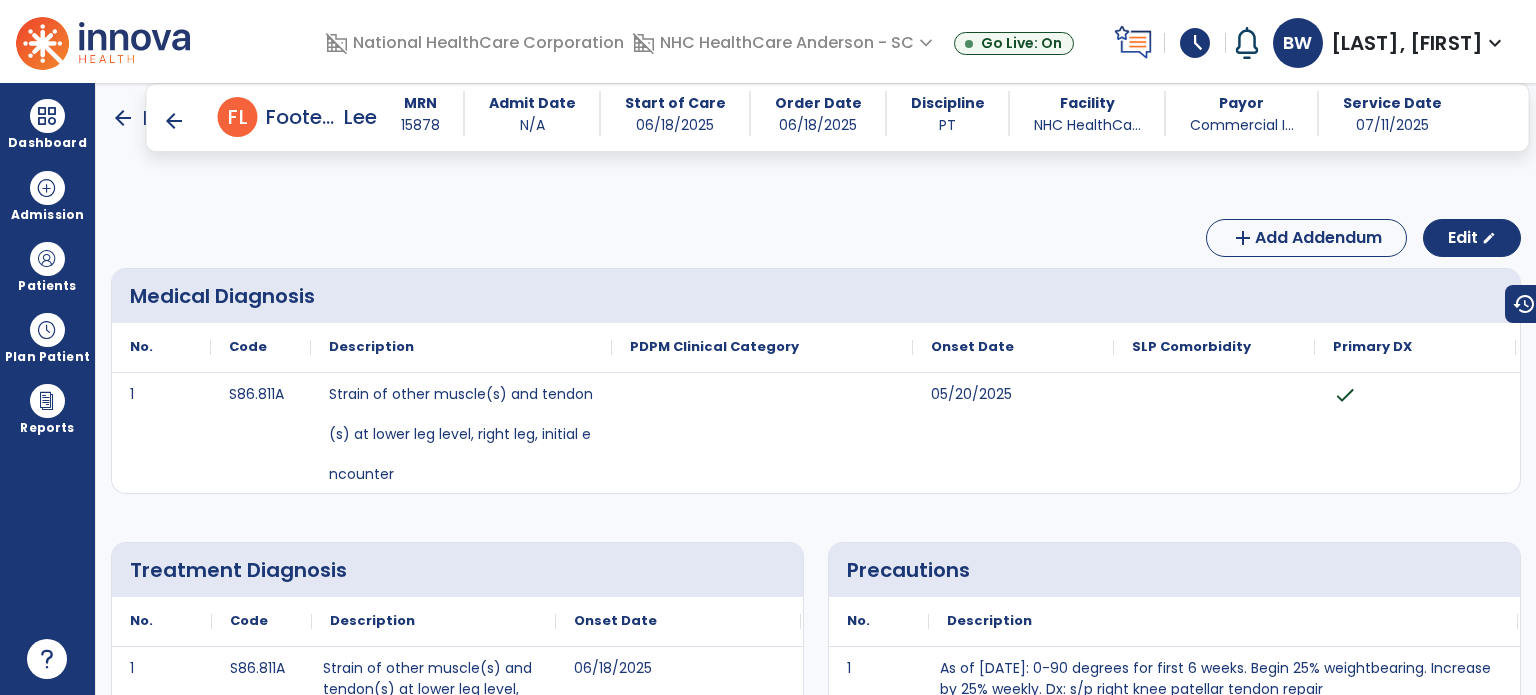 scroll, scrollTop: 304, scrollLeft: 0, axis: vertical 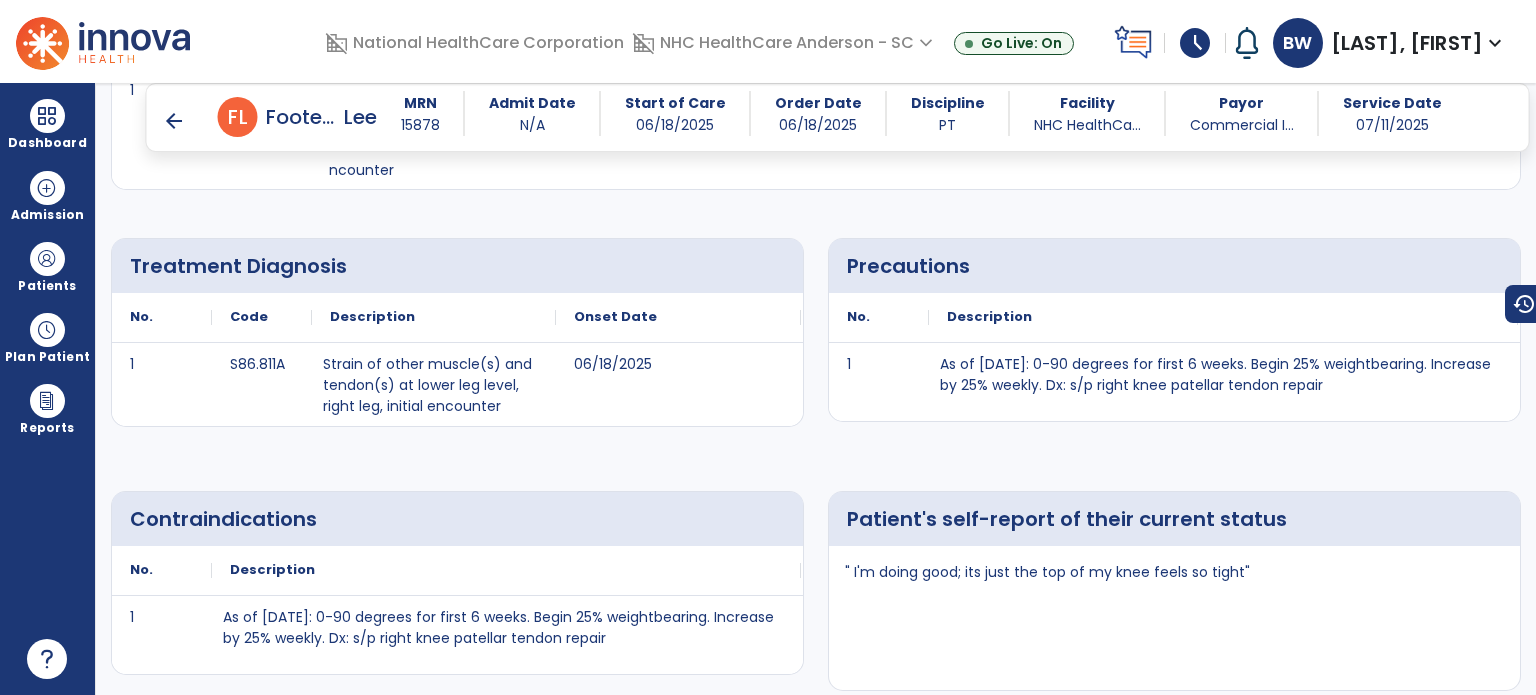 click on "Dashboard" at bounding box center (47, 124) 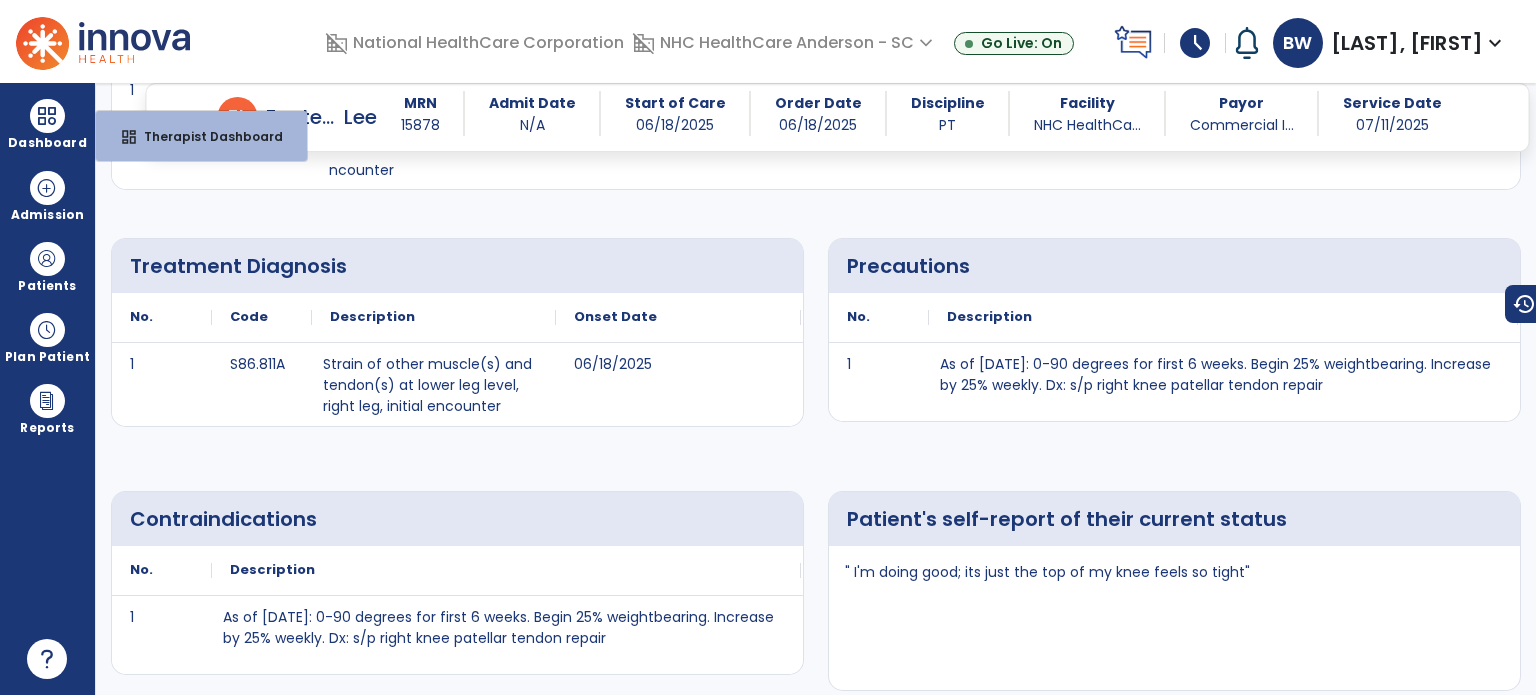 click on "Dashboard" at bounding box center [47, 124] 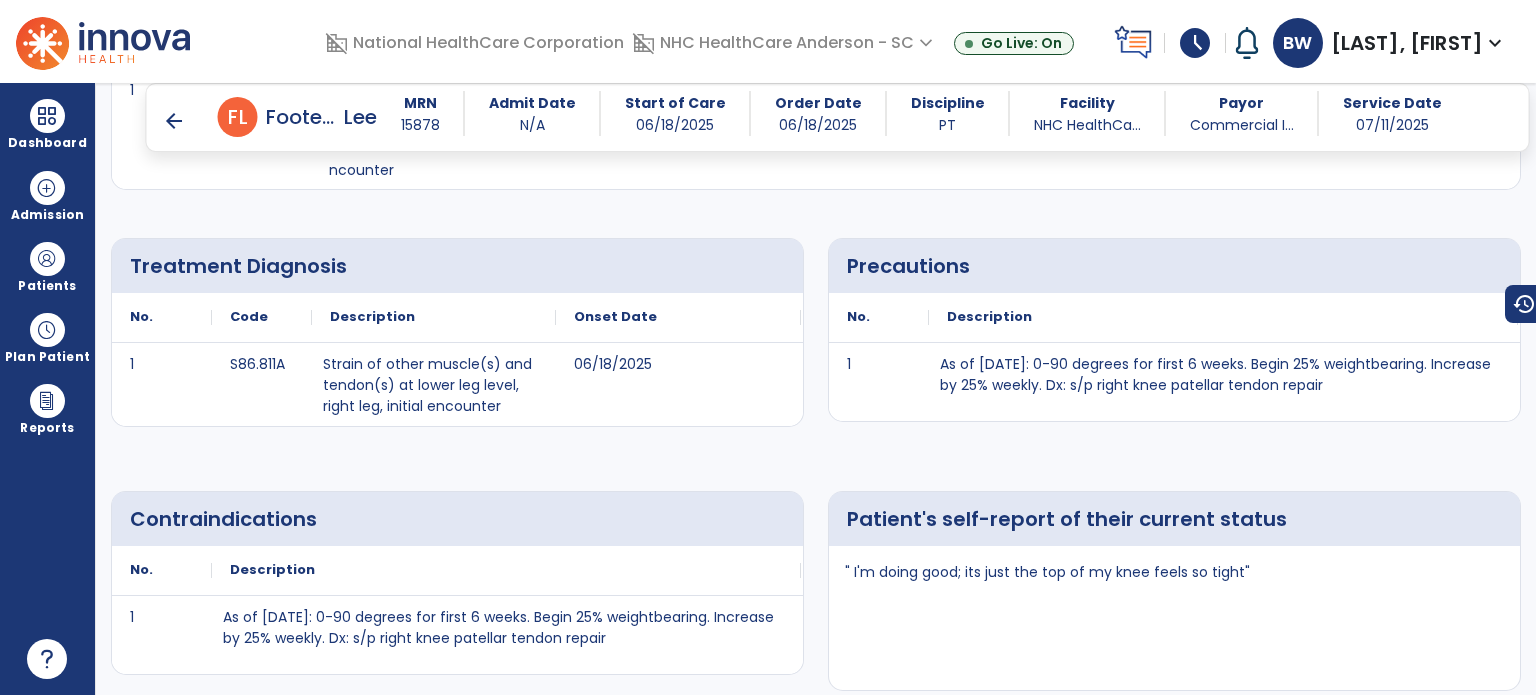click at bounding box center [47, 116] 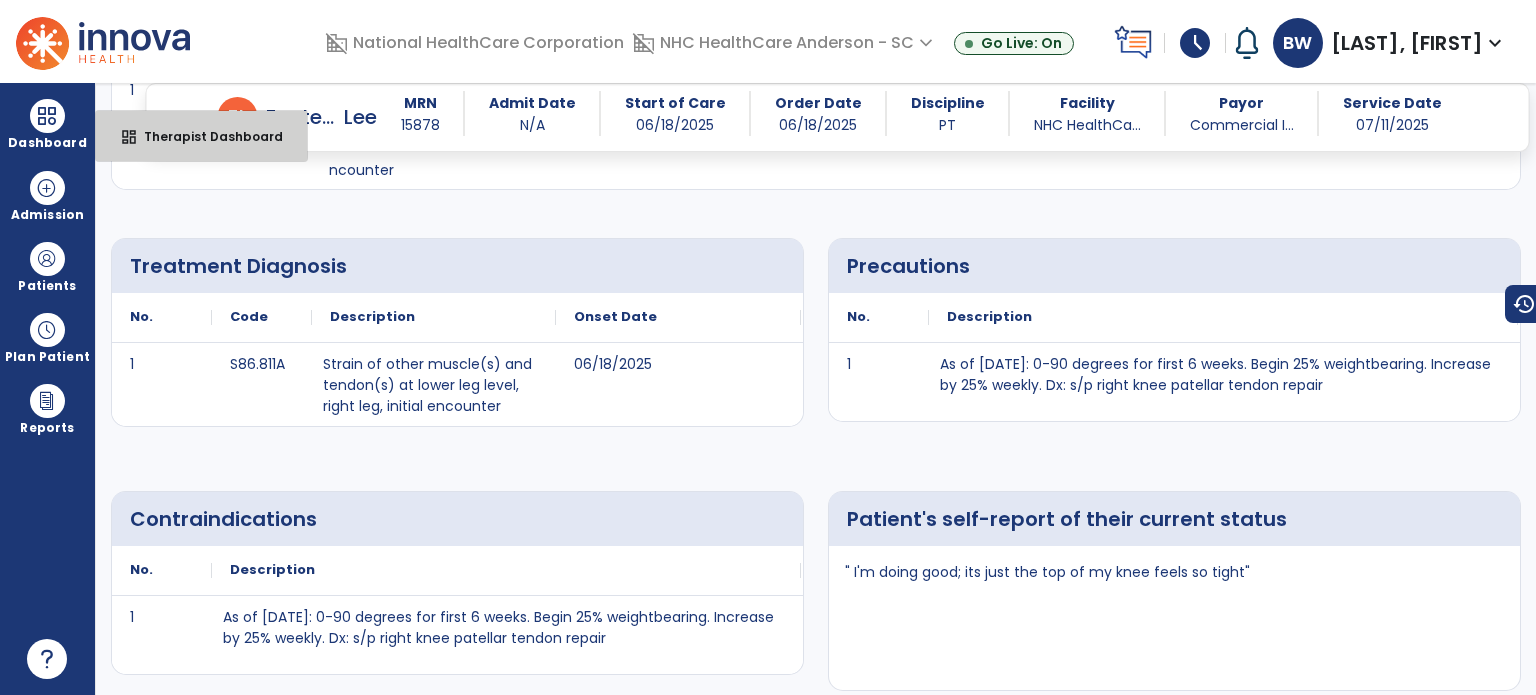 click on "Therapist Dashboard" at bounding box center (205, 136) 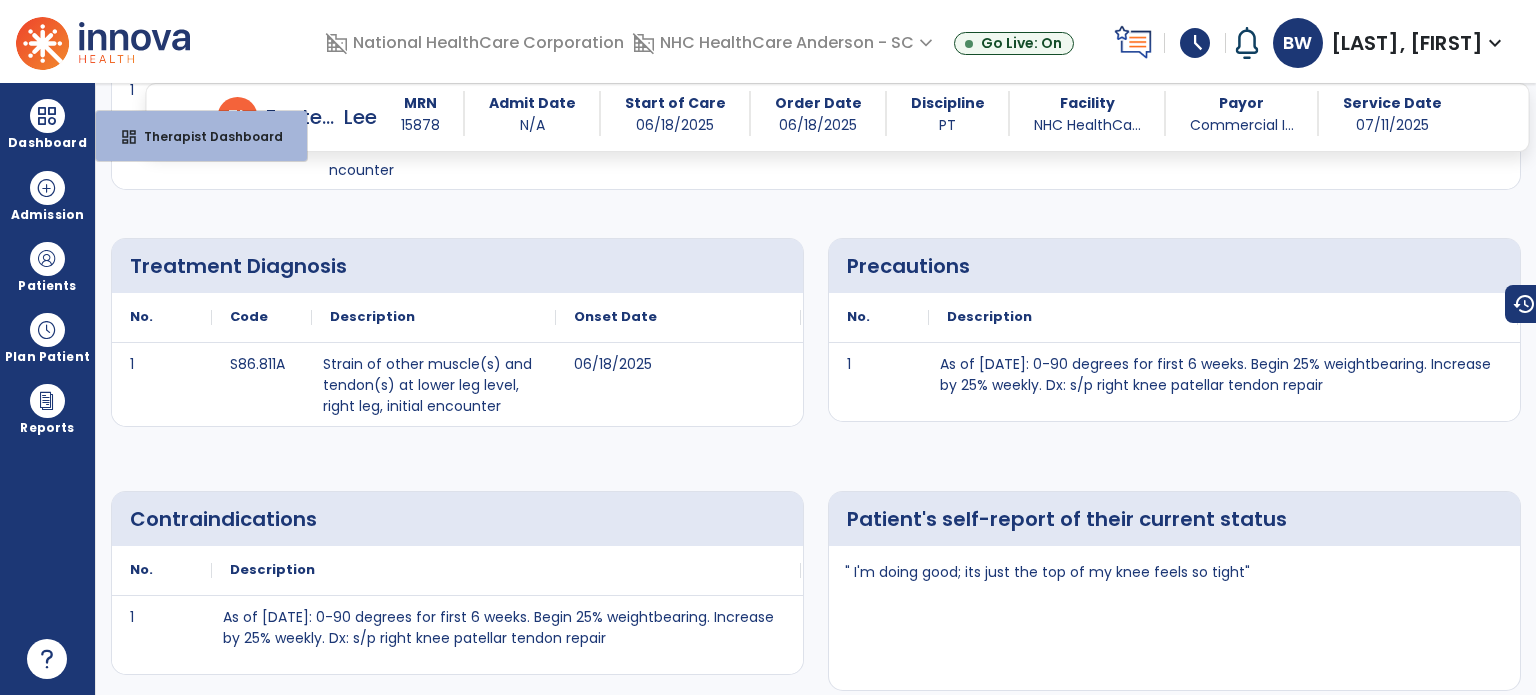 select on "****" 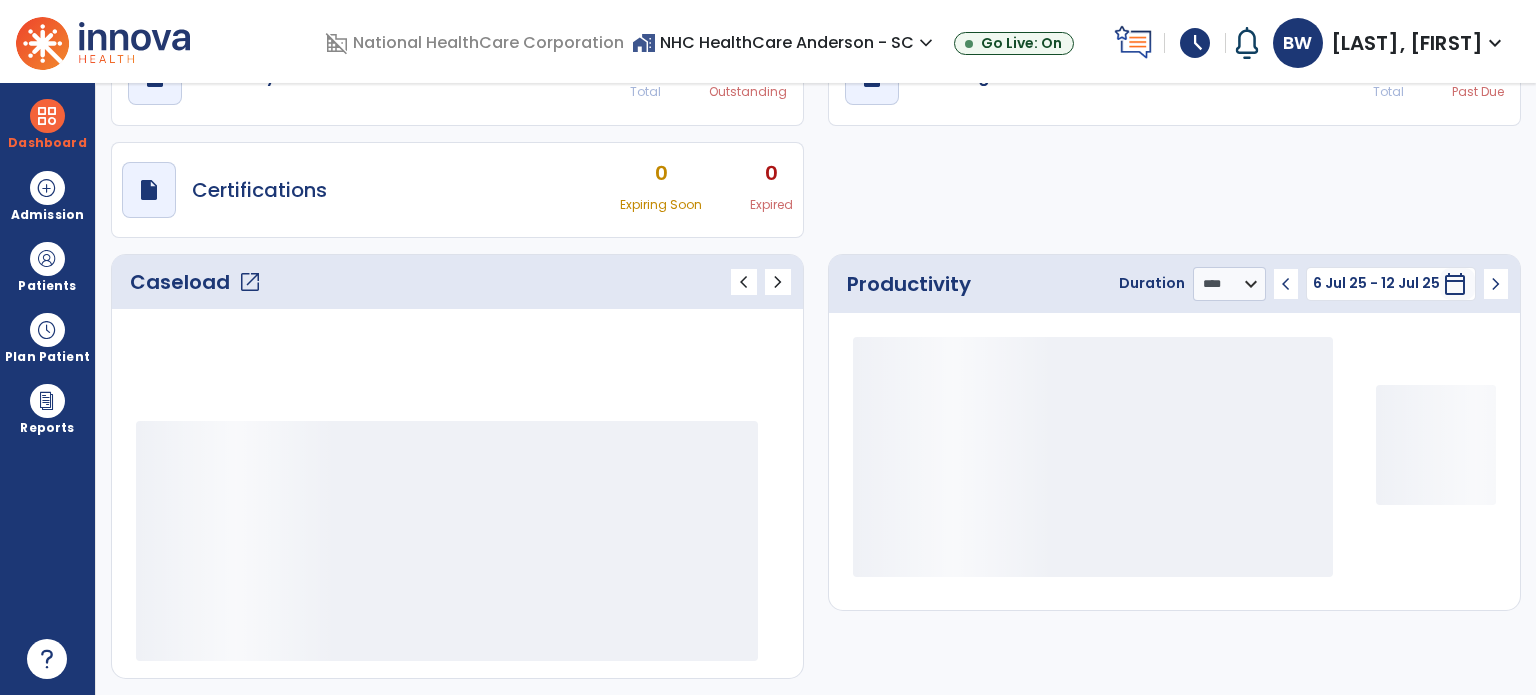 scroll, scrollTop: 109, scrollLeft: 0, axis: vertical 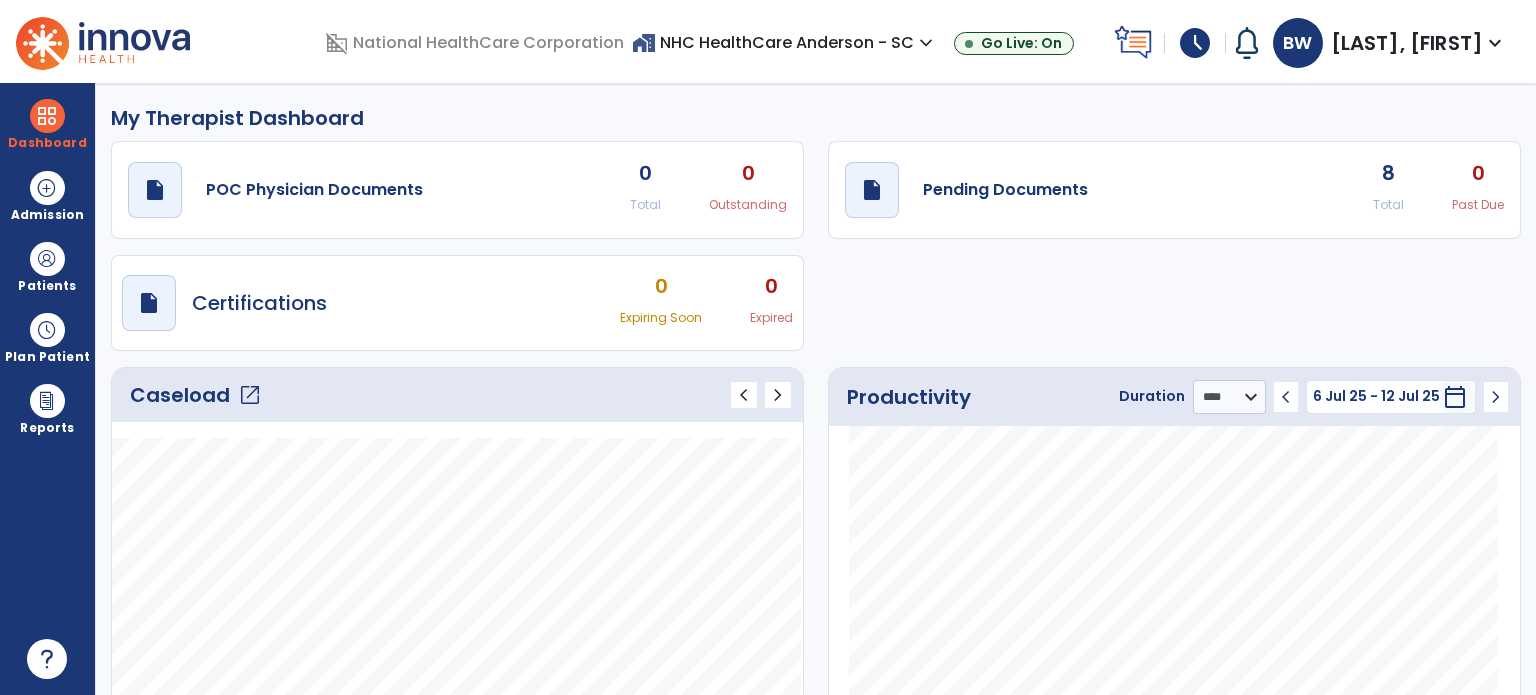 click on "draft   open_in_new  Pending Documents 8 Total 0 Past Due" 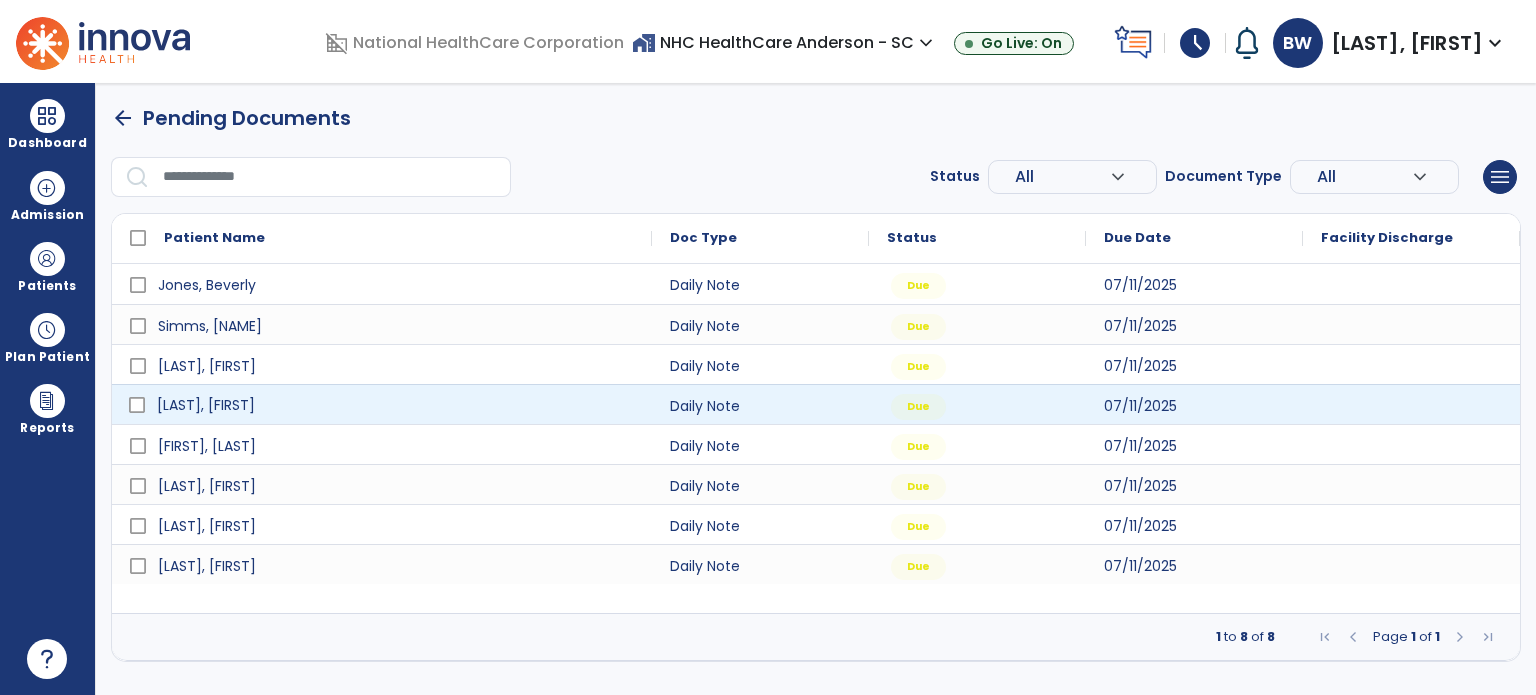 click on "[LAST], [FIRST]" at bounding box center [396, 405] 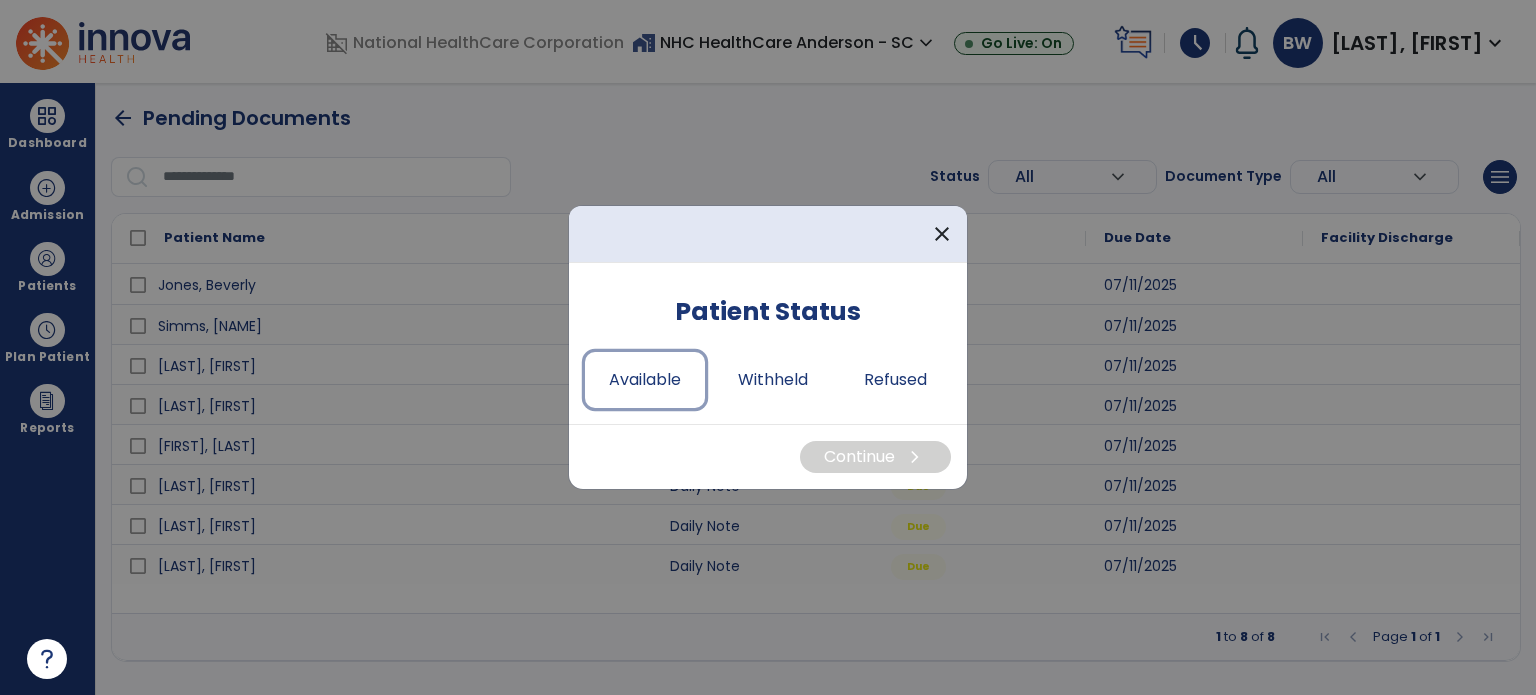 click on "Available" at bounding box center (645, 380) 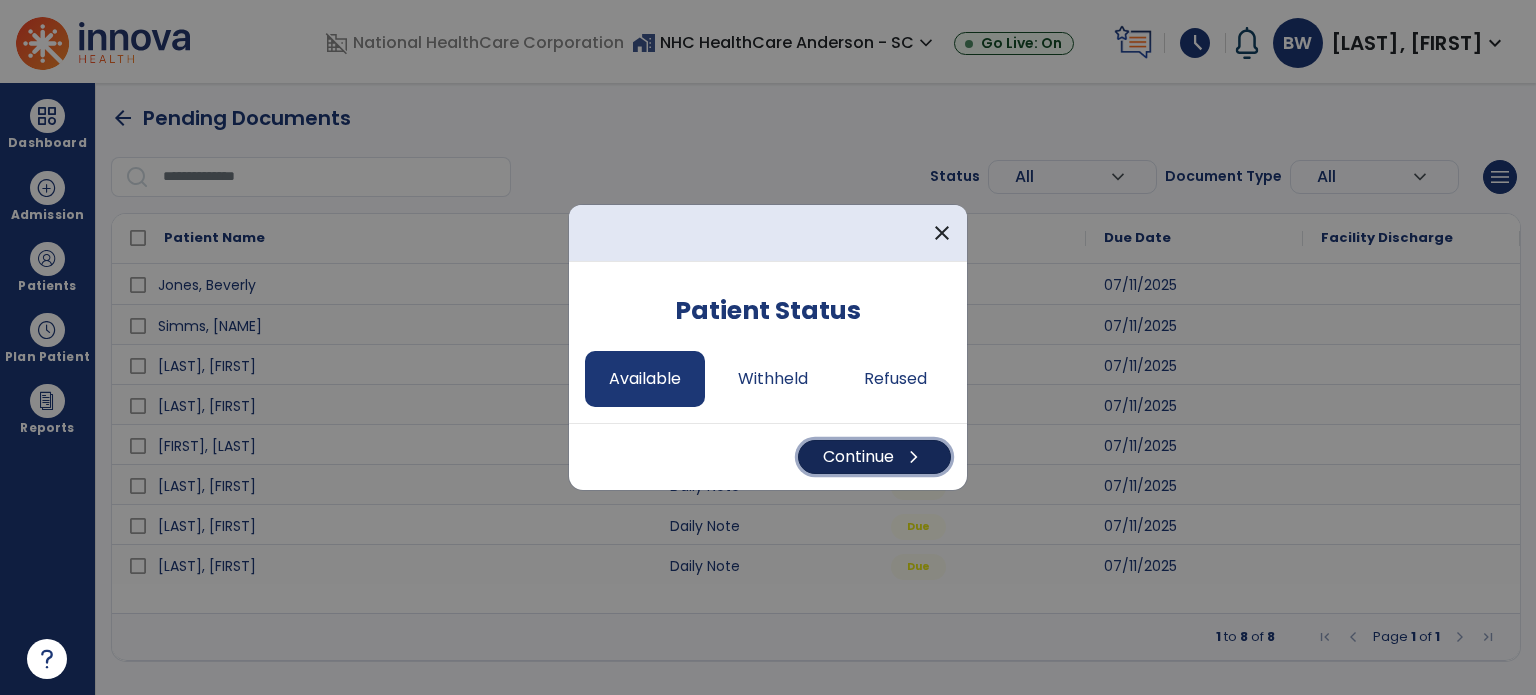 click on "Continue   chevron_right" at bounding box center [874, 457] 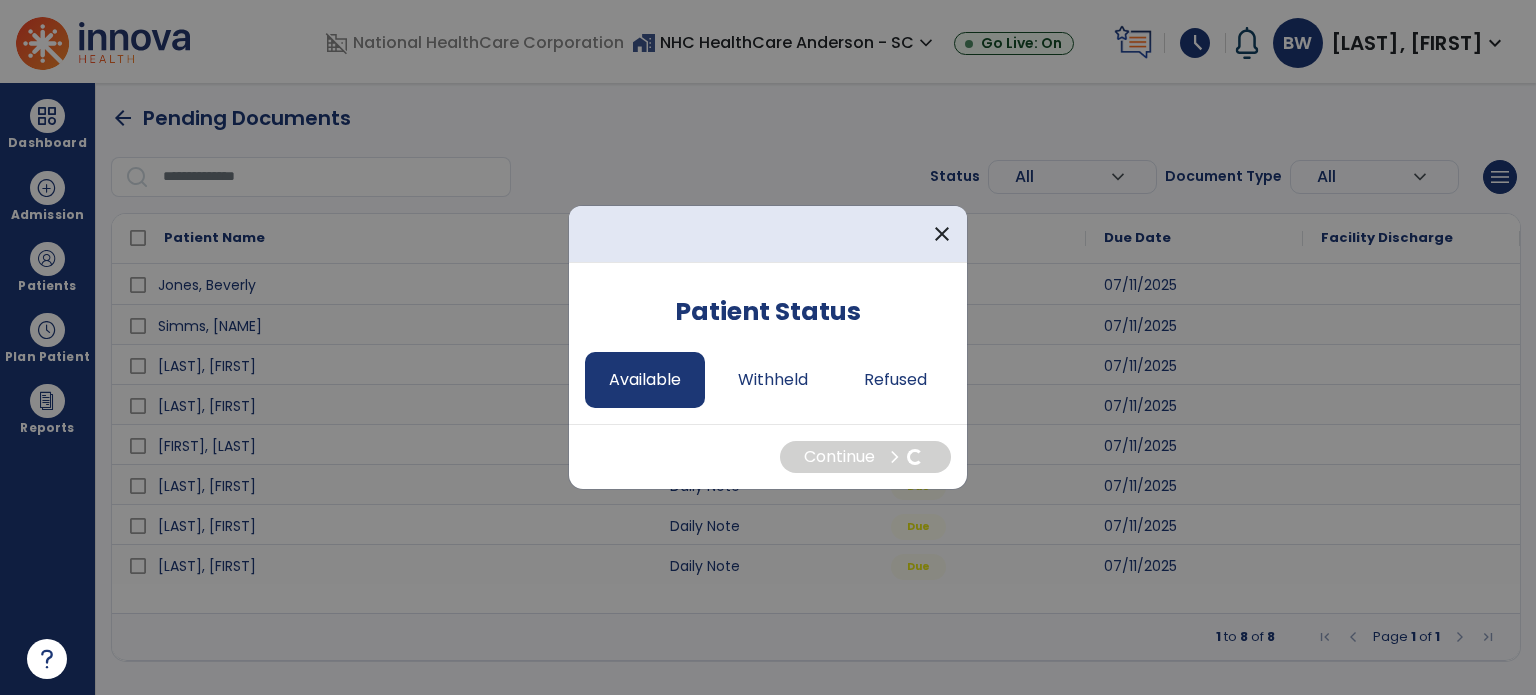 select on "*" 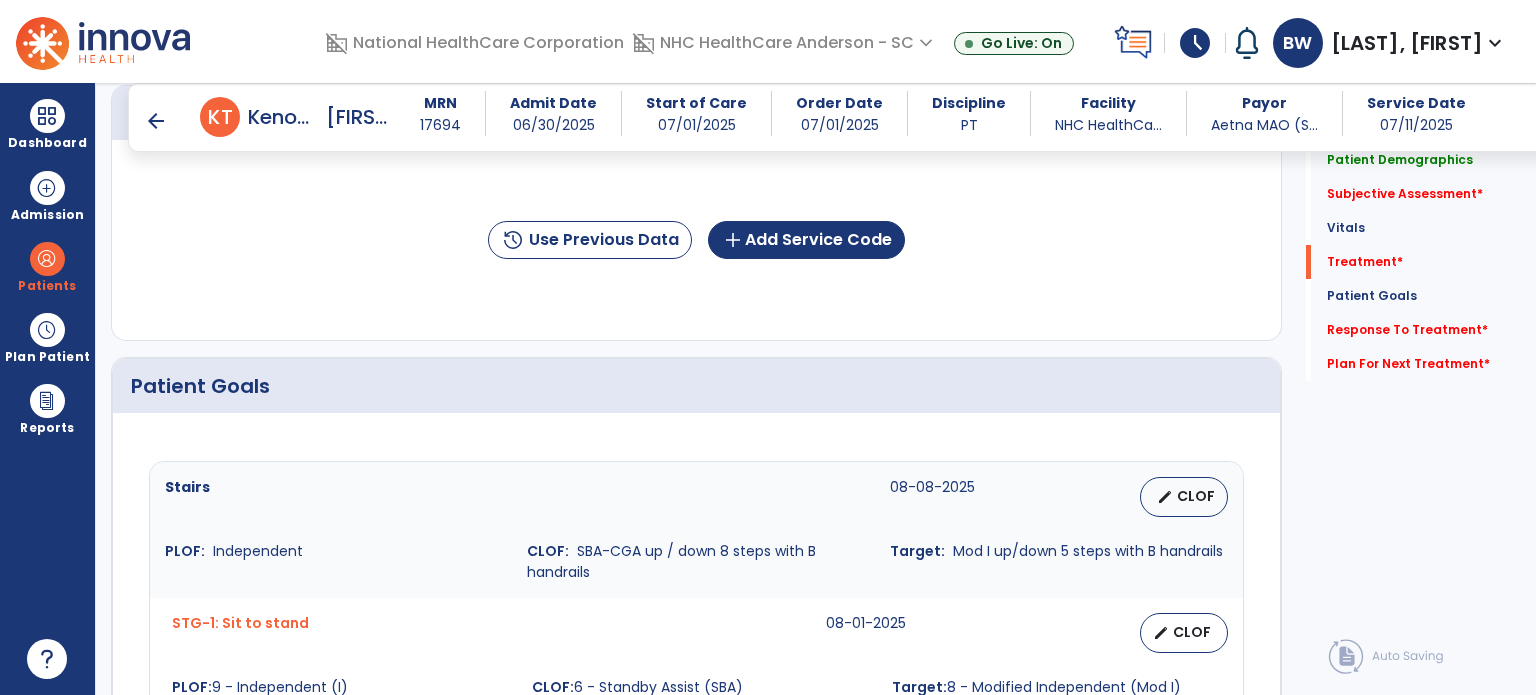 scroll, scrollTop: 1917, scrollLeft: 0, axis: vertical 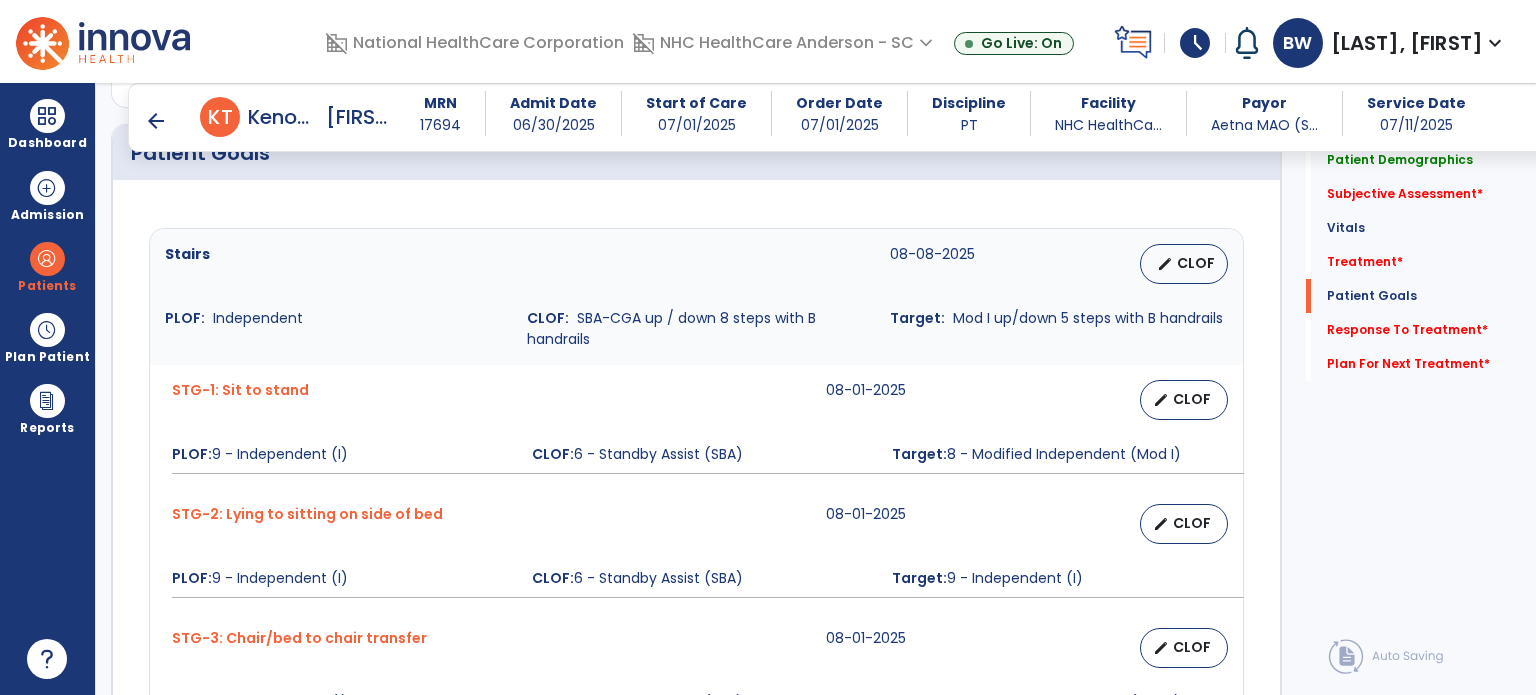 drag, startPoint x: 1510, startPoint y: 467, endPoint x: 1513, endPoint y: 529, distance: 62.072536 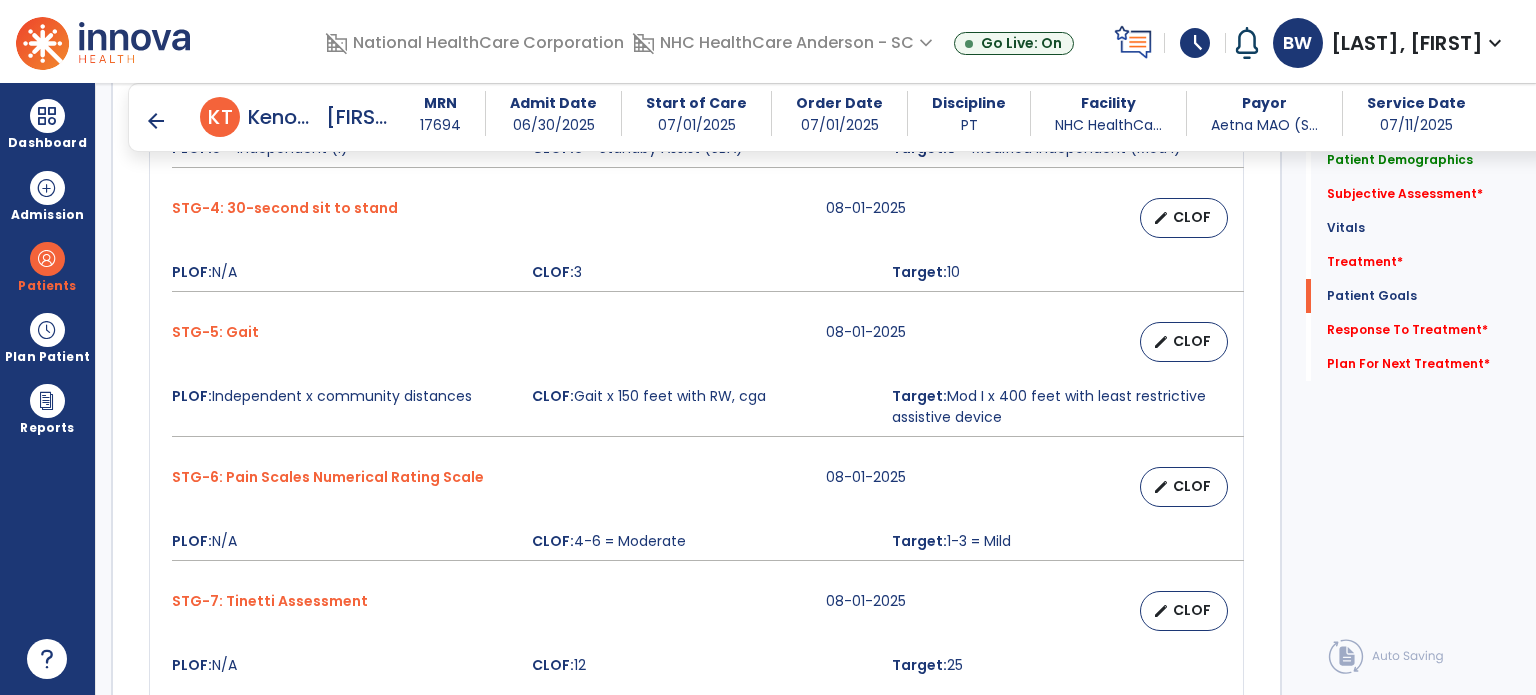 scroll, scrollTop: 2465, scrollLeft: 0, axis: vertical 